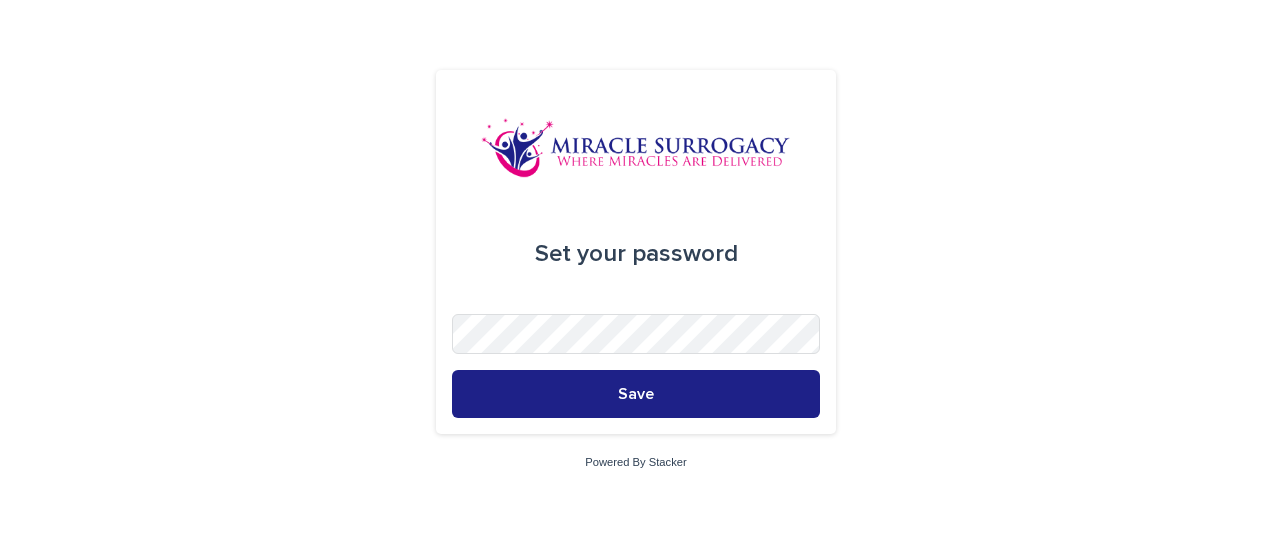 scroll, scrollTop: 0, scrollLeft: 0, axis: both 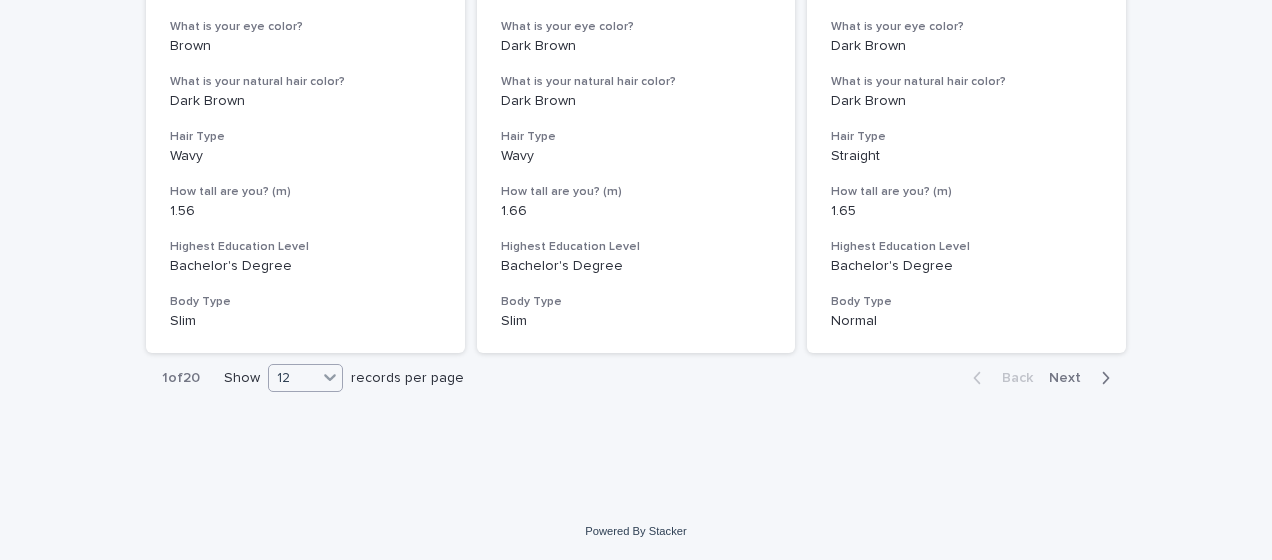 click on "12" at bounding box center [293, 378] 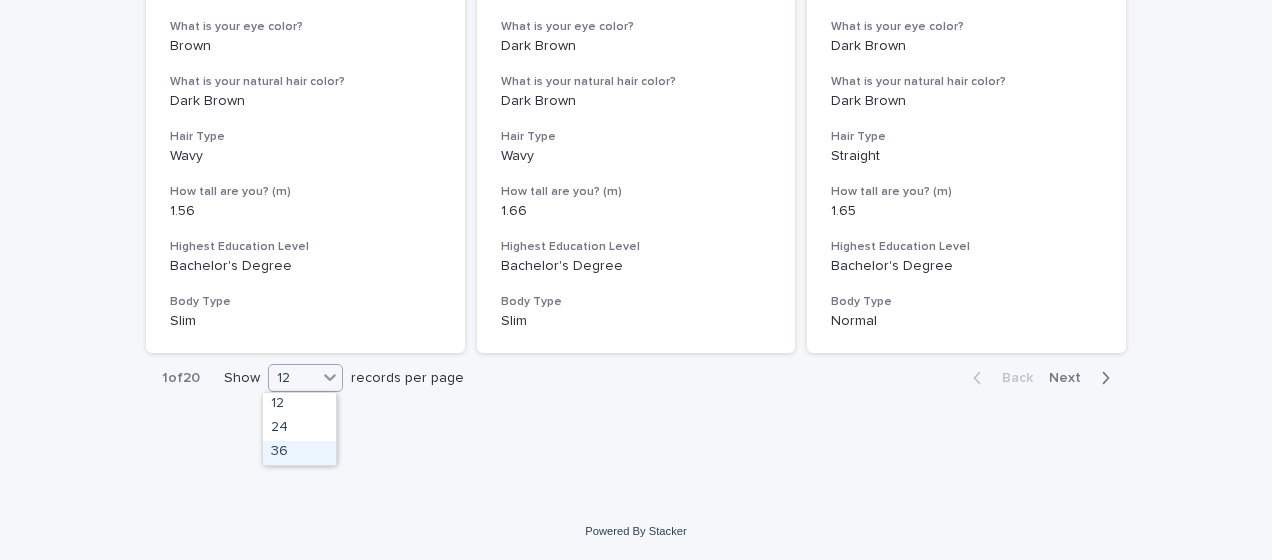 click on "36" at bounding box center (299, 453) 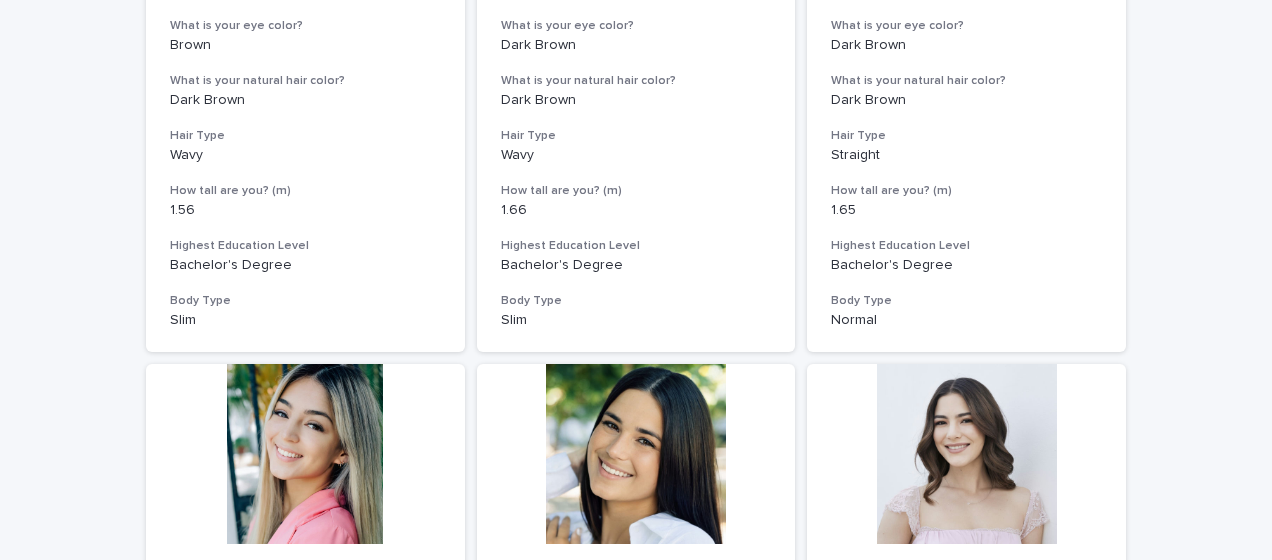 scroll, scrollTop: 2594, scrollLeft: 0, axis: vertical 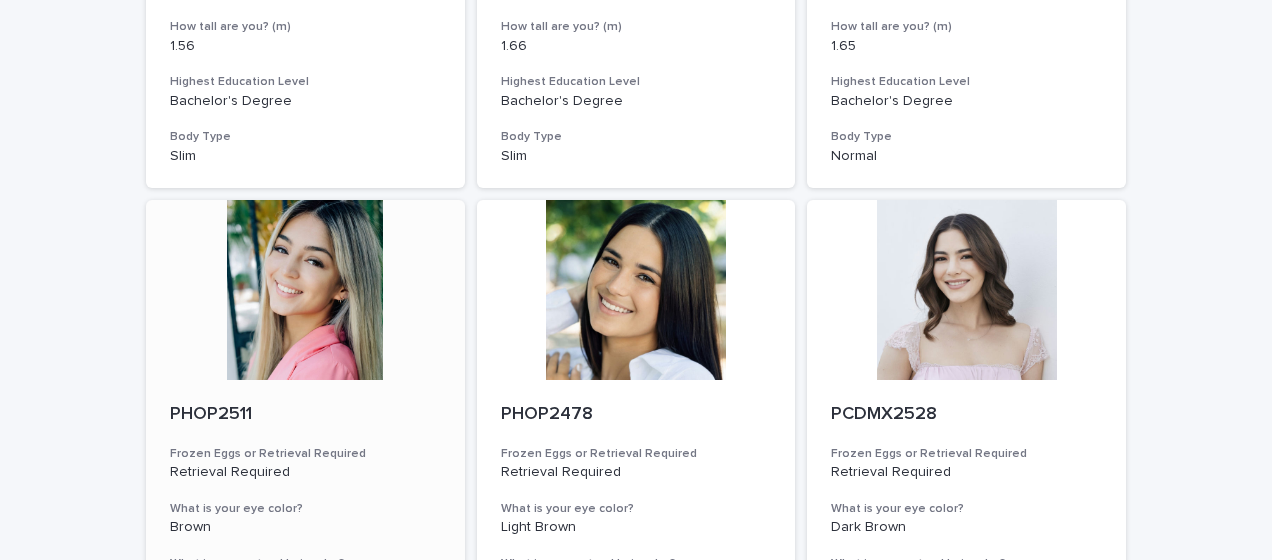 drag, startPoint x: 1262, startPoint y: 203, endPoint x: 391, endPoint y: 288, distance: 875.1377 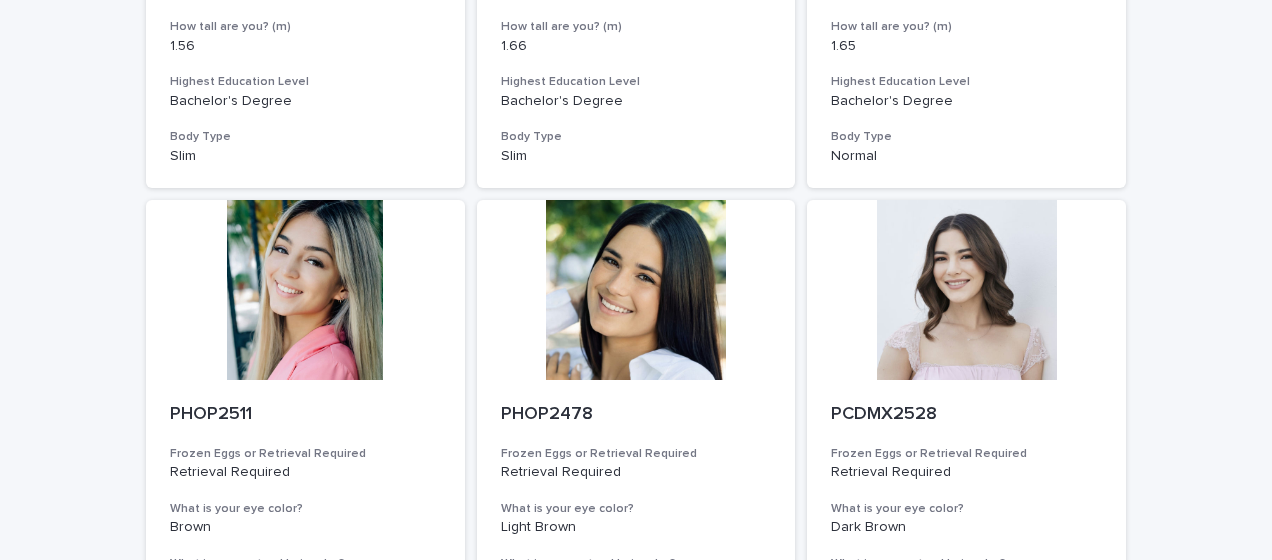 drag, startPoint x: 391, startPoint y: 288, endPoint x: 1167, endPoint y: 131, distance: 791.7228 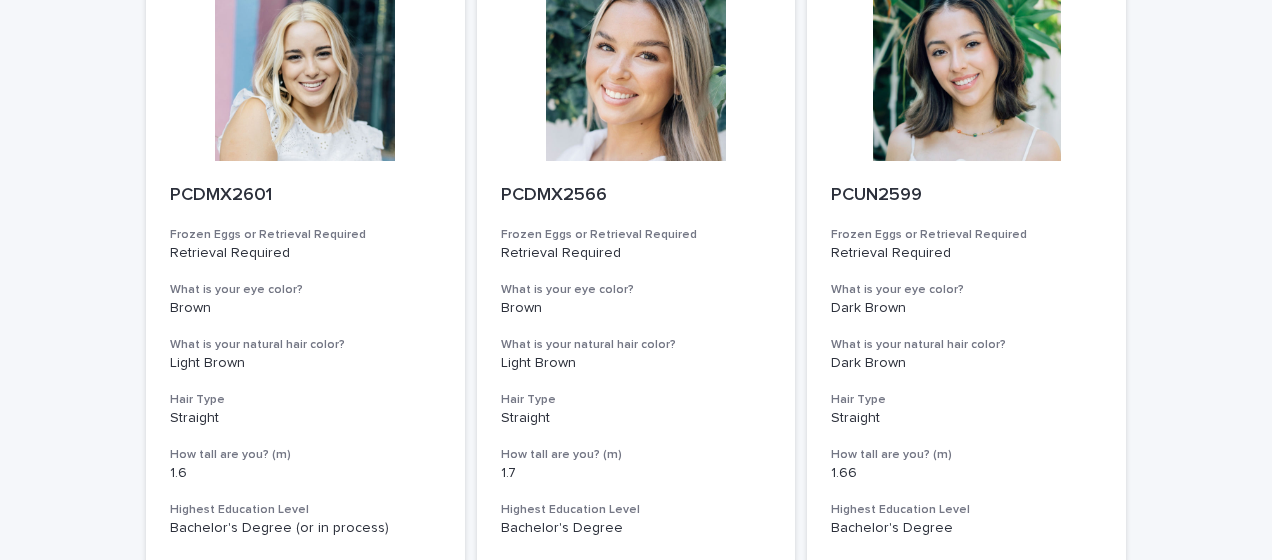 scroll, scrollTop: 6694, scrollLeft: 0, axis: vertical 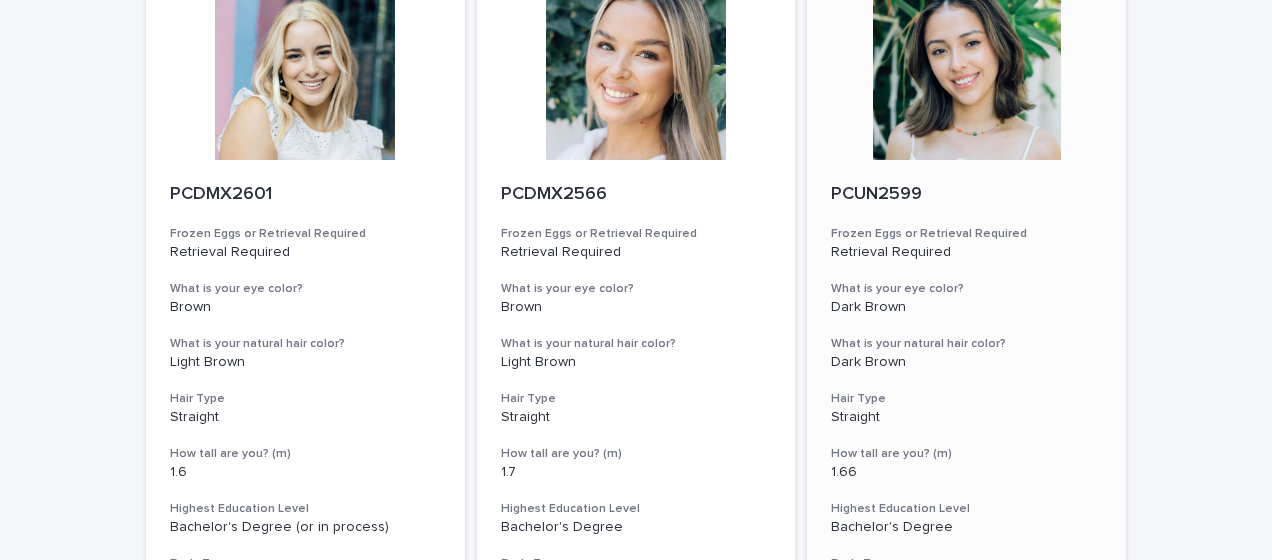click at bounding box center (966, 70) 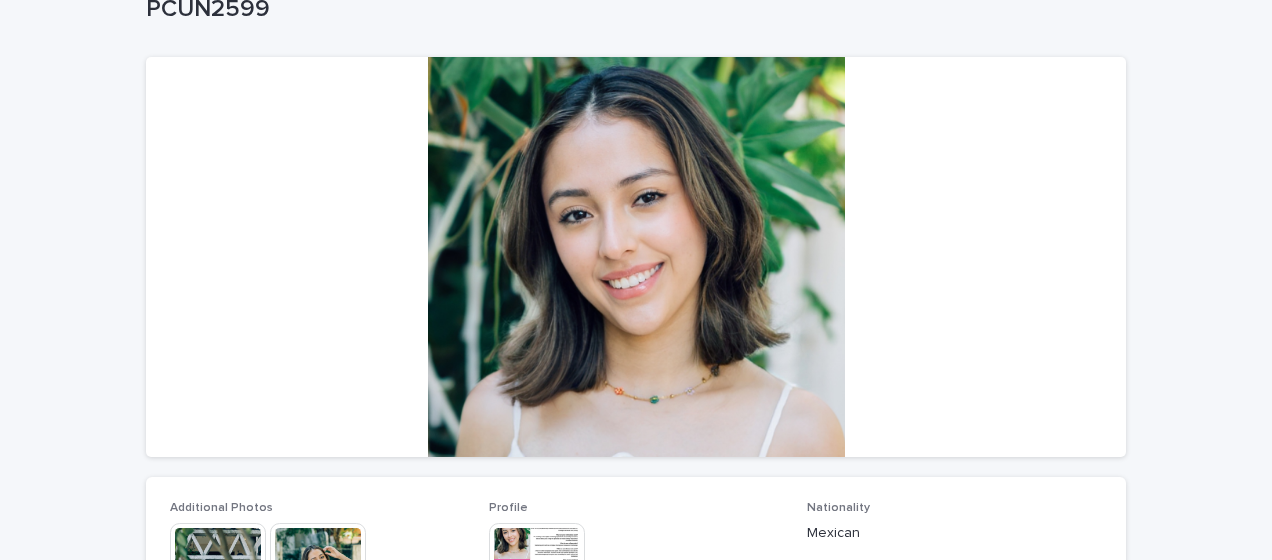 scroll, scrollTop: 300, scrollLeft: 0, axis: vertical 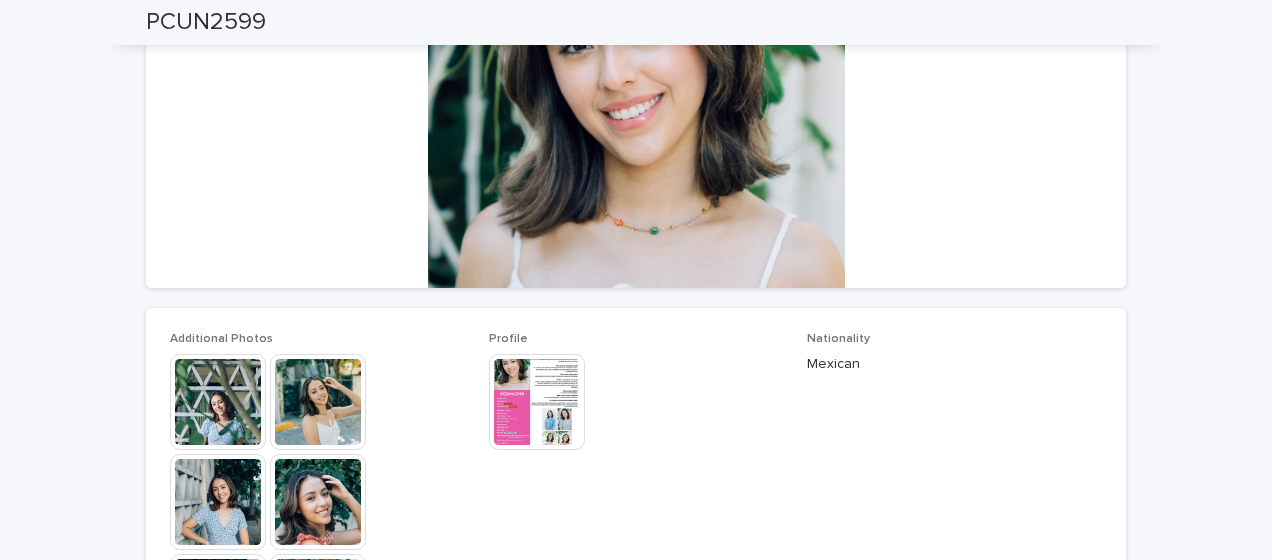 click at bounding box center (218, 402) 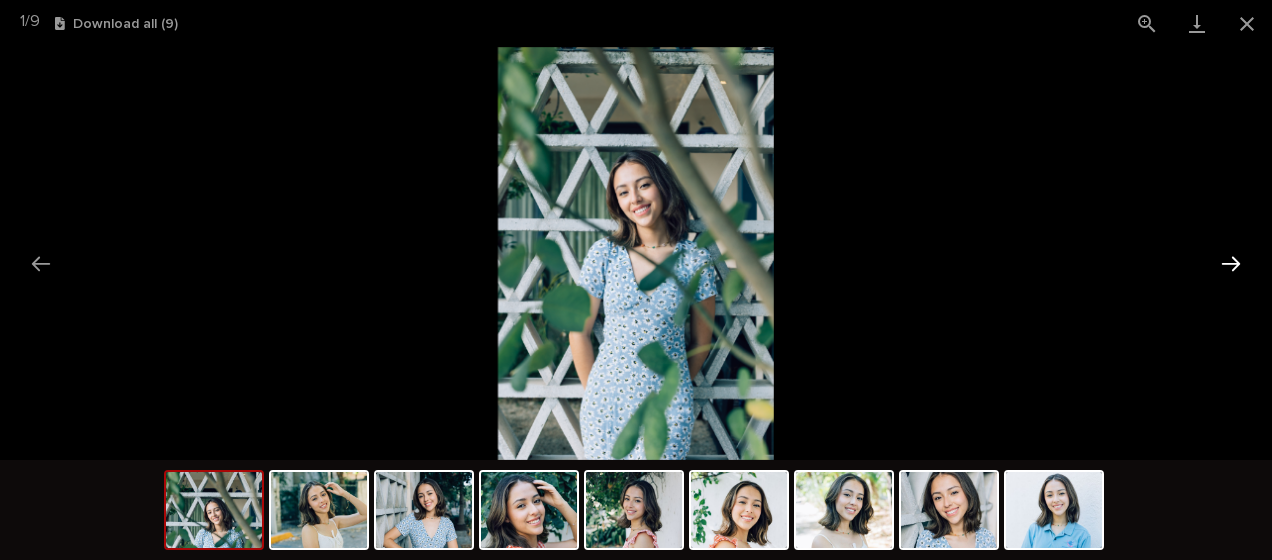 click at bounding box center (1231, 263) 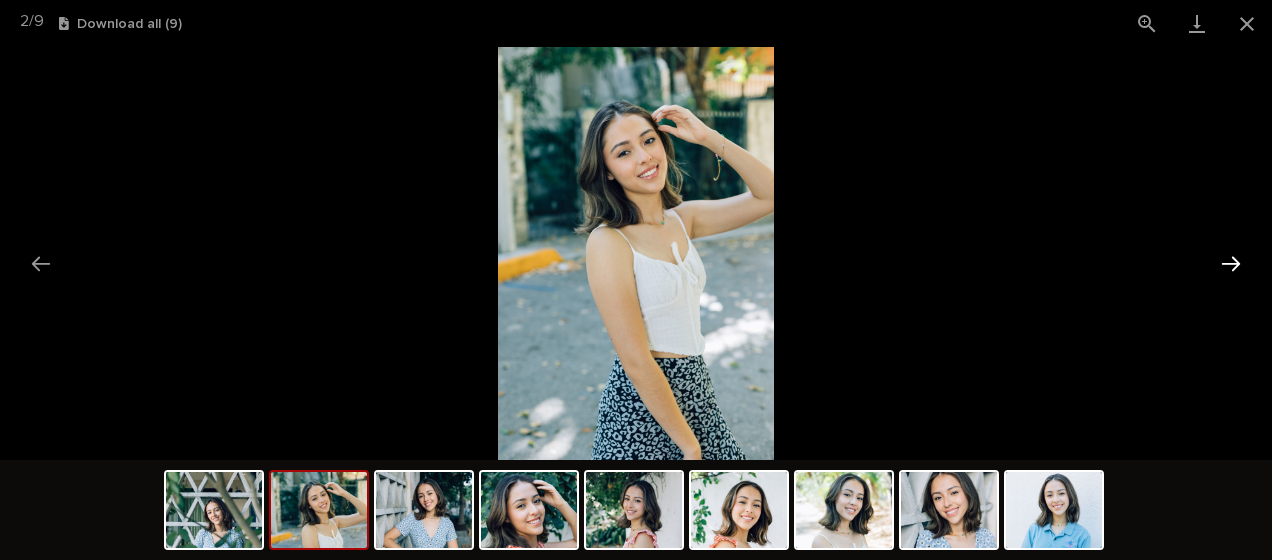 click at bounding box center [1231, 263] 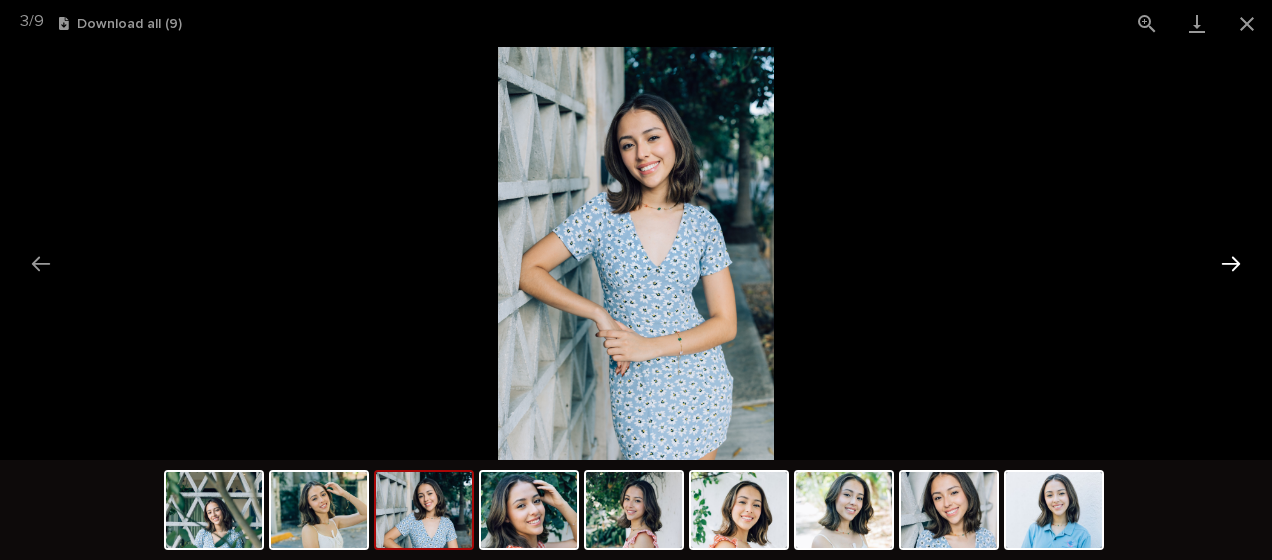 click at bounding box center [1231, 263] 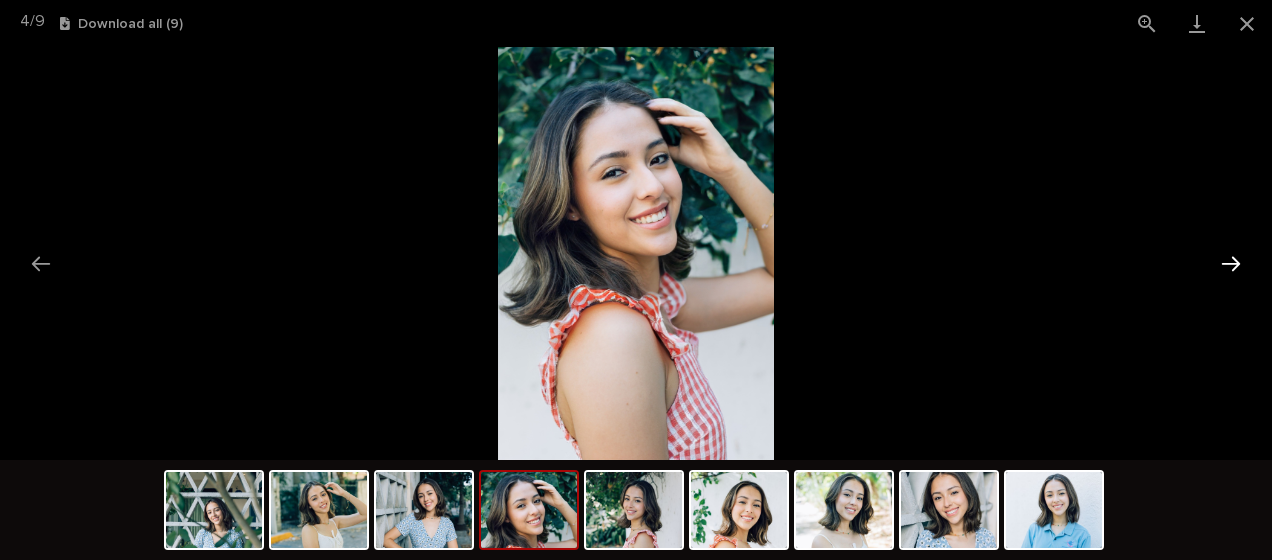 click at bounding box center (1231, 263) 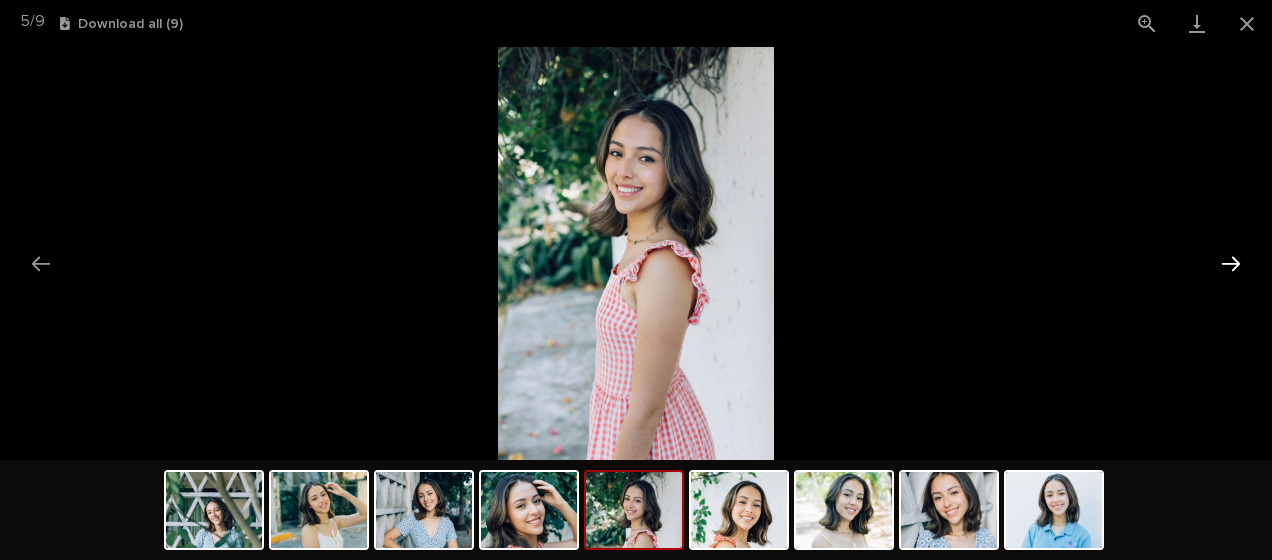 click at bounding box center (1231, 263) 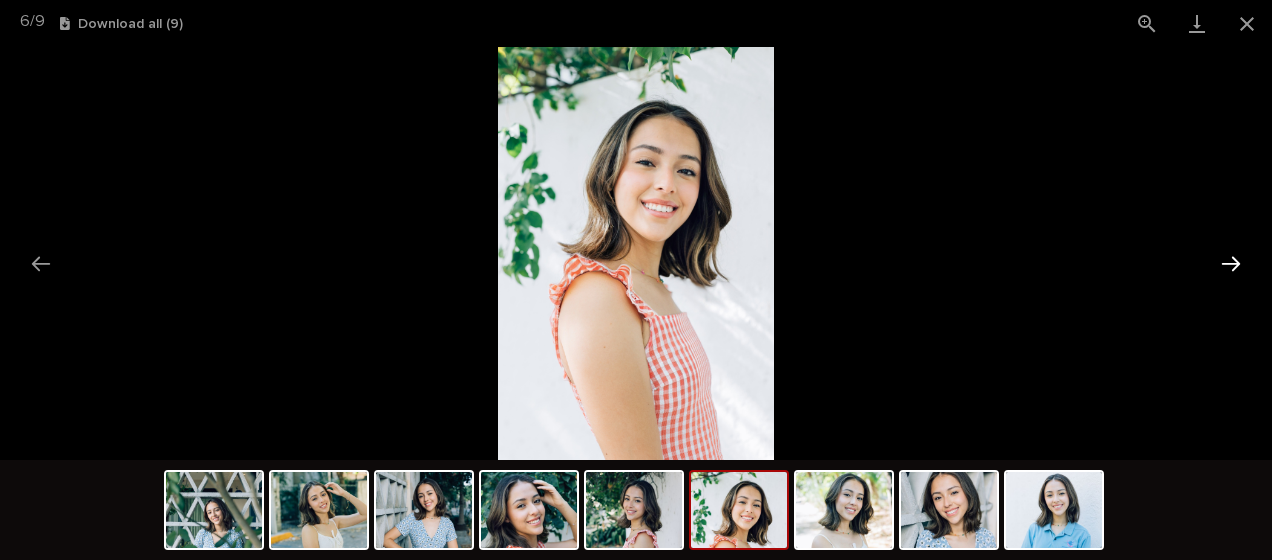 click at bounding box center (1231, 263) 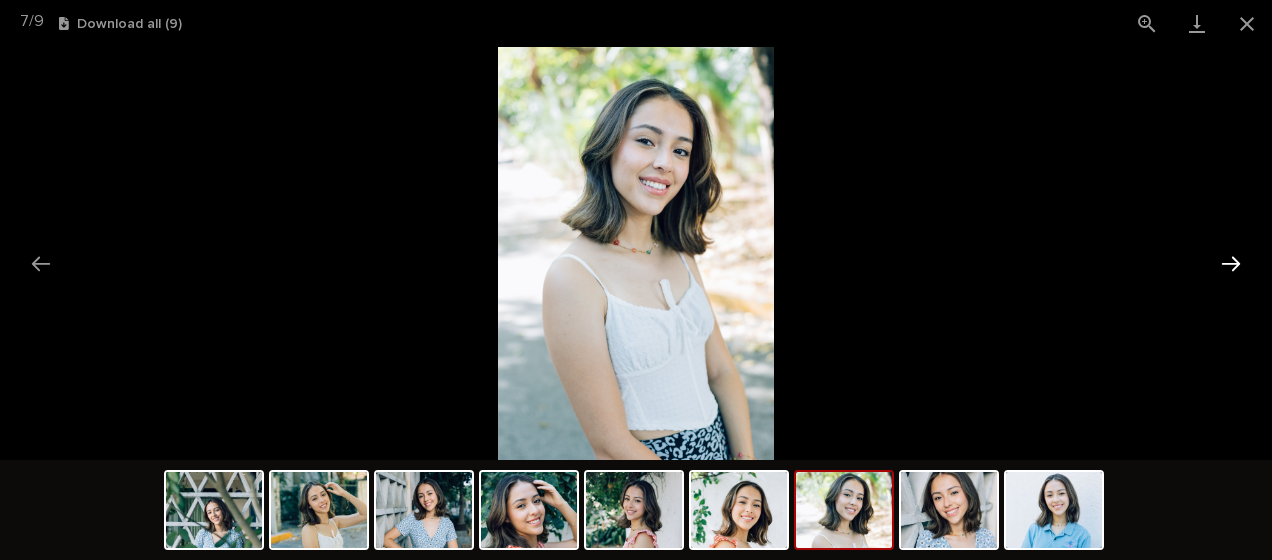 click at bounding box center (1231, 263) 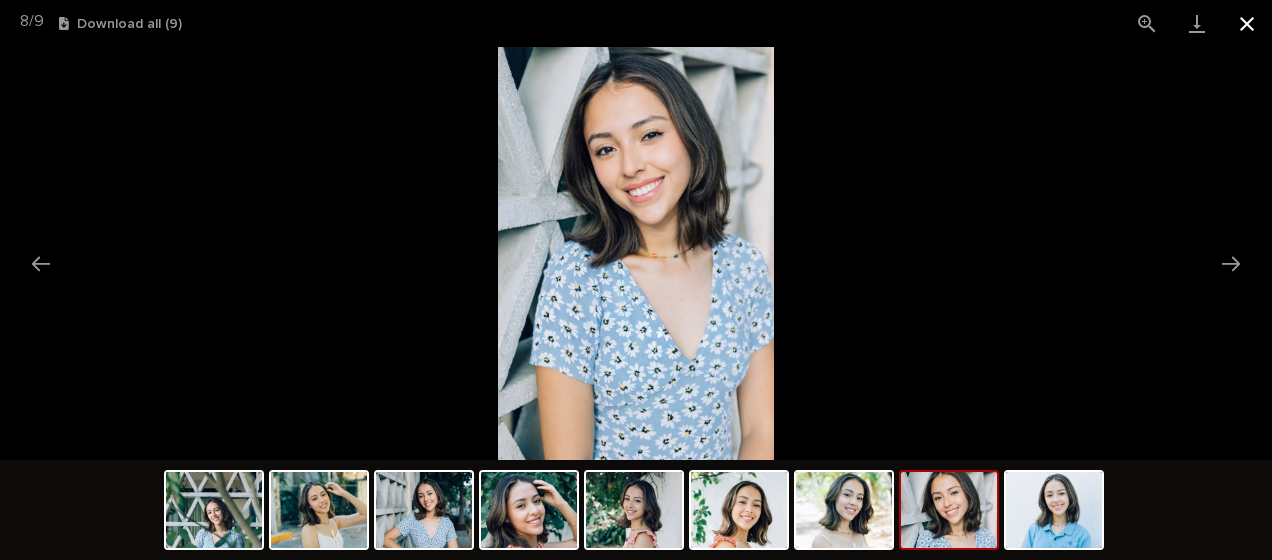 click at bounding box center [1247, 23] 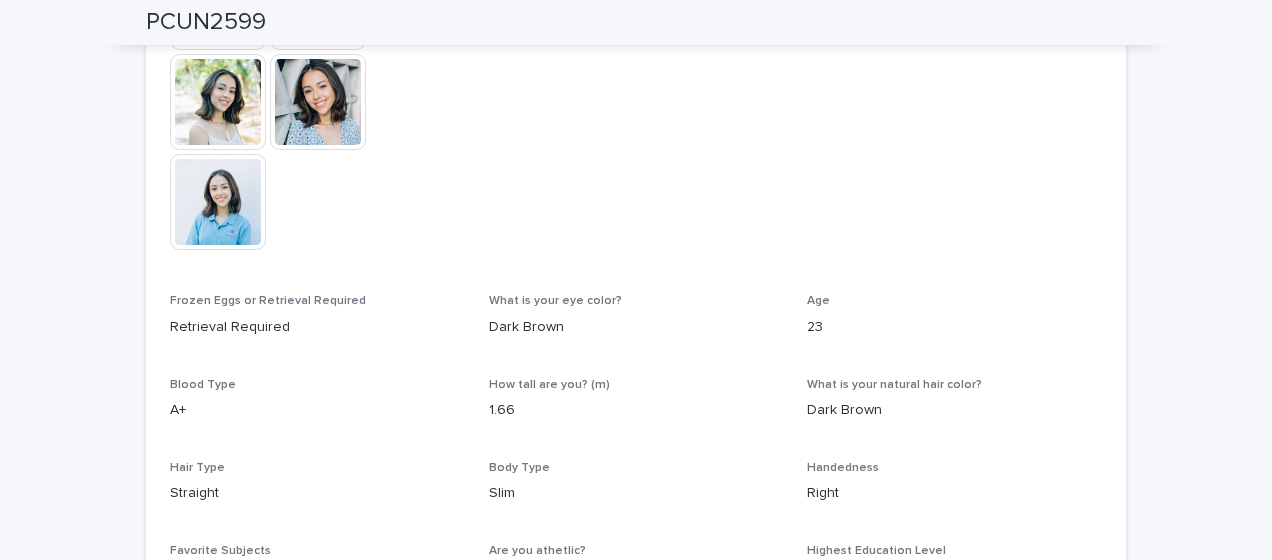 scroll, scrollTop: 1000, scrollLeft: 0, axis: vertical 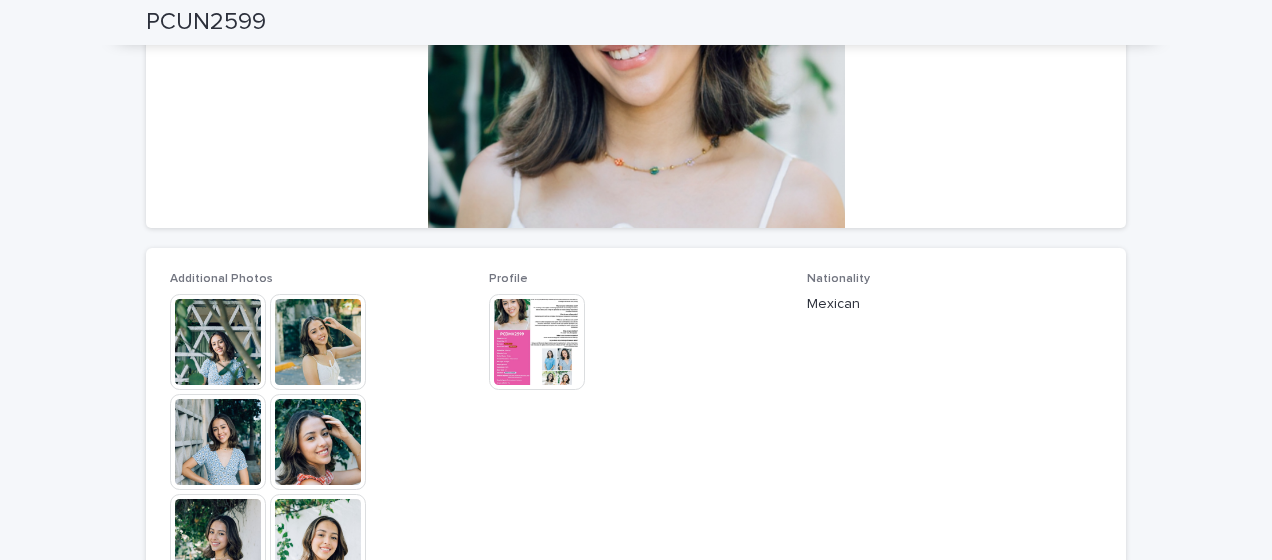 drag, startPoint x: 820, startPoint y: 240, endPoint x: 519, endPoint y: 292, distance: 305.45868 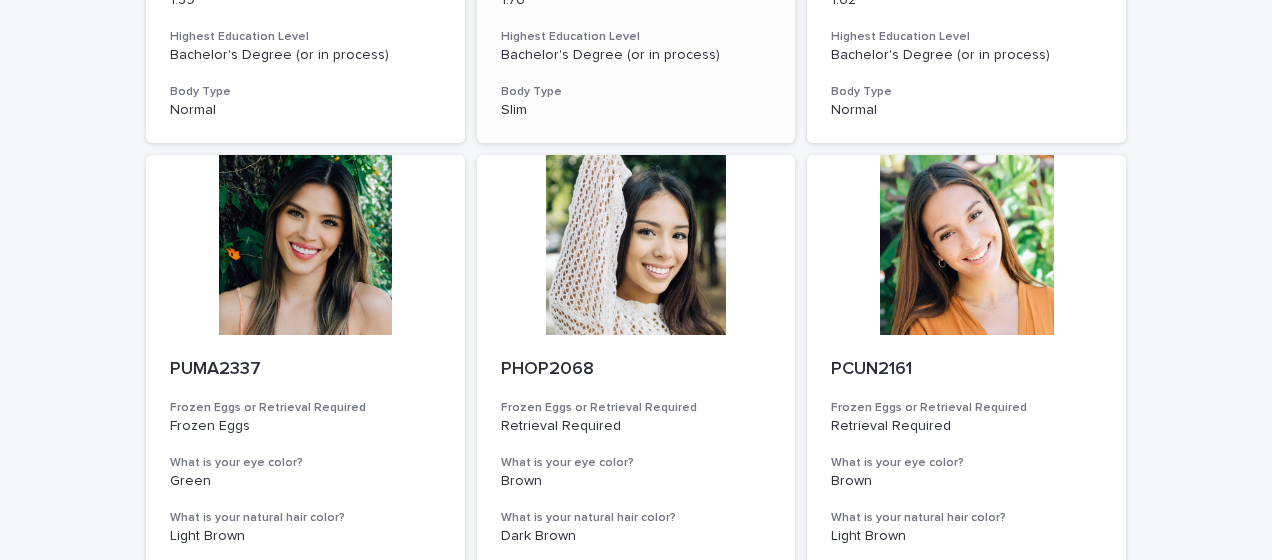 scroll, scrollTop: 800, scrollLeft: 0, axis: vertical 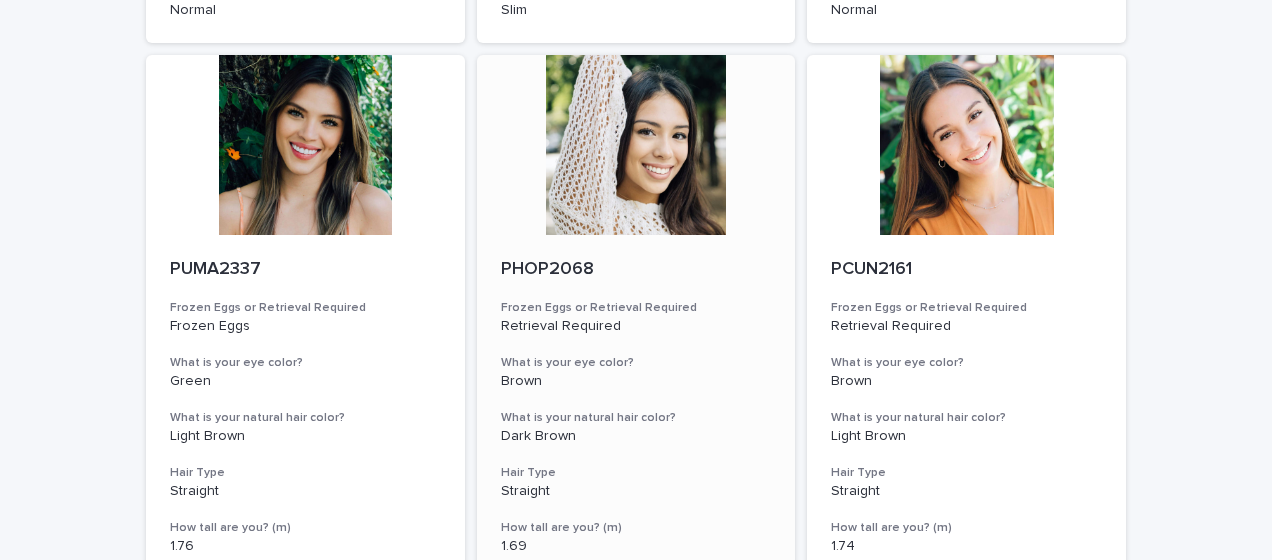 click at bounding box center (636, 145) 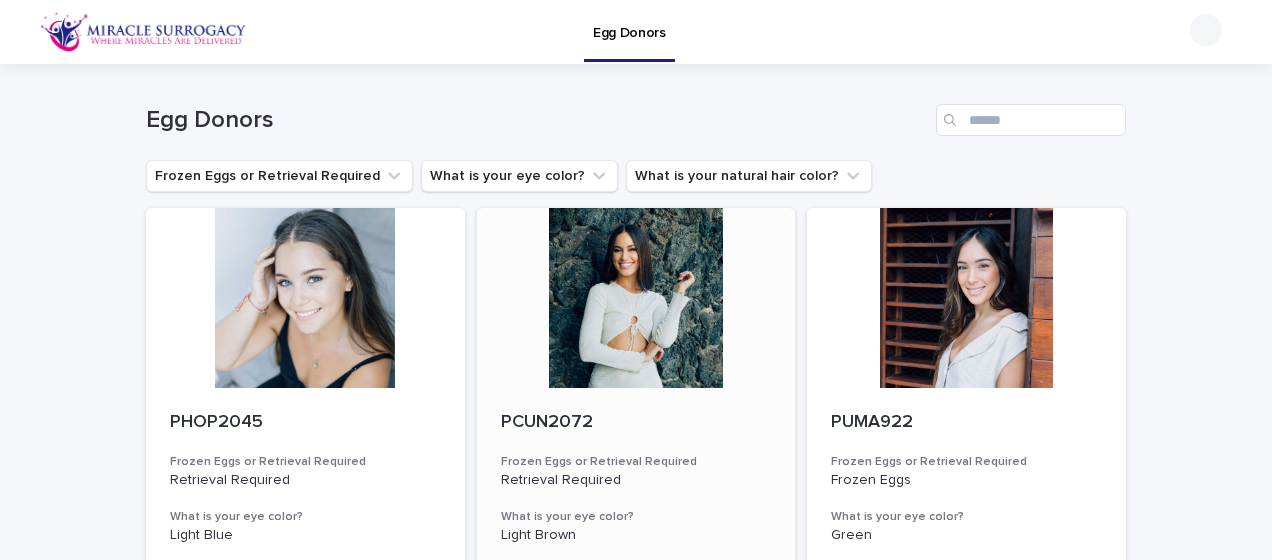 click at bounding box center [636, 298] 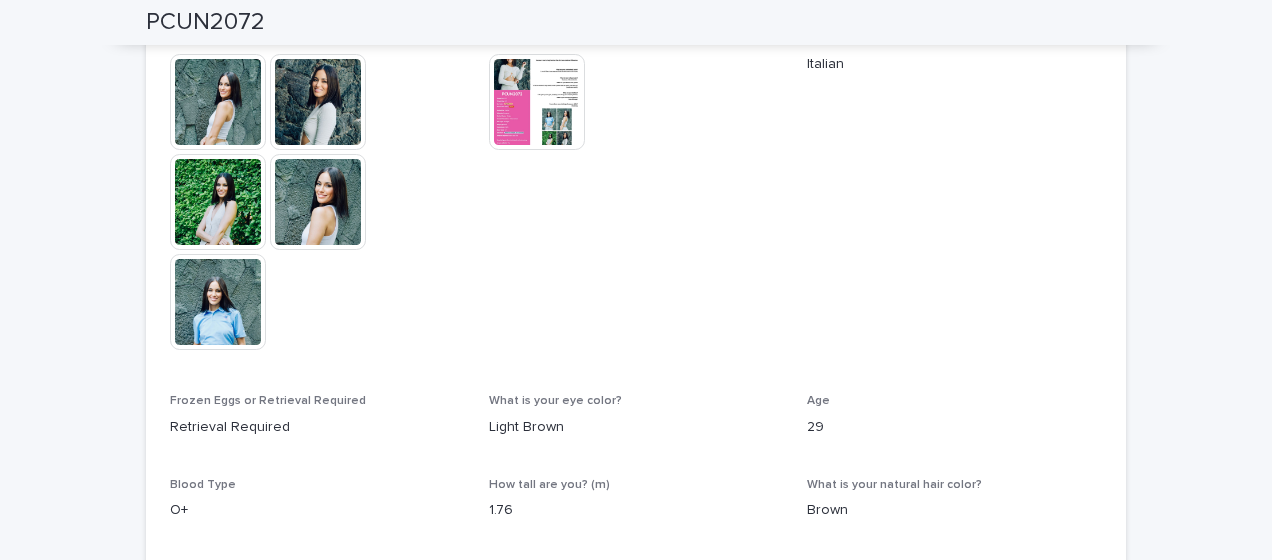 scroll, scrollTop: 300, scrollLeft: 0, axis: vertical 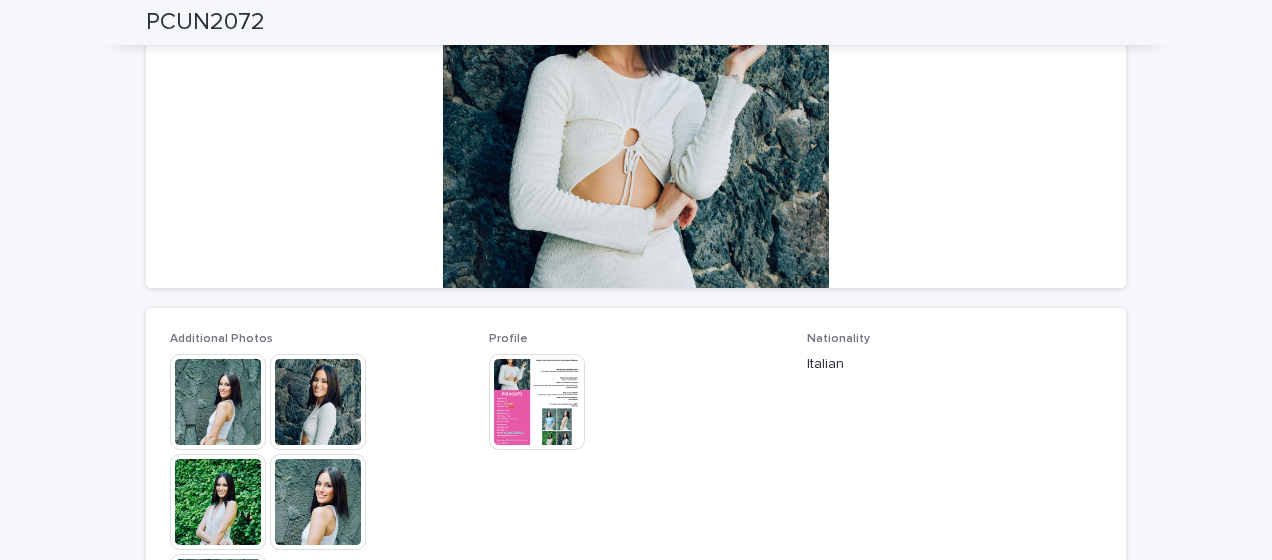 click at bounding box center (537, 402) 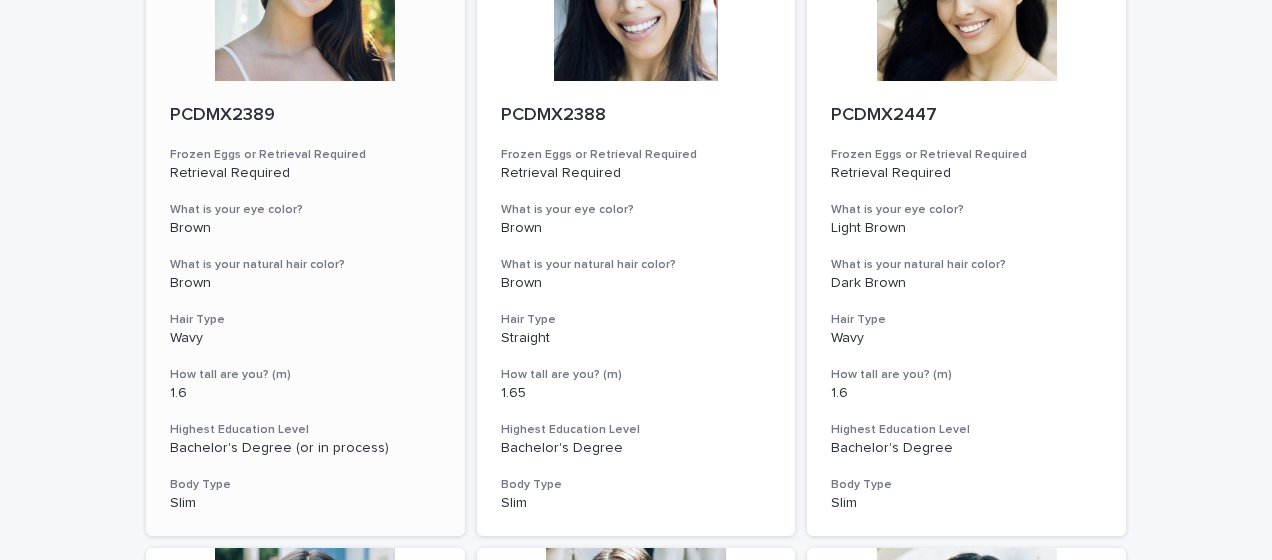 scroll, scrollTop: 1400, scrollLeft: 0, axis: vertical 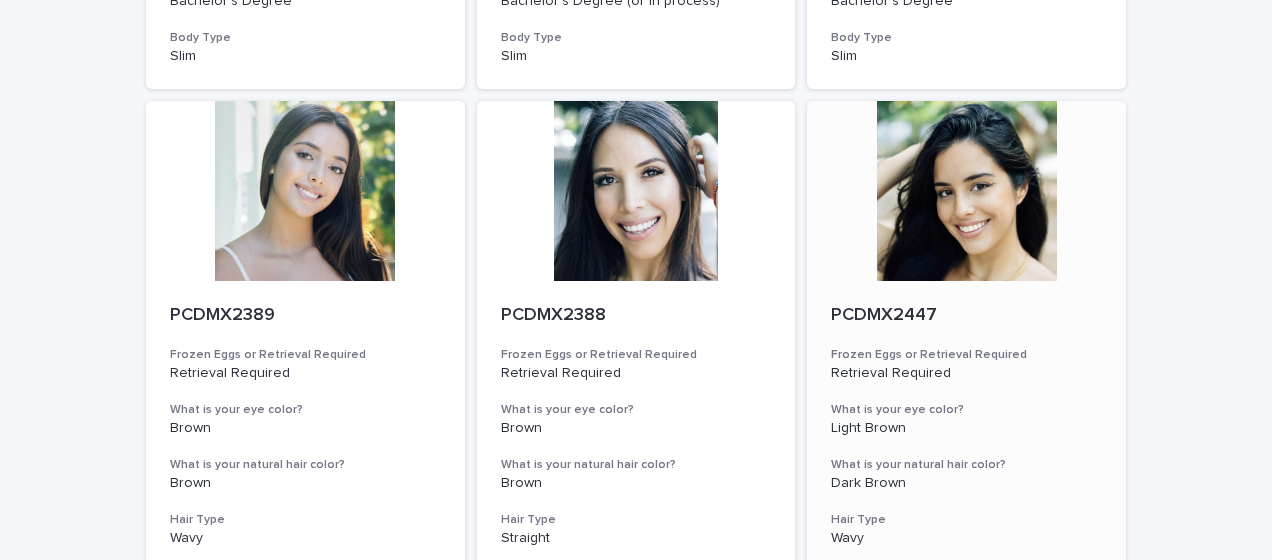 click at bounding box center (966, 191) 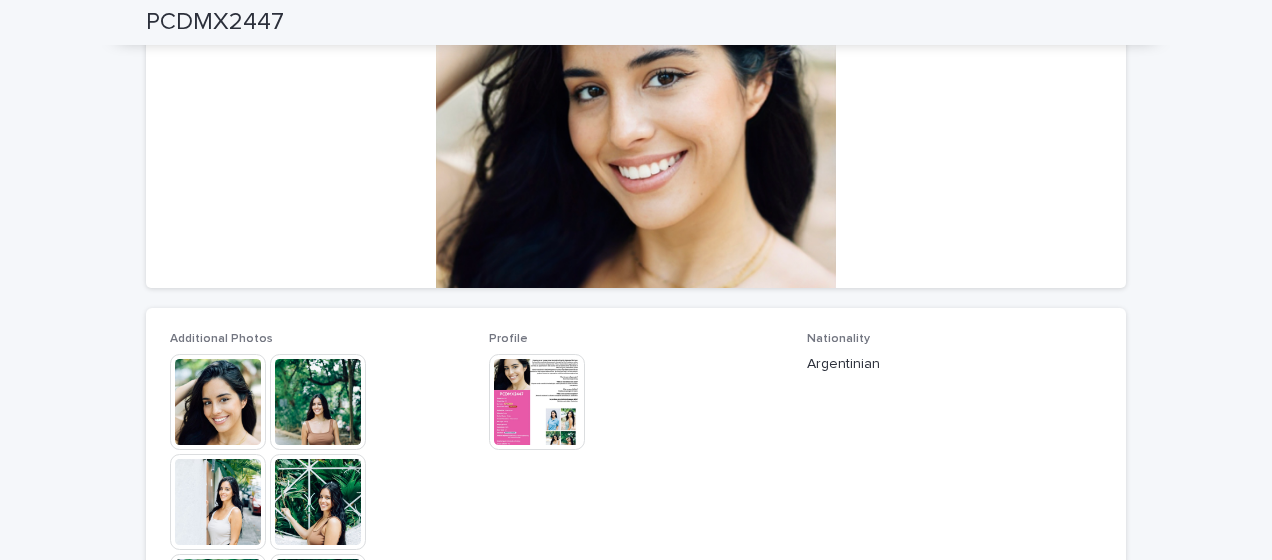 scroll, scrollTop: 600, scrollLeft: 0, axis: vertical 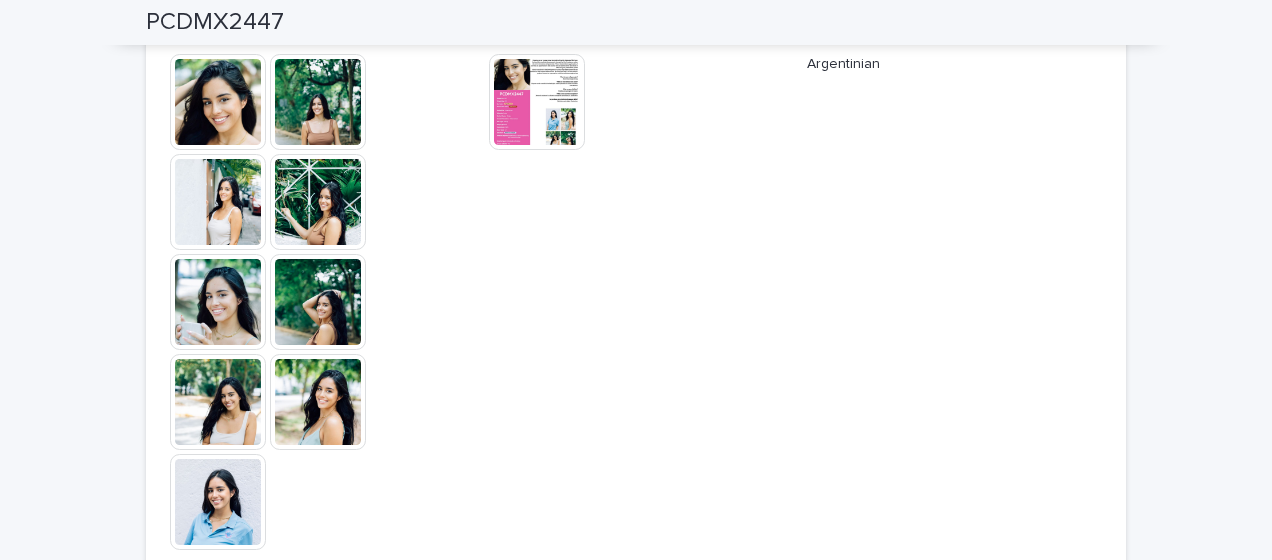 click at bounding box center [318, 102] 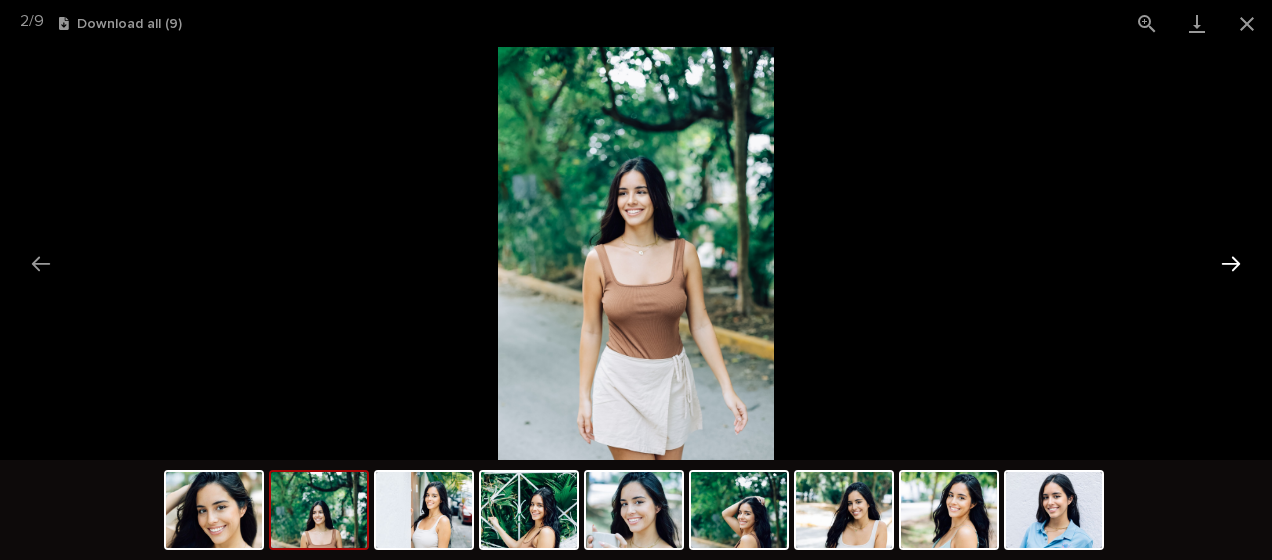 click at bounding box center (1231, 263) 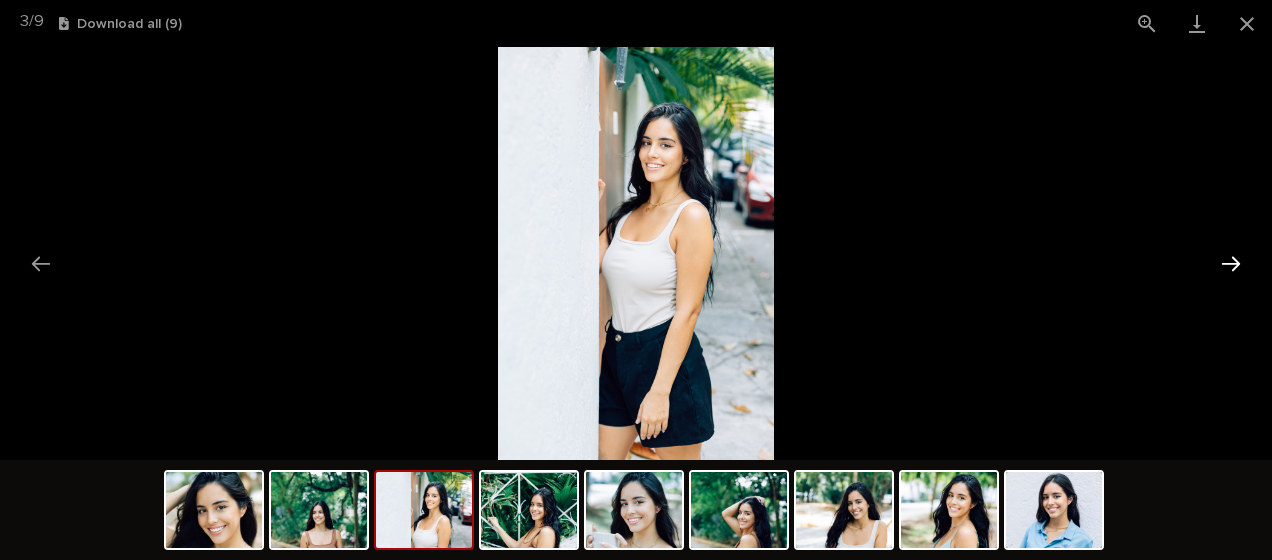 click at bounding box center (1231, 263) 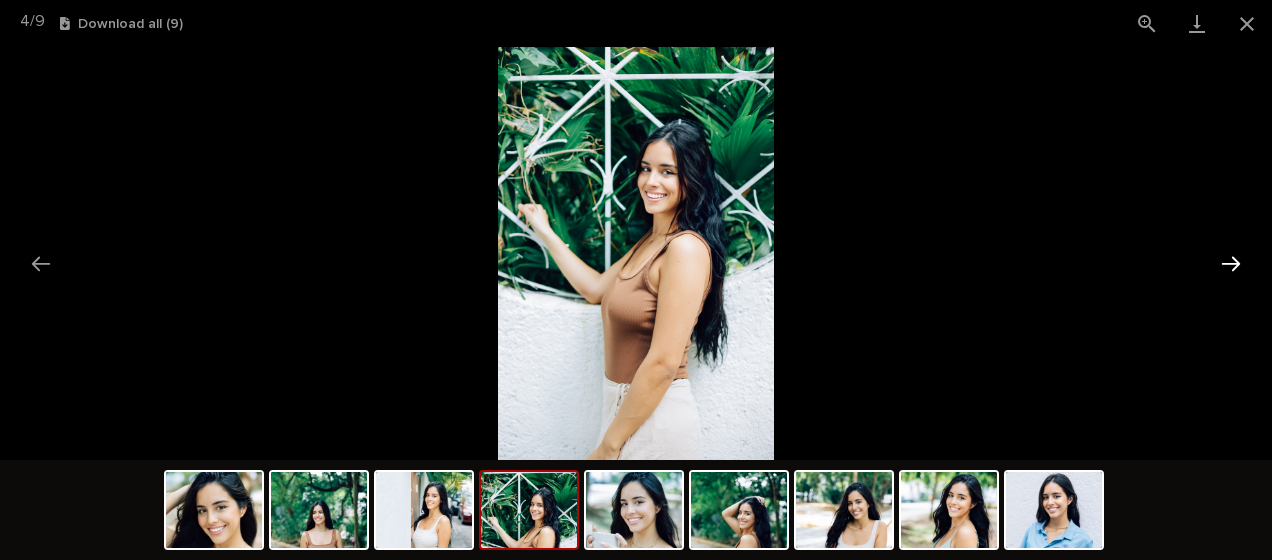 click at bounding box center [1231, 263] 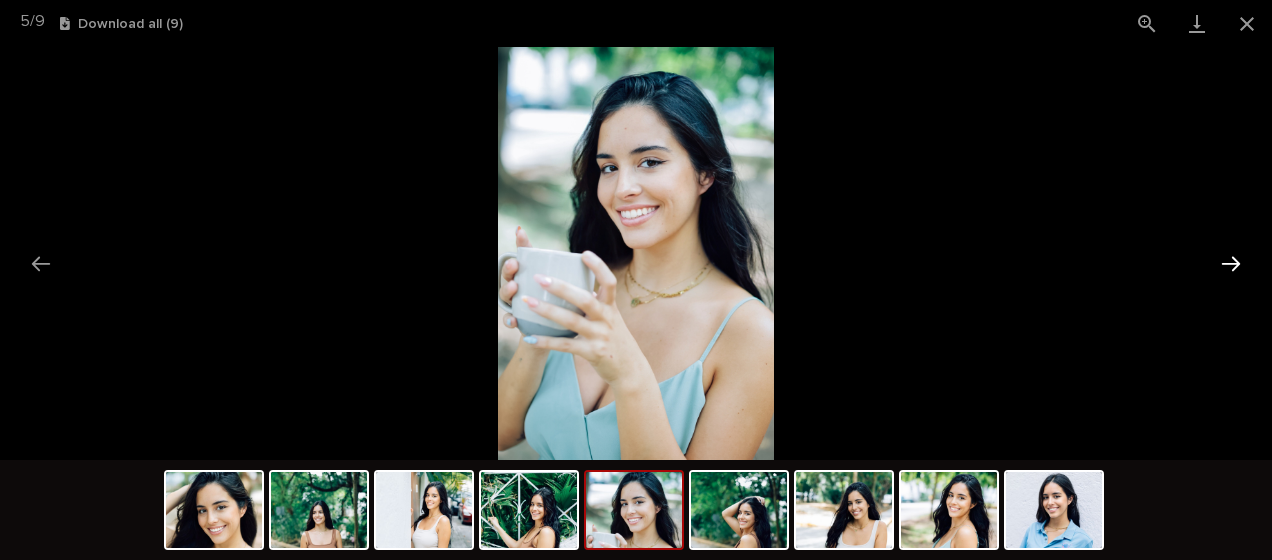 click at bounding box center [1231, 263] 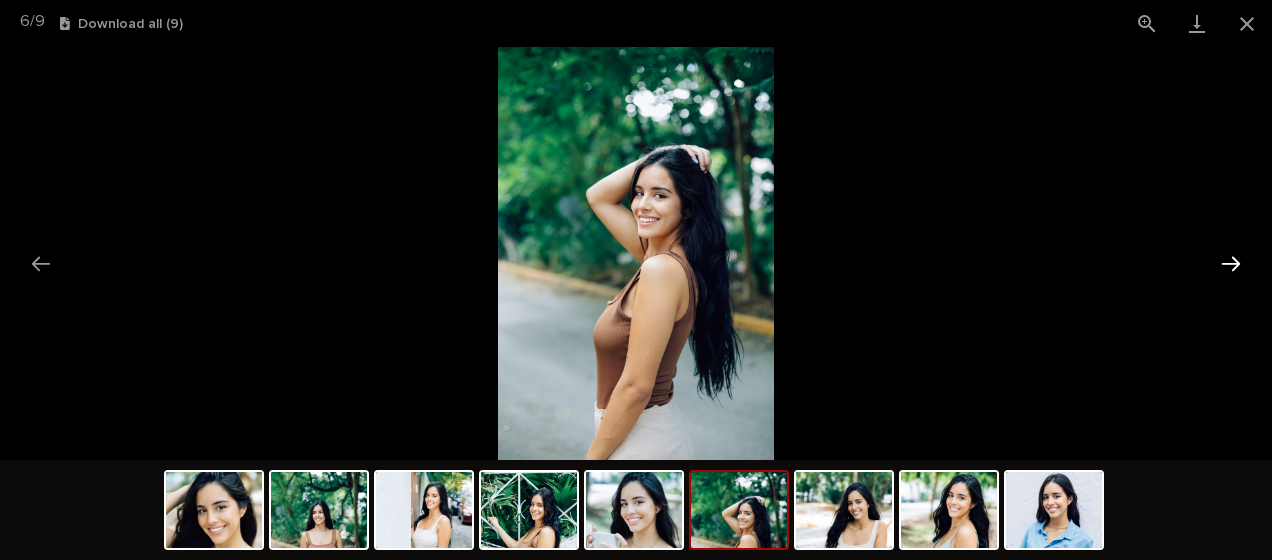 click at bounding box center [1231, 263] 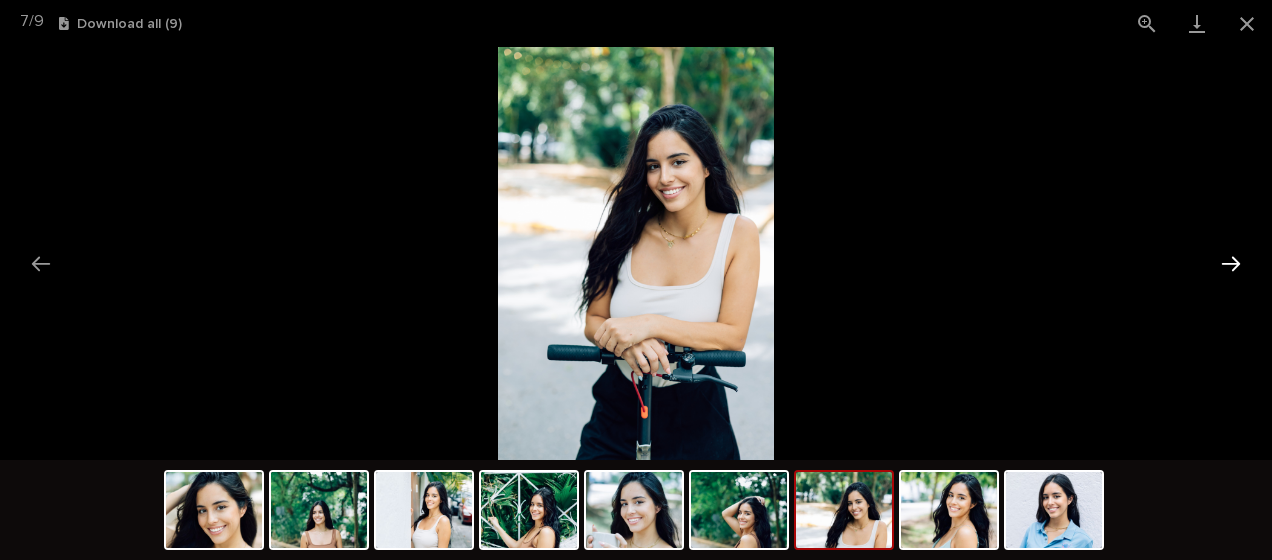 click at bounding box center (1231, 263) 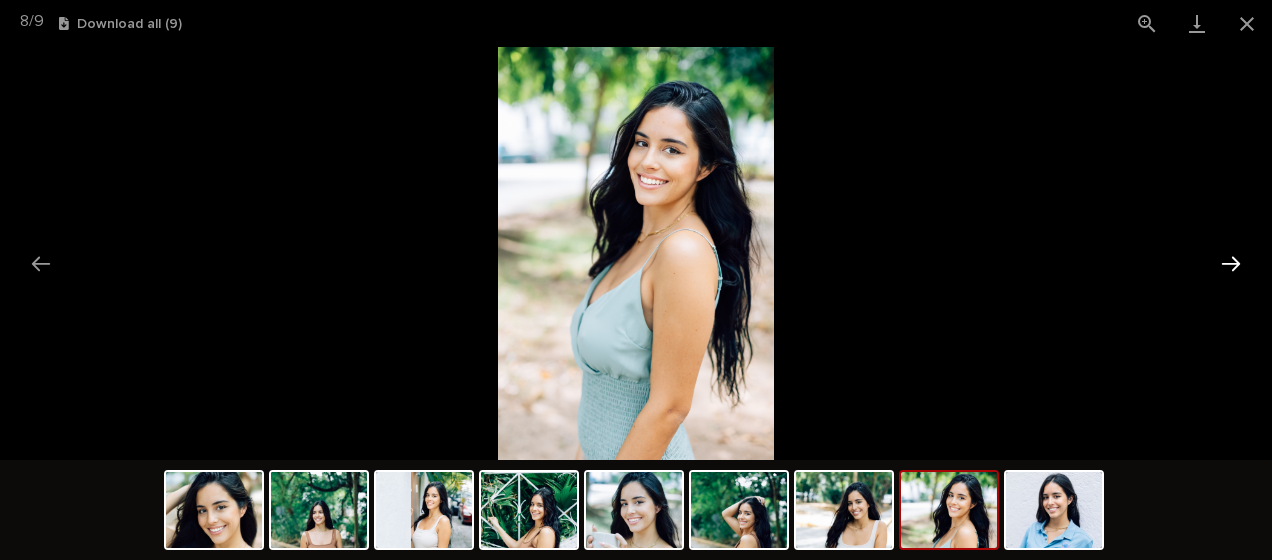 click at bounding box center [1231, 263] 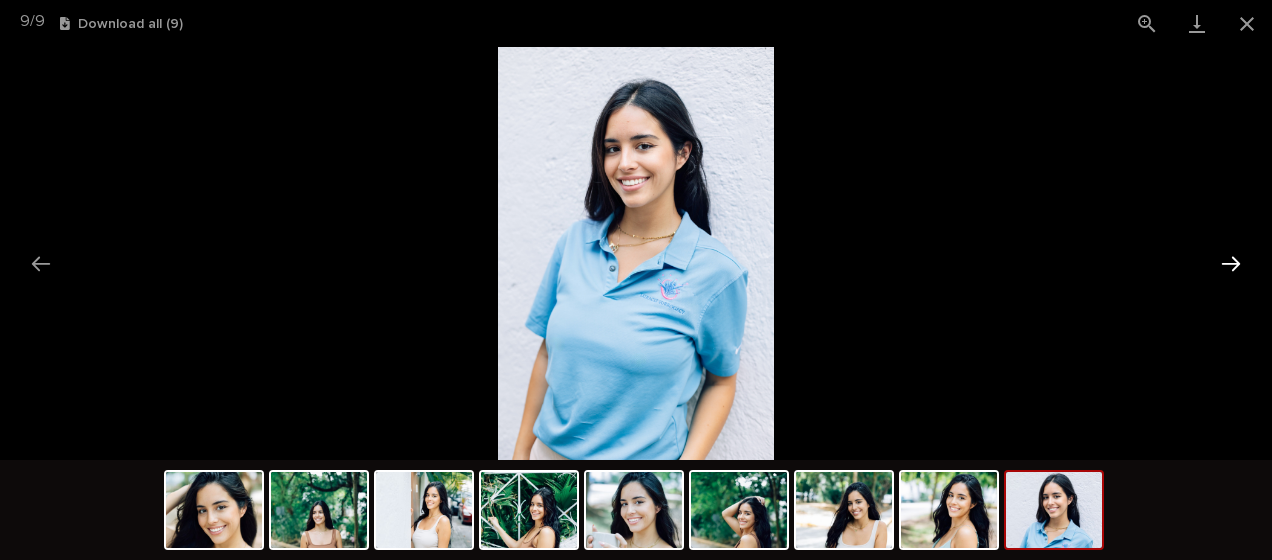 click at bounding box center [1231, 263] 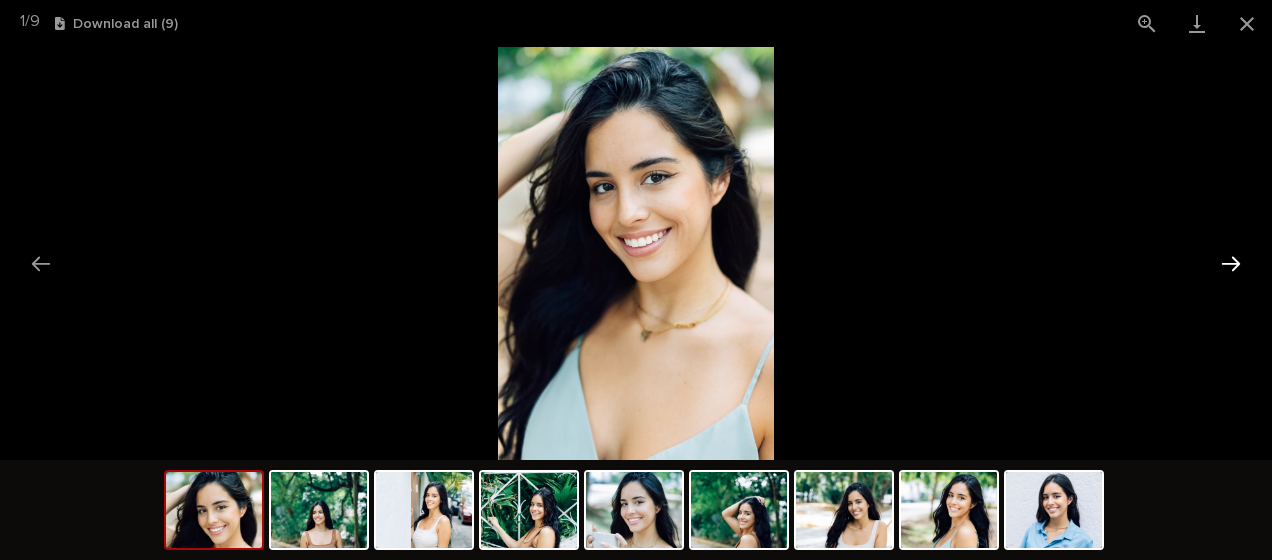 click at bounding box center (1231, 263) 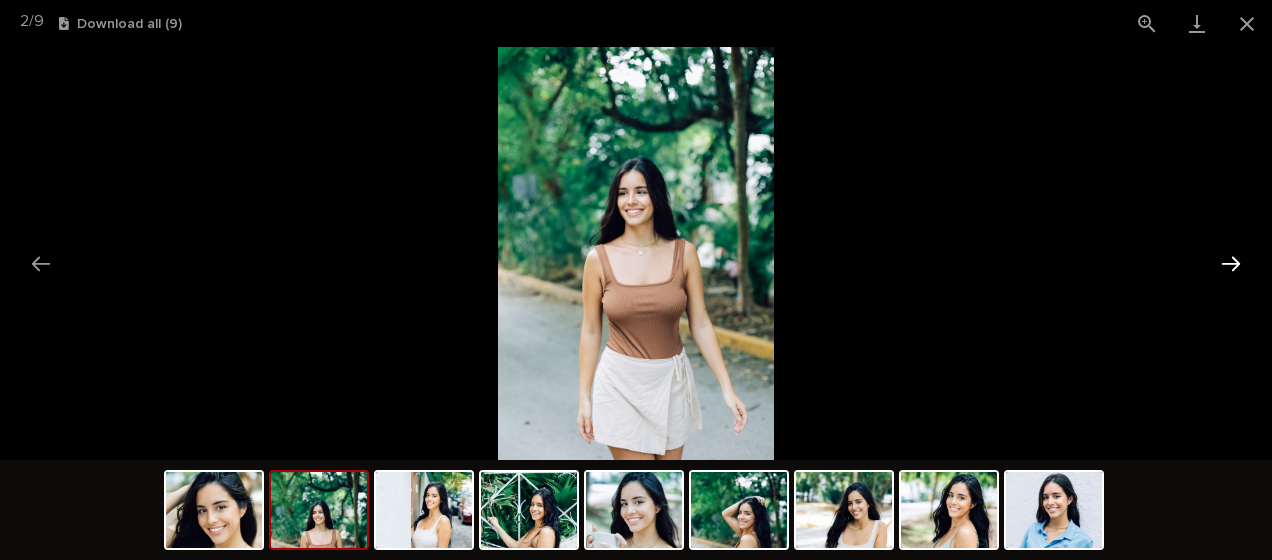 click at bounding box center (1231, 263) 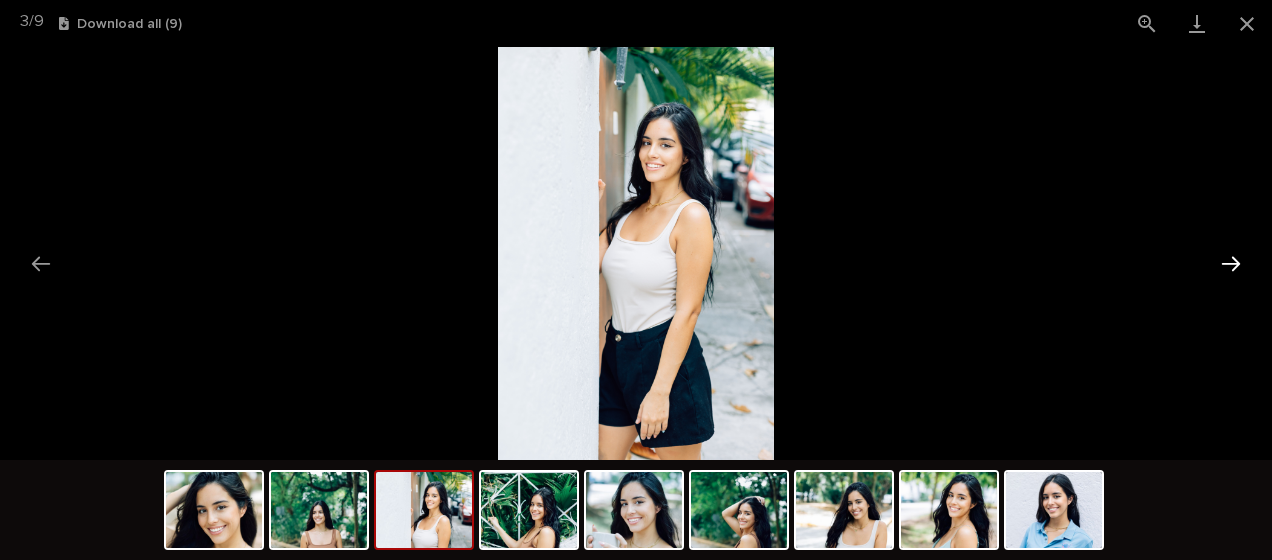 click at bounding box center (1231, 263) 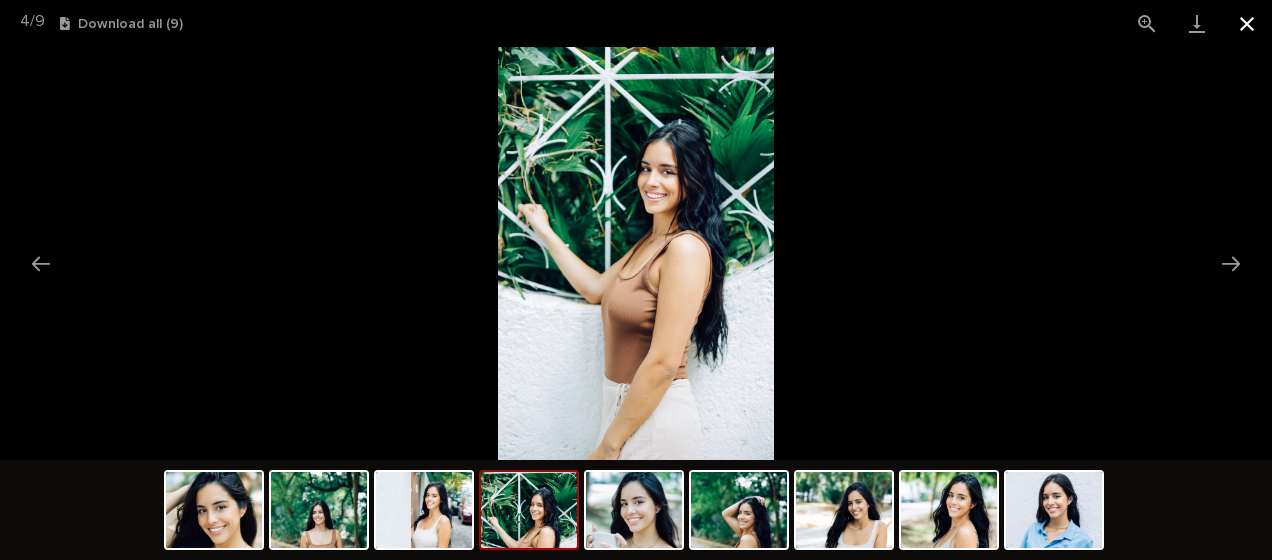 click at bounding box center [1247, 23] 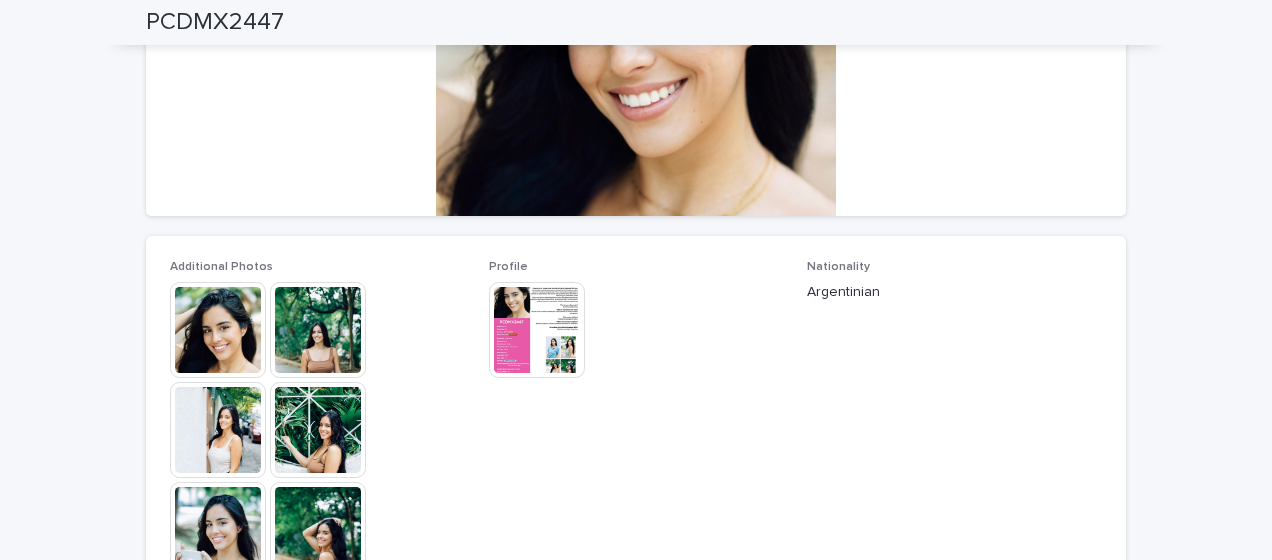 scroll, scrollTop: 300, scrollLeft: 0, axis: vertical 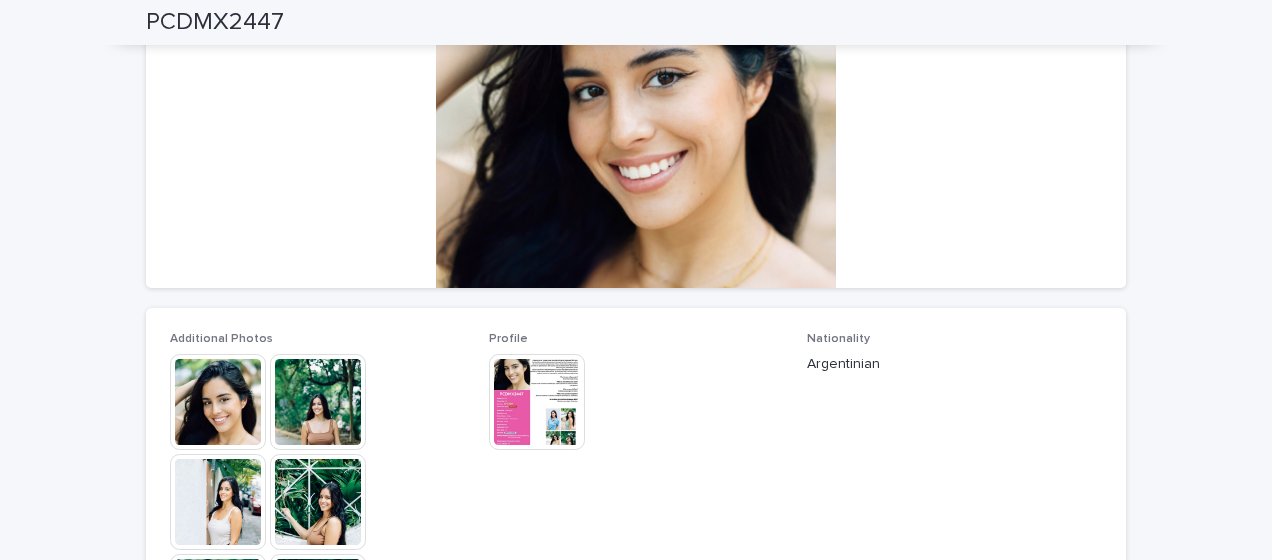 click at bounding box center [537, 402] 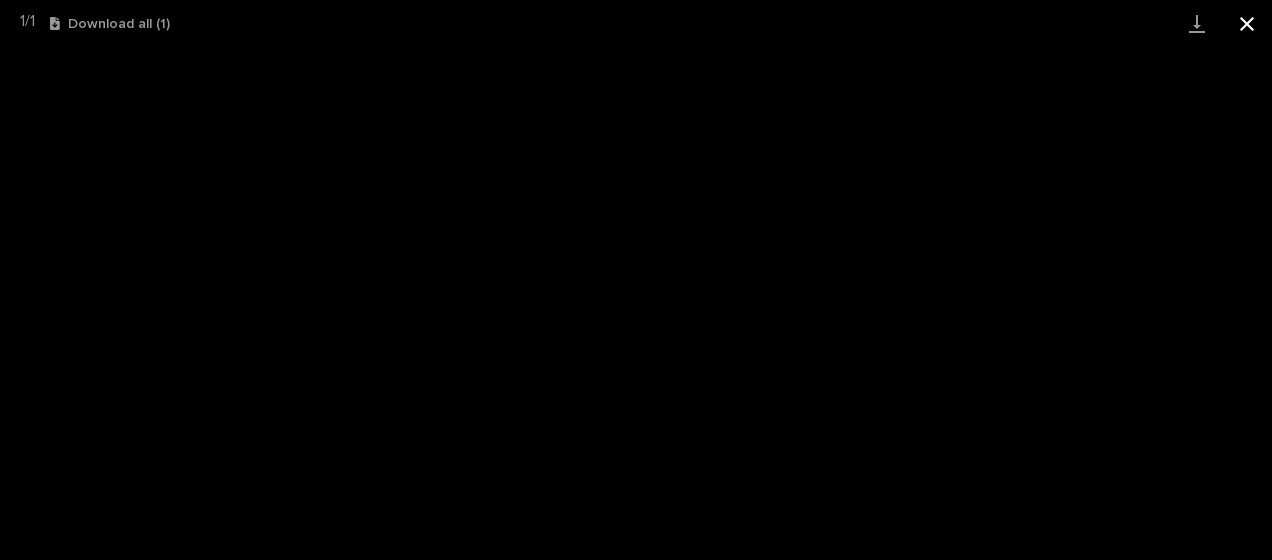 click at bounding box center [1247, 23] 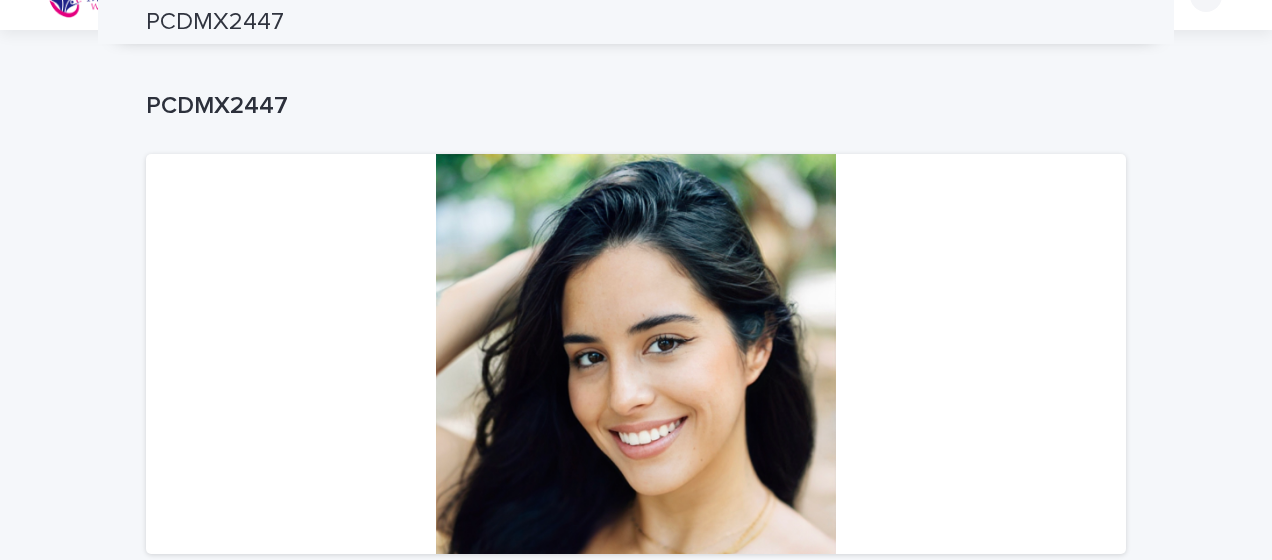 scroll, scrollTop: 0, scrollLeft: 0, axis: both 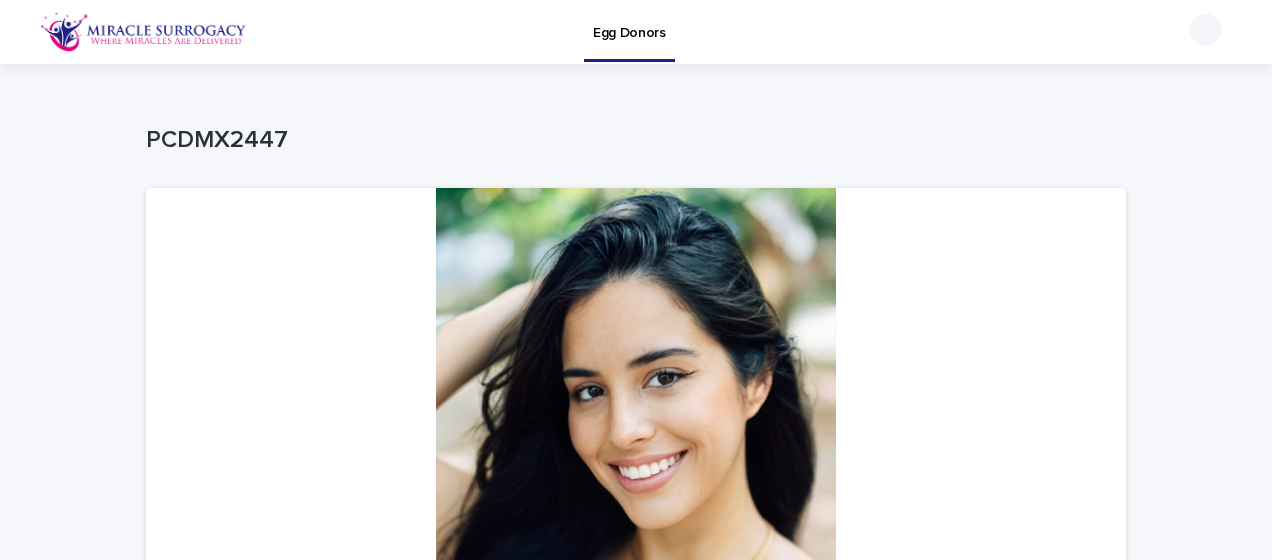 click on "Egg Donors" at bounding box center [629, 21] 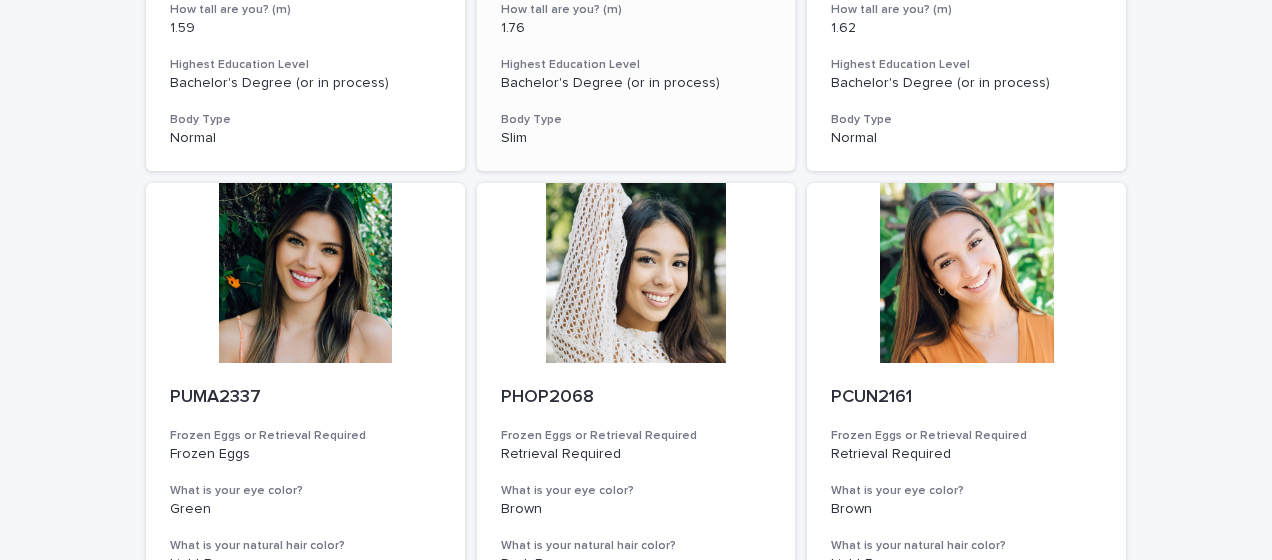 scroll, scrollTop: 800, scrollLeft: 0, axis: vertical 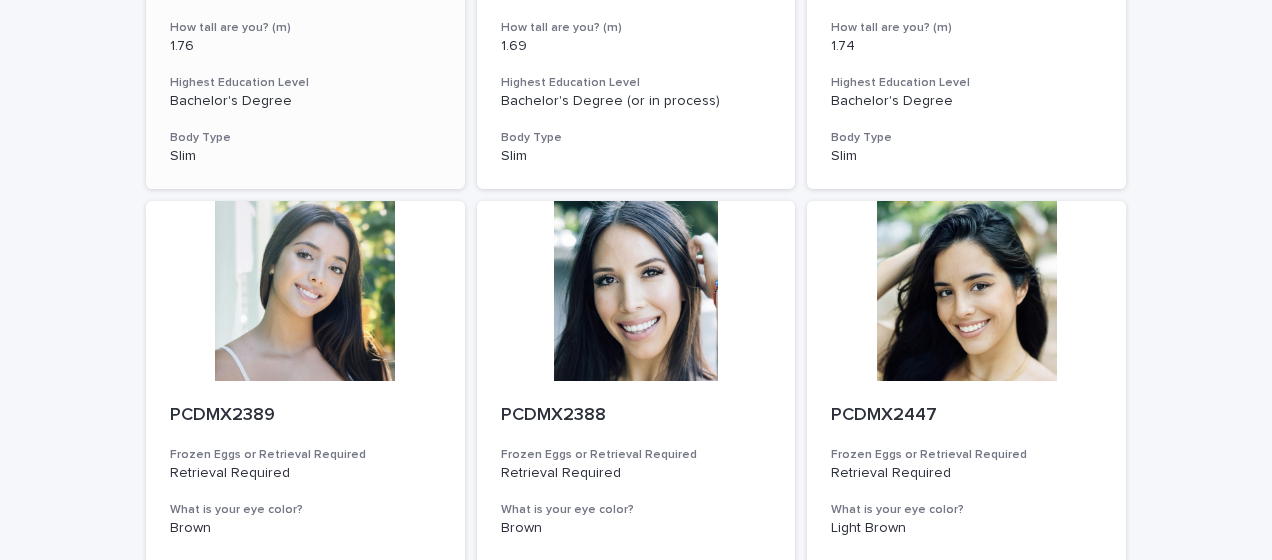 drag, startPoint x: 472, startPoint y: 148, endPoint x: 224, endPoint y: 151, distance: 248.01814 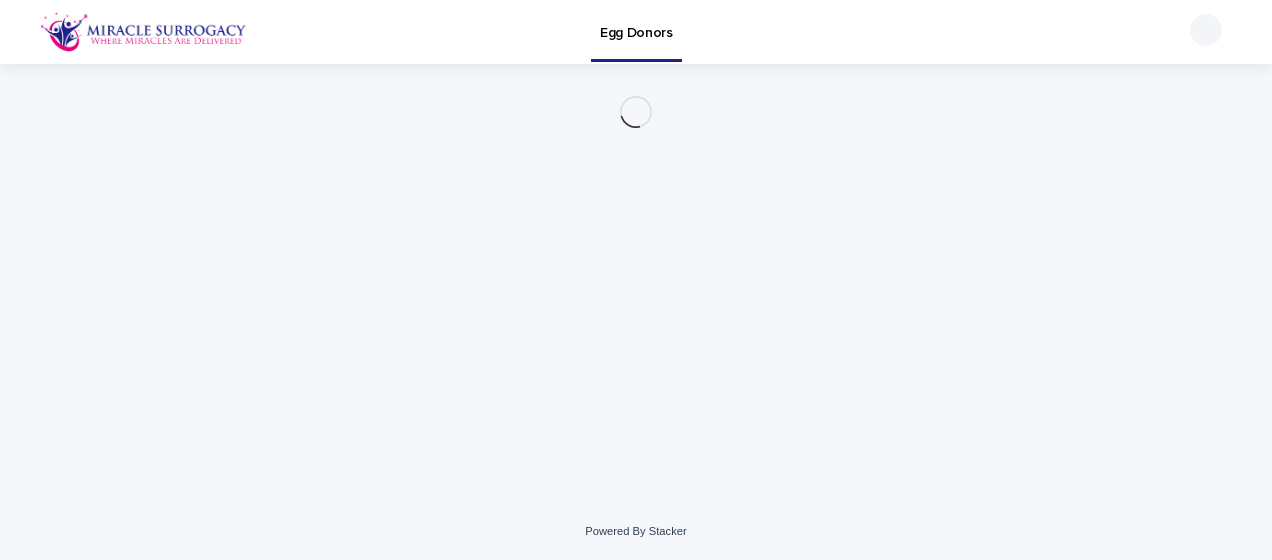 scroll, scrollTop: 0, scrollLeft: 0, axis: both 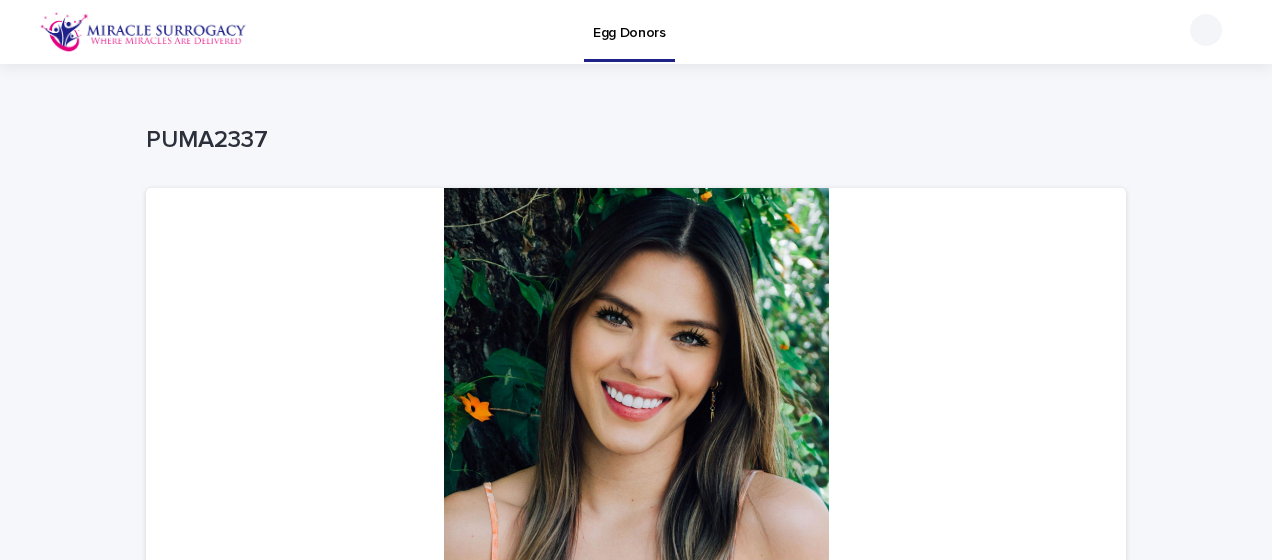 click on "Egg Donors" at bounding box center [629, 29] 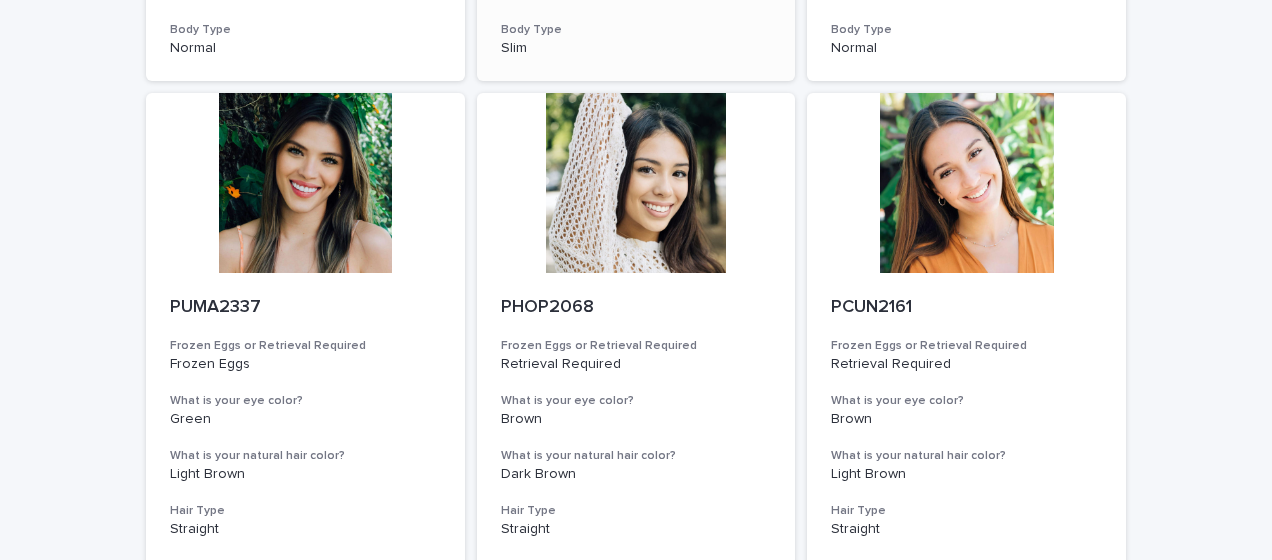 scroll, scrollTop: 900, scrollLeft: 0, axis: vertical 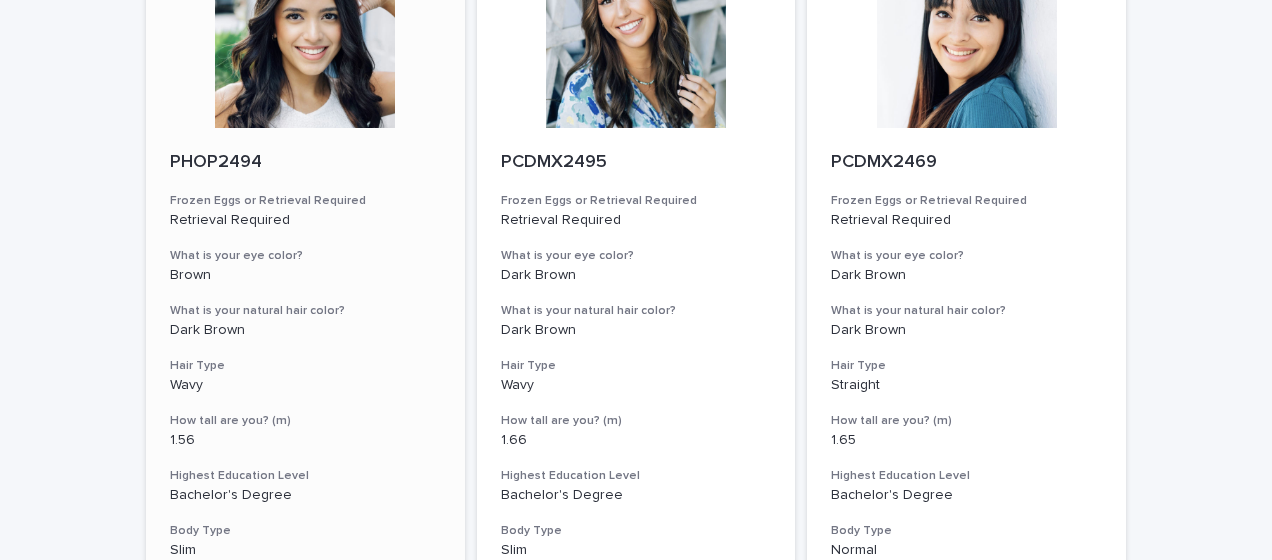 drag, startPoint x: 522, startPoint y: 215, endPoint x: 145, endPoint y: 220, distance: 377.03314 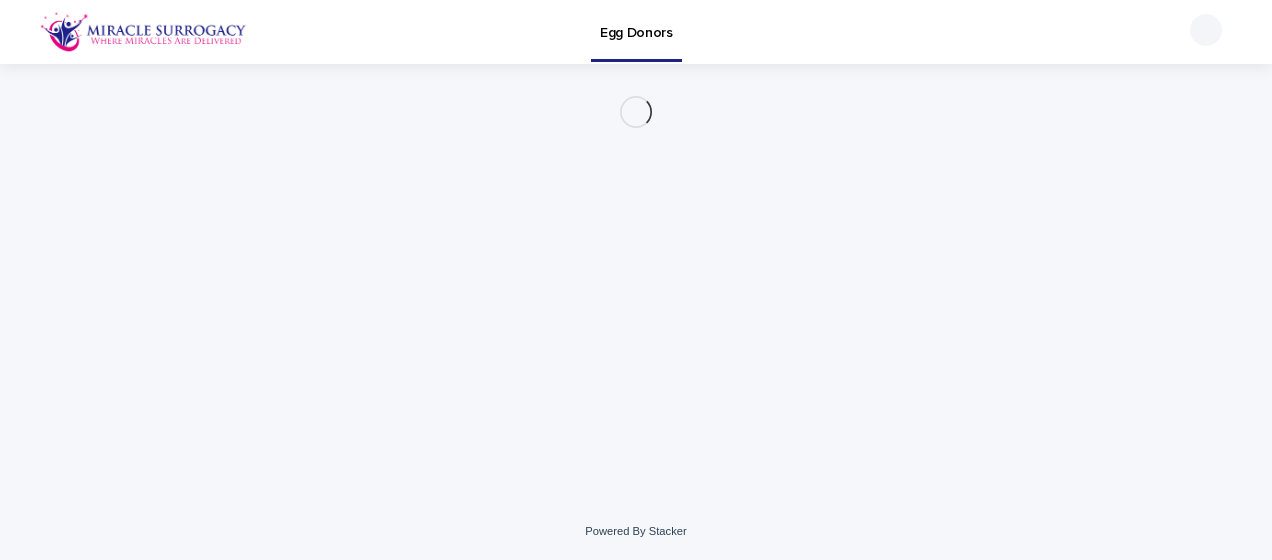 scroll, scrollTop: 0, scrollLeft: 0, axis: both 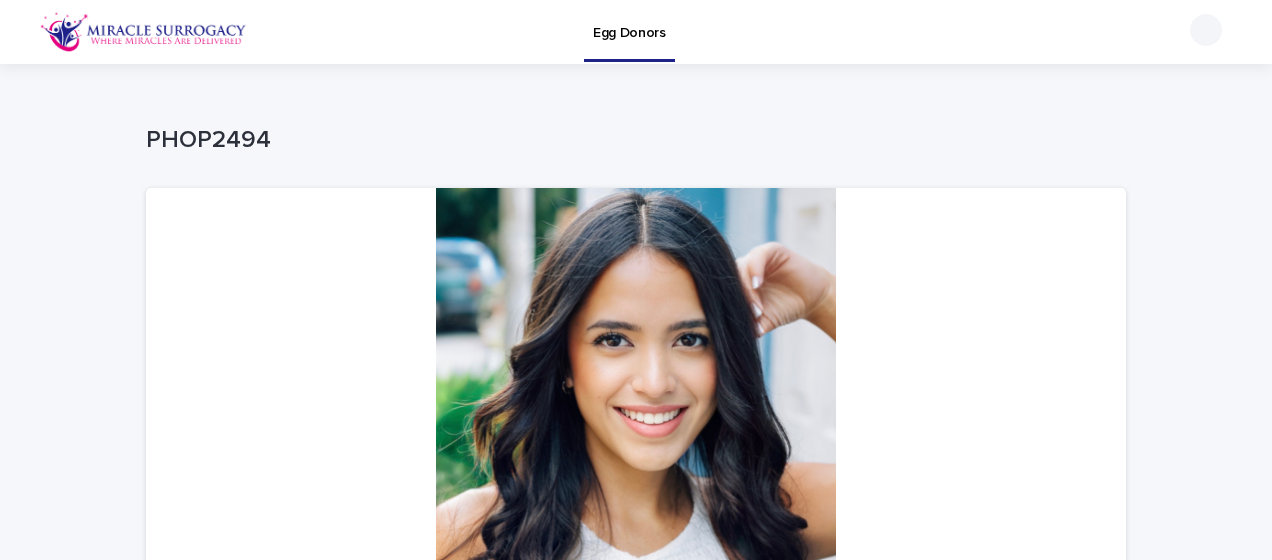 click on "Egg Donors" at bounding box center (629, 21) 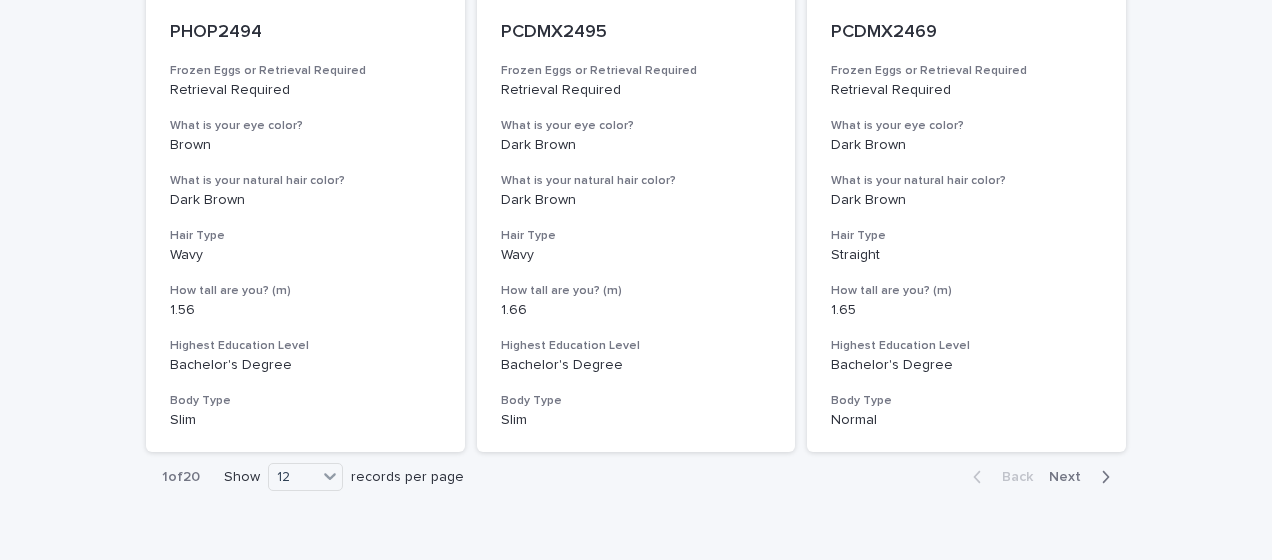 scroll, scrollTop: 2430, scrollLeft: 0, axis: vertical 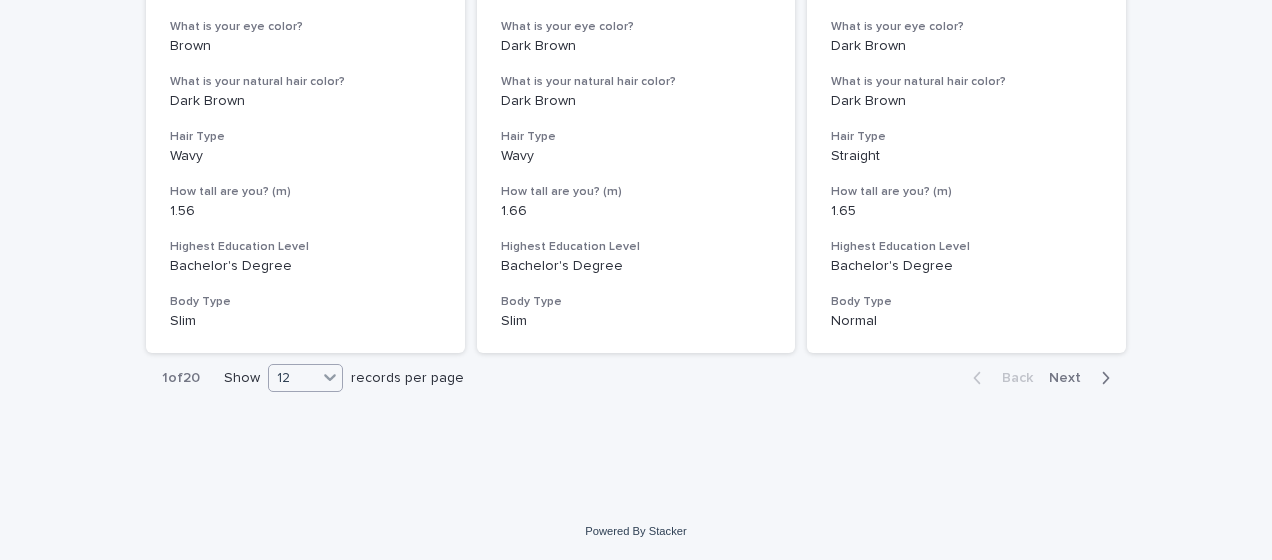 click 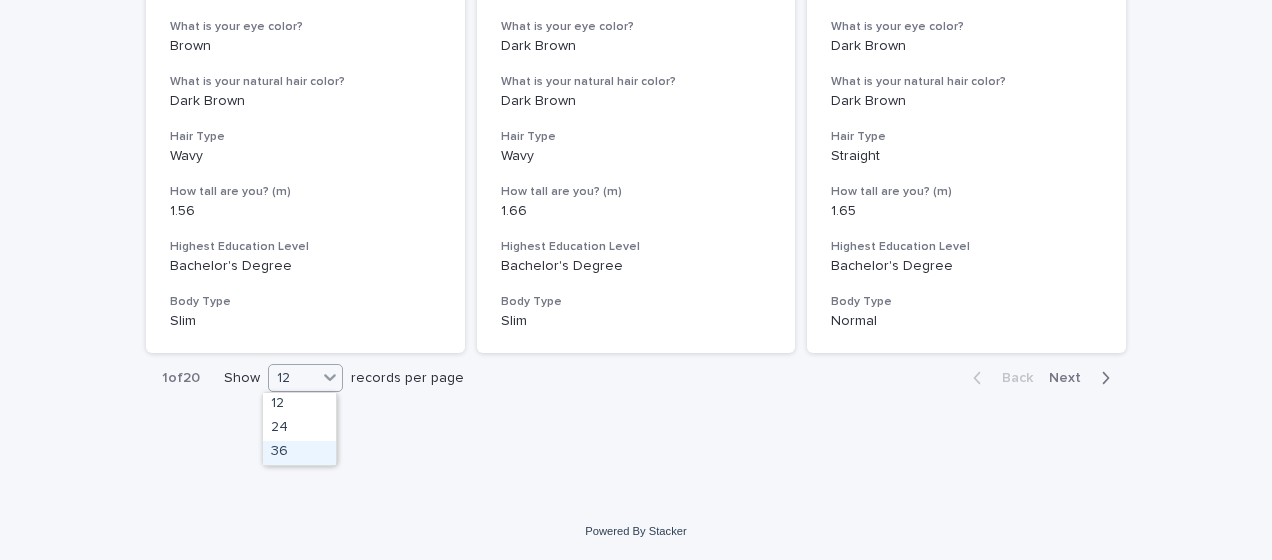 click on "36" at bounding box center (299, 453) 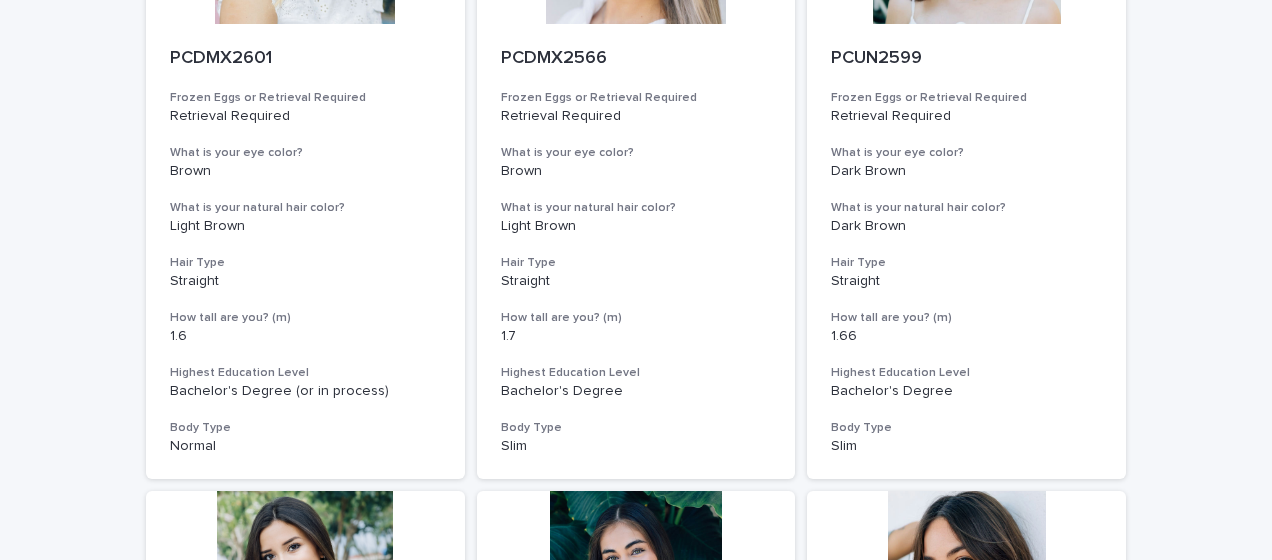 scroll, scrollTop: 6630, scrollLeft: 0, axis: vertical 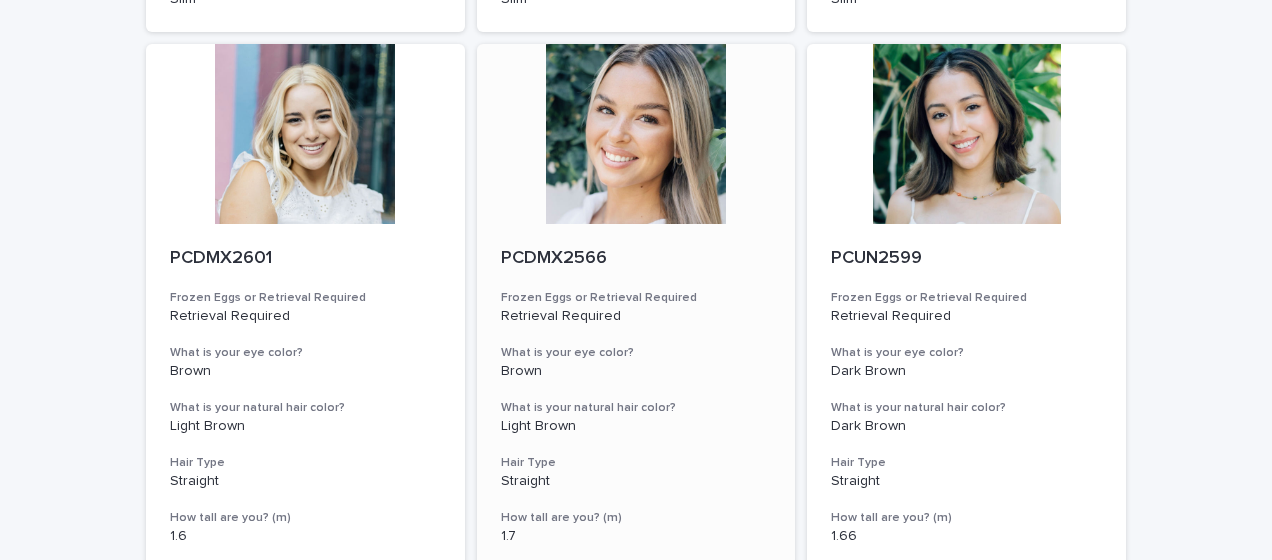 click at bounding box center [636, 134] 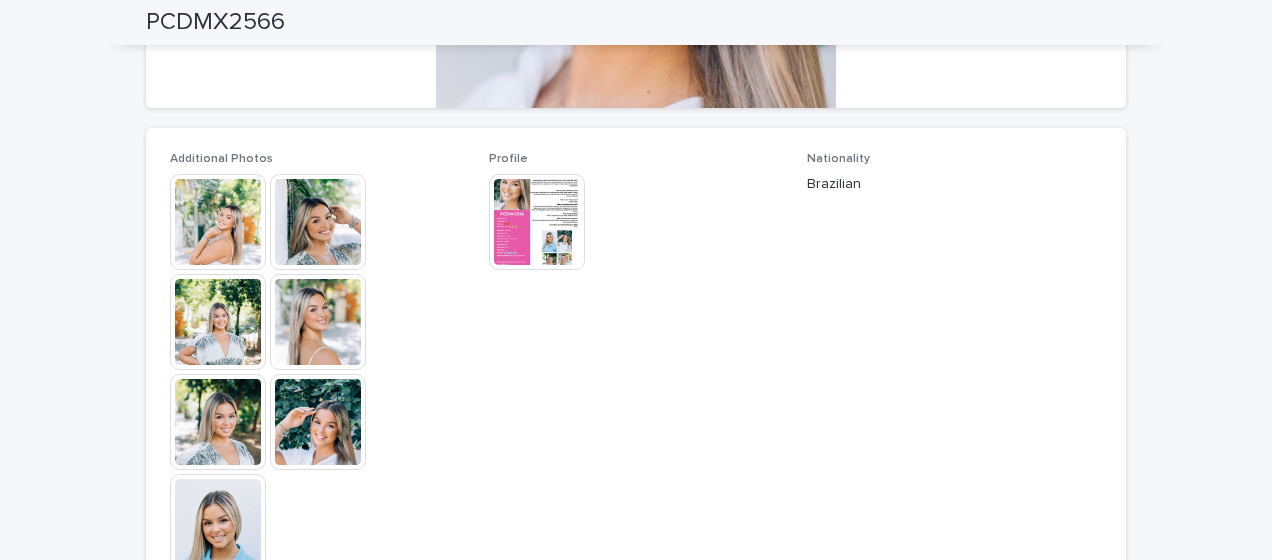 scroll, scrollTop: 500, scrollLeft: 0, axis: vertical 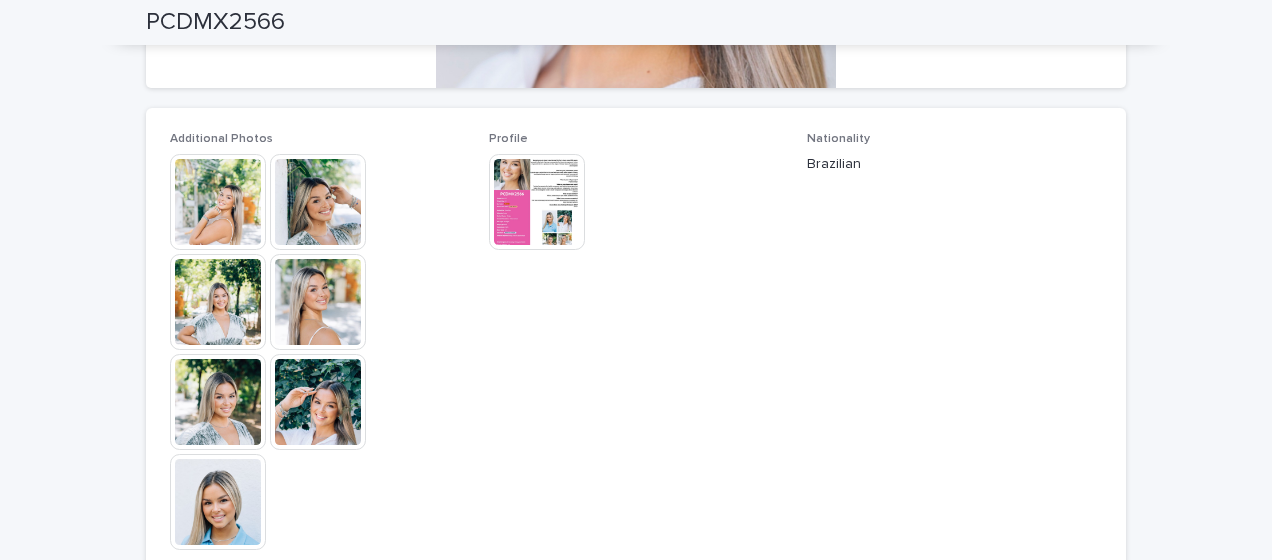 click at bounding box center [318, 202] 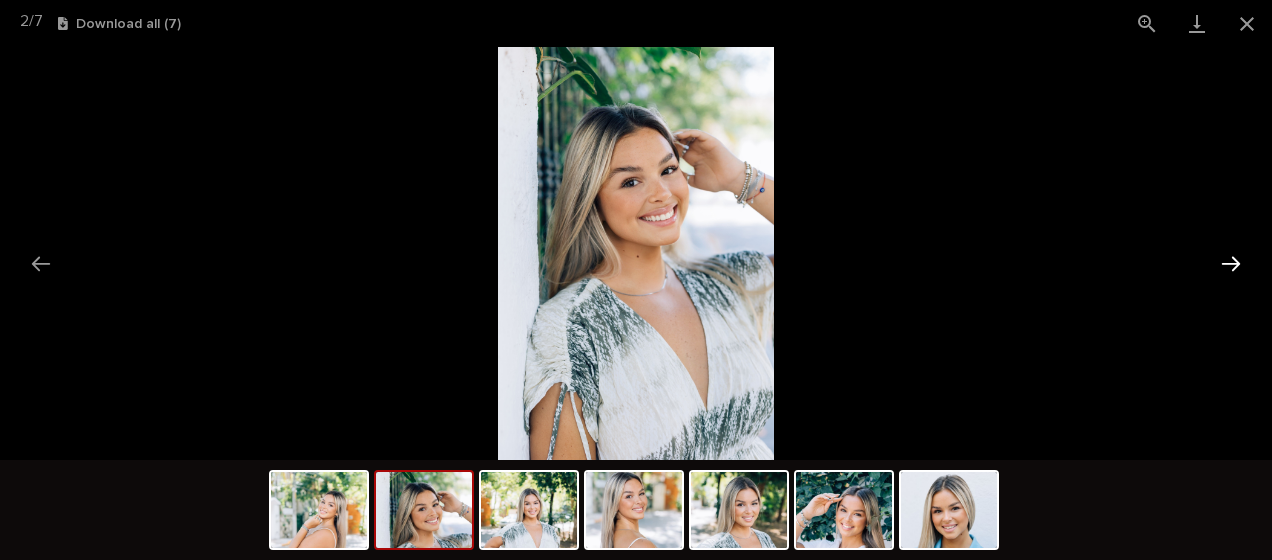 click at bounding box center (1231, 263) 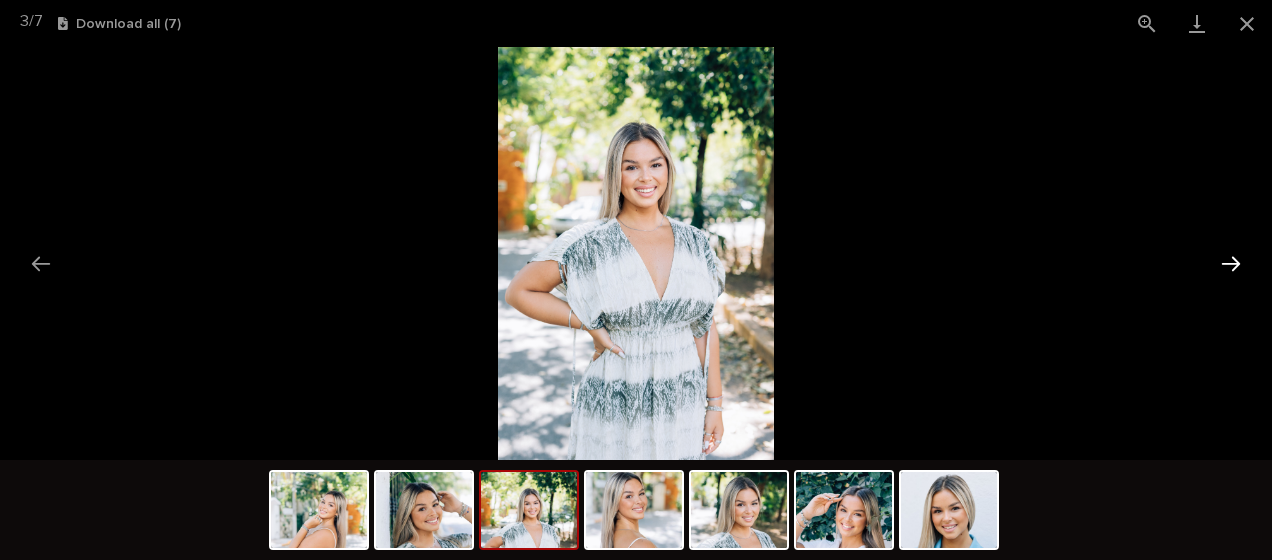 click at bounding box center [1231, 263] 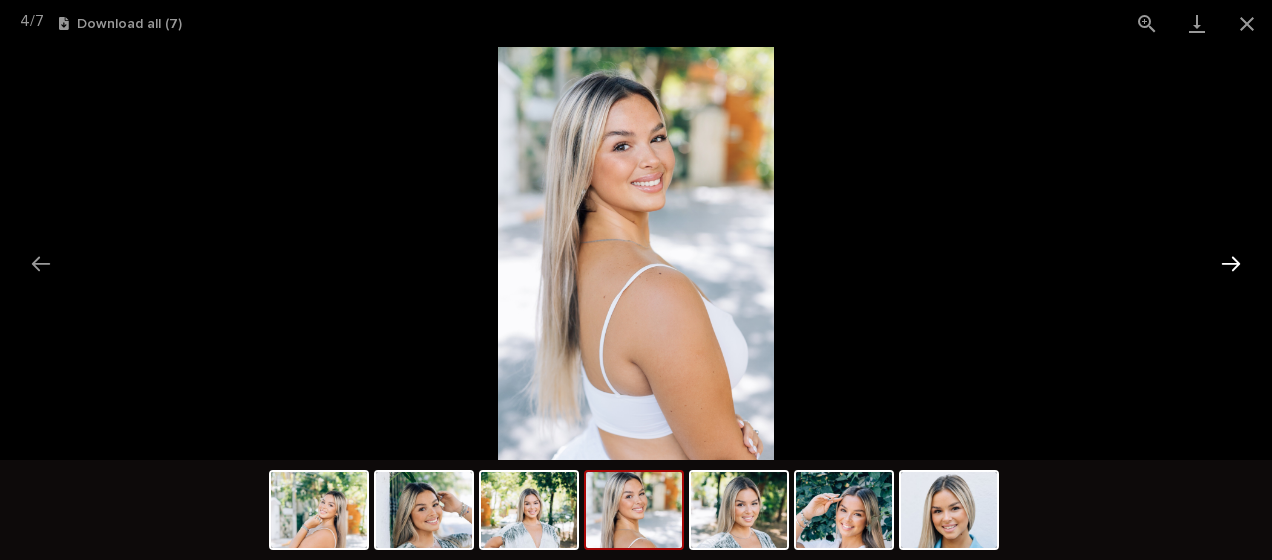 click at bounding box center (1231, 263) 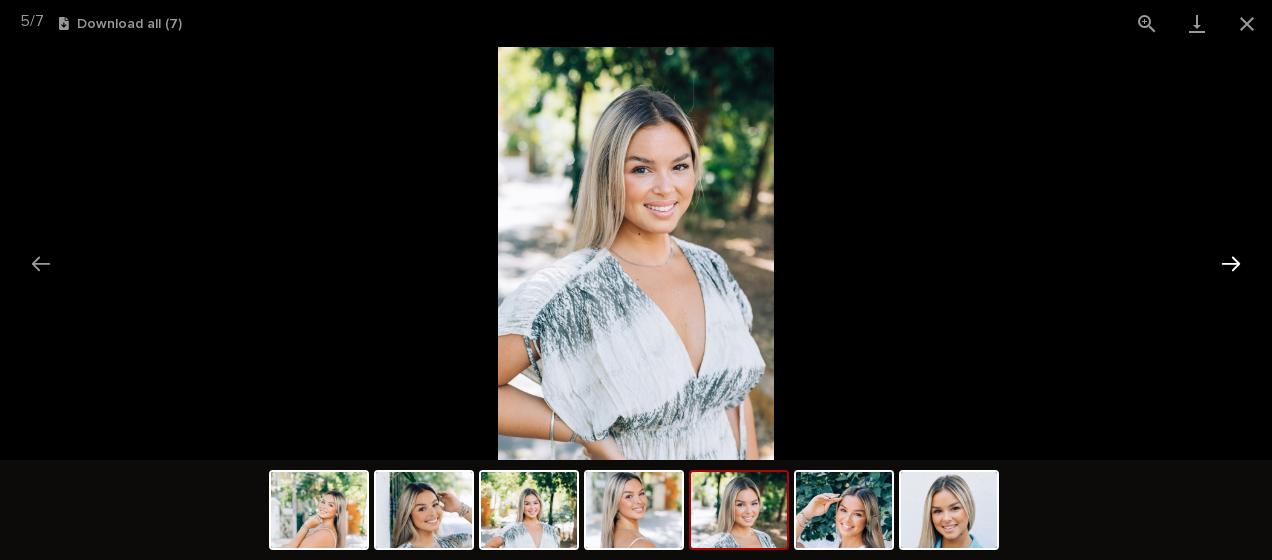 click at bounding box center (1231, 263) 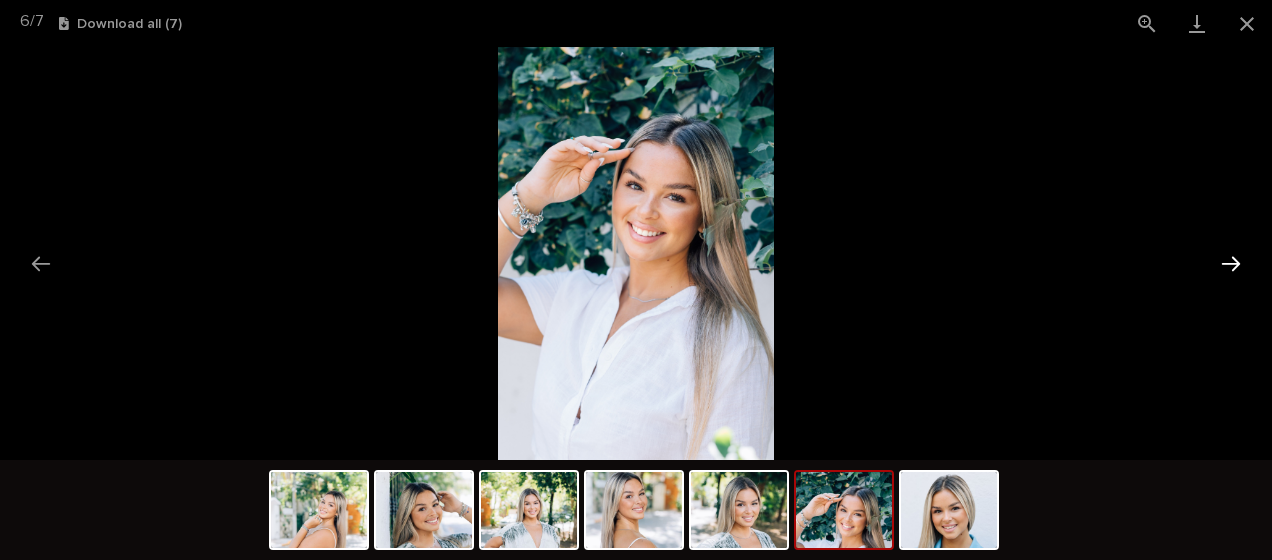 click at bounding box center [1231, 263] 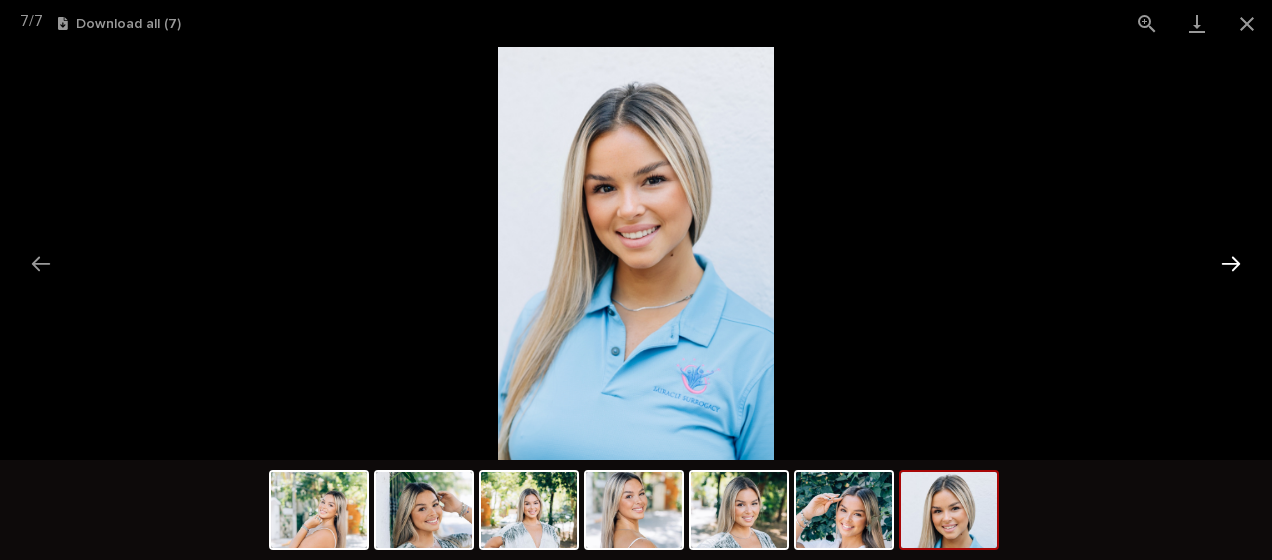 click at bounding box center (1231, 263) 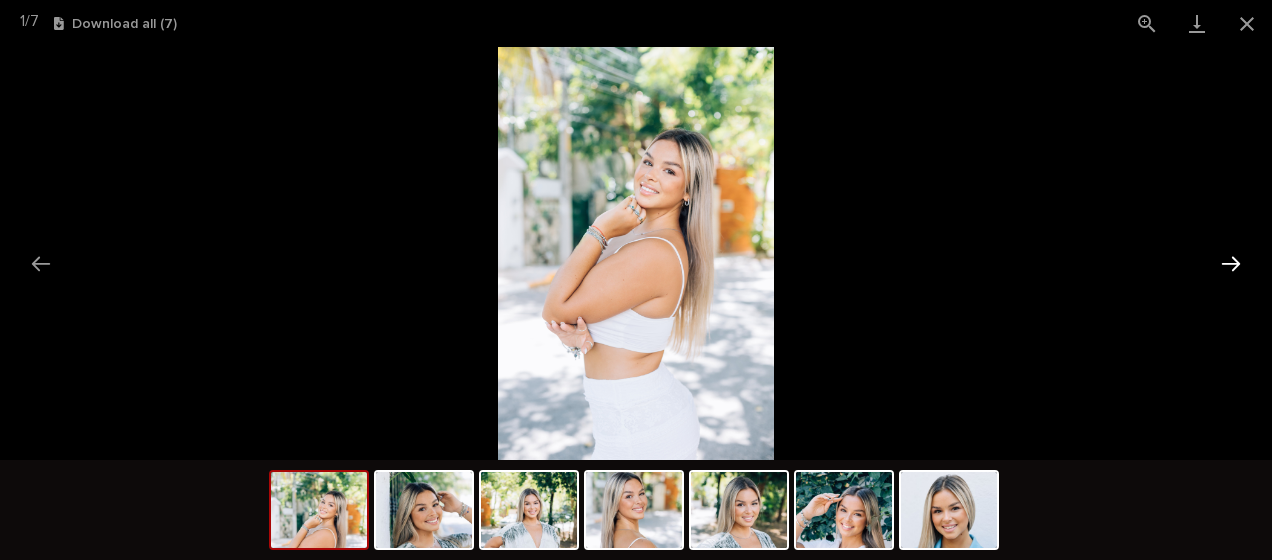 click at bounding box center [1231, 263] 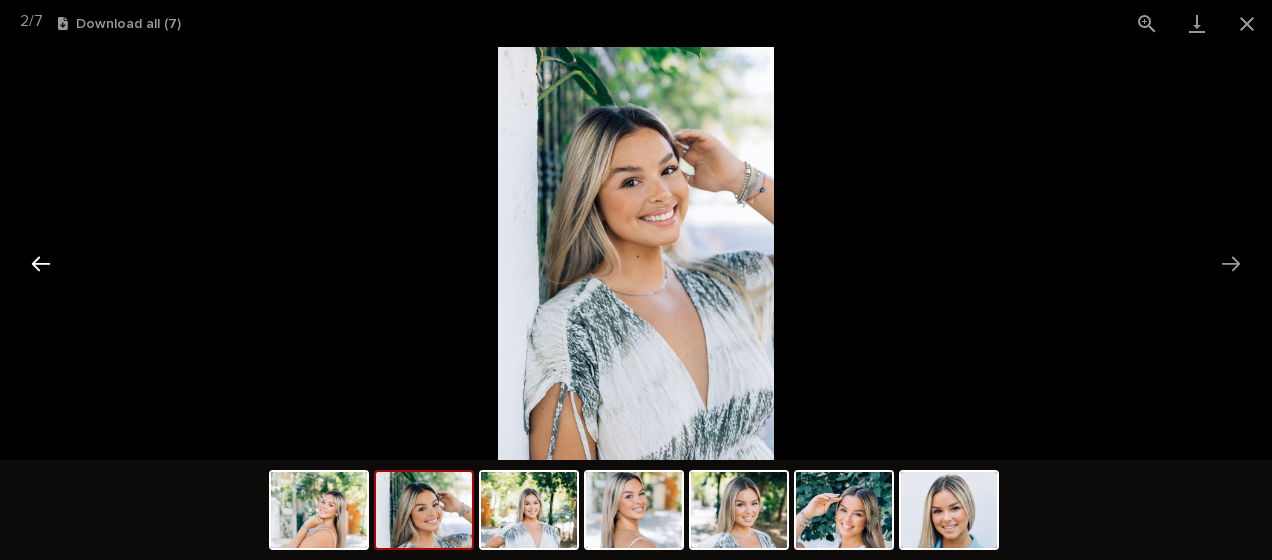 click at bounding box center [41, 263] 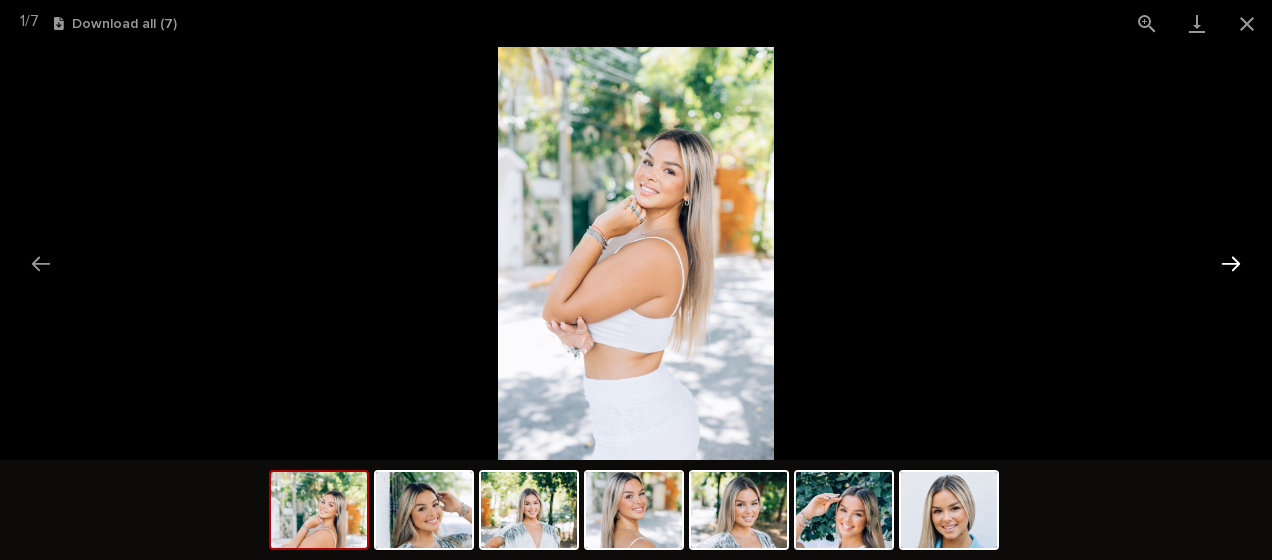 click at bounding box center (1231, 263) 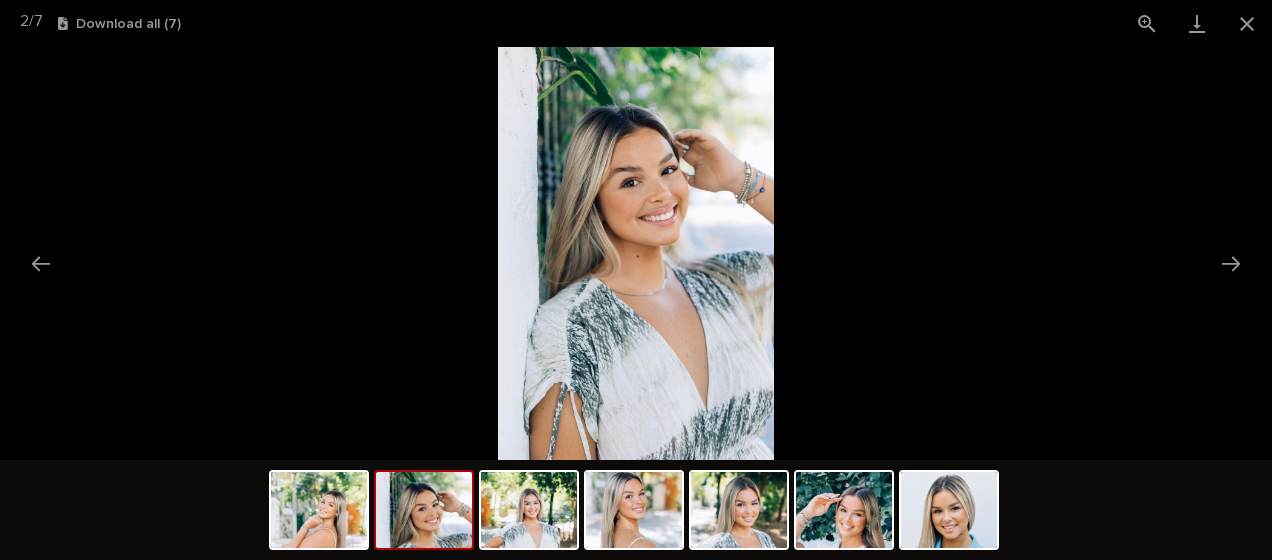 scroll, scrollTop: 0, scrollLeft: 0, axis: both 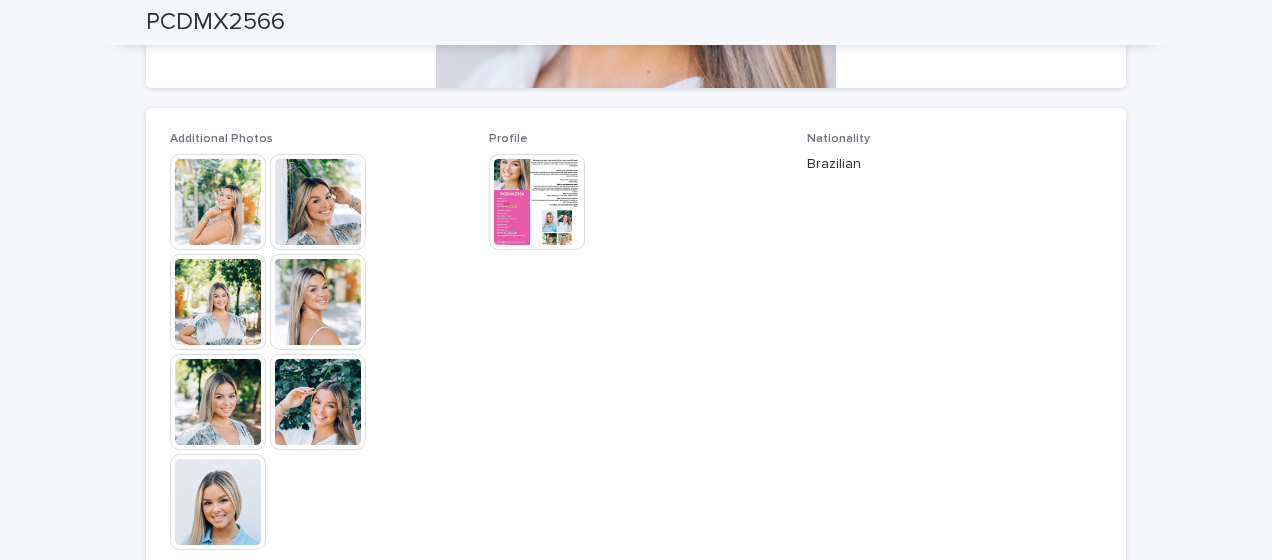 click at bounding box center [1231, 263] 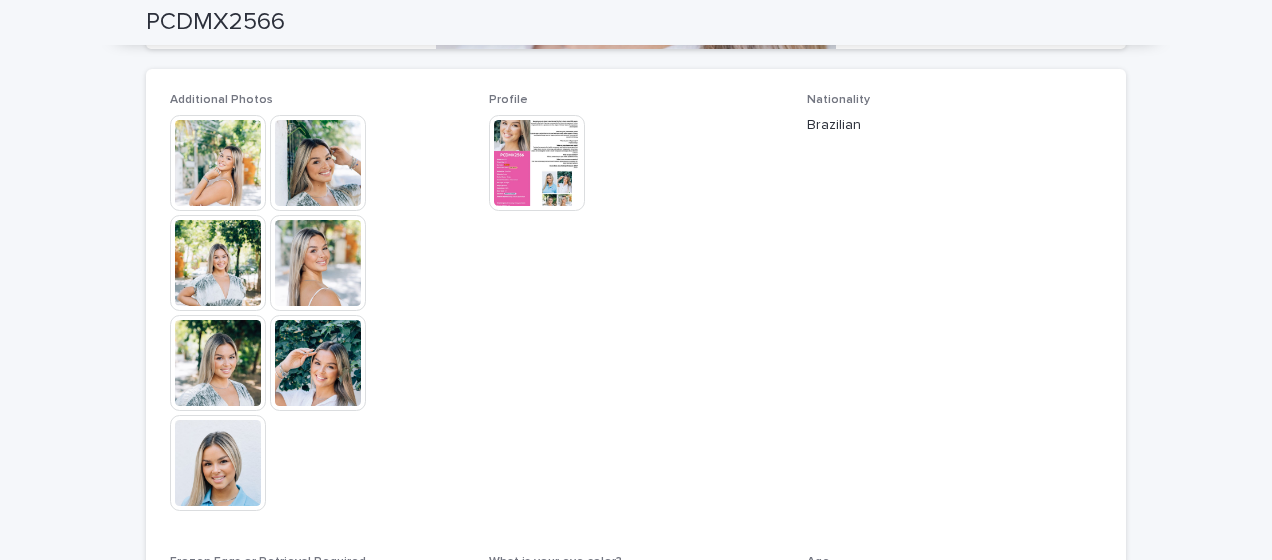 scroll, scrollTop: 400, scrollLeft: 0, axis: vertical 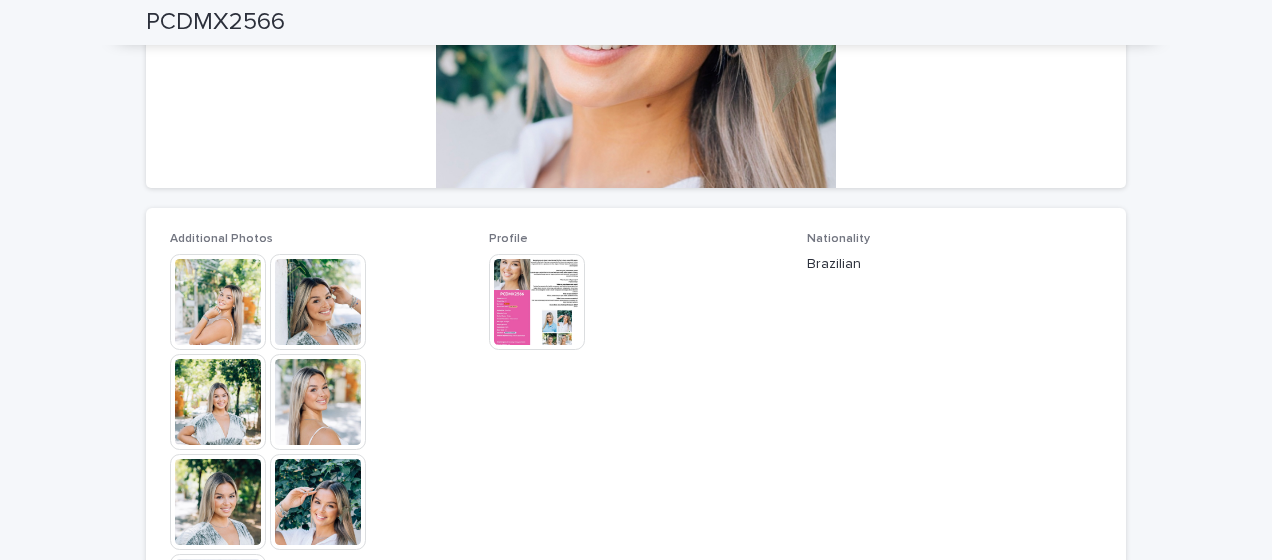 click at bounding box center (537, 302) 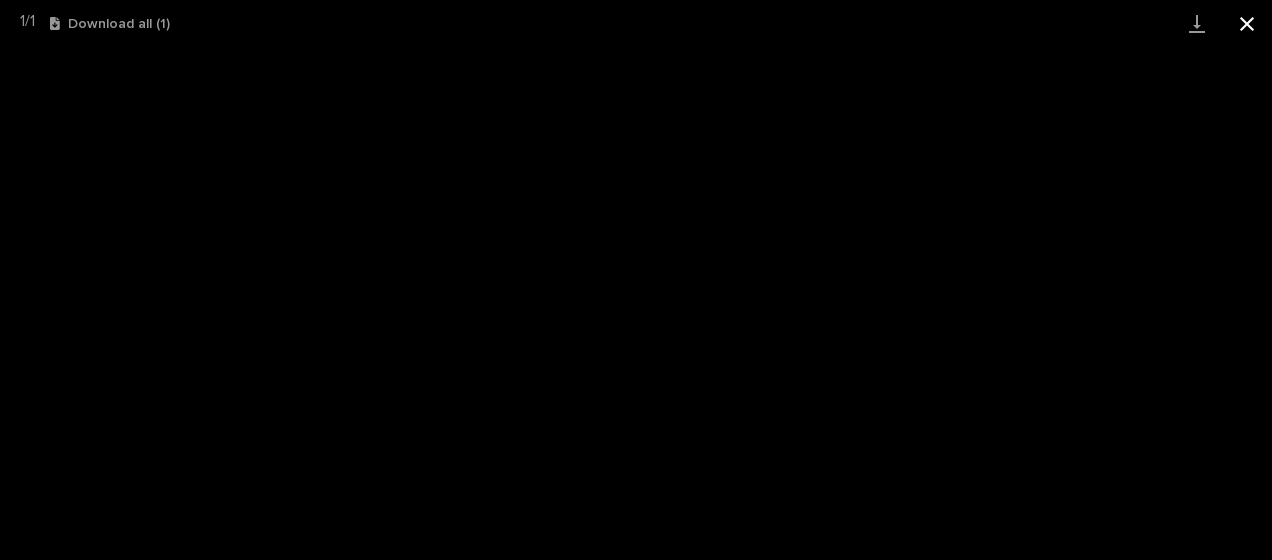 click at bounding box center (1247, 23) 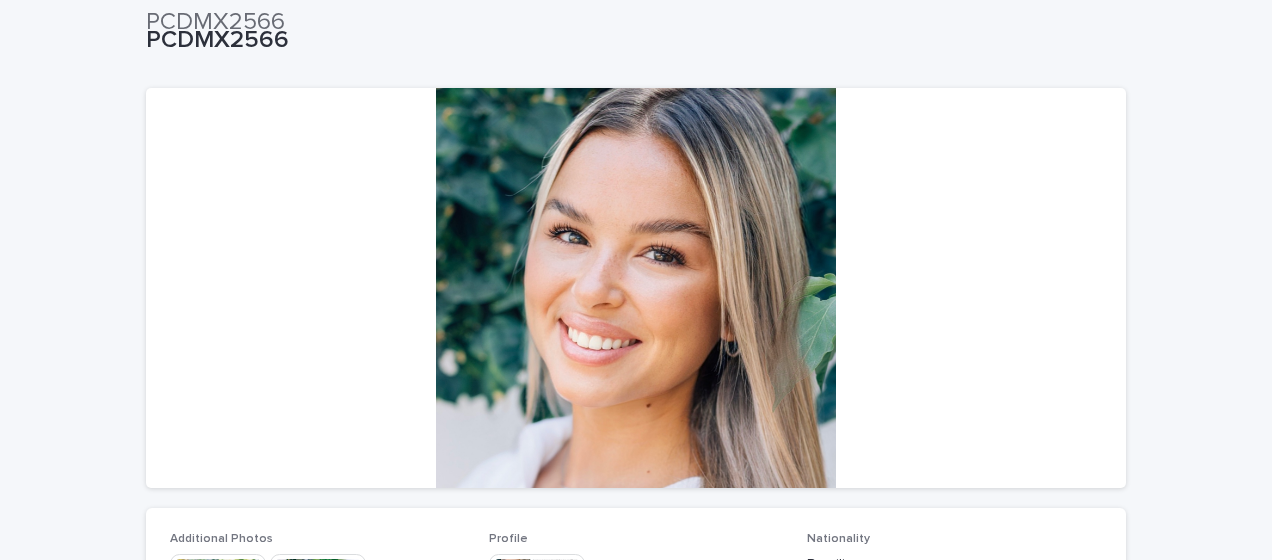 scroll, scrollTop: 0, scrollLeft: 0, axis: both 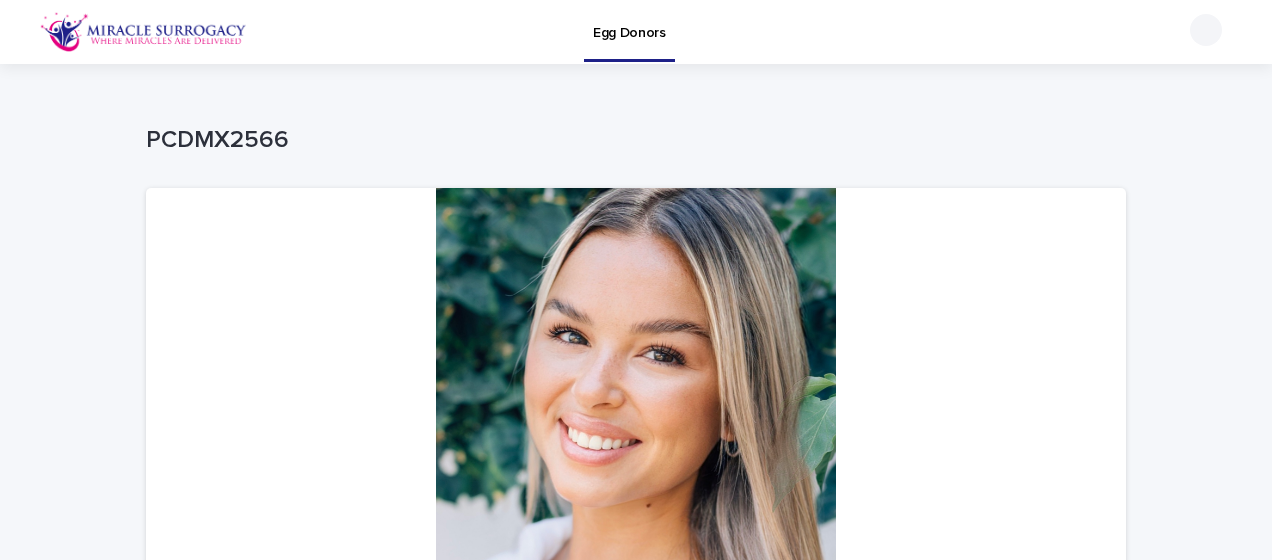 click on "Egg Donors" at bounding box center [629, 21] 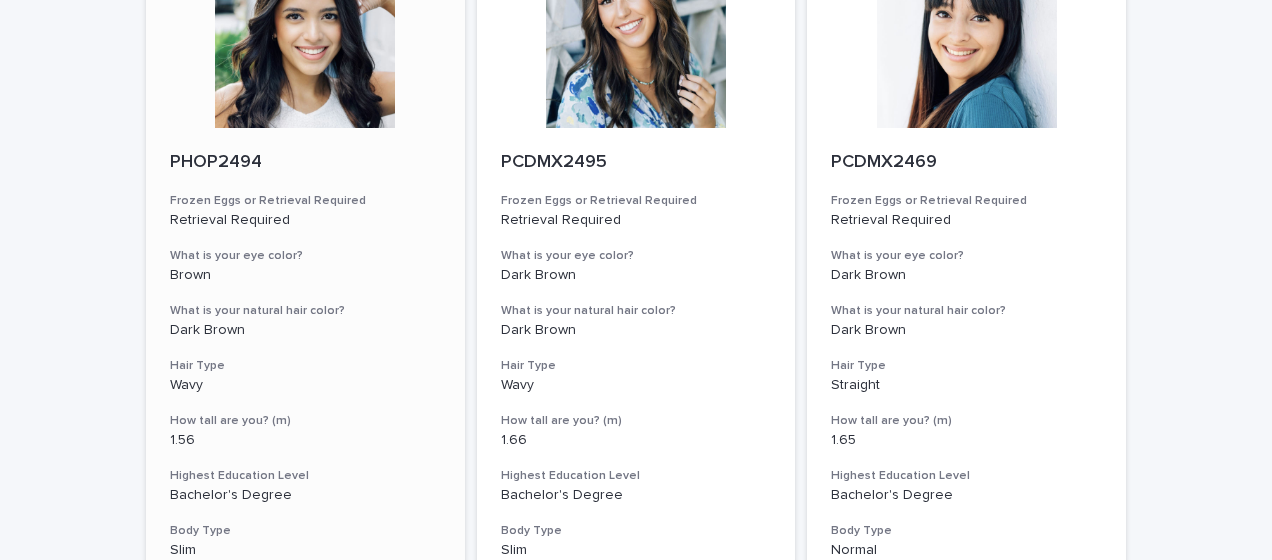 scroll, scrollTop: 2430, scrollLeft: 0, axis: vertical 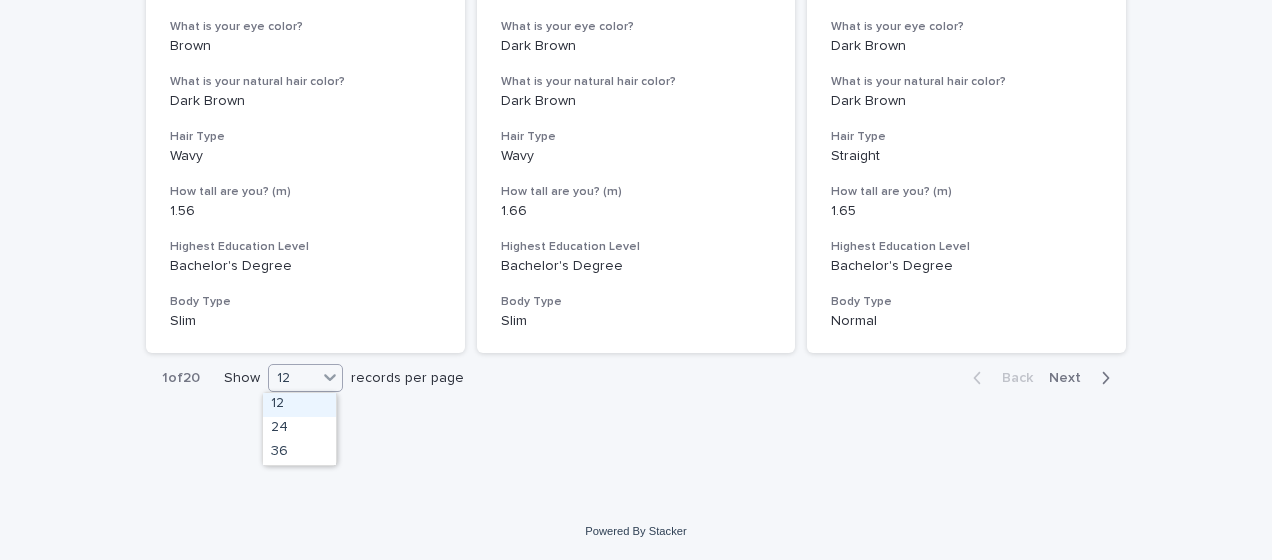 click on "12" at bounding box center [293, 378] 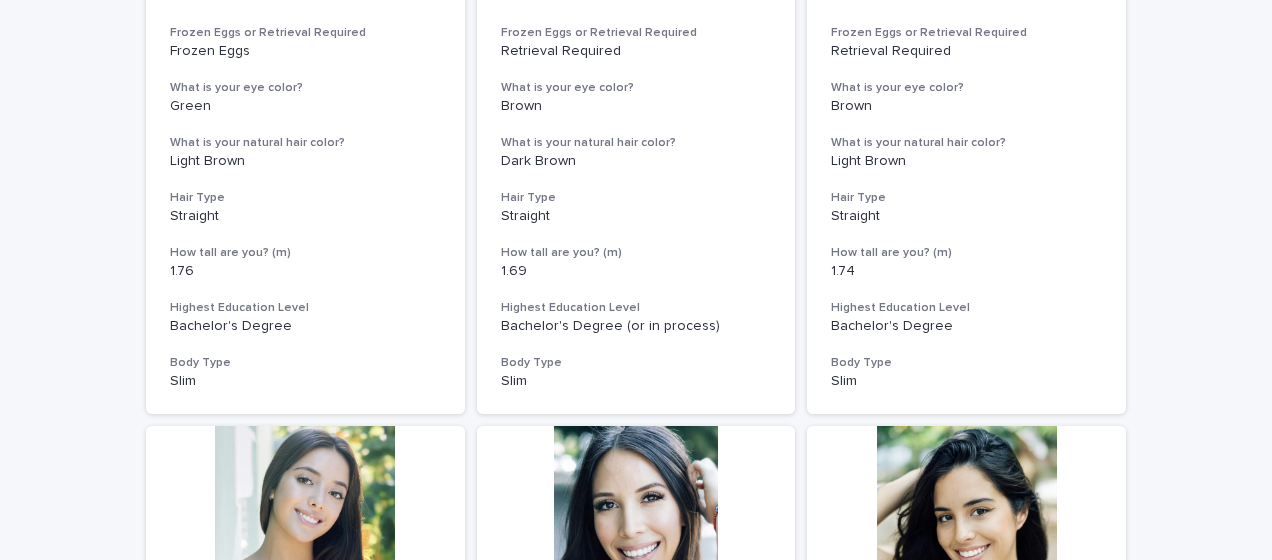 scroll, scrollTop: 630, scrollLeft: 0, axis: vertical 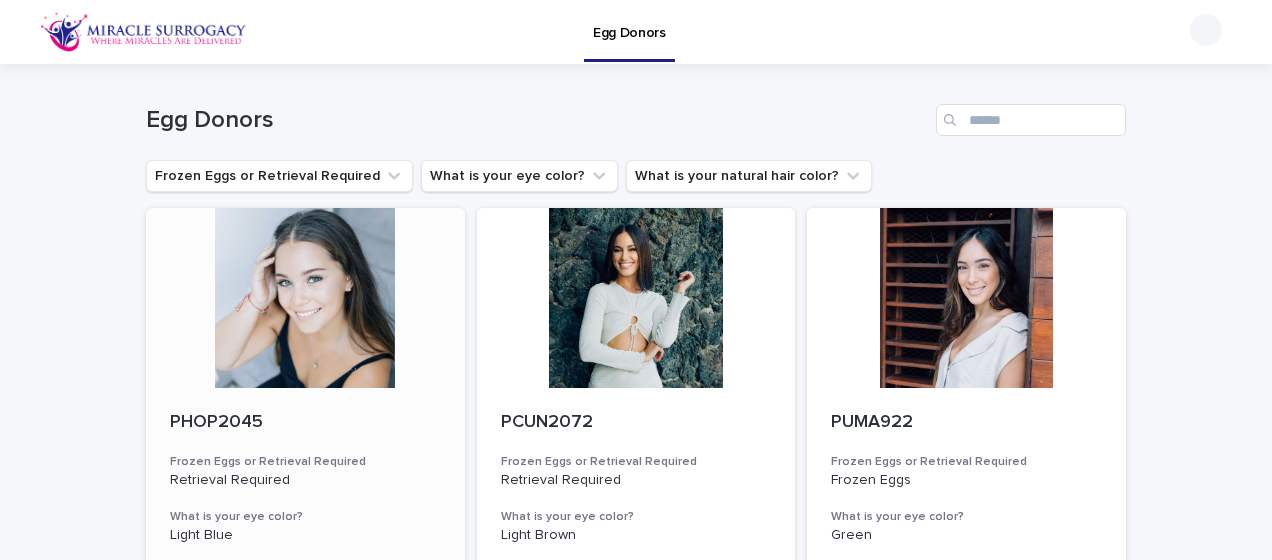 click at bounding box center [305, 298] 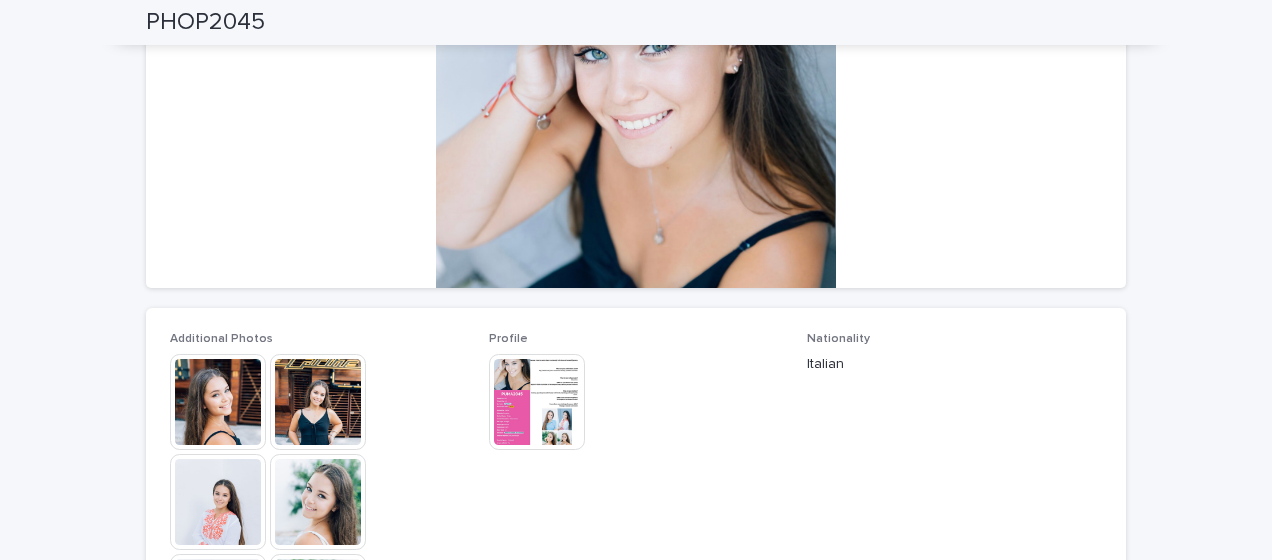 scroll, scrollTop: 400, scrollLeft: 0, axis: vertical 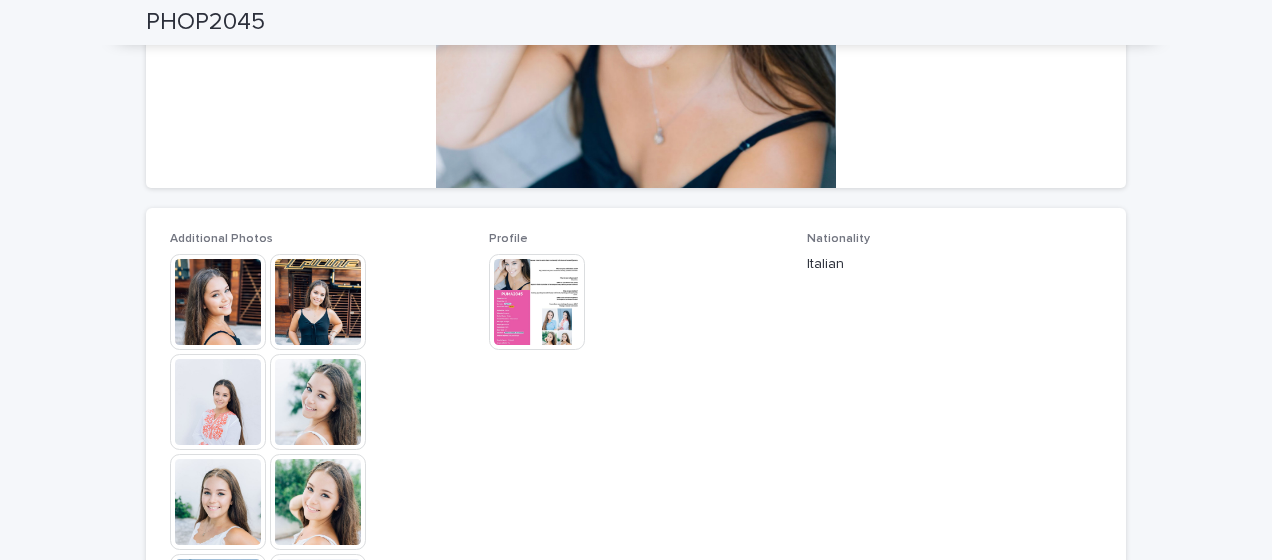 click at bounding box center [537, 302] 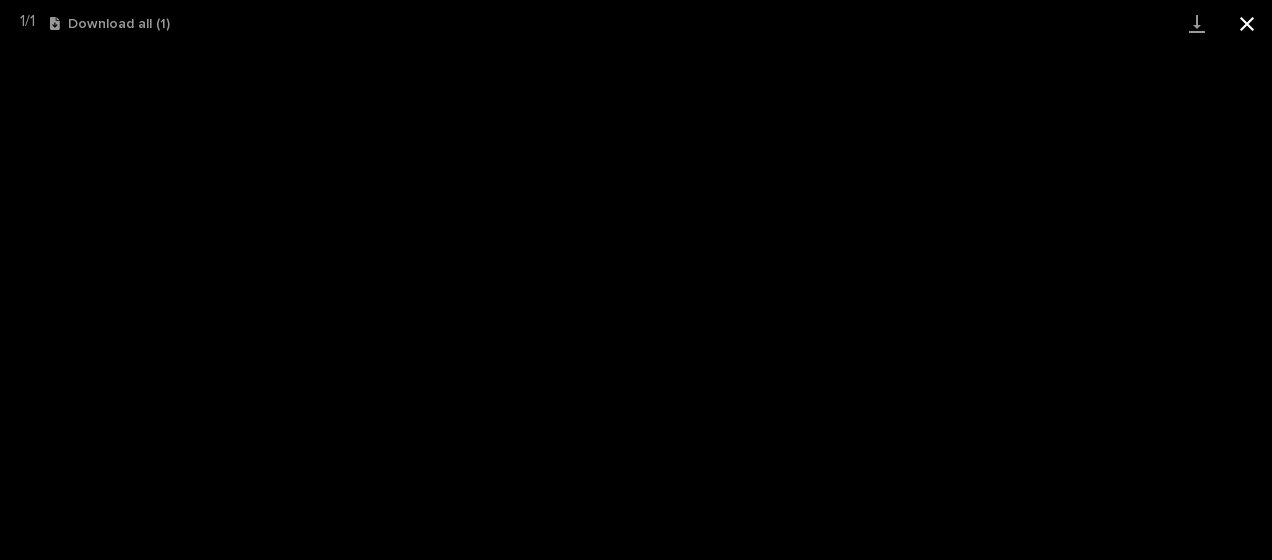 click at bounding box center (1247, 23) 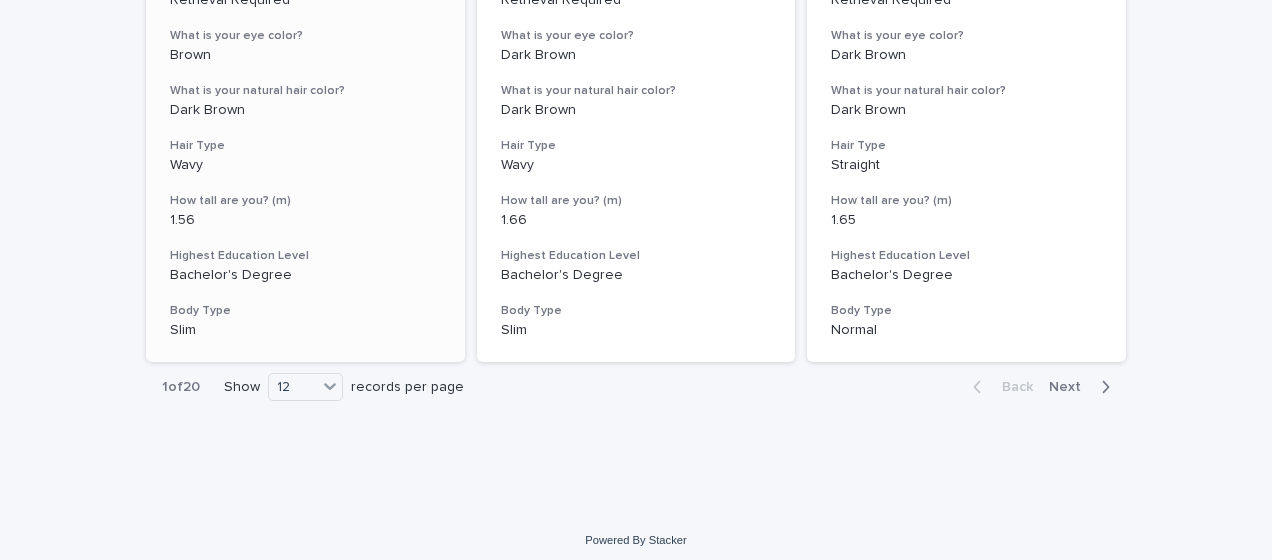 scroll, scrollTop: 2430, scrollLeft: 0, axis: vertical 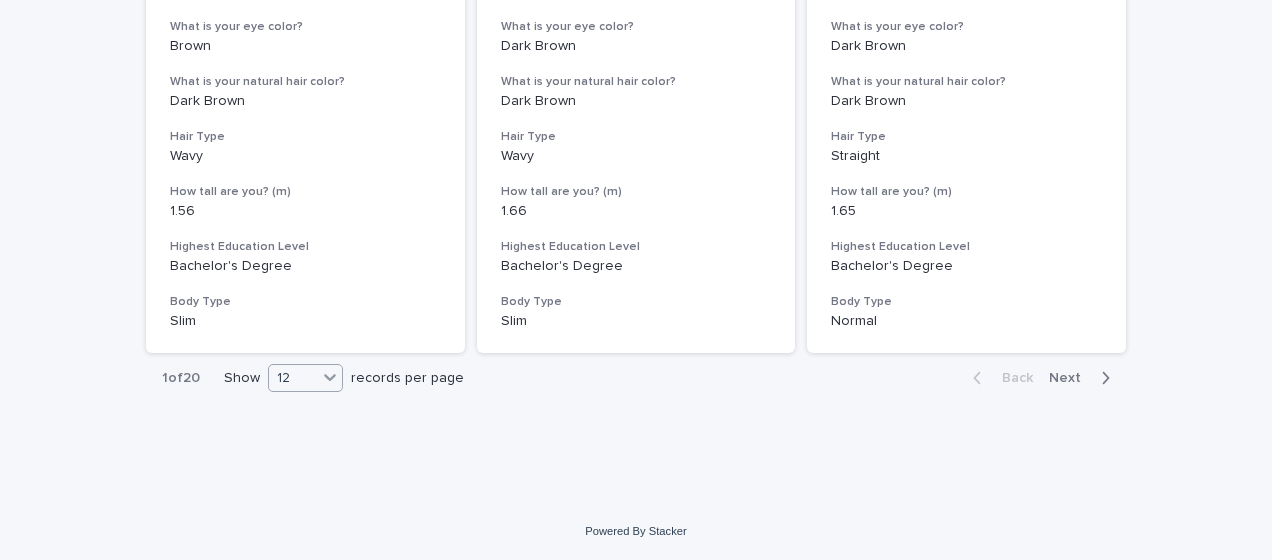 click 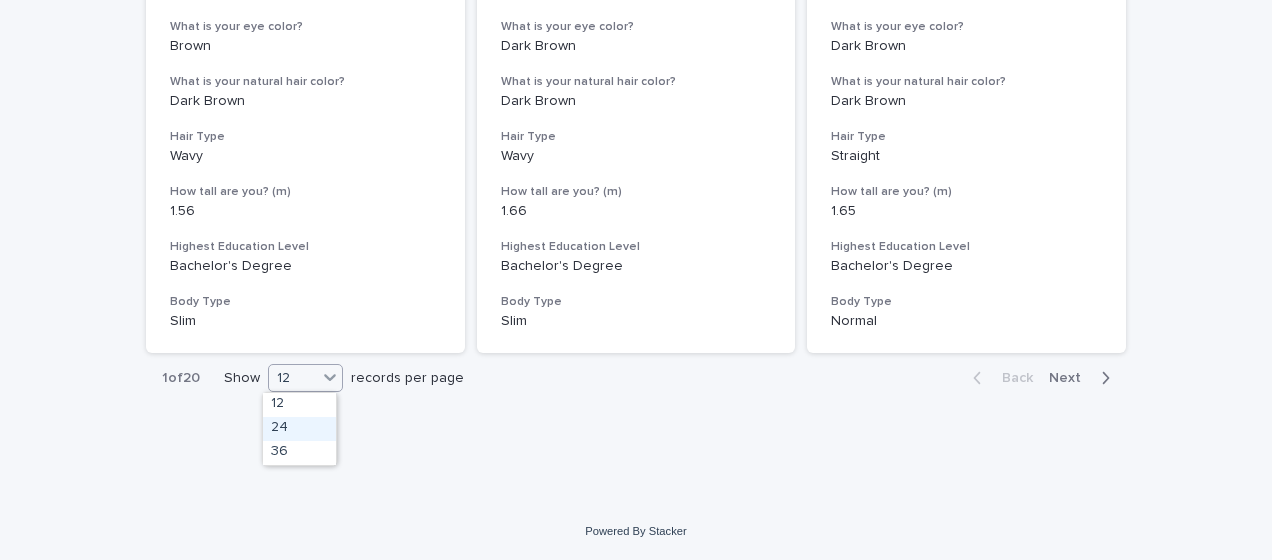 click on "24" at bounding box center (299, 429) 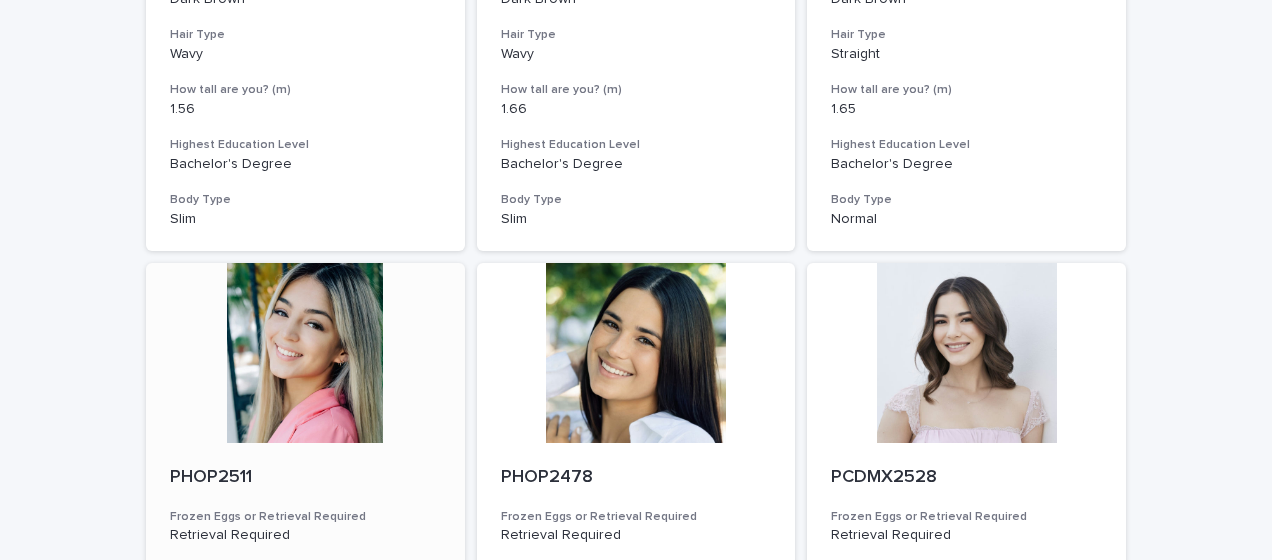 scroll, scrollTop: 2630, scrollLeft: 0, axis: vertical 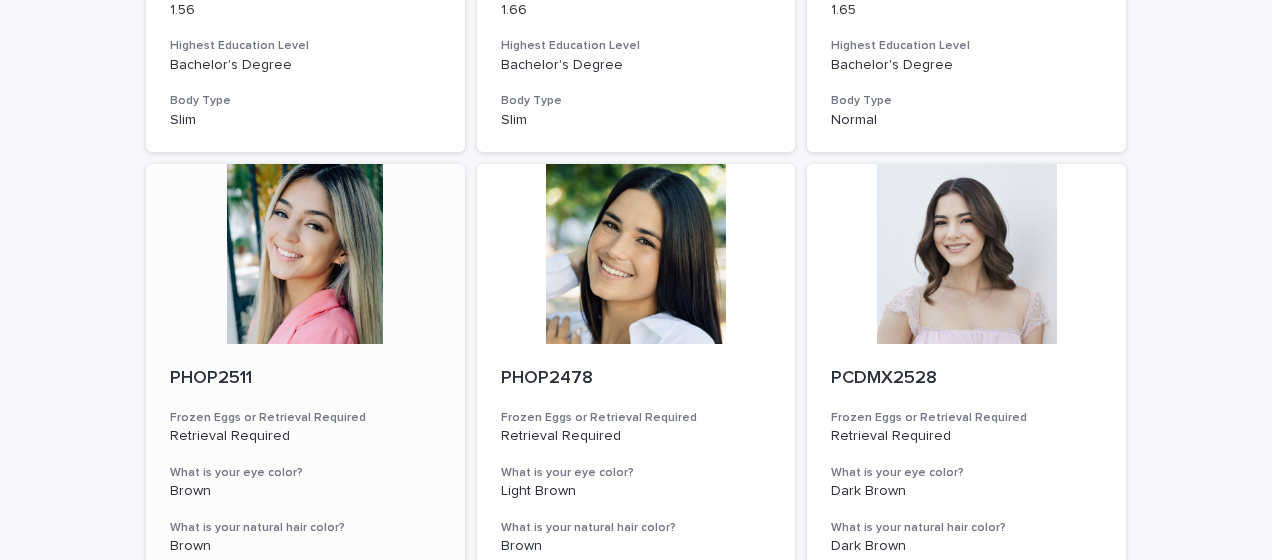 click at bounding box center [305, 254] 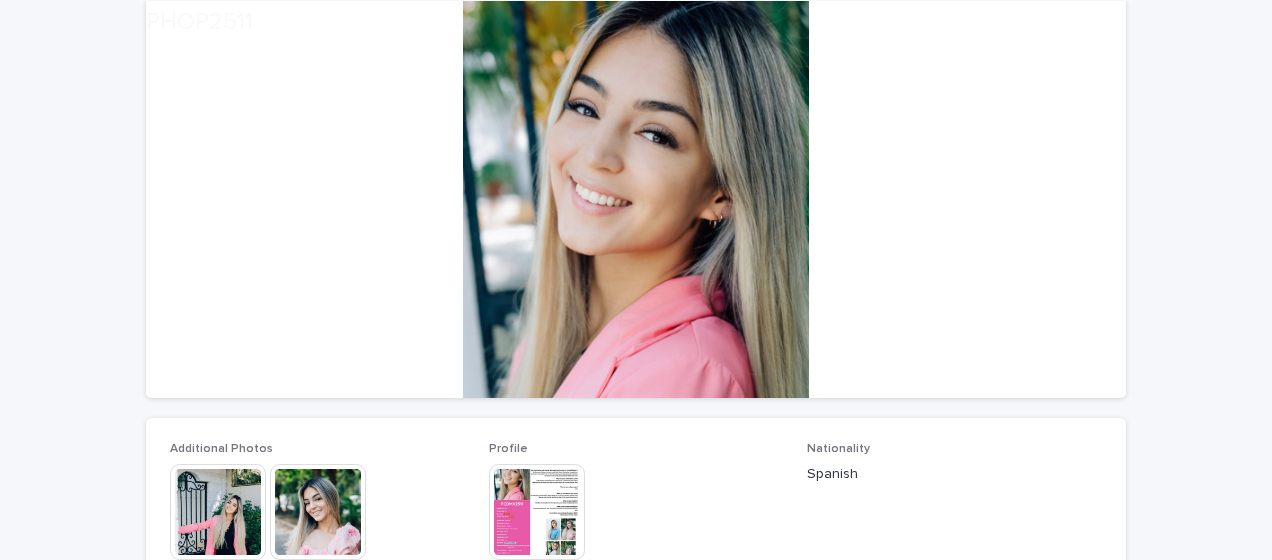 scroll, scrollTop: 400, scrollLeft: 0, axis: vertical 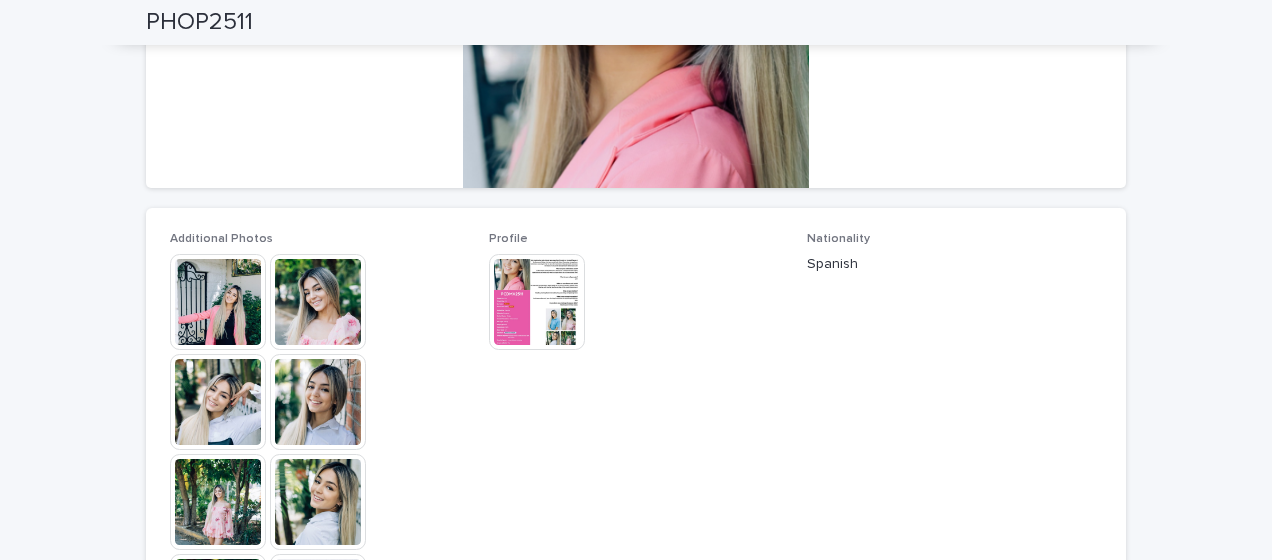 click at bounding box center (218, 302) 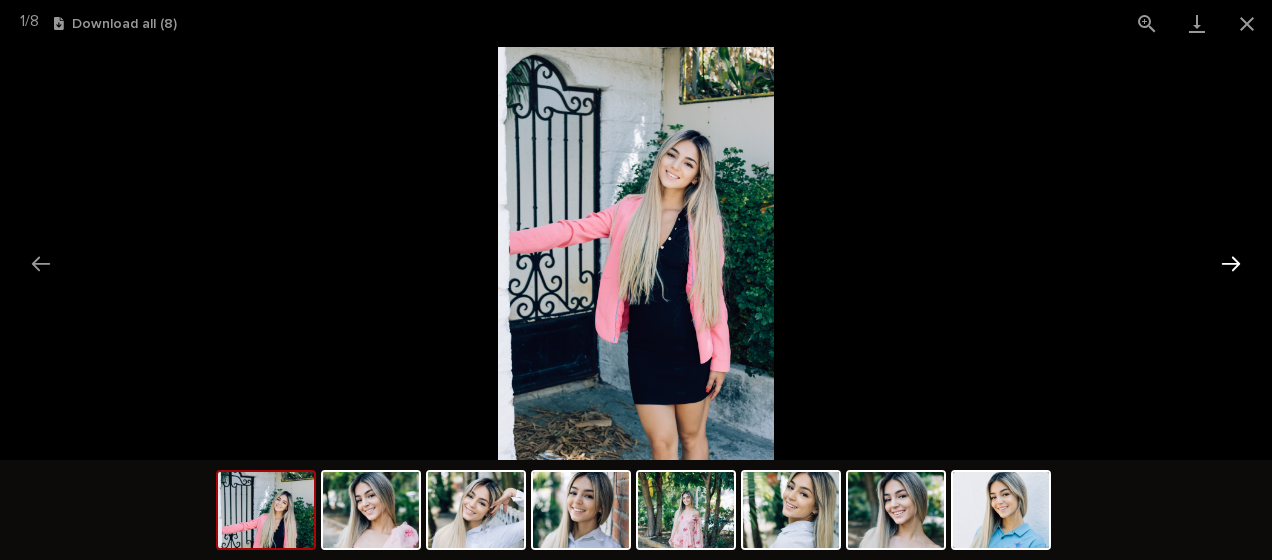 click at bounding box center (1231, 263) 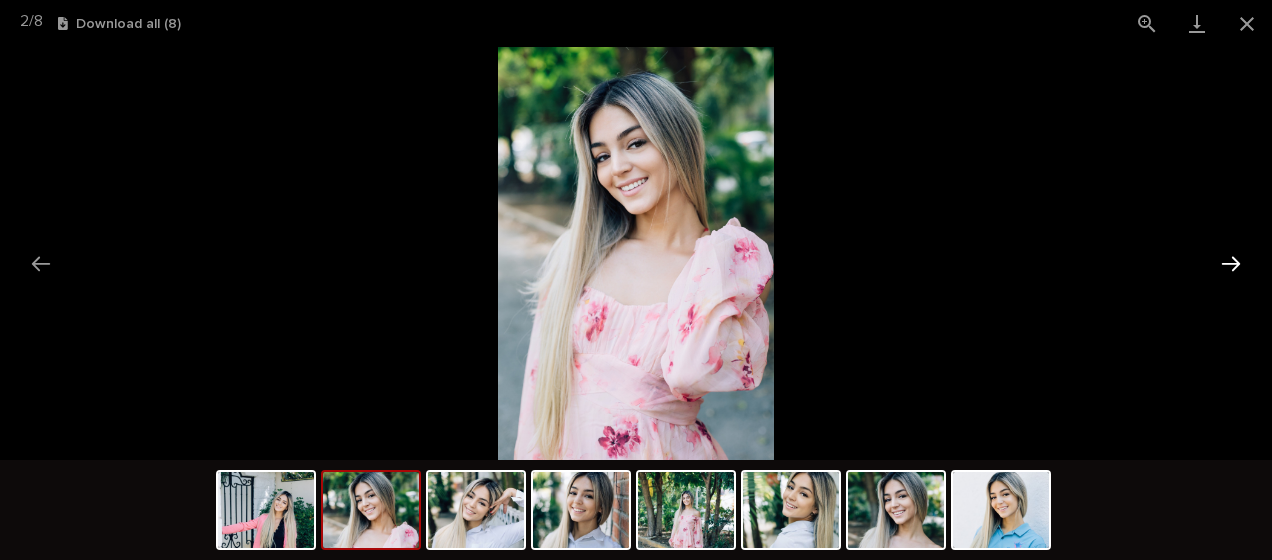 click at bounding box center (1231, 263) 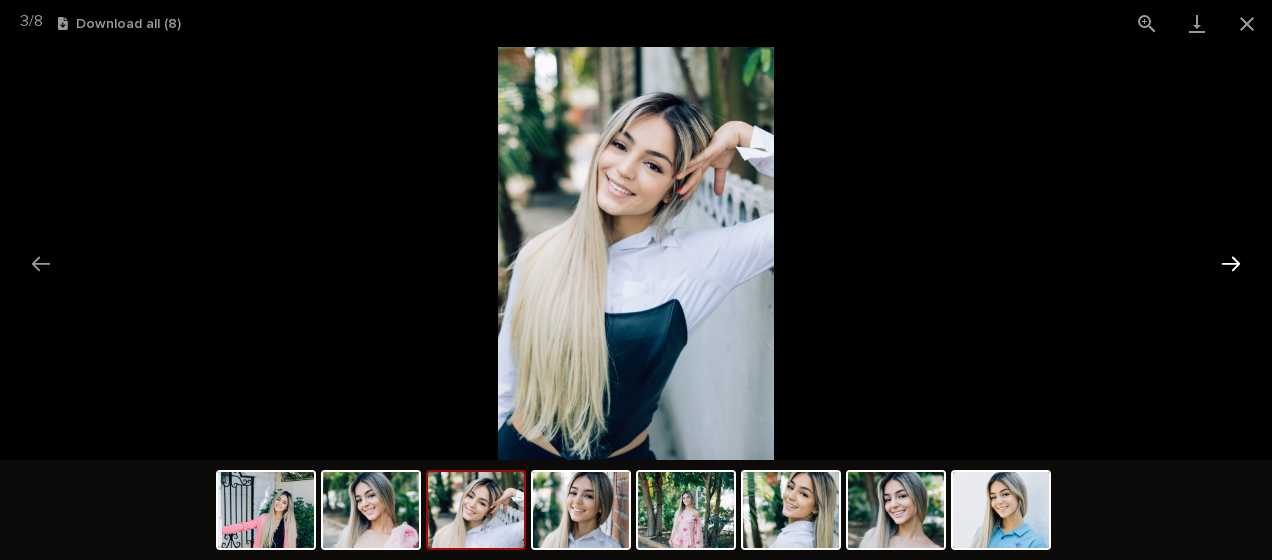 click at bounding box center [1231, 263] 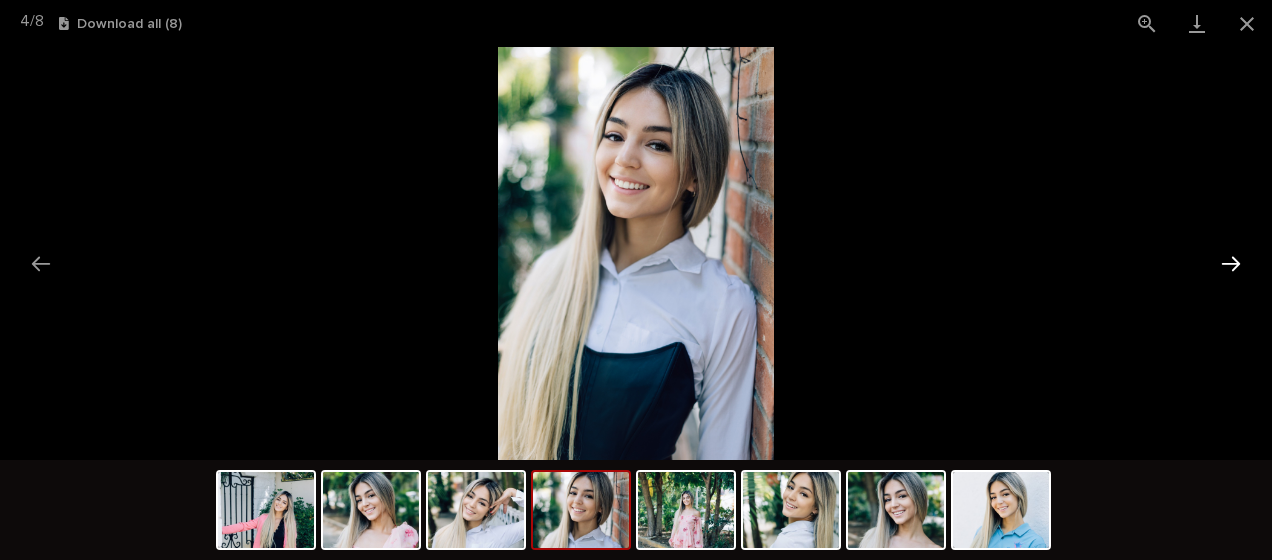 click at bounding box center (1231, 263) 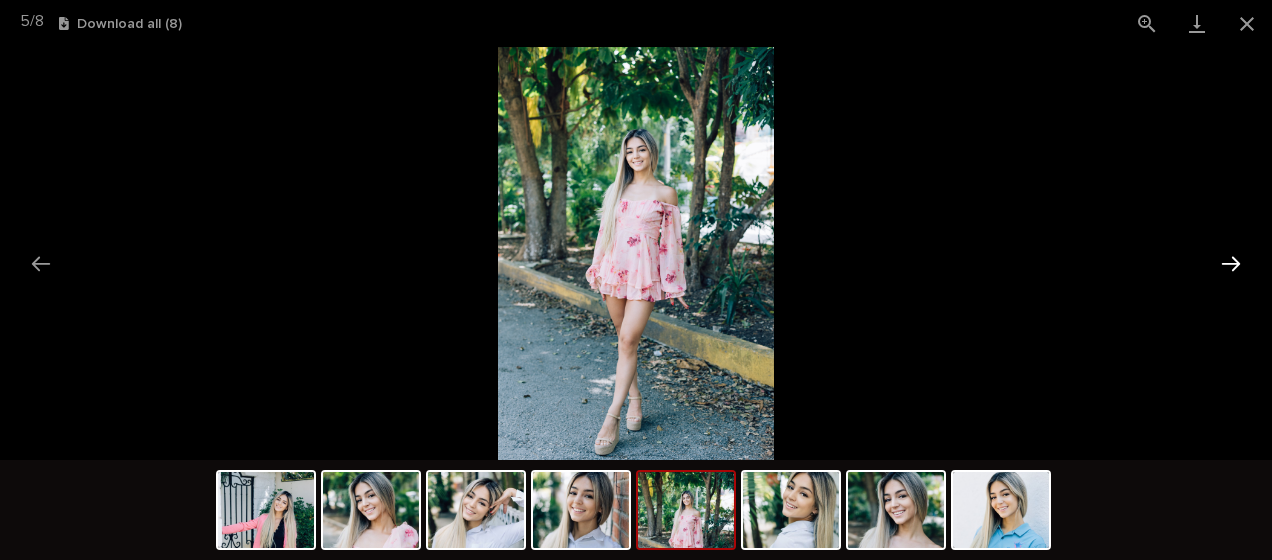 click at bounding box center [1231, 263] 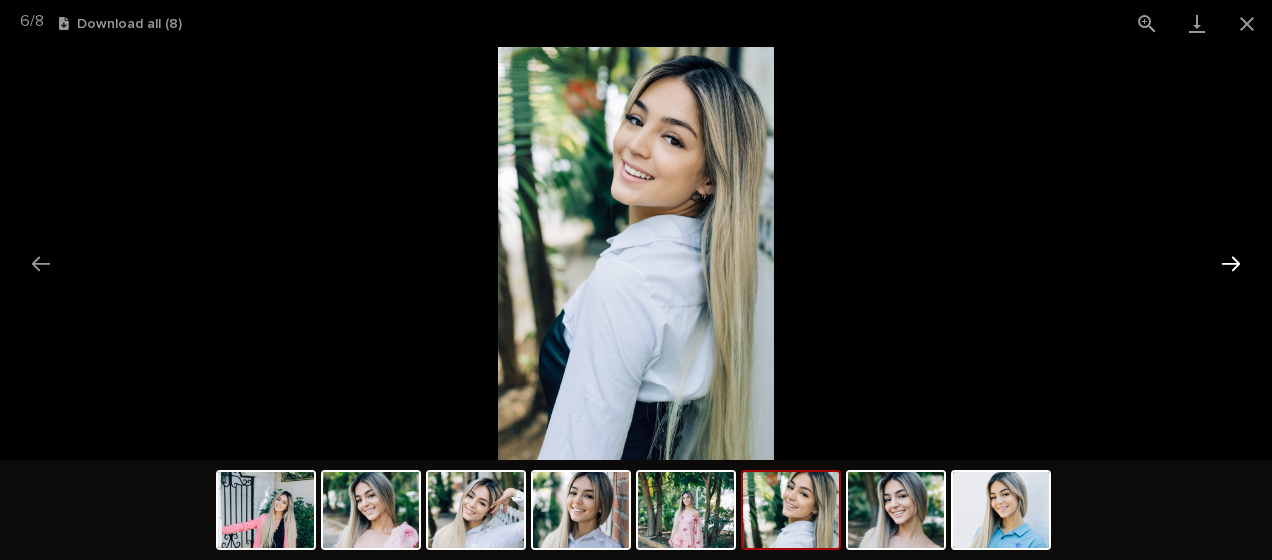 click at bounding box center [1231, 263] 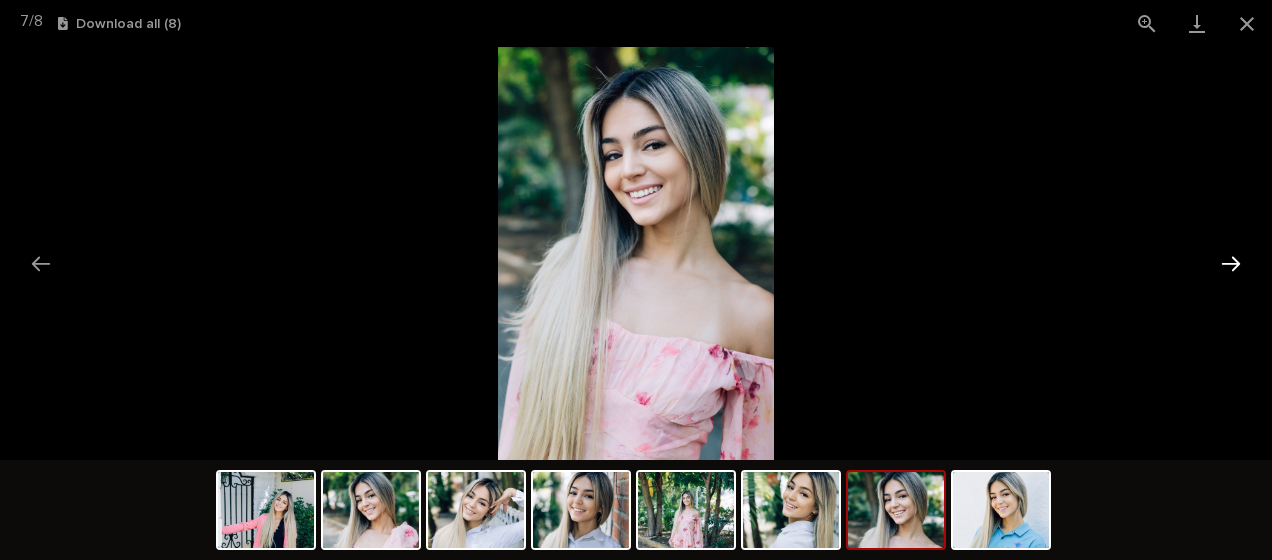 click at bounding box center [1231, 263] 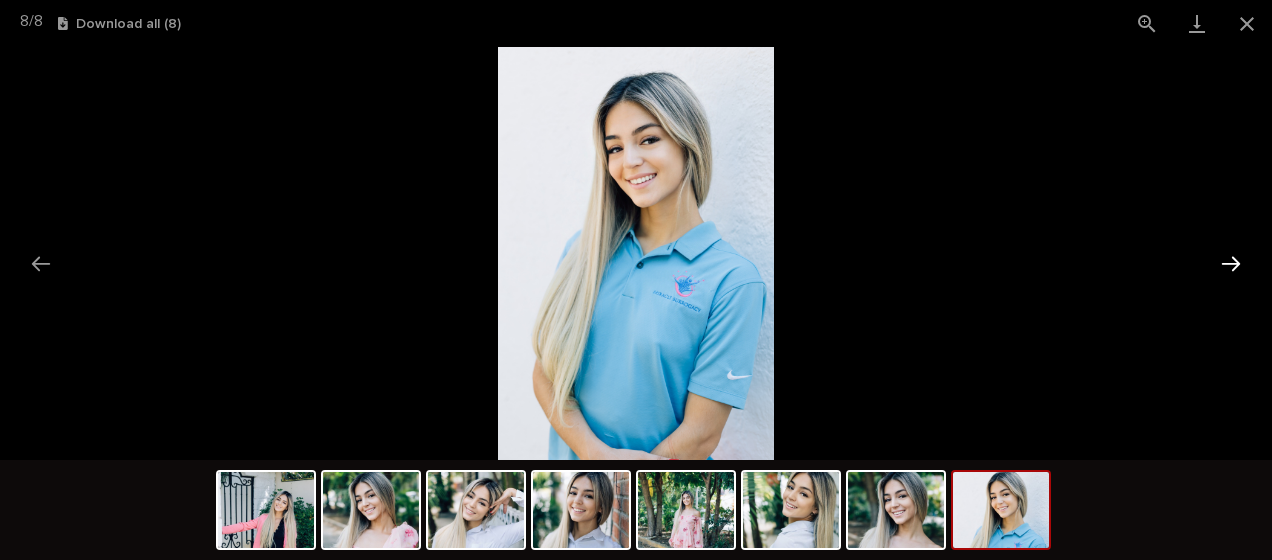 click at bounding box center [1231, 263] 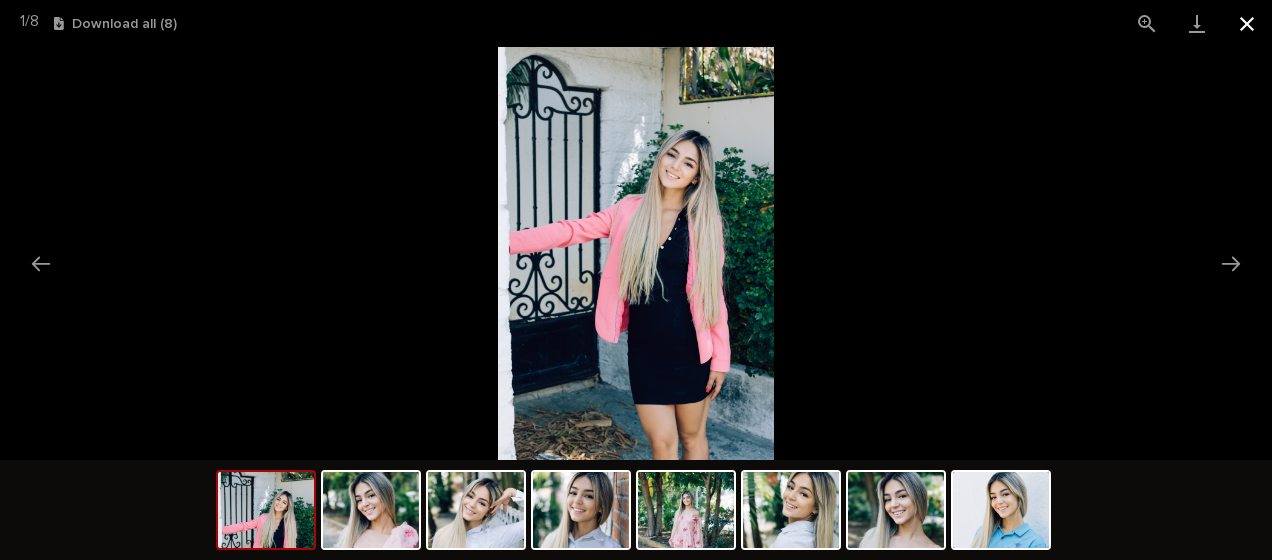 click at bounding box center (1247, 23) 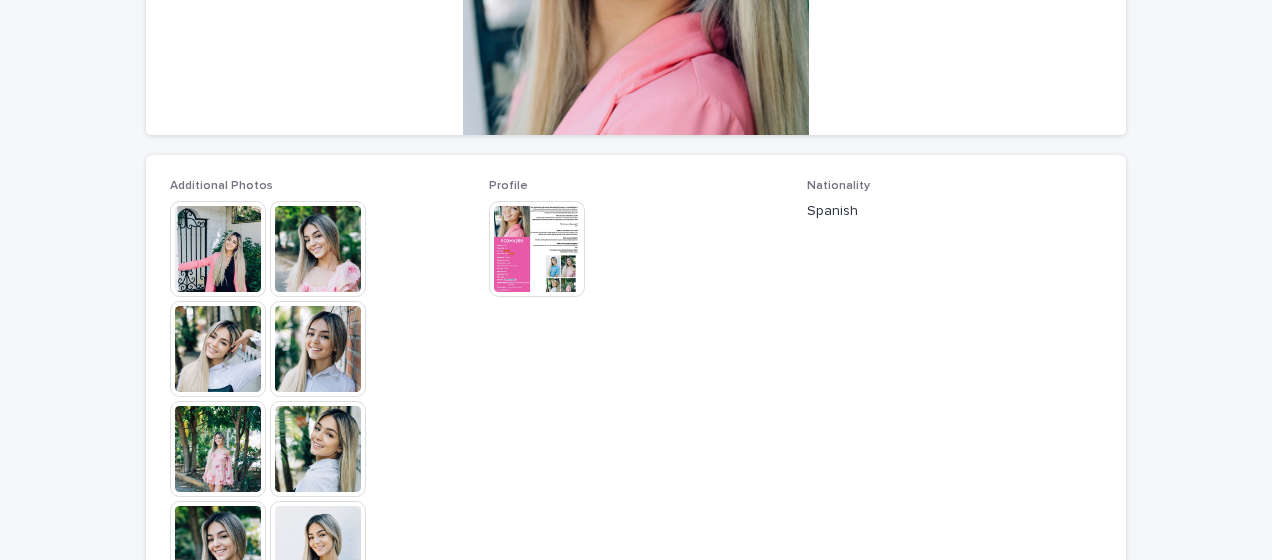 scroll, scrollTop: 540, scrollLeft: 0, axis: vertical 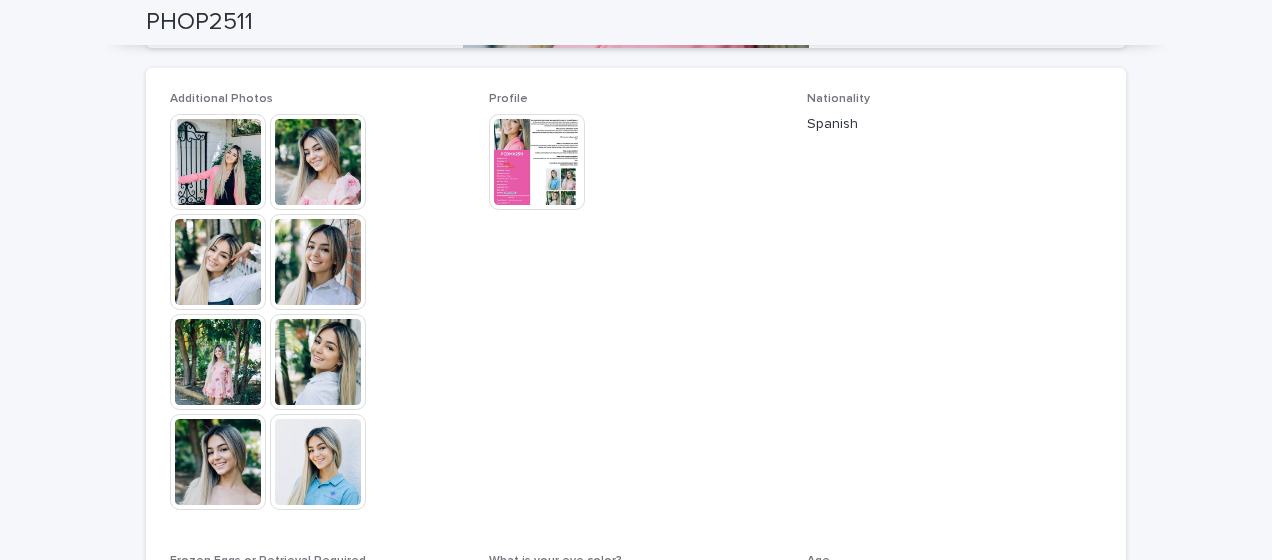 click at bounding box center [537, 162] 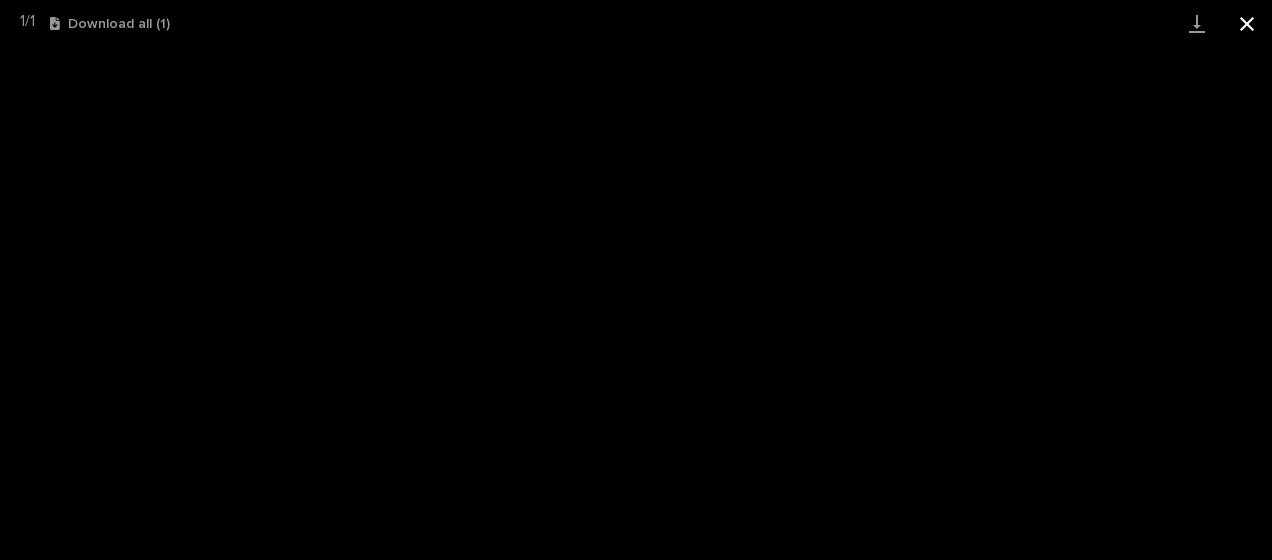 click at bounding box center (1247, 23) 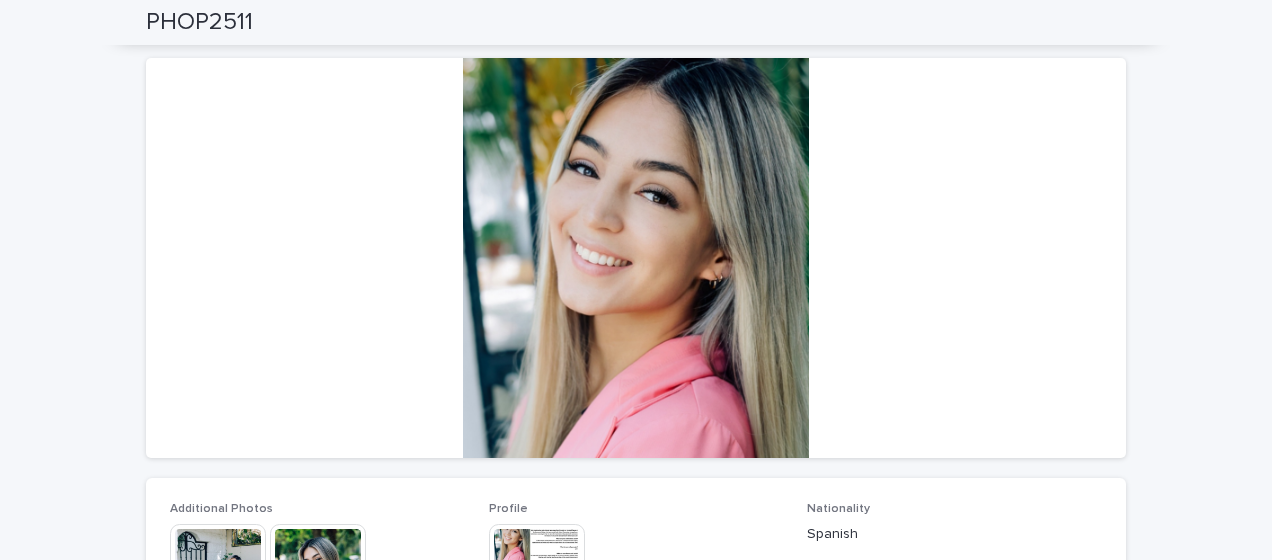 scroll, scrollTop: 0, scrollLeft: 0, axis: both 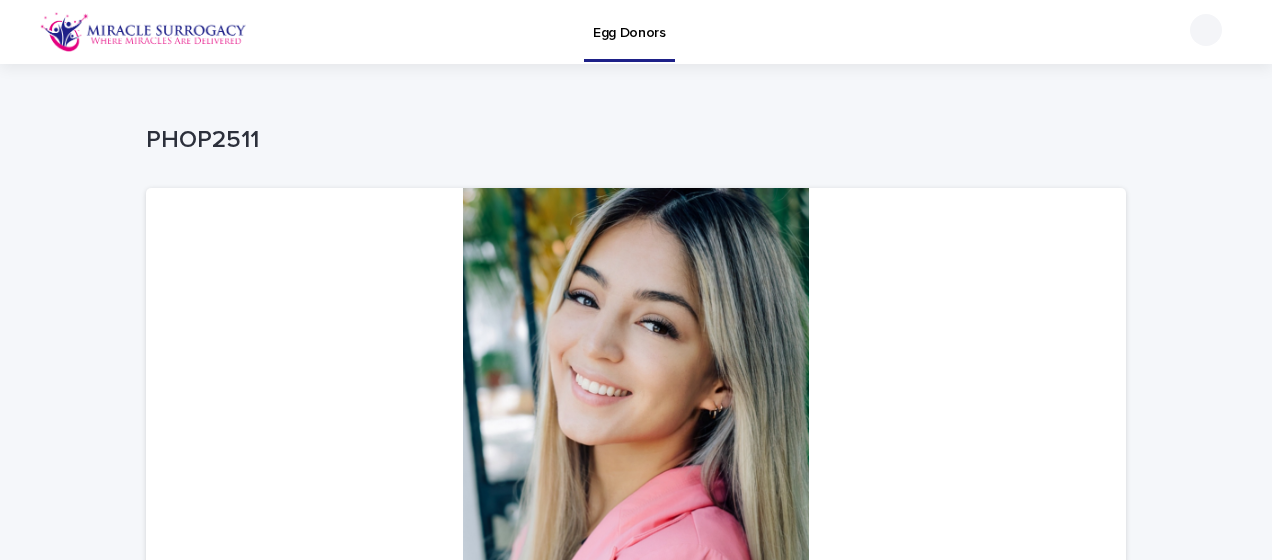click on "Egg Donors" at bounding box center (629, 21) 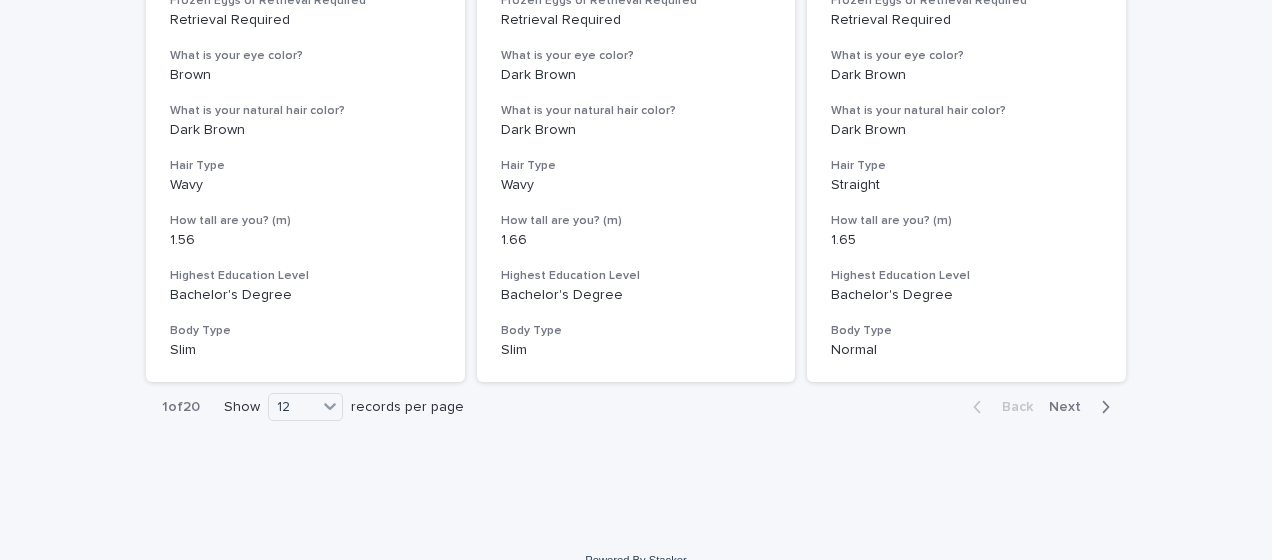 scroll, scrollTop: 2430, scrollLeft: 0, axis: vertical 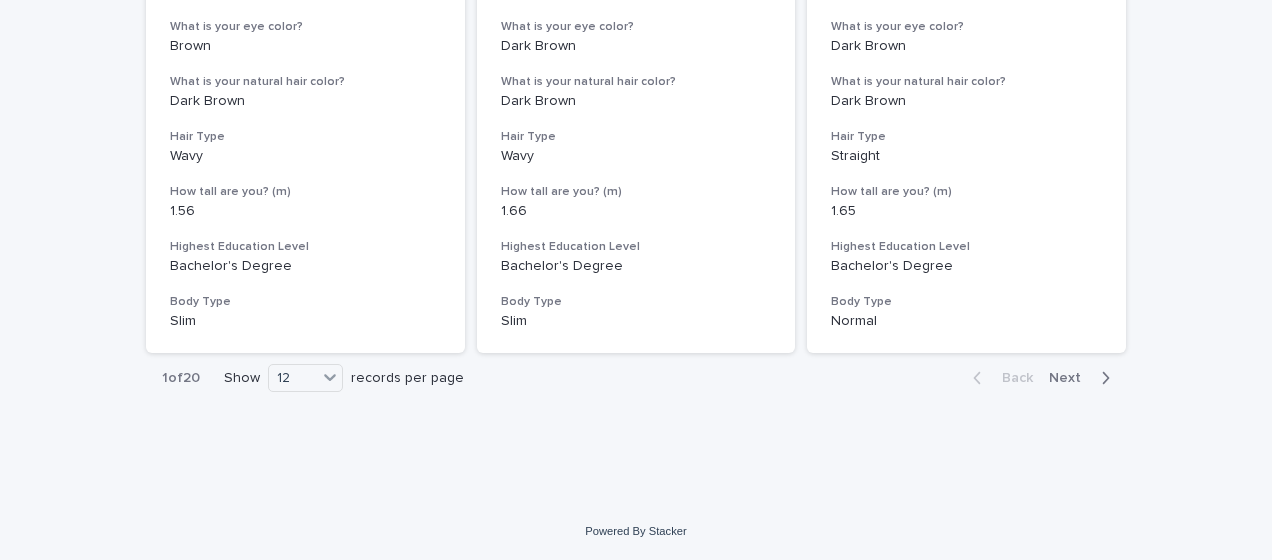 click on "records per page" at bounding box center [407, 378] 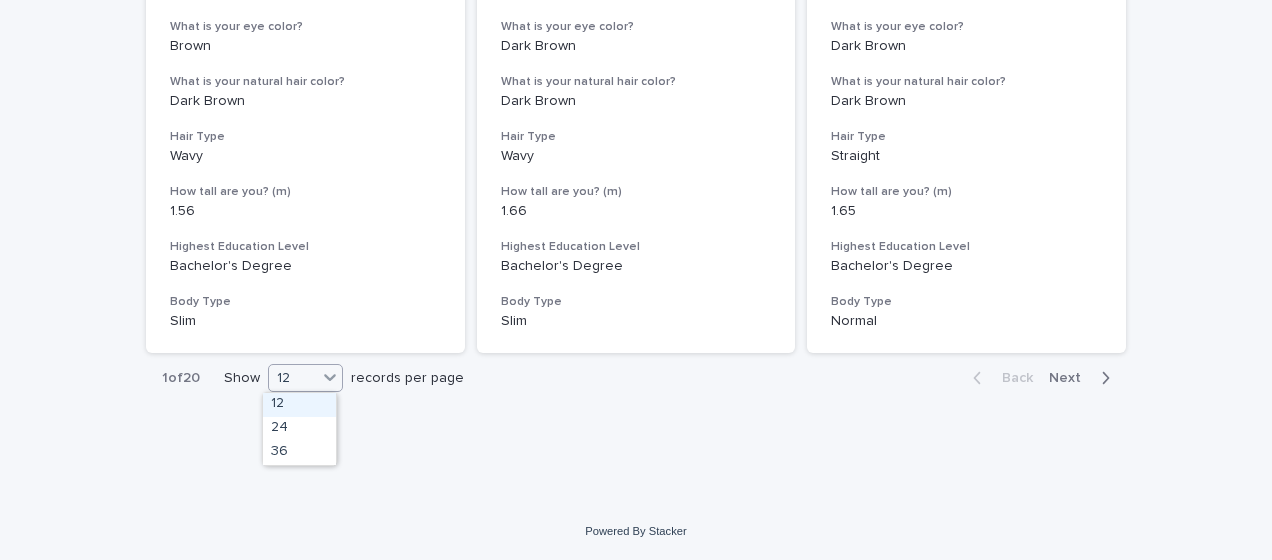 click 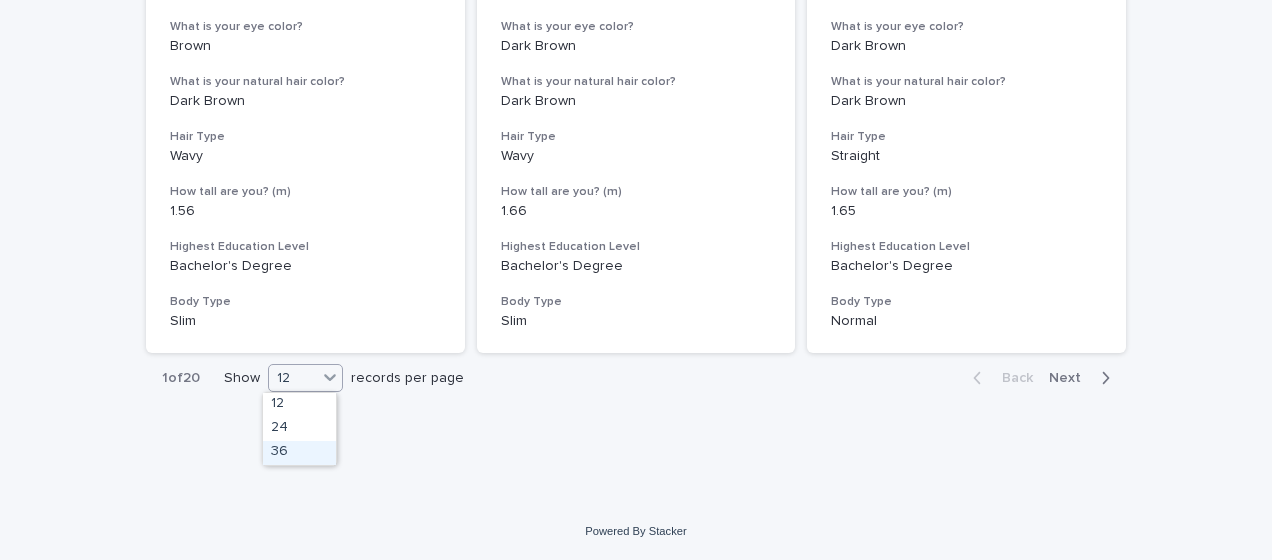 drag, startPoint x: 316, startPoint y: 436, endPoint x: 315, endPoint y: 452, distance: 16.03122 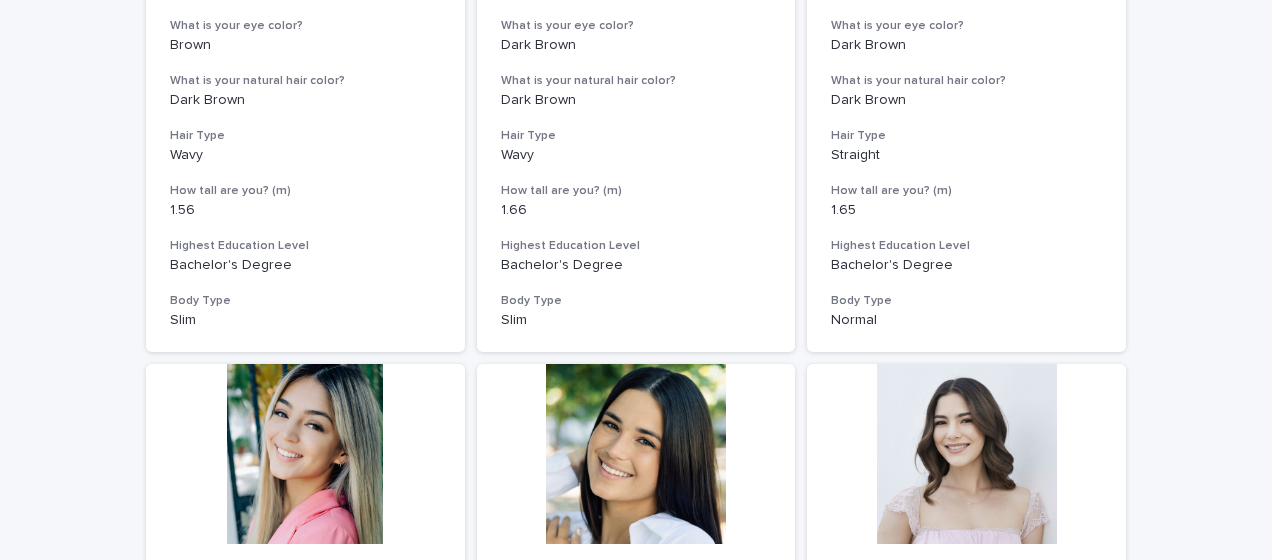 click at bounding box center [305, 454] 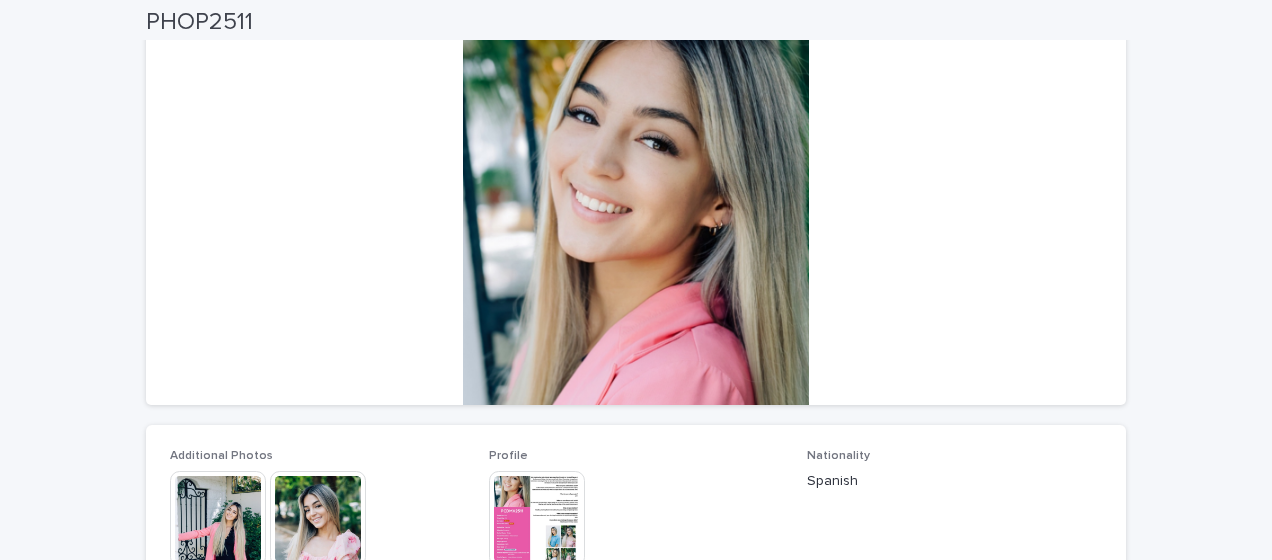 scroll, scrollTop: 0, scrollLeft: 0, axis: both 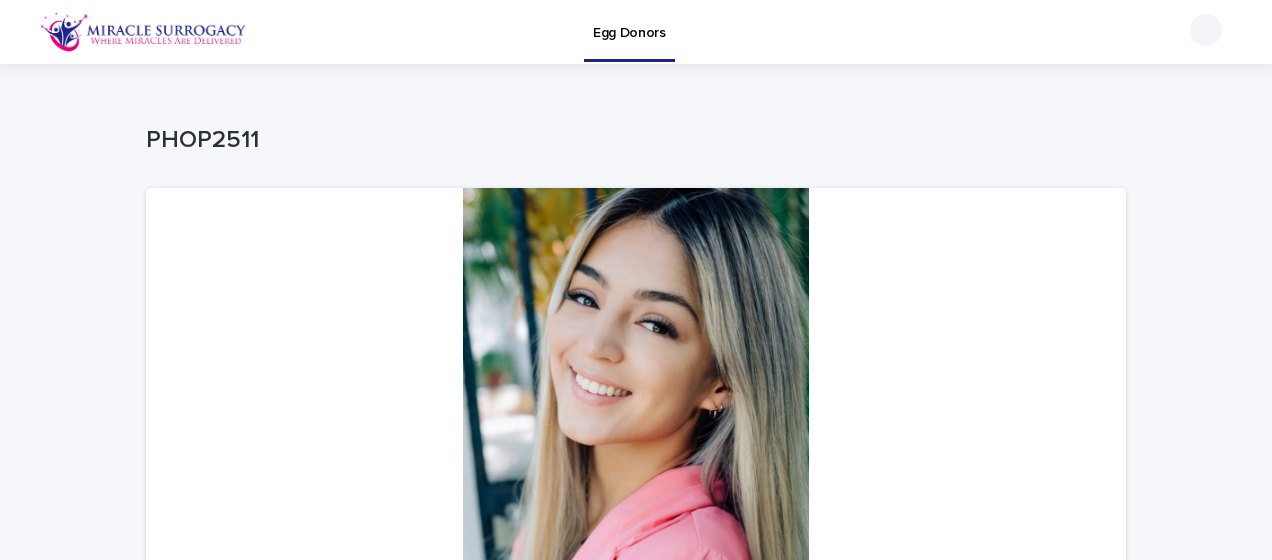 click on "Egg Donors" 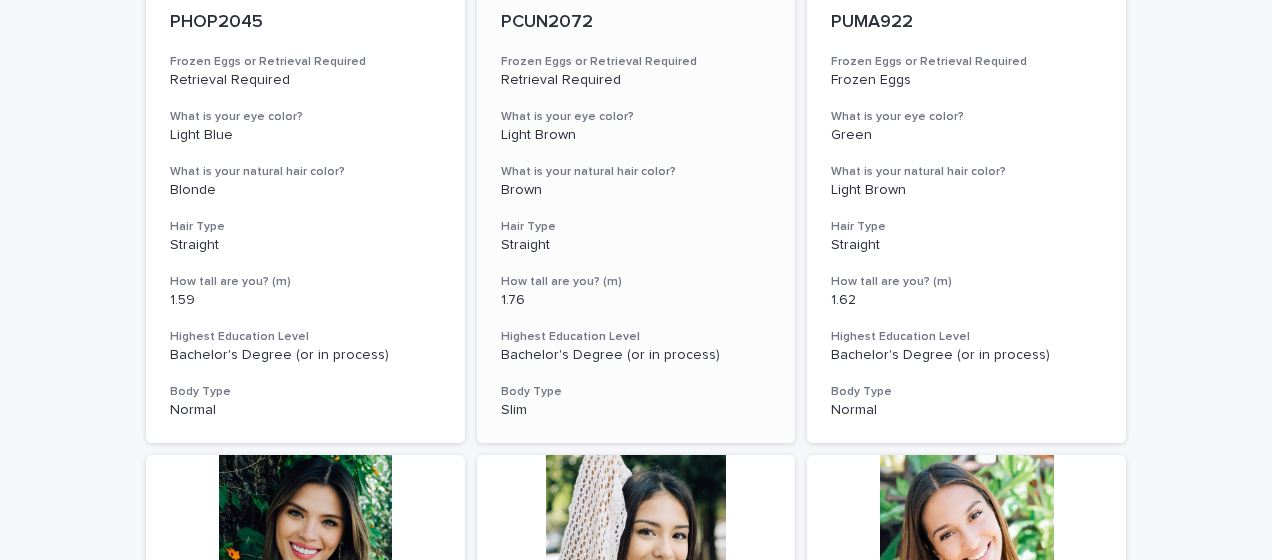 scroll, scrollTop: 900, scrollLeft: 0, axis: vertical 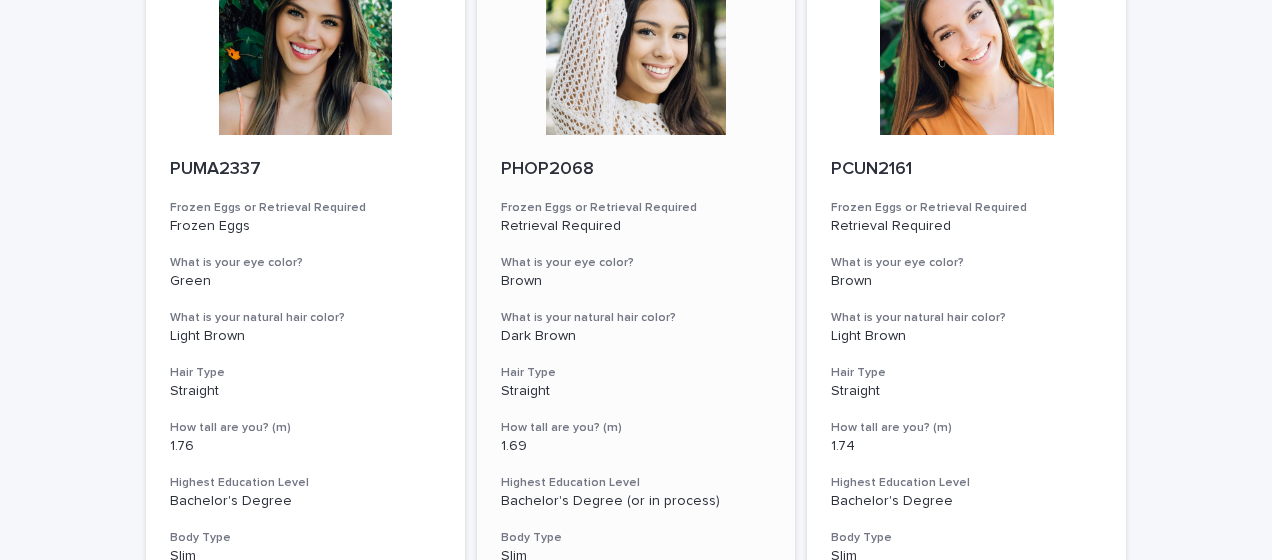 click at bounding box center (636, 45) 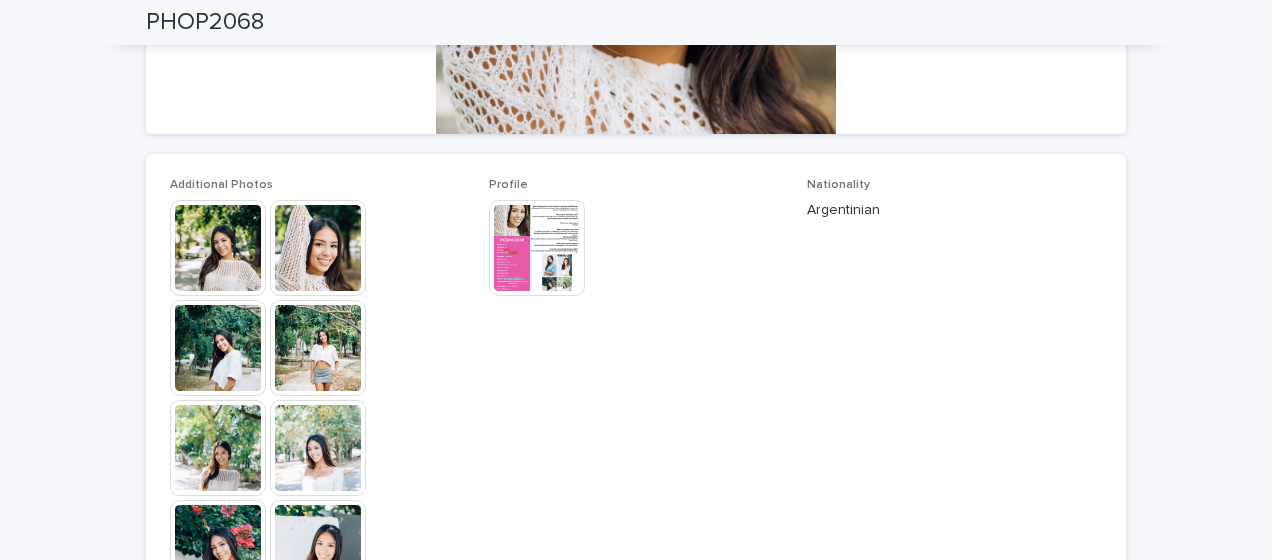 scroll, scrollTop: 500, scrollLeft: 0, axis: vertical 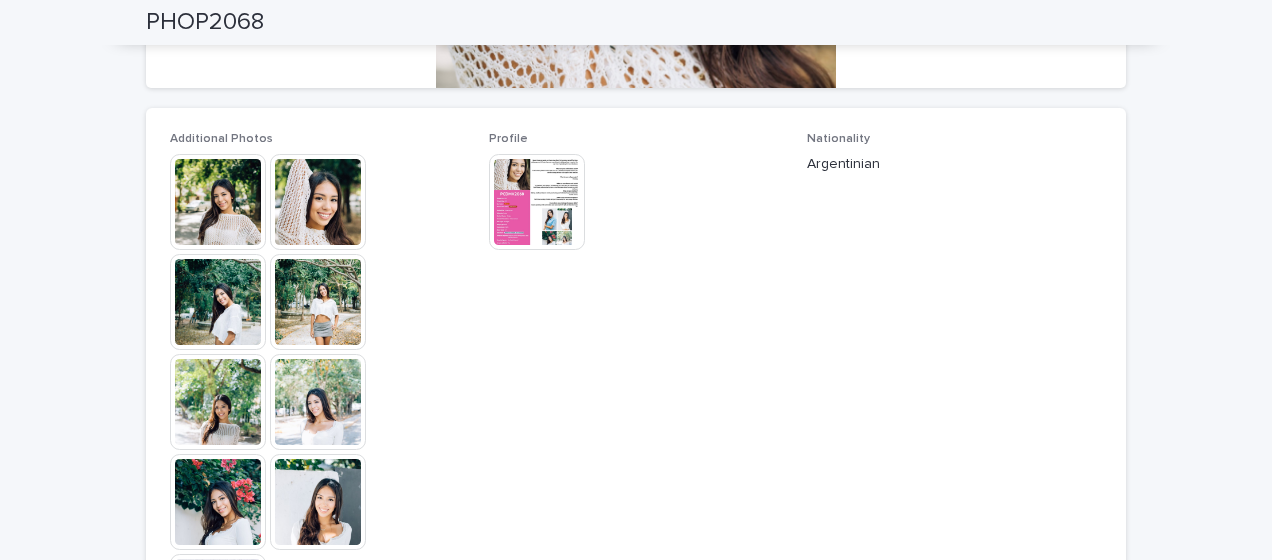 click at bounding box center (218, 202) 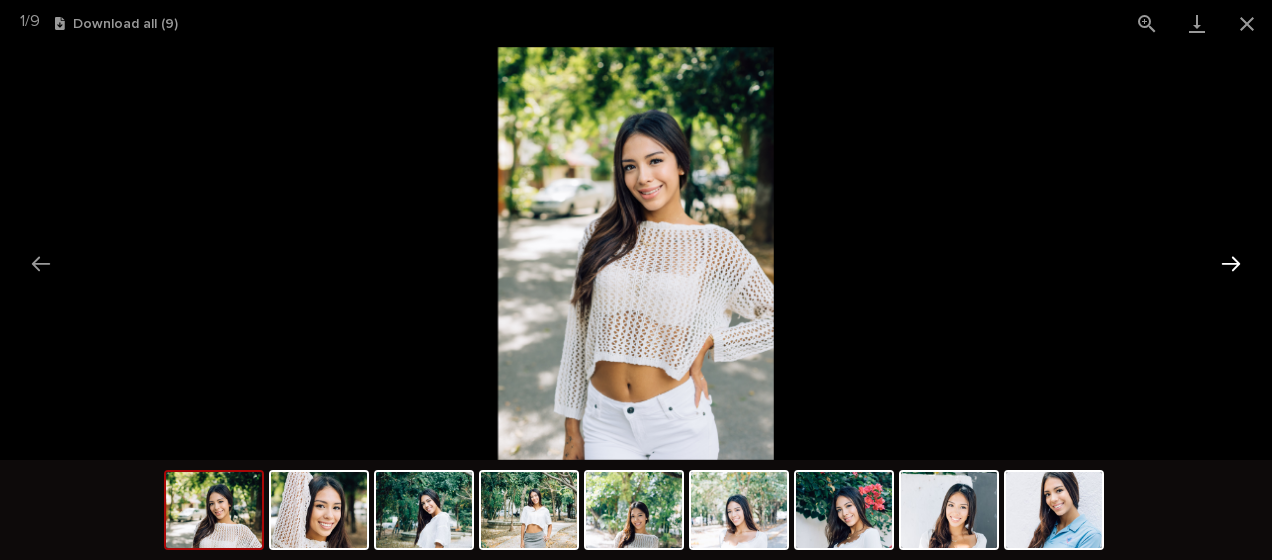 click at bounding box center [1231, 263] 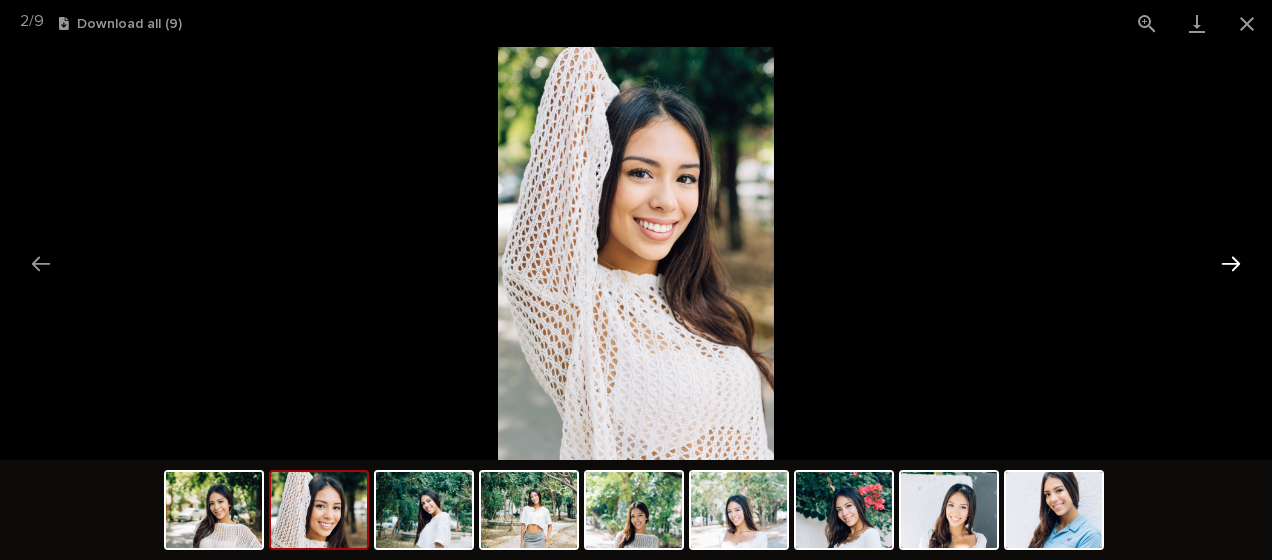 click at bounding box center (1231, 263) 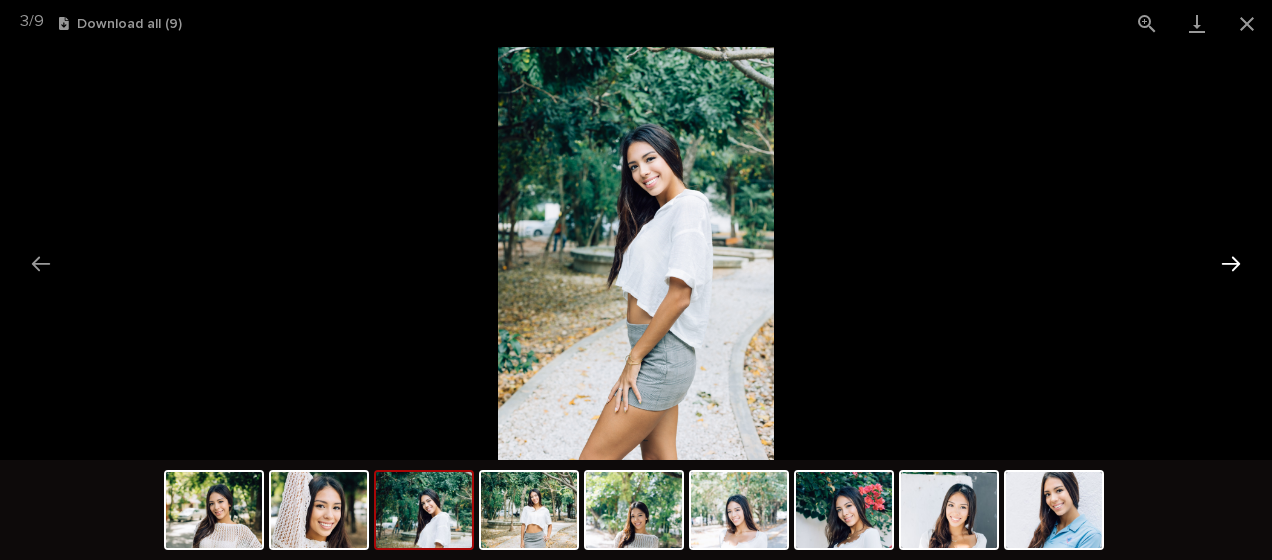 click at bounding box center (1231, 263) 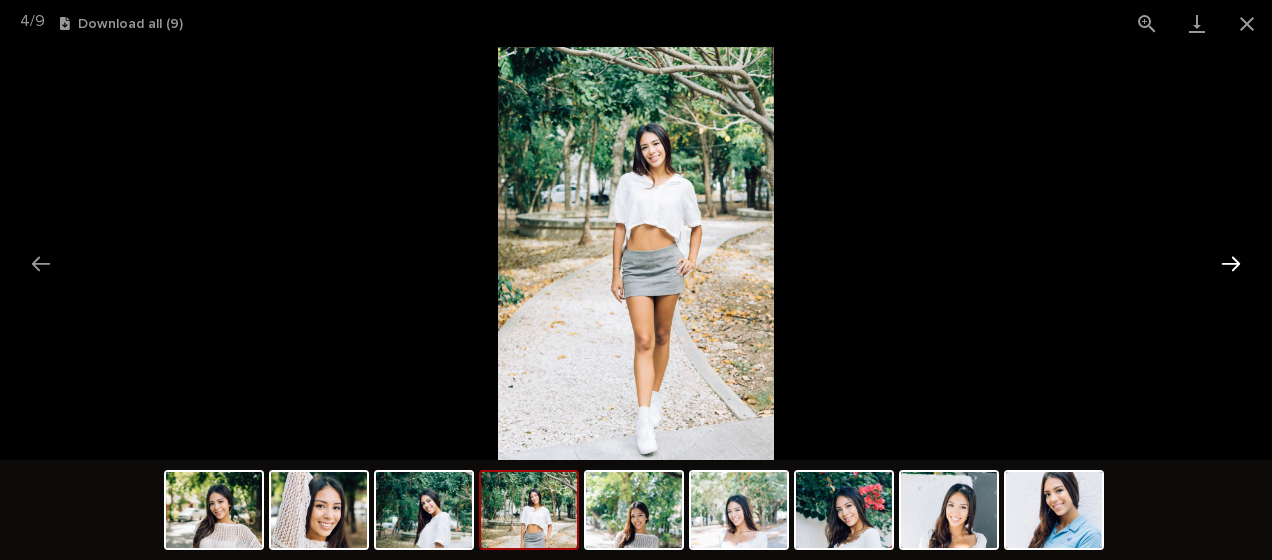 click at bounding box center [1231, 263] 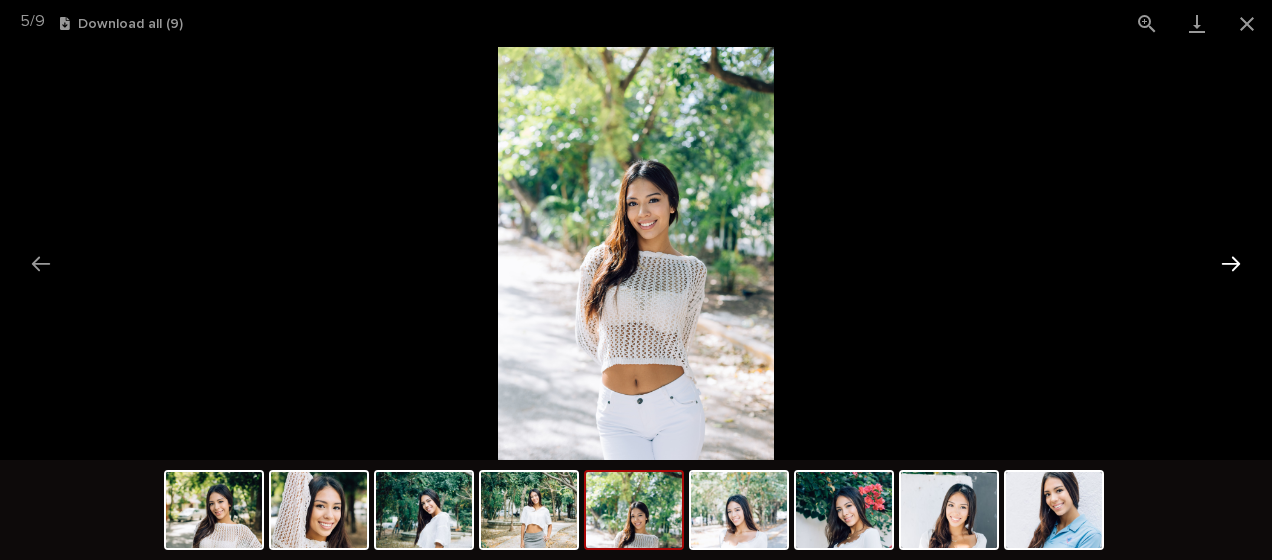 click at bounding box center [1231, 263] 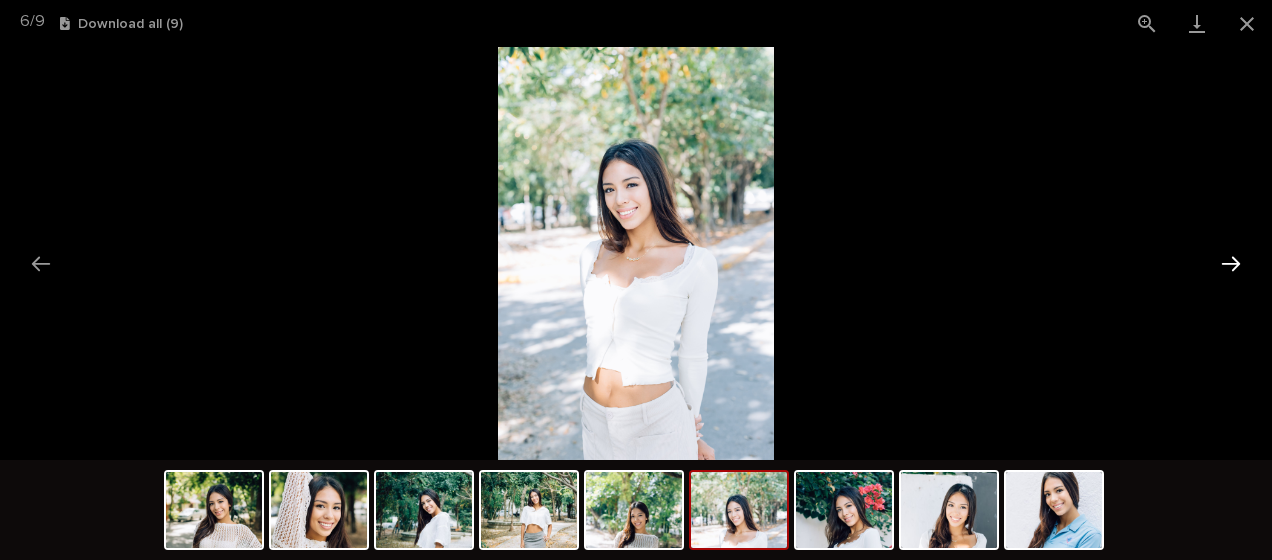 click at bounding box center [1231, 263] 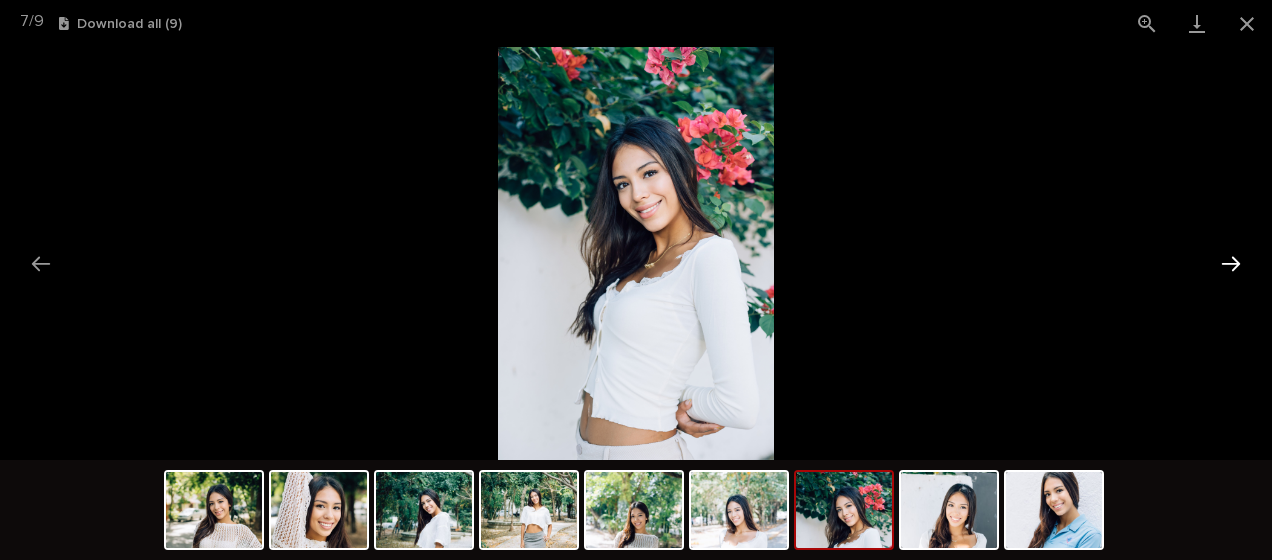 click at bounding box center [1231, 263] 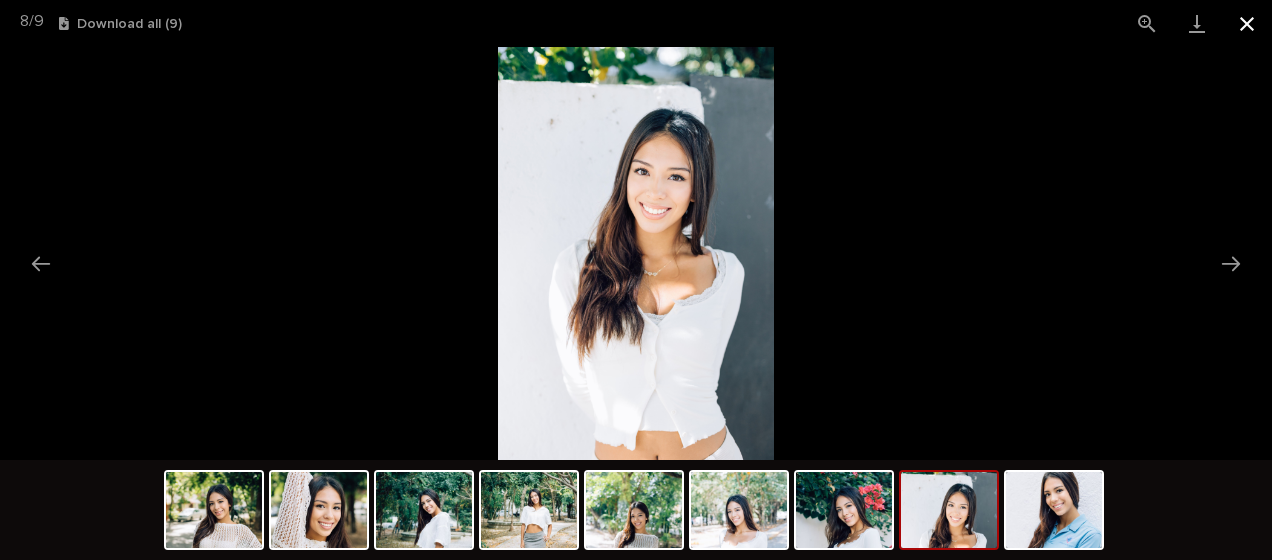 click at bounding box center (1247, 23) 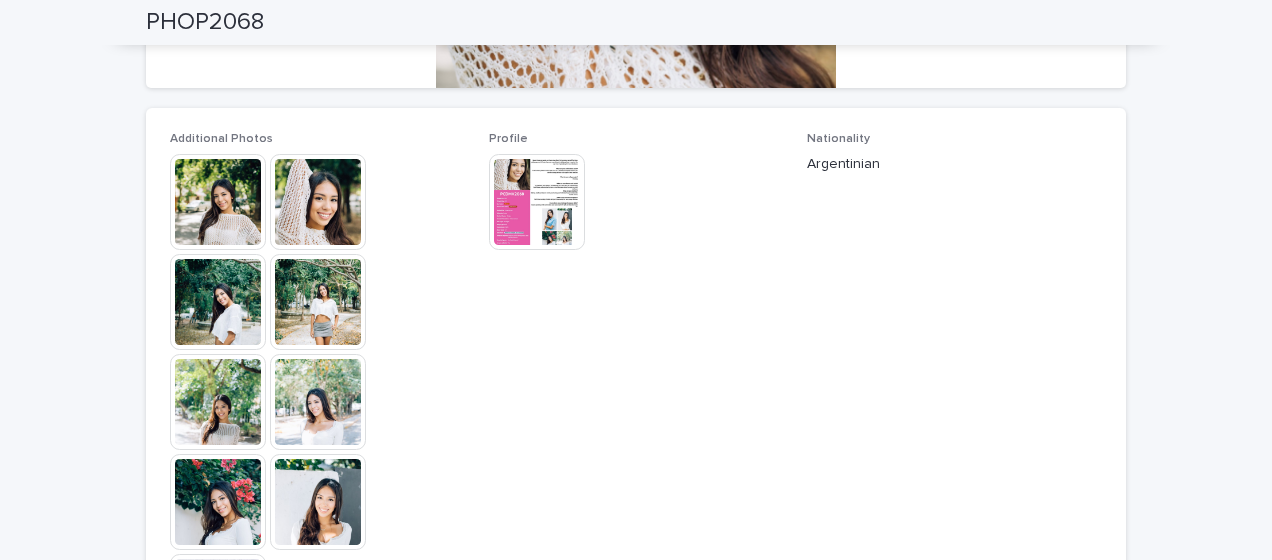 click at bounding box center (537, 202) 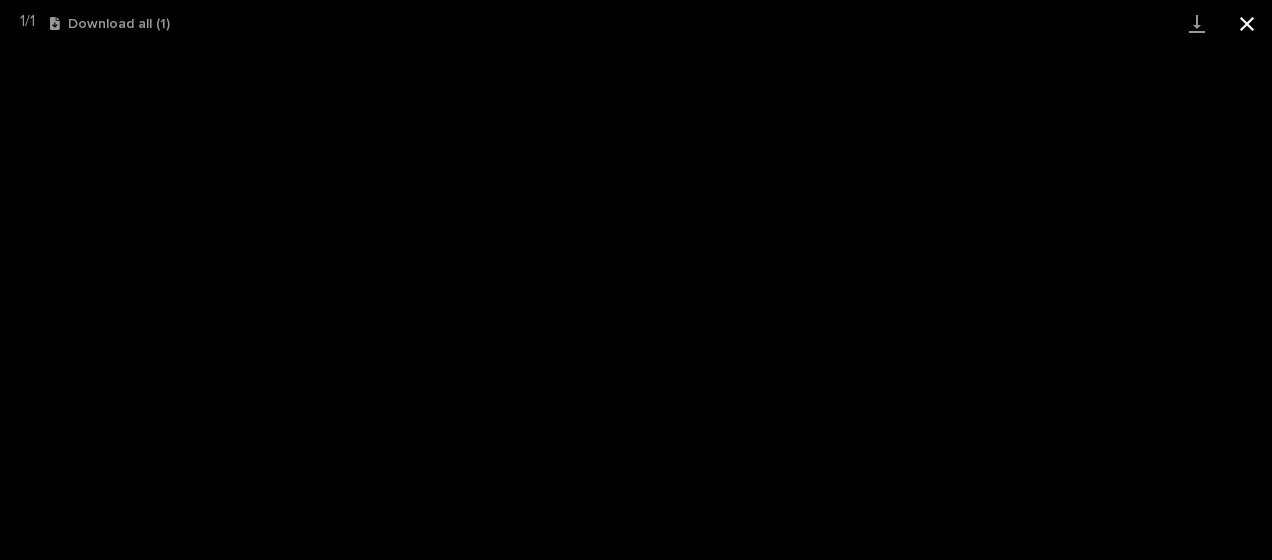 click at bounding box center (1247, 23) 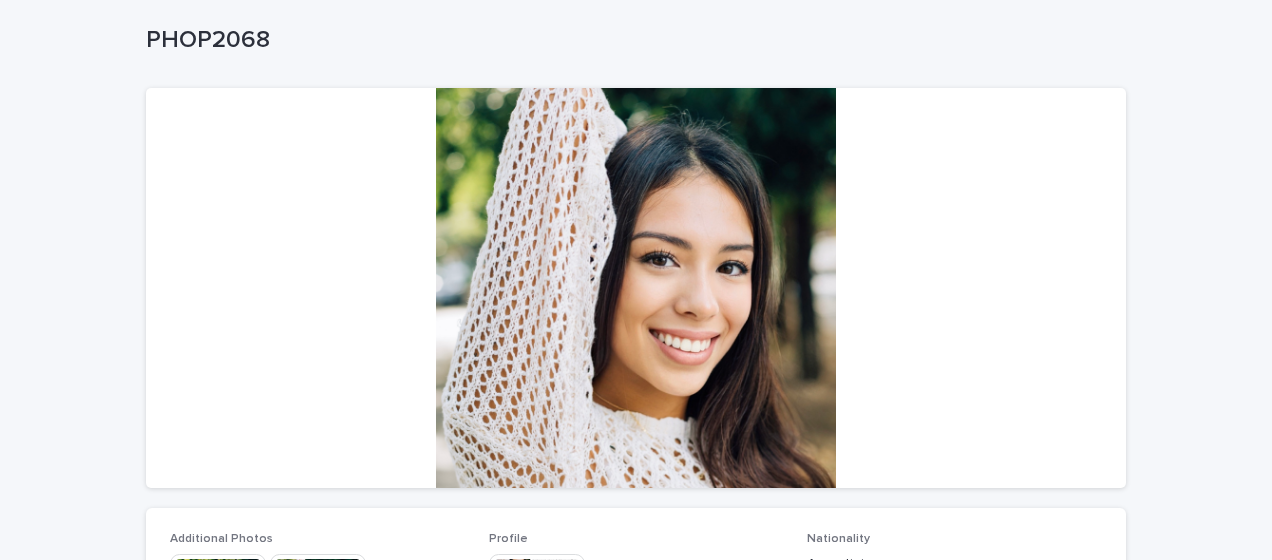 scroll, scrollTop: 400, scrollLeft: 0, axis: vertical 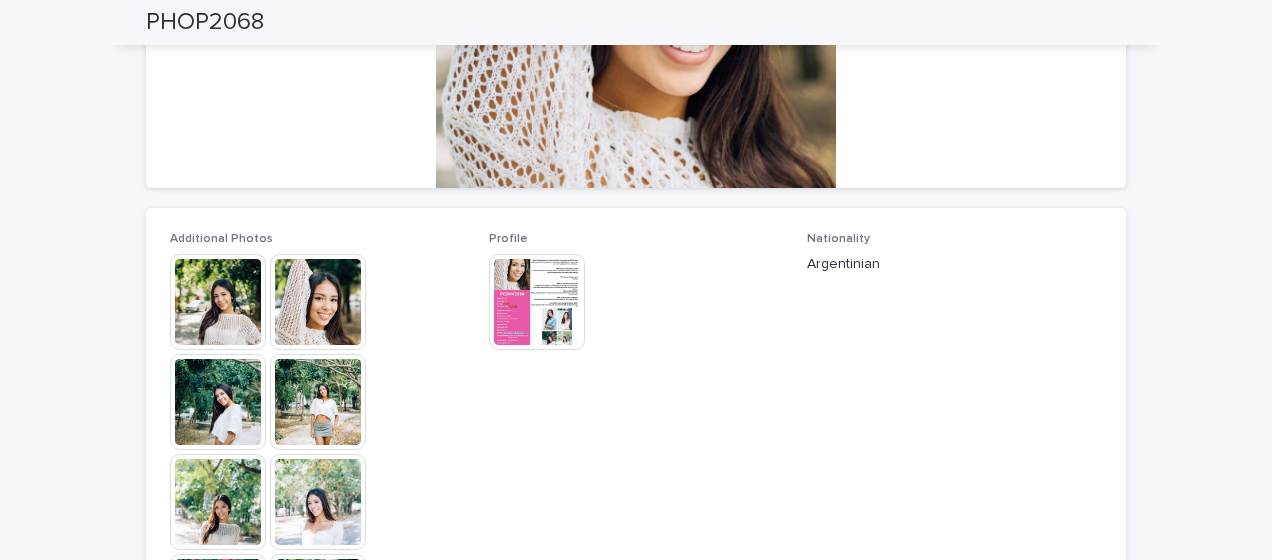 click at bounding box center (537, 302) 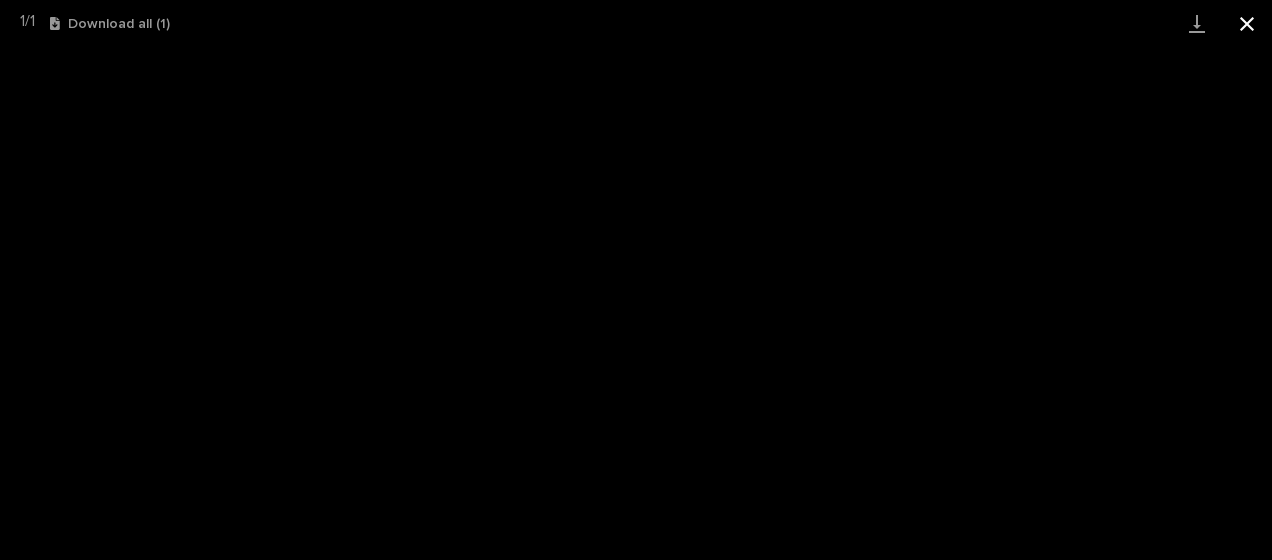 click at bounding box center [1247, 23] 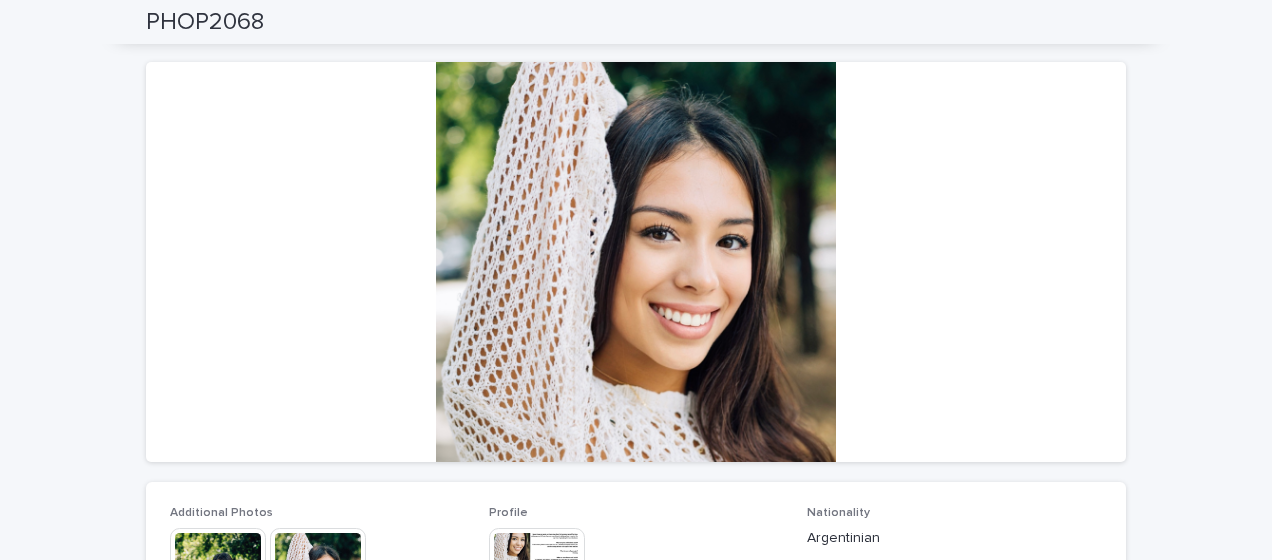 scroll, scrollTop: 0, scrollLeft: 0, axis: both 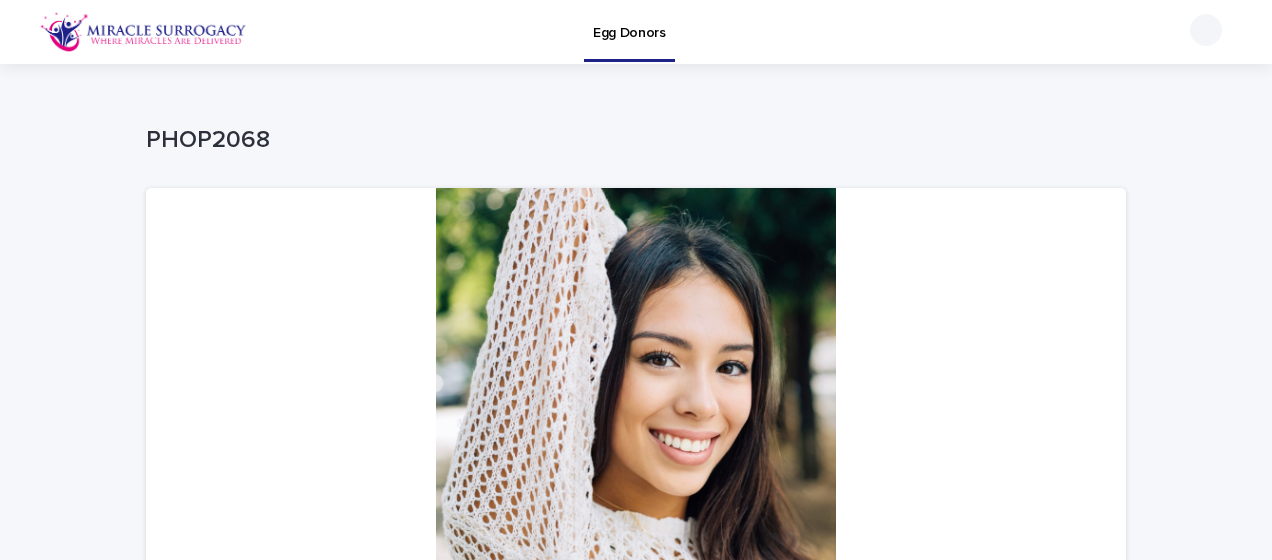 click on "Egg Donors" at bounding box center [629, 21] 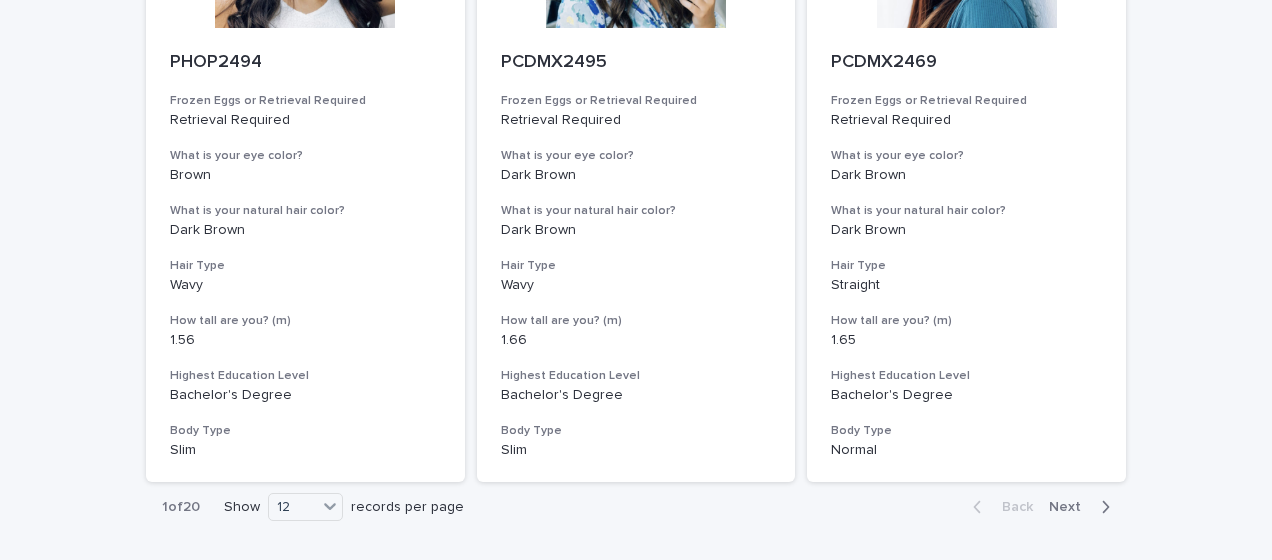 scroll, scrollTop: 2430, scrollLeft: 0, axis: vertical 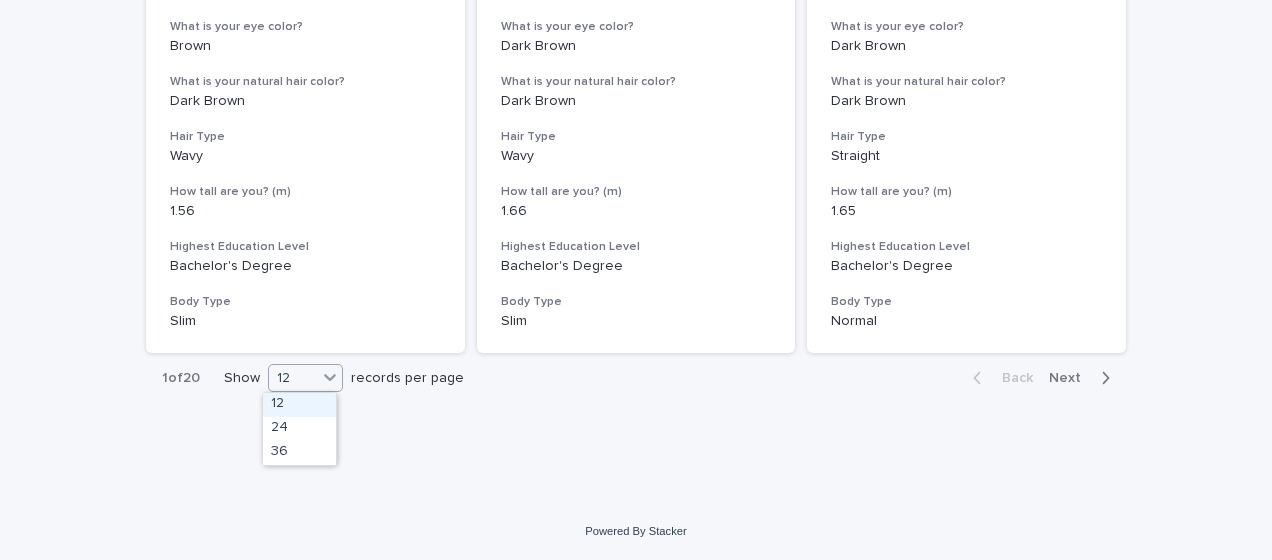 click on "12" at bounding box center [293, 378] 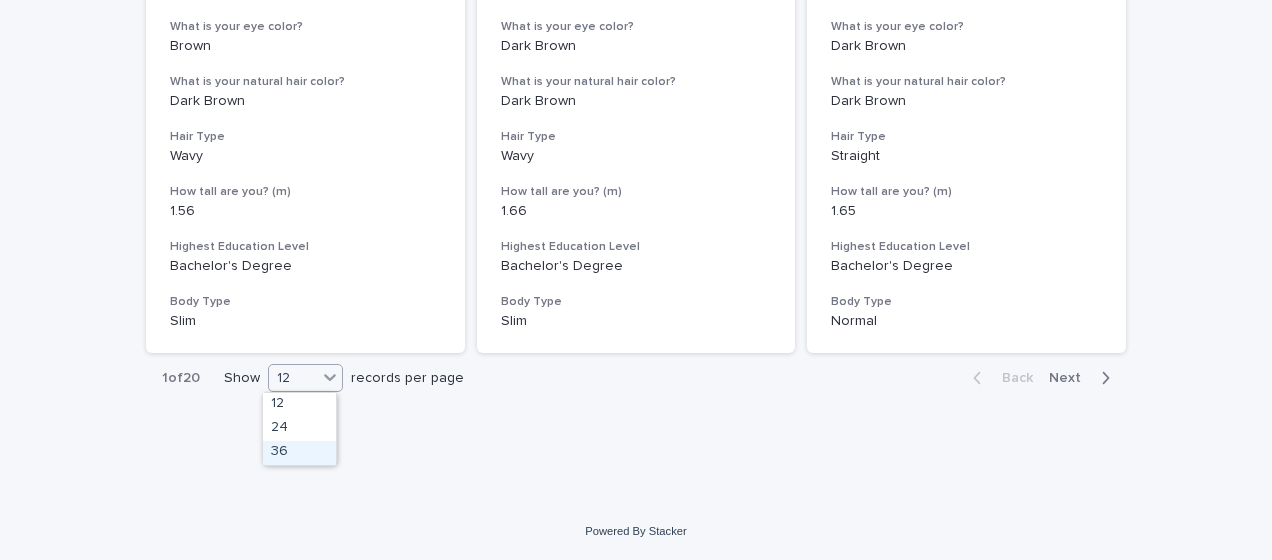 click on "36" at bounding box center (299, 453) 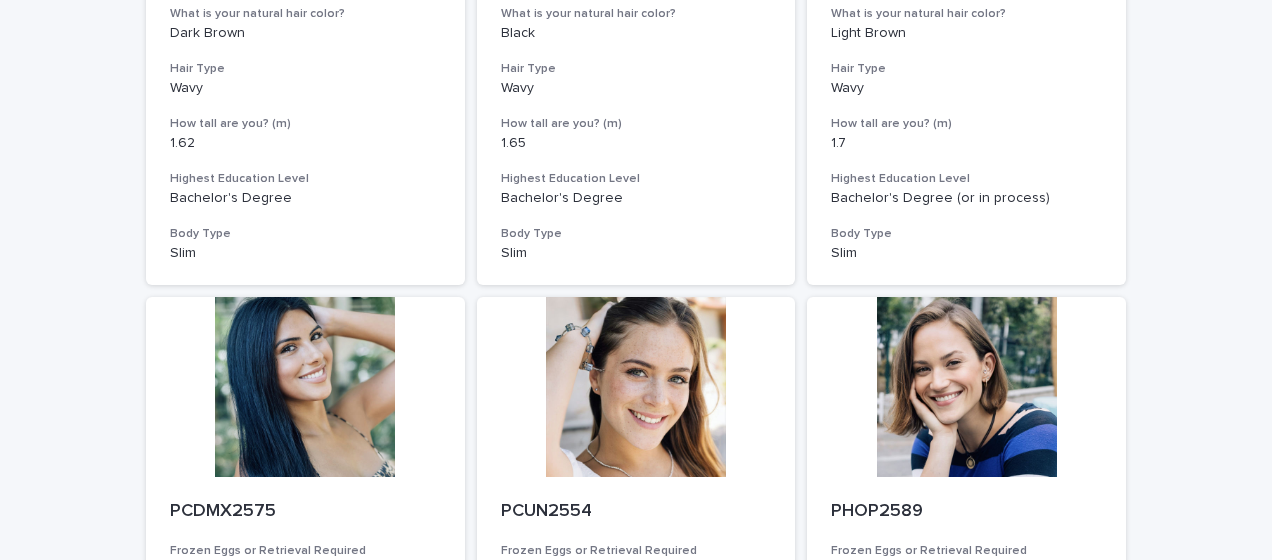 scroll, scrollTop: 5430, scrollLeft: 0, axis: vertical 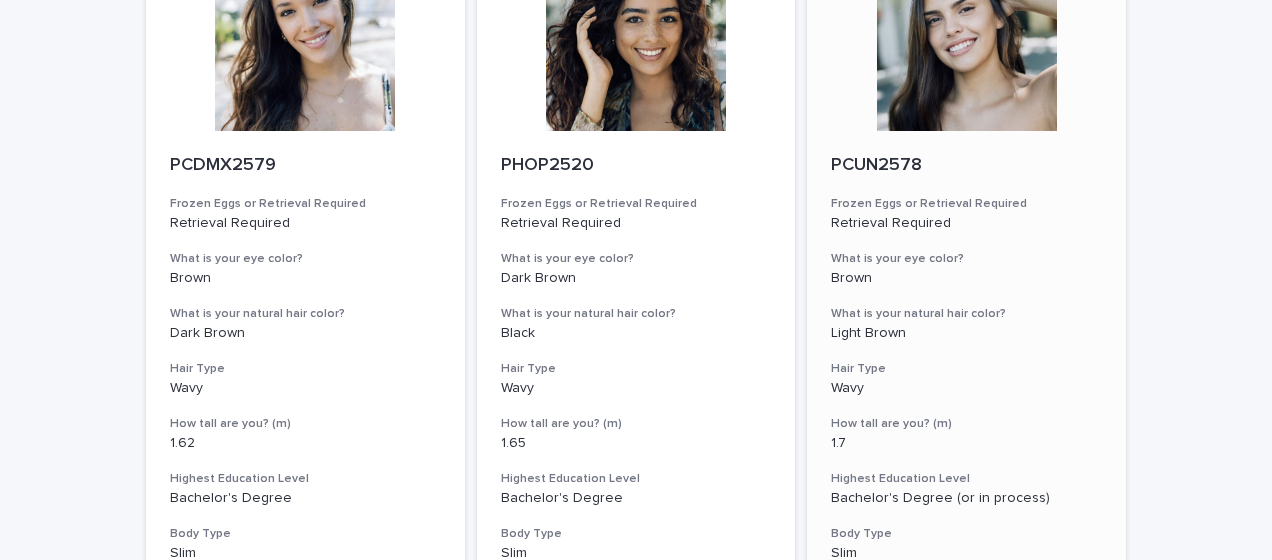 click at bounding box center (966, 41) 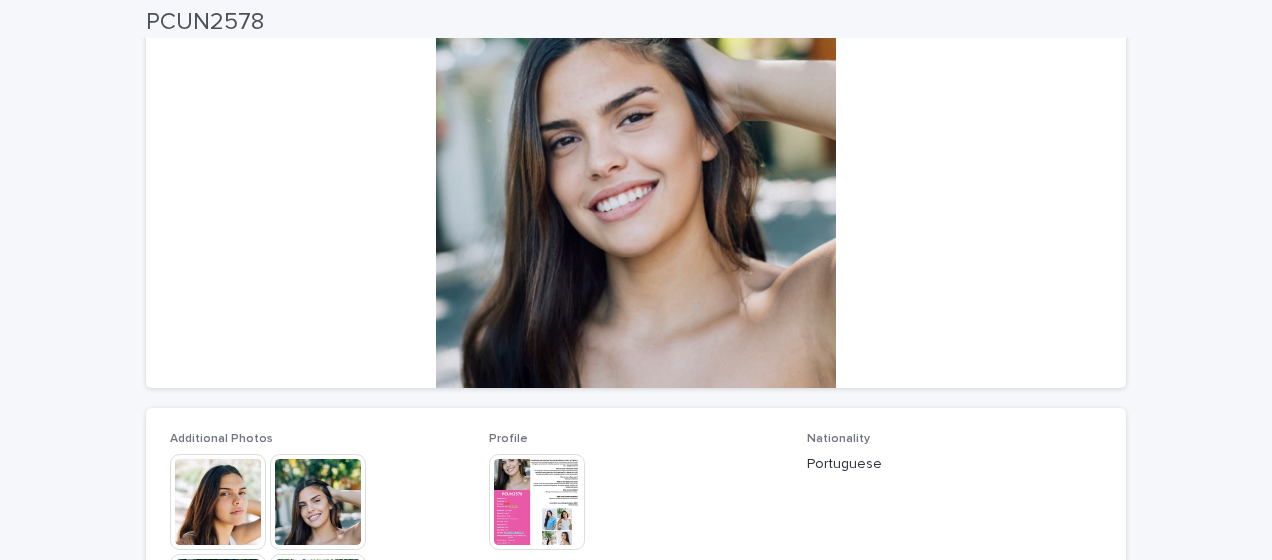 scroll, scrollTop: 700, scrollLeft: 0, axis: vertical 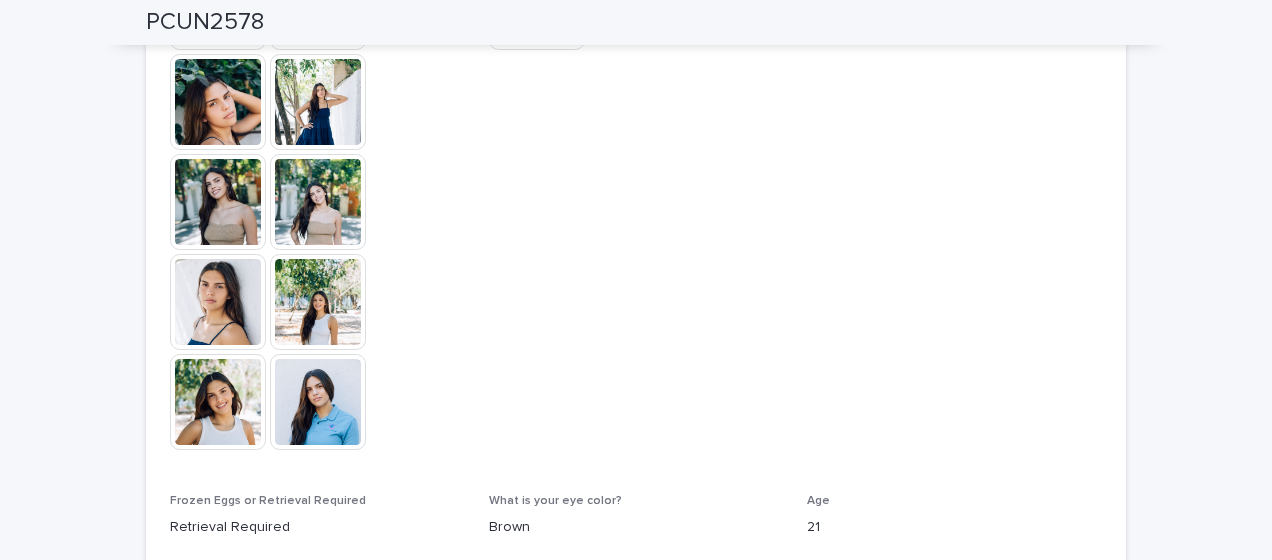 click at bounding box center (318, 202) 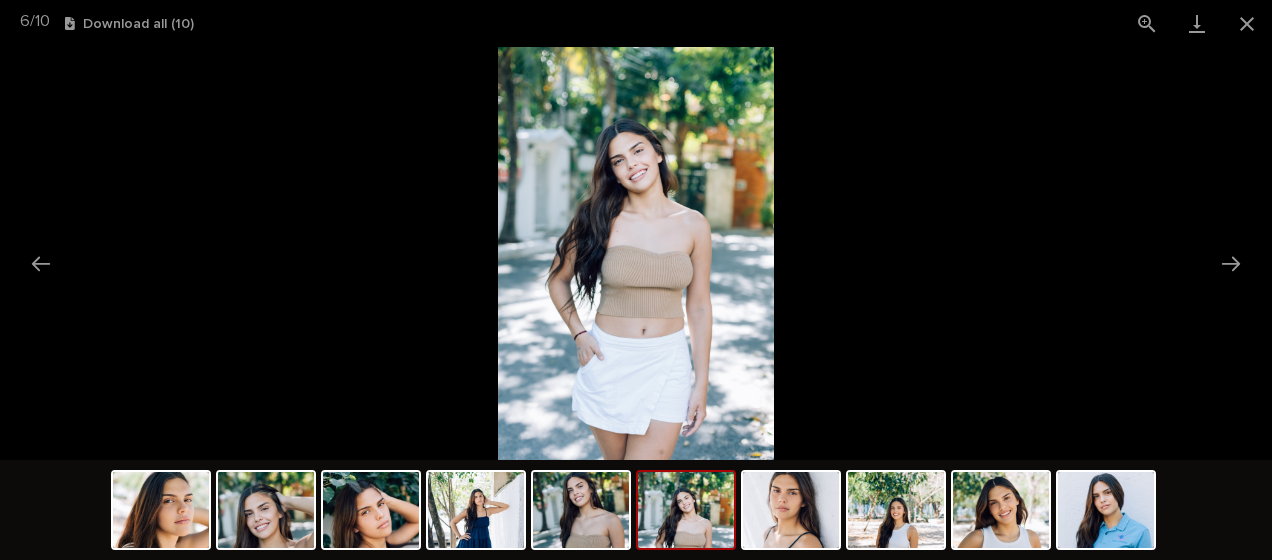 click at bounding box center (636, 253) 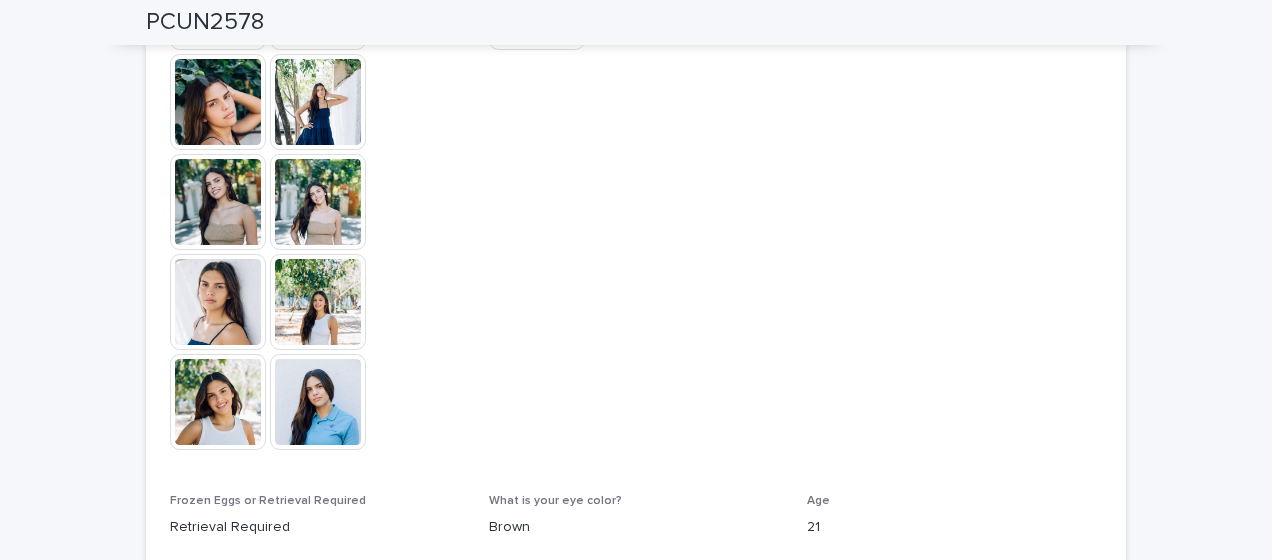 click at bounding box center [318, 402] 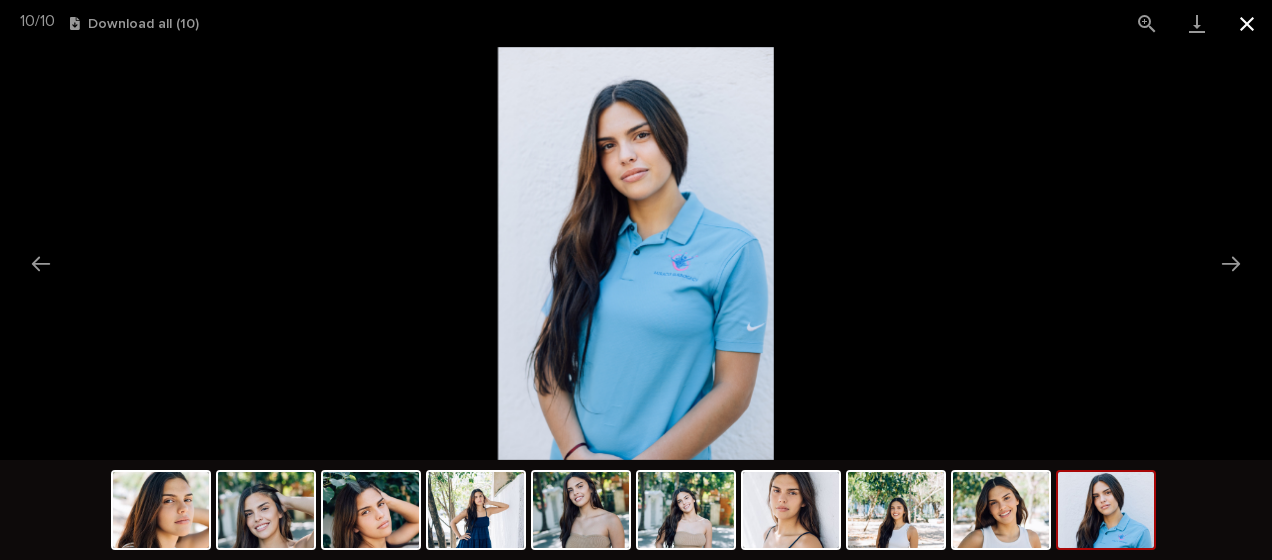 click at bounding box center (1247, 23) 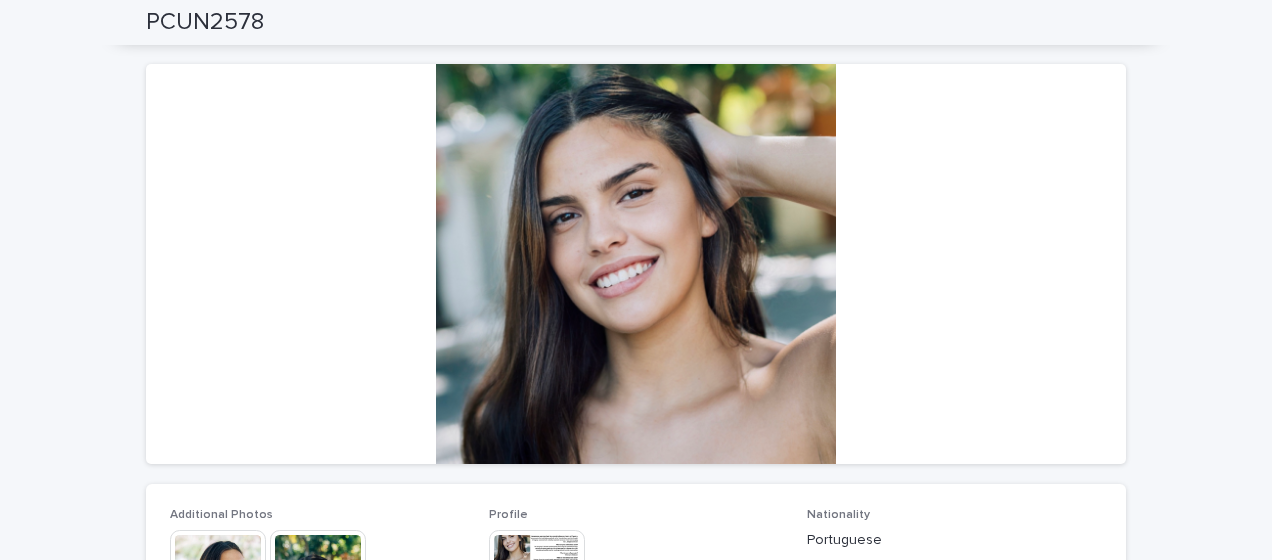 scroll, scrollTop: 0, scrollLeft: 0, axis: both 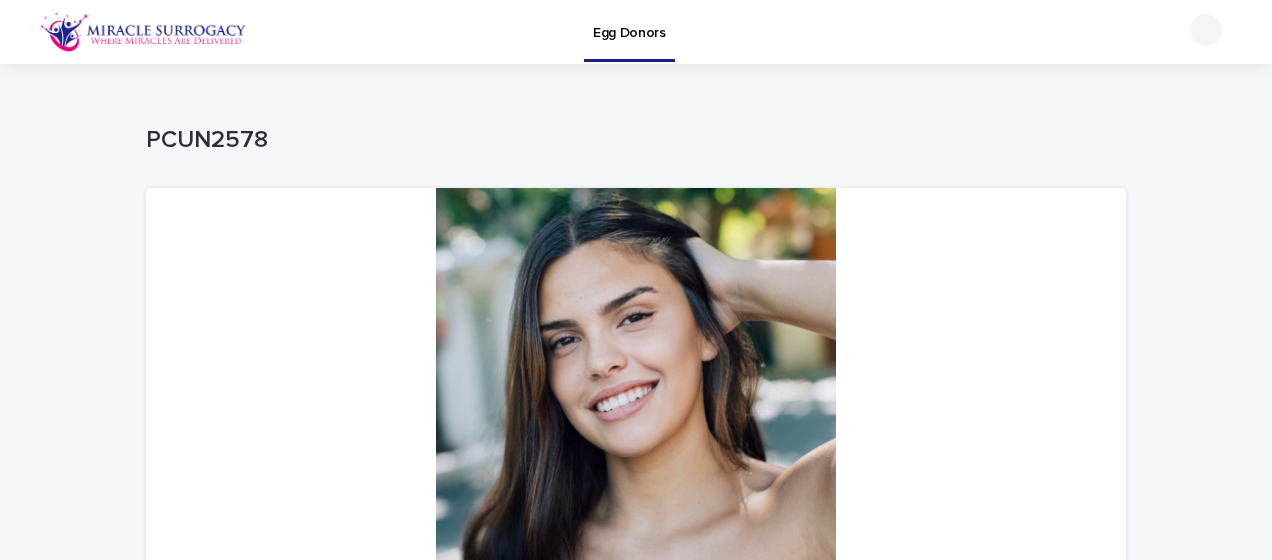 click on "Egg Donors" at bounding box center [707, 32] 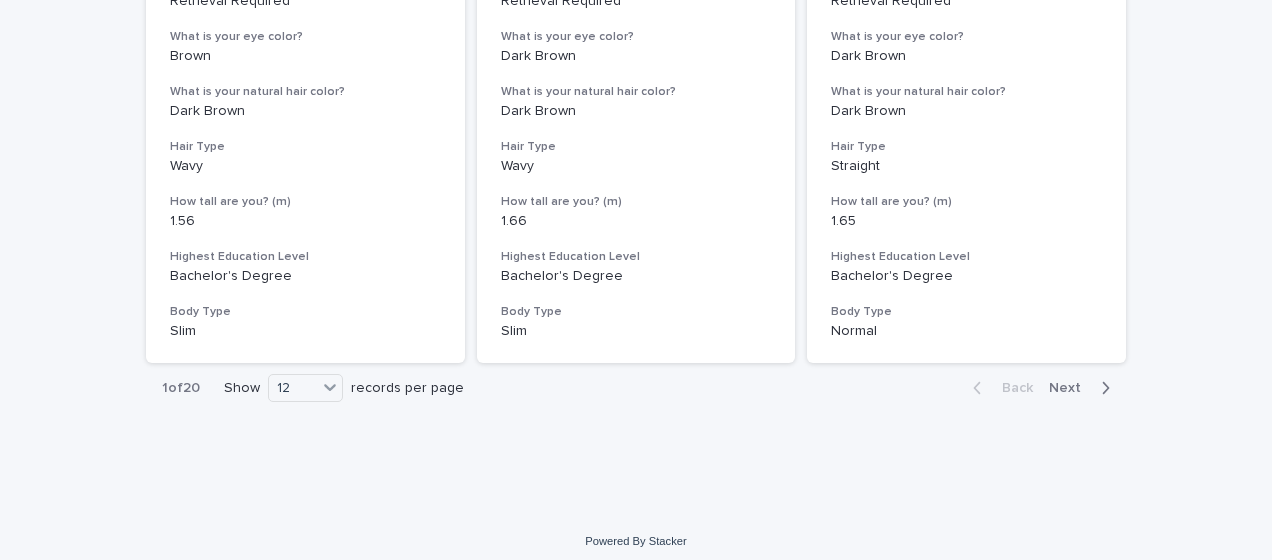 scroll, scrollTop: 2430, scrollLeft: 0, axis: vertical 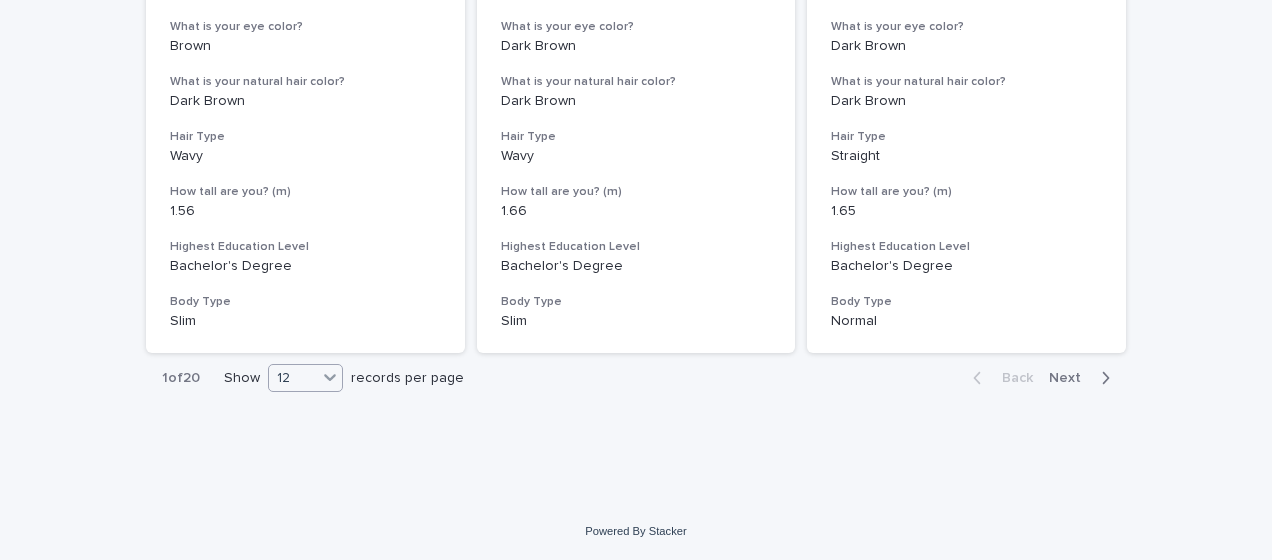 click on "12" at bounding box center (293, 378) 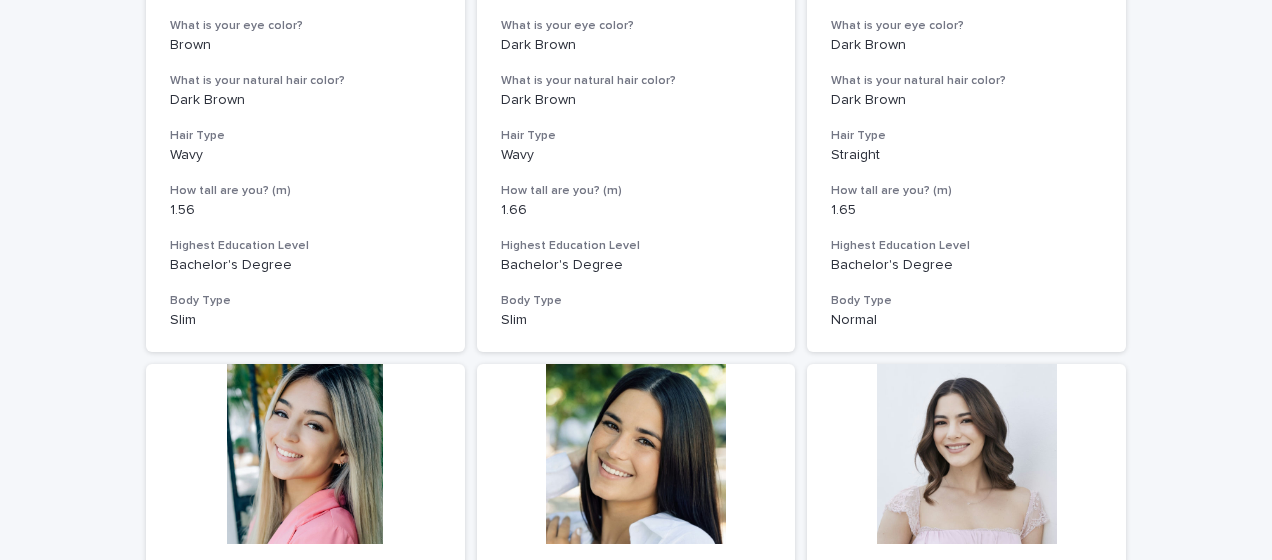 click at bounding box center (305, 454) 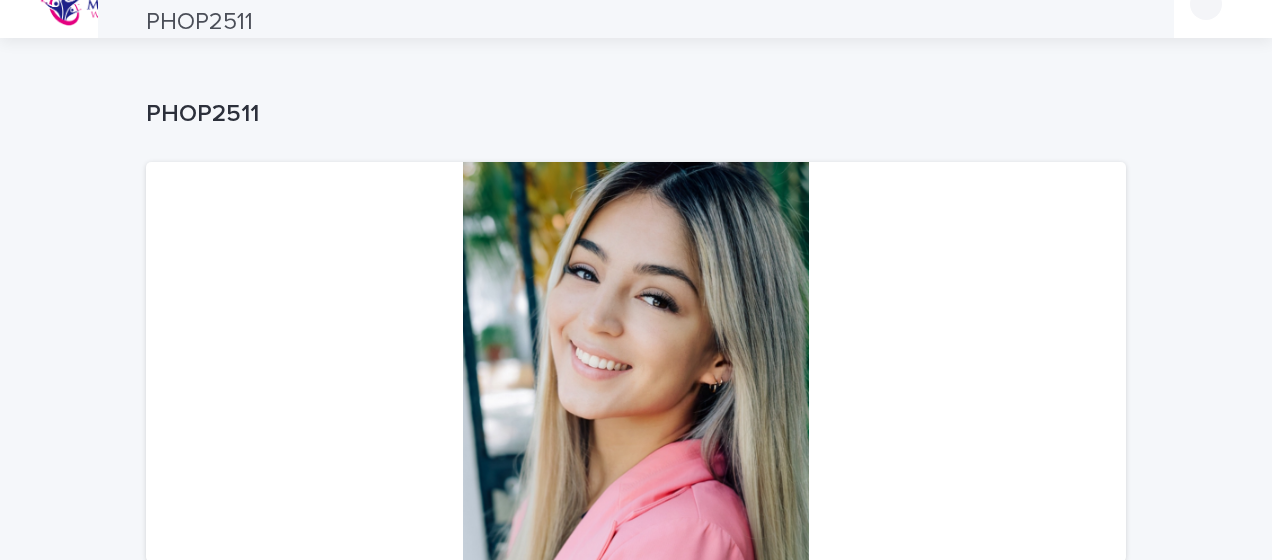 scroll, scrollTop: 0, scrollLeft: 0, axis: both 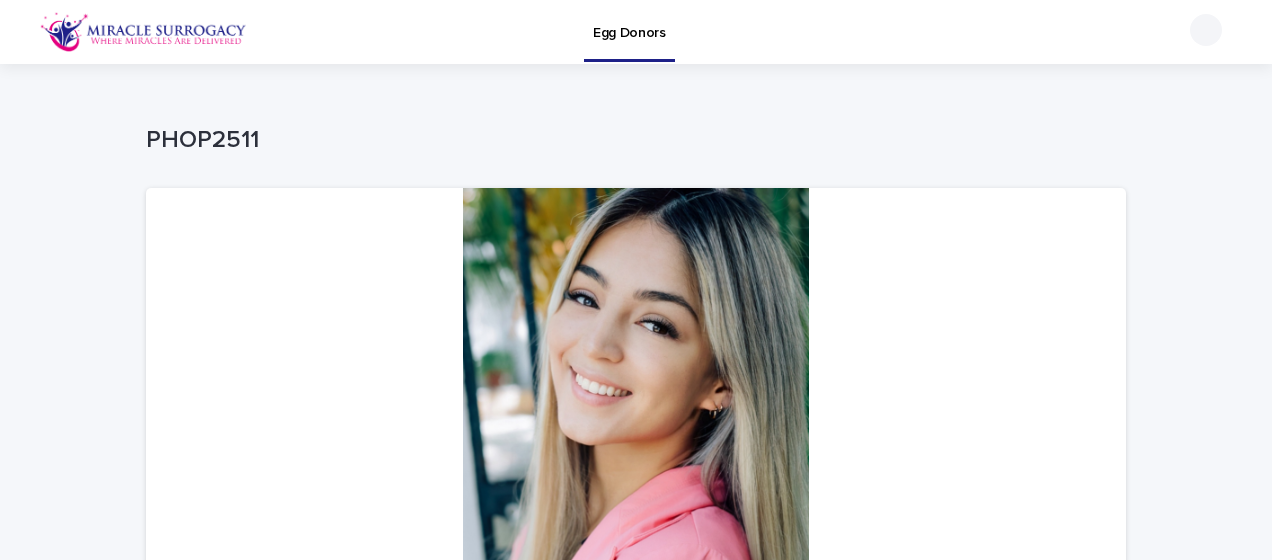 click on "Egg Donors" at bounding box center [707, 32] 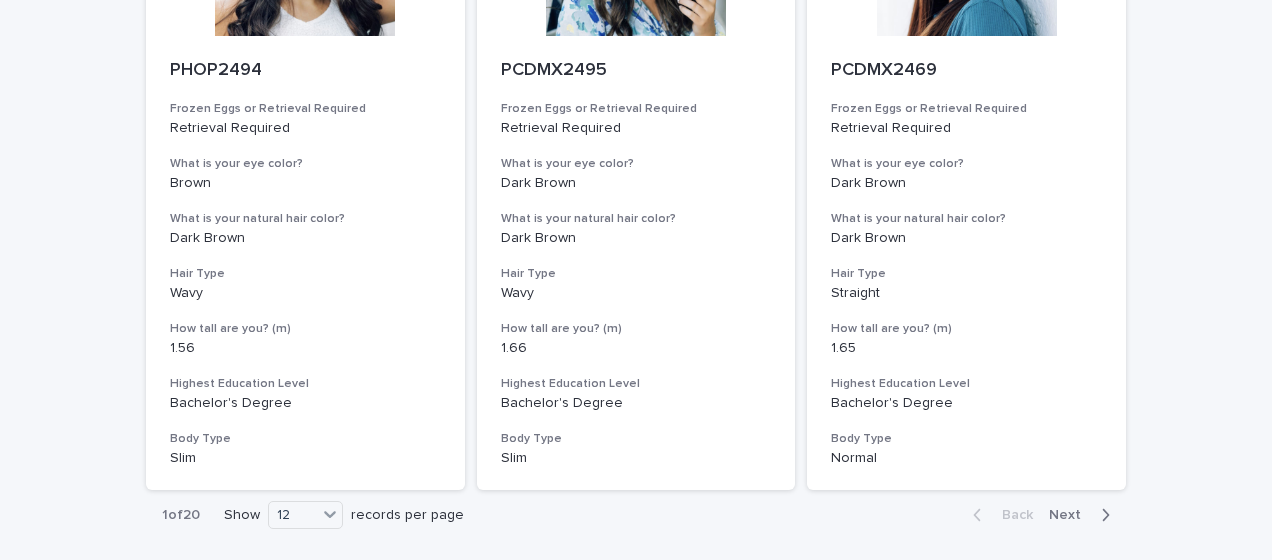 scroll, scrollTop: 2430, scrollLeft: 0, axis: vertical 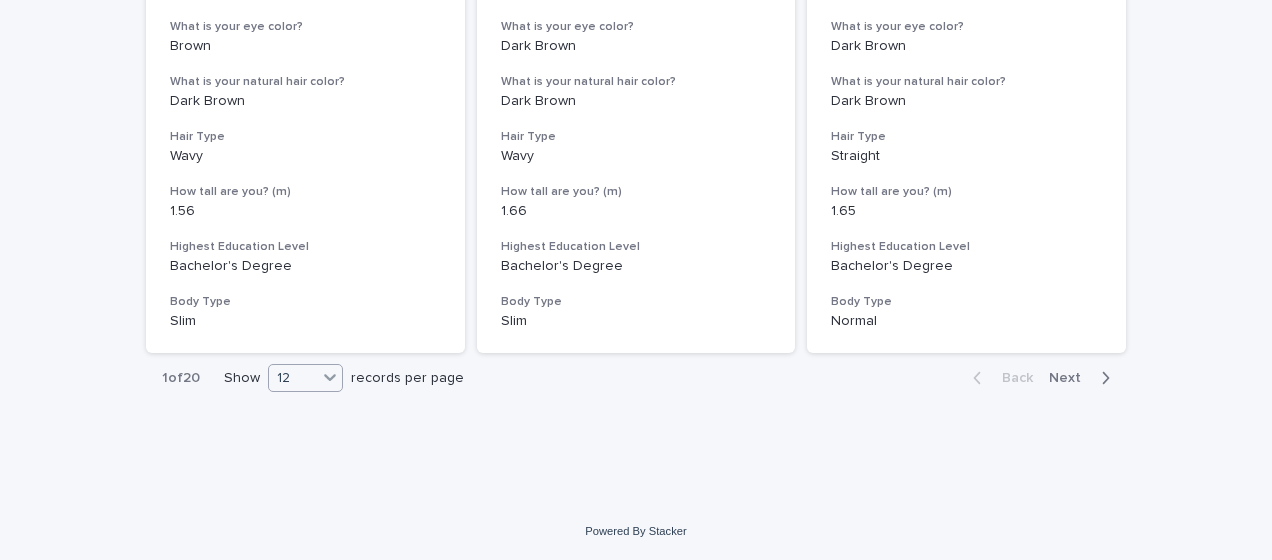click on "Egg Donors Loading... Saving… Loading... Saving… Egg Donors Frozen Eggs or Retrieval Required What is your eye color? What is your natural hair color? PHOP2045 Frozen Eggs or Retrieval Required Retrieval Required What is your eye color? Light Blue What is your natural hair color? Blonde Hair Type Straight How tall are you? (m) 1.59 Highest Education Level Bachelor's Degree (or in process) Body Type Normal PCUN2072 Frozen Eggs or Retrieval Required Retrieval Required What is your eye color? Light Brown What is your natural hair color? Brown Hair Type Straight How tall are you? (m) 1.76 Highest Education Level Bachelor's Degree (or in process) Body Type Slim PUMA922 Frozen Eggs or Retrieval Required Frozen Eggs What is your eye color? Green What is your natural hair color? Light Brown Hair Type Straight How tall are you? (m) 1.62 Highest Education Level Bachelor's Degree (or in process) Body Type Normal PUMA2337 Frozen Eggs or Retrieval Required Frozen Eggs What is your eye color? Green Light Brown Straight" at bounding box center [636, 280] 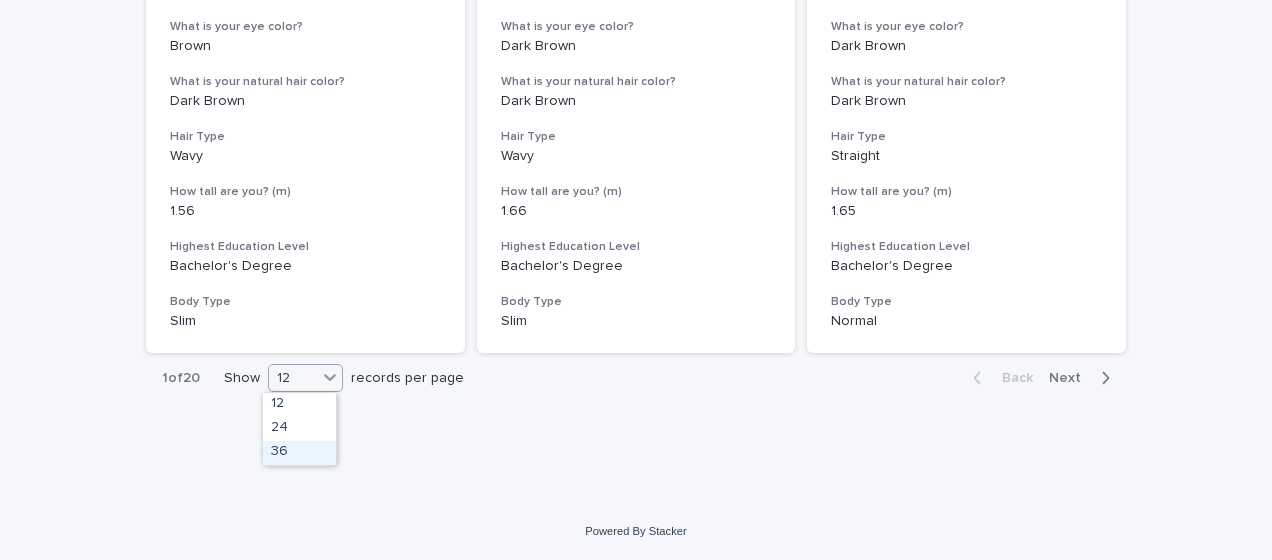 click on "36" at bounding box center (299, 453) 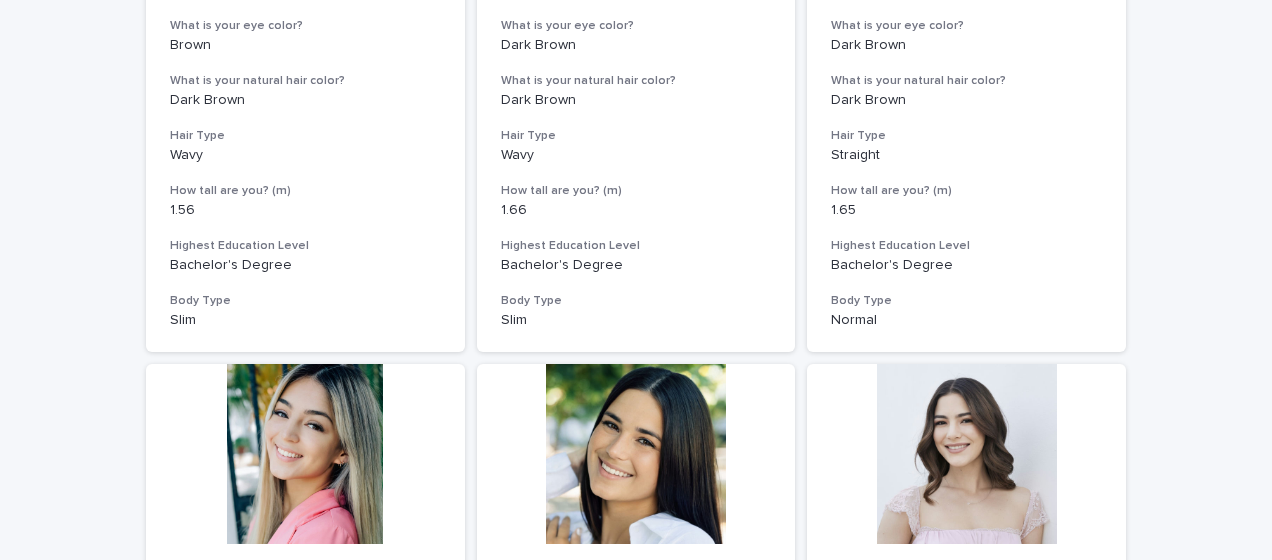 click at bounding box center (305, 454) 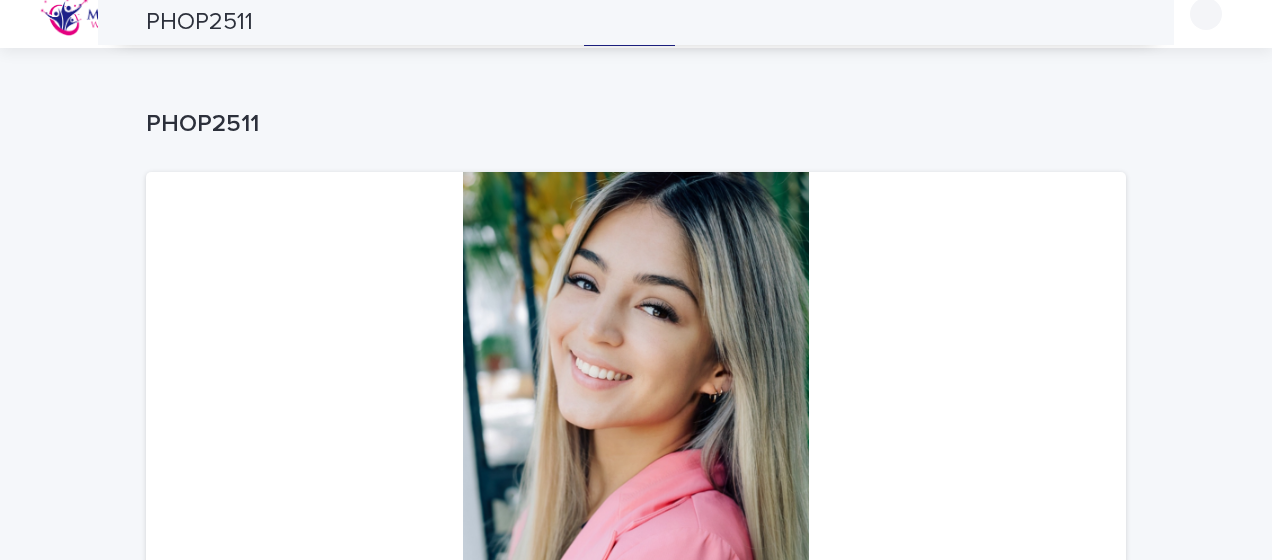 scroll, scrollTop: 0, scrollLeft: 0, axis: both 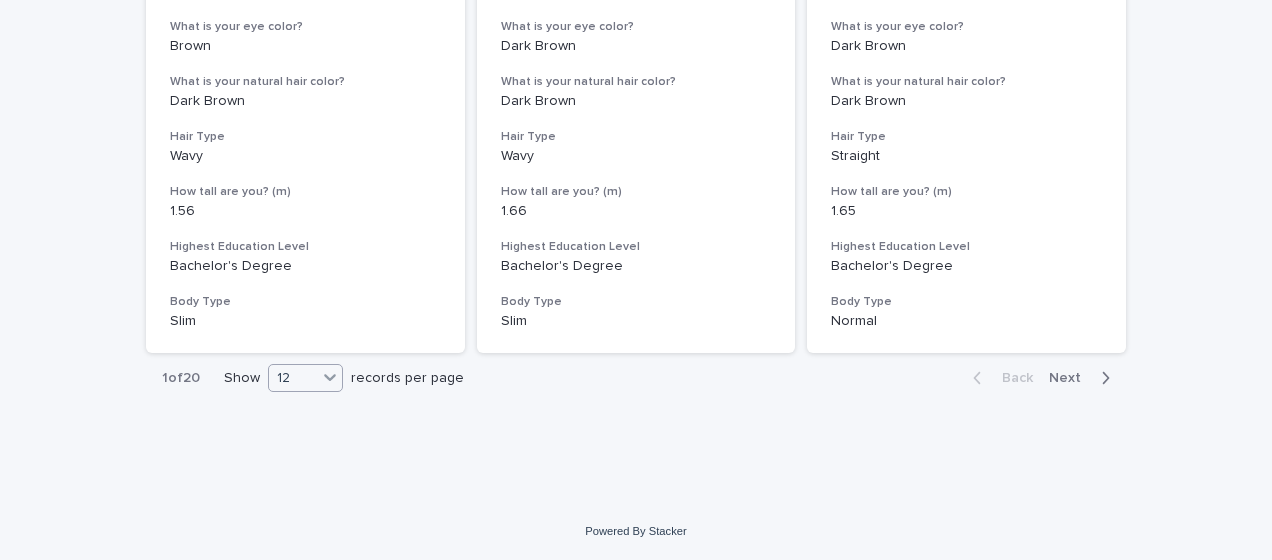 click at bounding box center [330, 377] 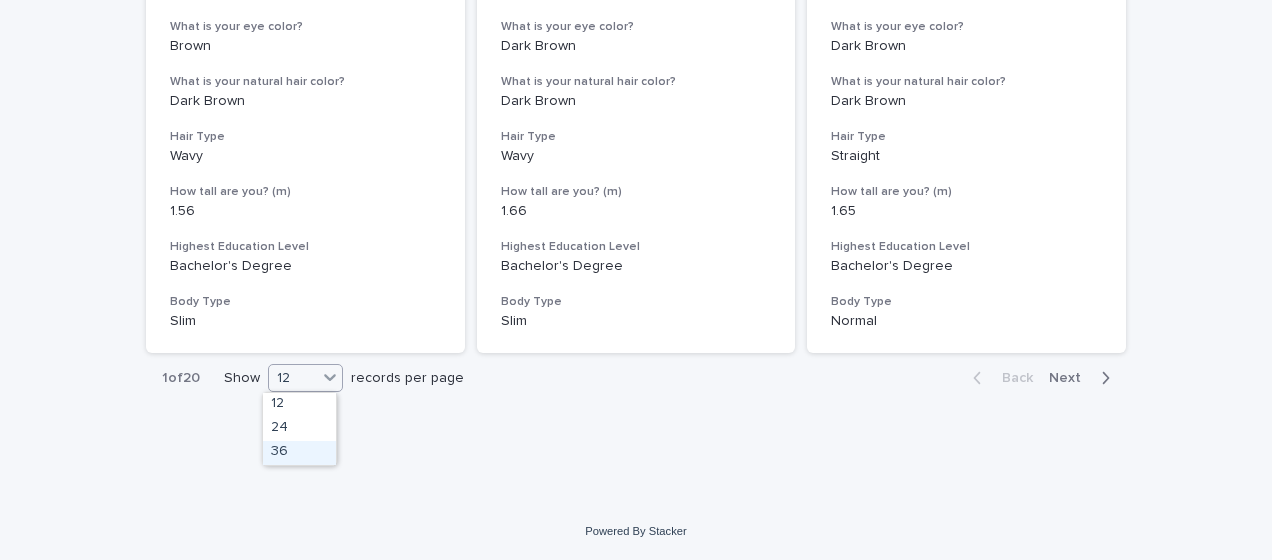 click on "36" at bounding box center [299, 453] 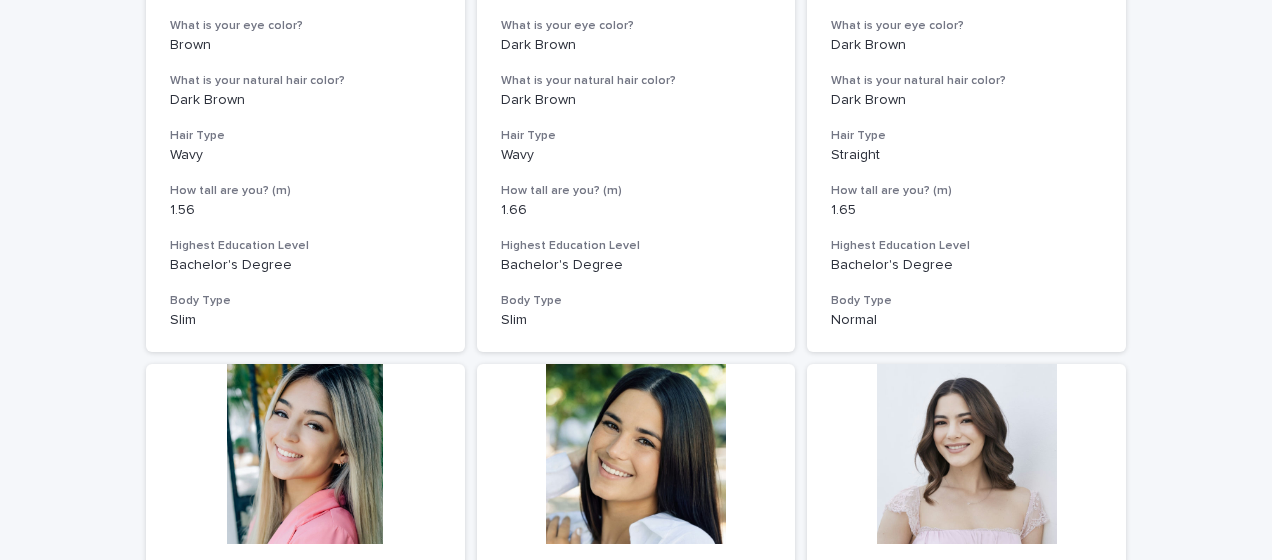 click at bounding box center (305, 454) 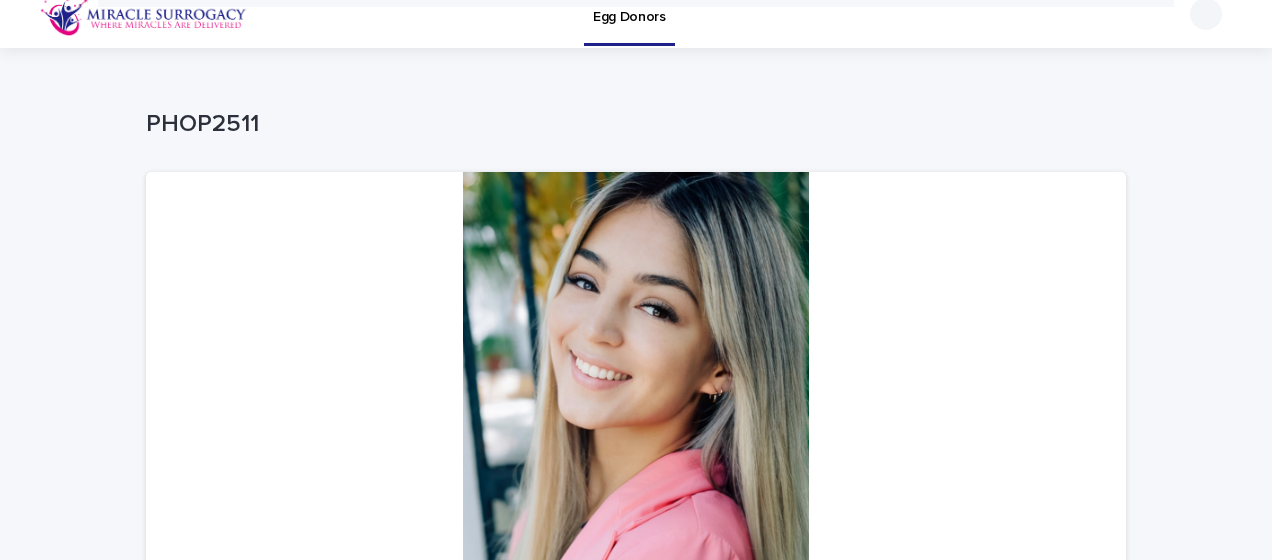 scroll, scrollTop: 0, scrollLeft: 0, axis: both 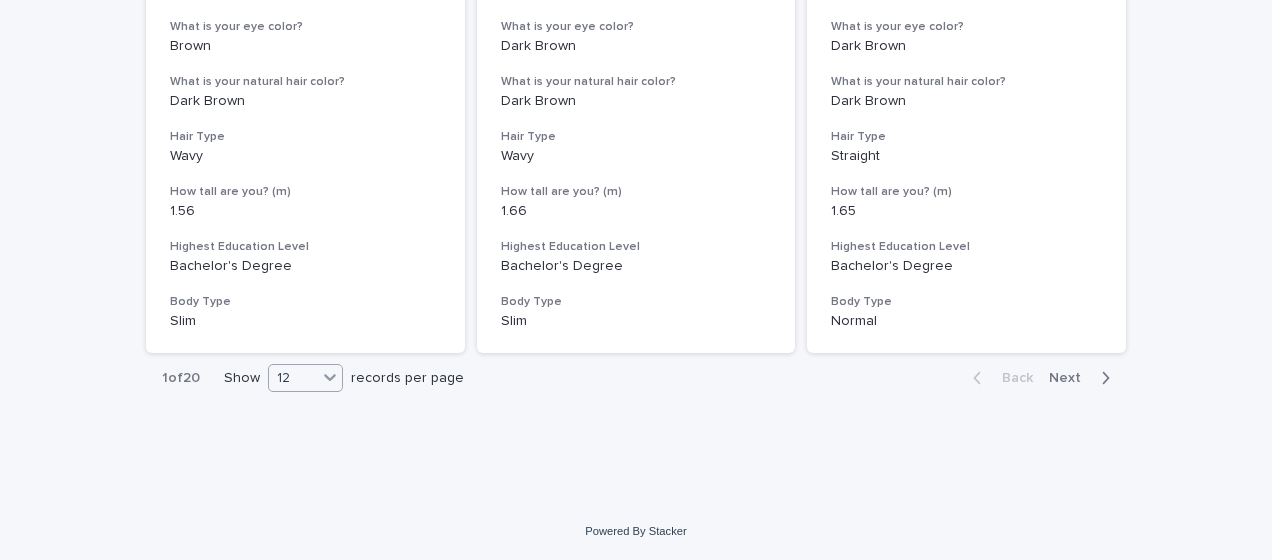click 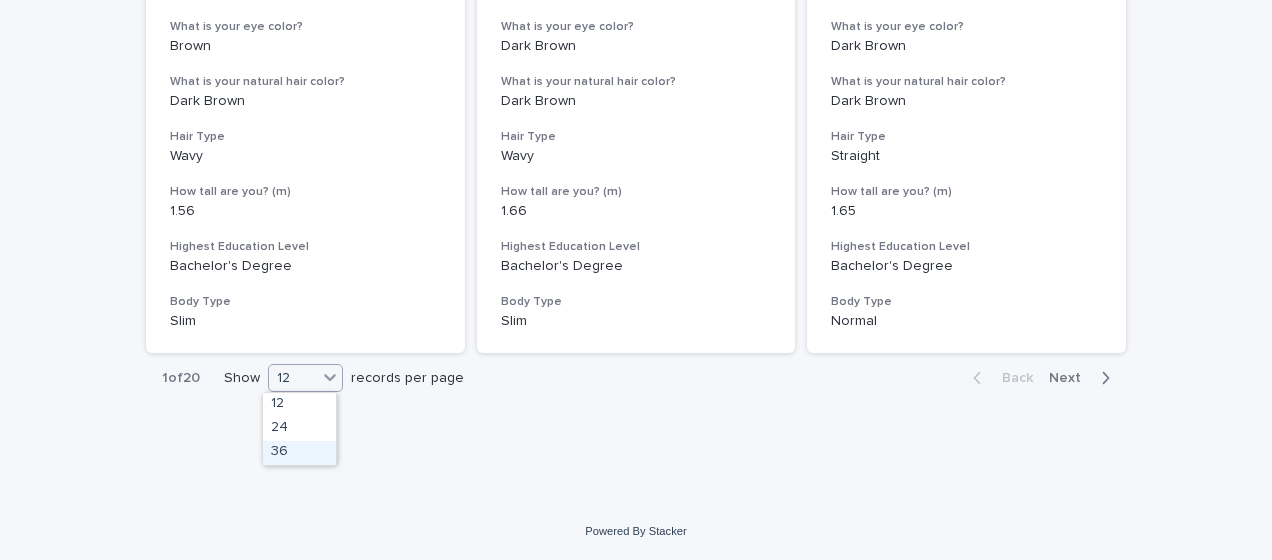 click on "36" at bounding box center (299, 453) 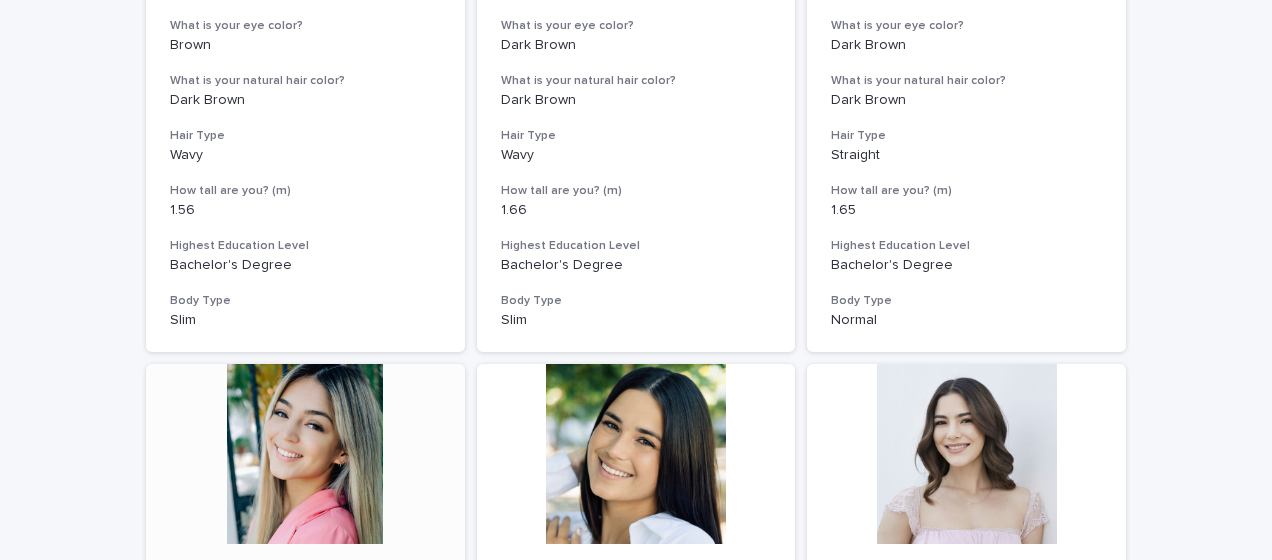 click at bounding box center (305, 454) 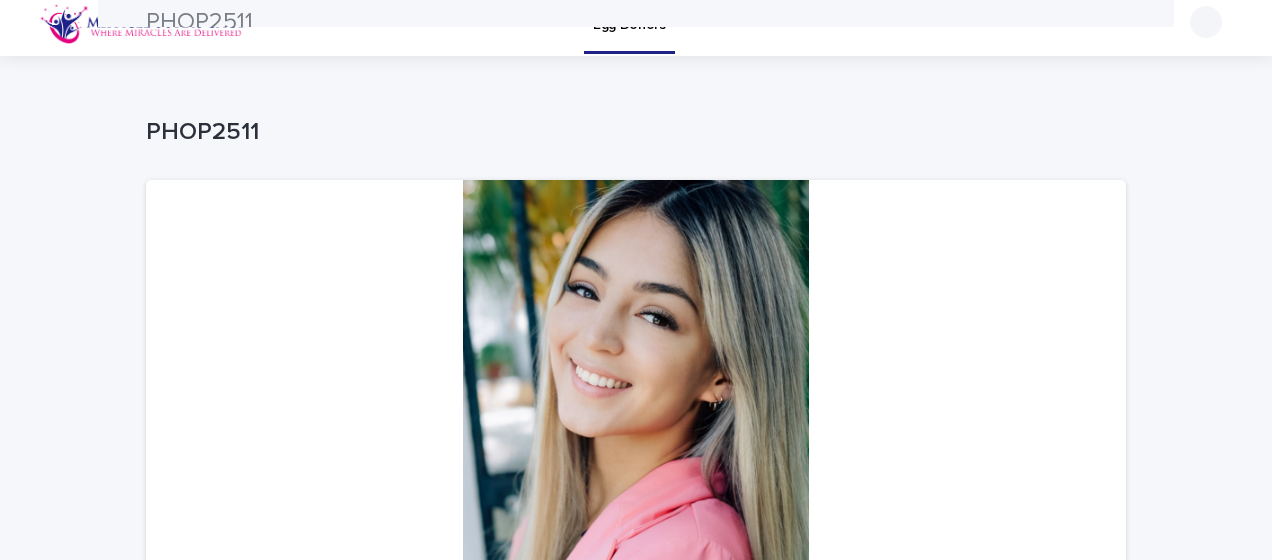 scroll, scrollTop: 0, scrollLeft: 0, axis: both 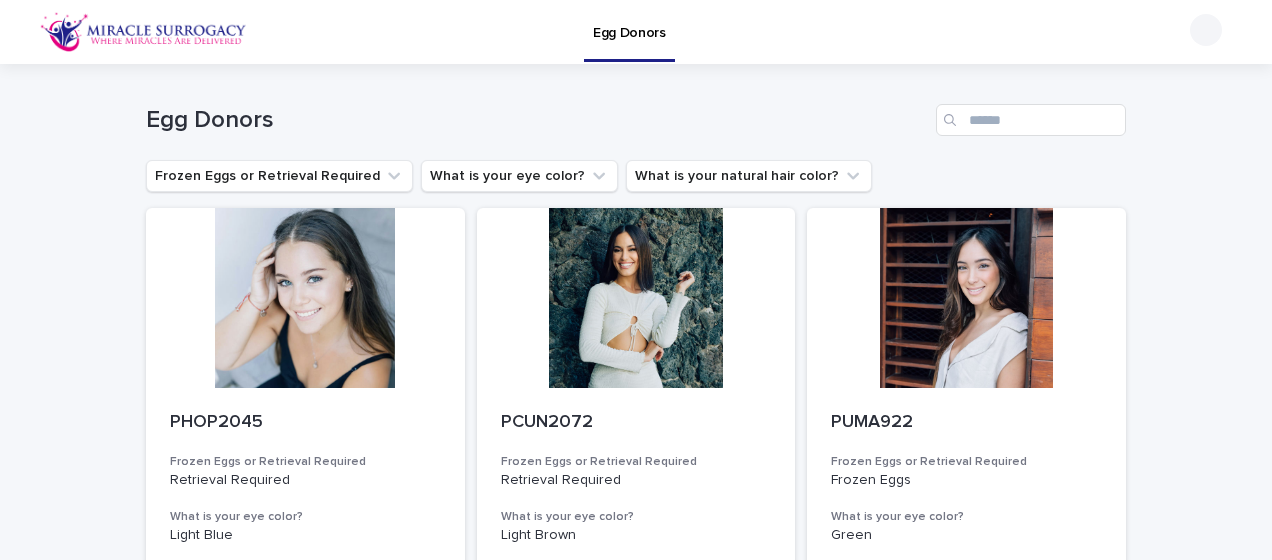 click on "Egg Donors" at bounding box center (707, 32) 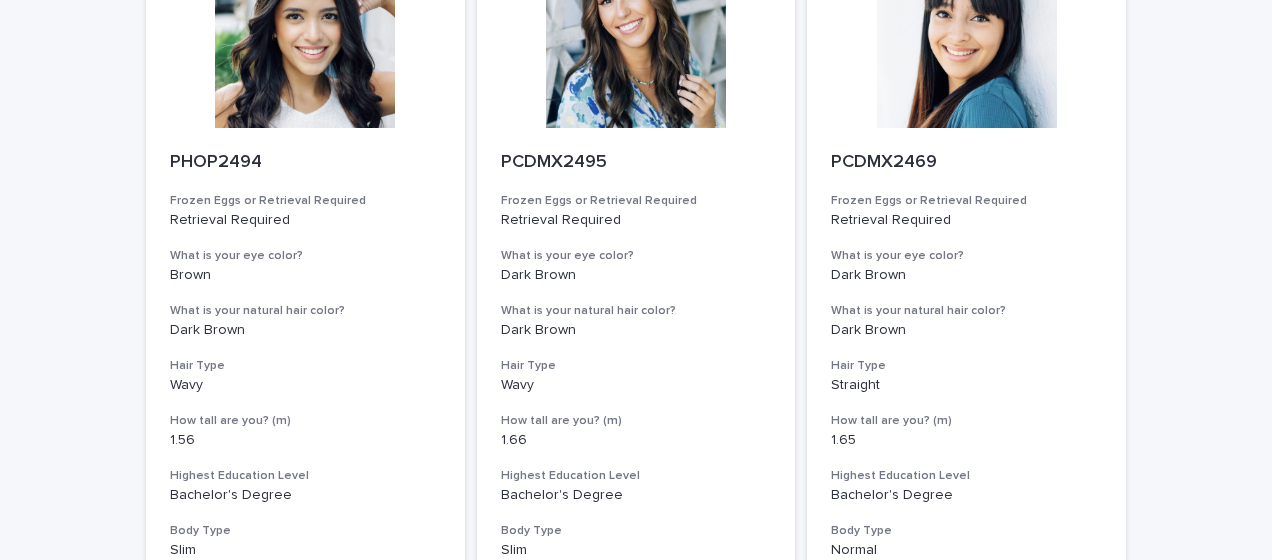 scroll, scrollTop: 2430, scrollLeft: 0, axis: vertical 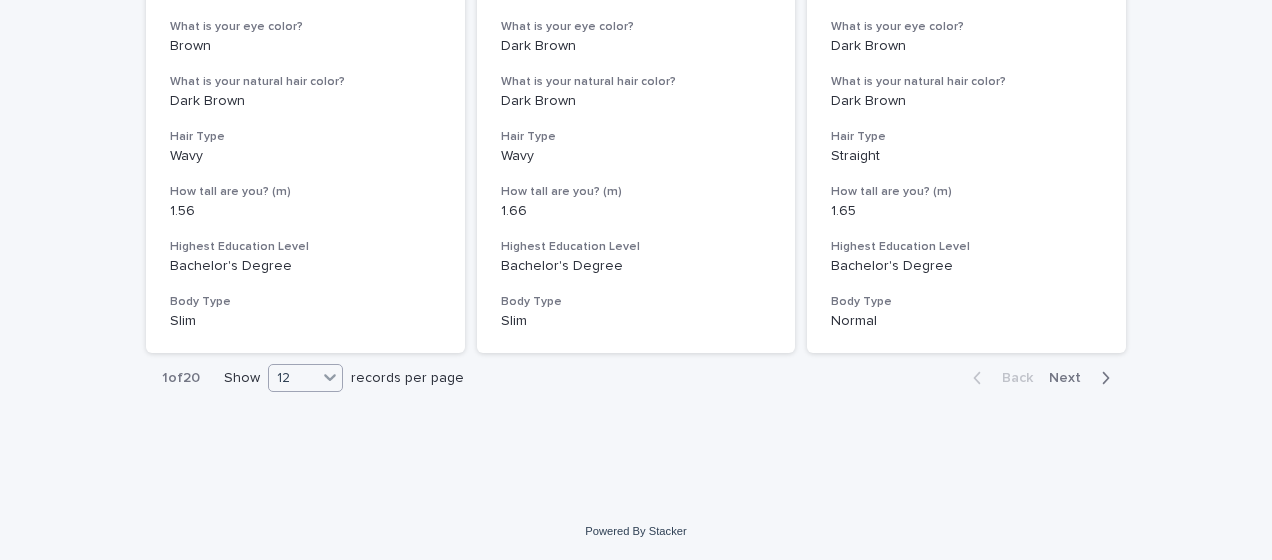 click at bounding box center [329, 378] 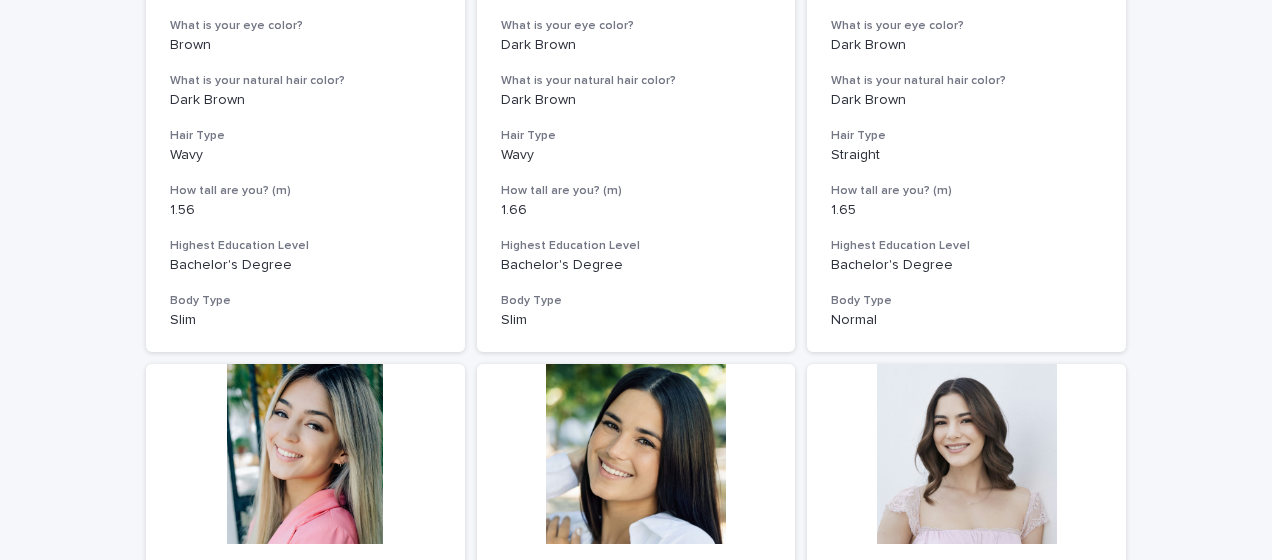 click at bounding box center [305, 454] 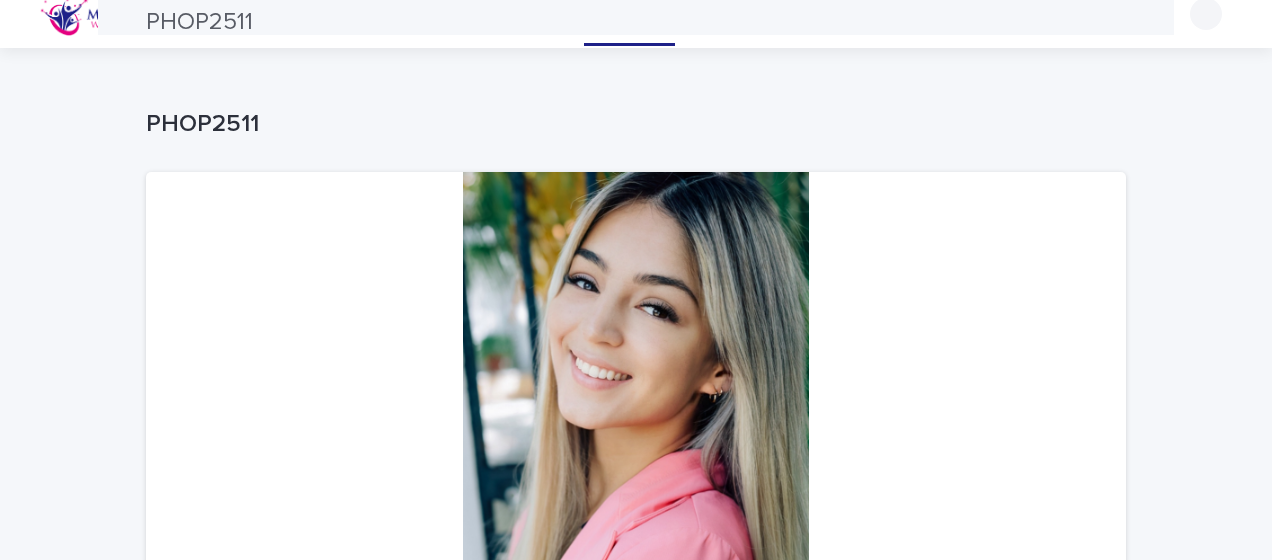 scroll, scrollTop: 0, scrollLeft: 0, axis: both 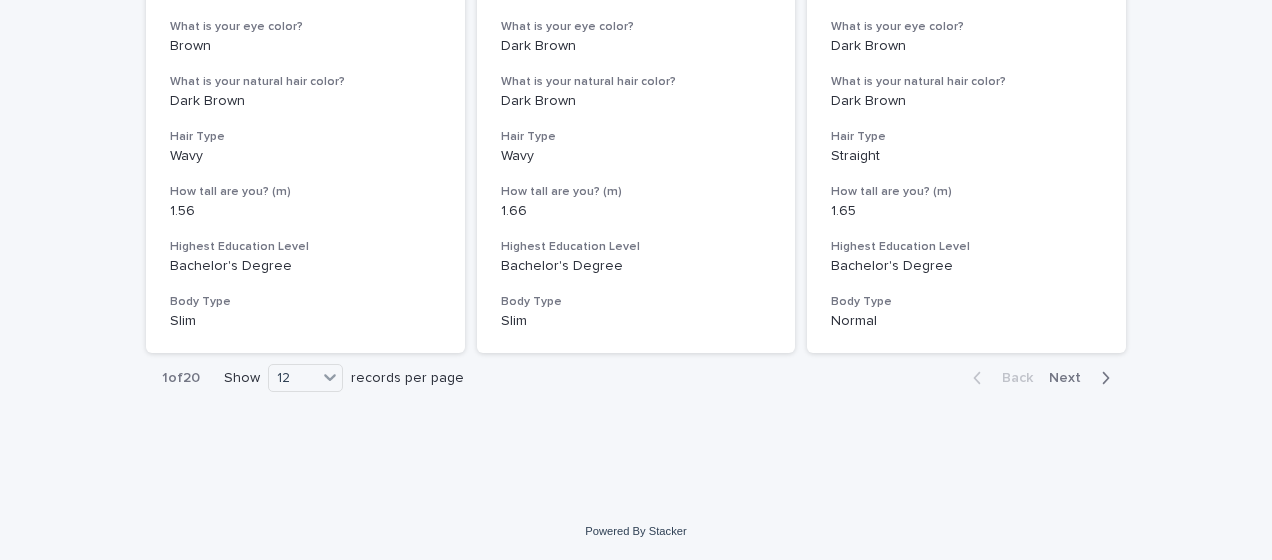 click on "1  of  20 Show 12 records per page" at bounding box center [313, 378] 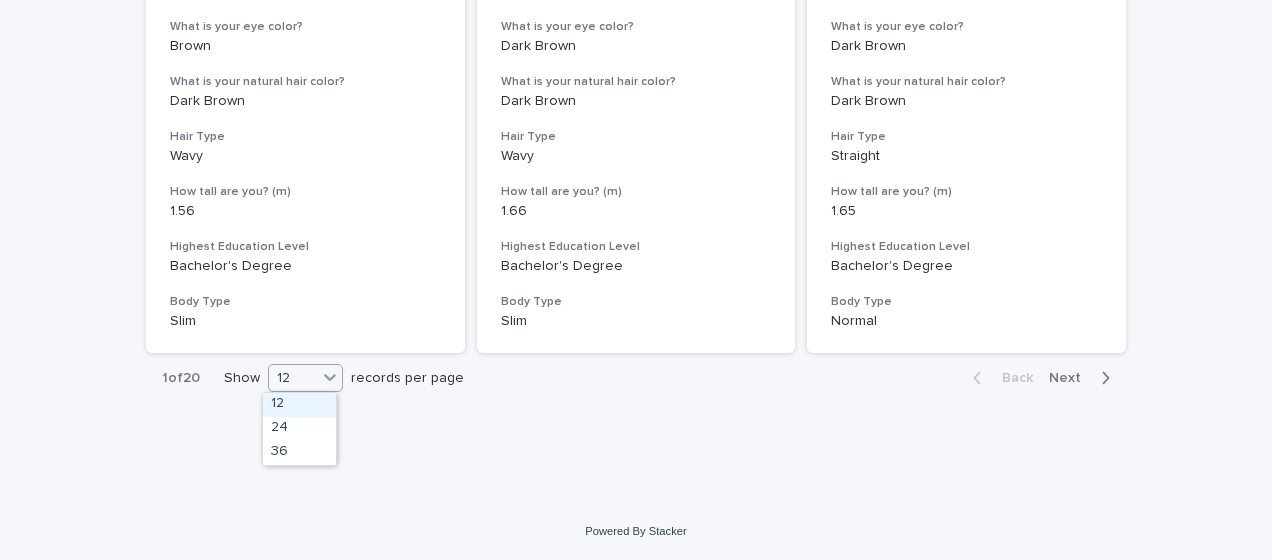 click on "12" at bounding box center [293, 378] 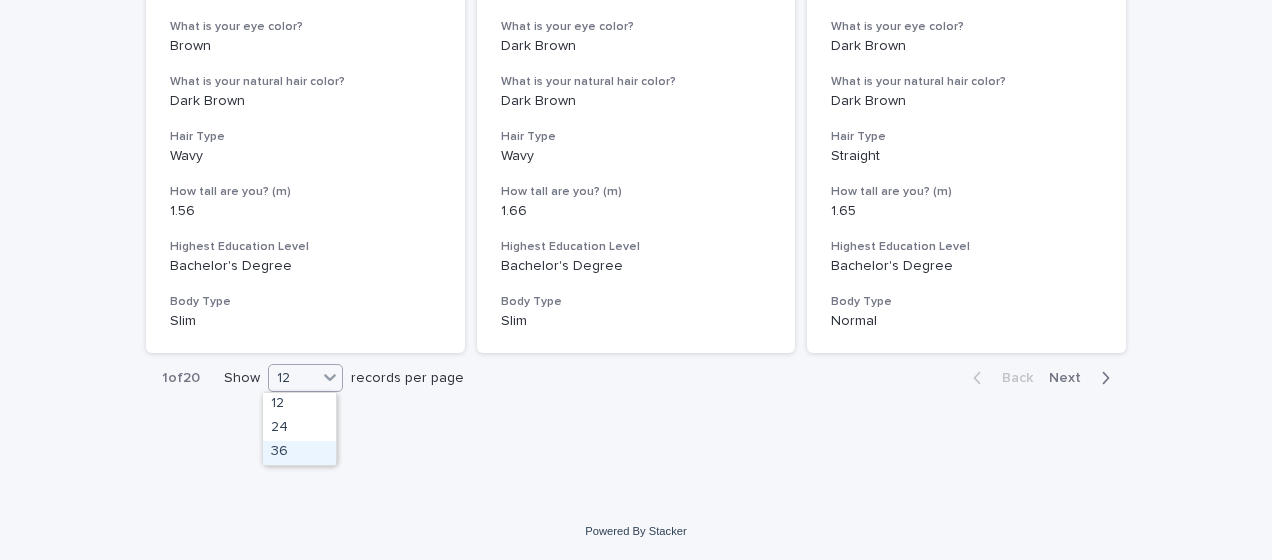 click on "36" at bounding box center [299, 453] 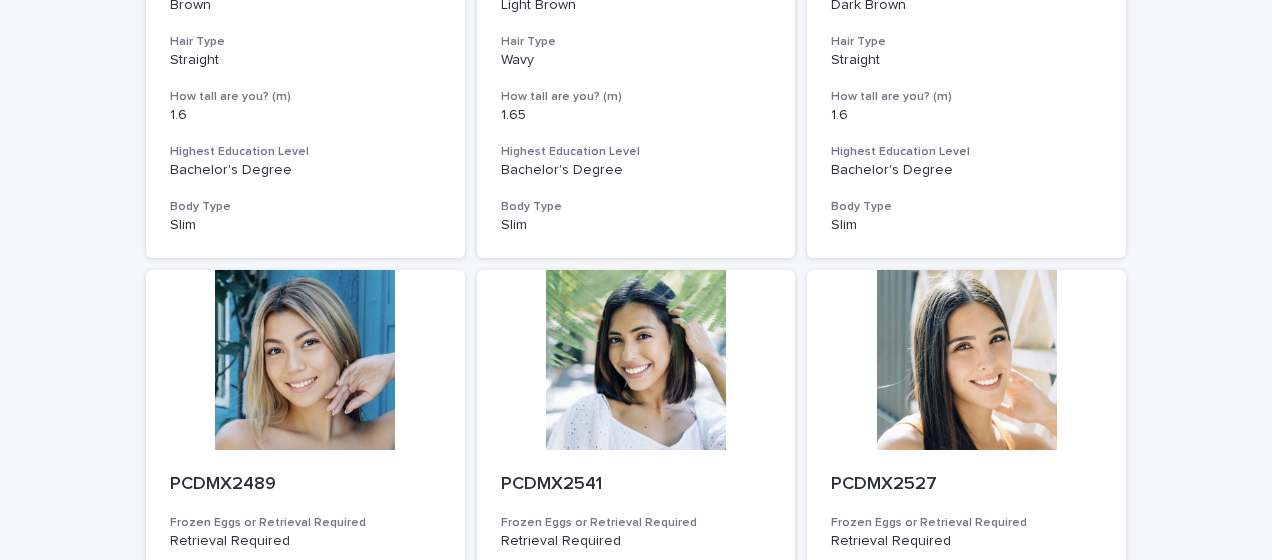 scroll, scrollTop: 3930, scrollLeft: 0, axis: vertical 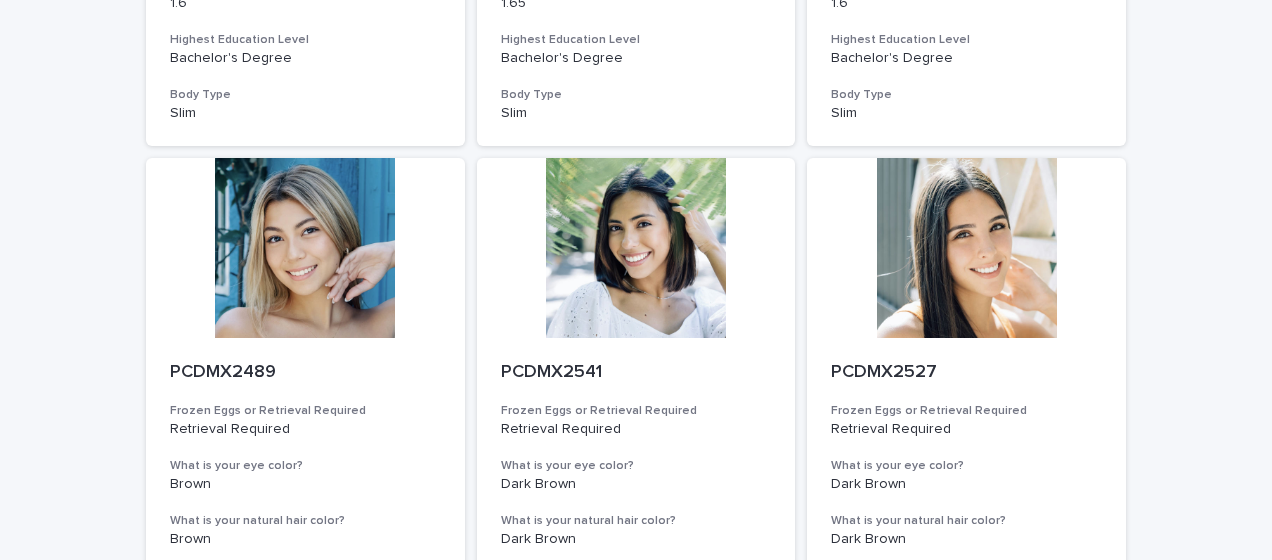 click on "Loading... Saving… Loading... Saving… Egg Donors Frozen Eggs or Retrieval Required What is your eye color? What is your natural hair color? PHOP2045 Frozen Eggs or Retrieval Required Retrieval Required What is your eye color? Light Blue What is your natural hair color? Blonde Hair Type Straight How tall are you? (m) 1.59 Highest Education Level Bachelor's Degree (or in process) Body Type Normal PCUN2072 Frozen Eggs or Retrieval Required Retrieval Required What is your eye color? Light Brown What is your natural hair color? Brown Hair Type Straight How tall are you? (m) 1.76 Highest Education Level Bachelor's Degree (or in process) Body Type Slim PUMA922 Frozen Eggs or Retrieval Required Frozen Eggs What is your eye color? Green What is your natural hair color? Light Brown Hair Type Straight How tall are you? (m) 1.62 Highest Education Level Bachelor's Degree (or in process) Body Type Normal PUMA2337 Frozen Eggs or Retrieval Required Frozen Eggs What is your eye color? Green Light Brown Hair Type Straight" at bounding box center [636, 154] 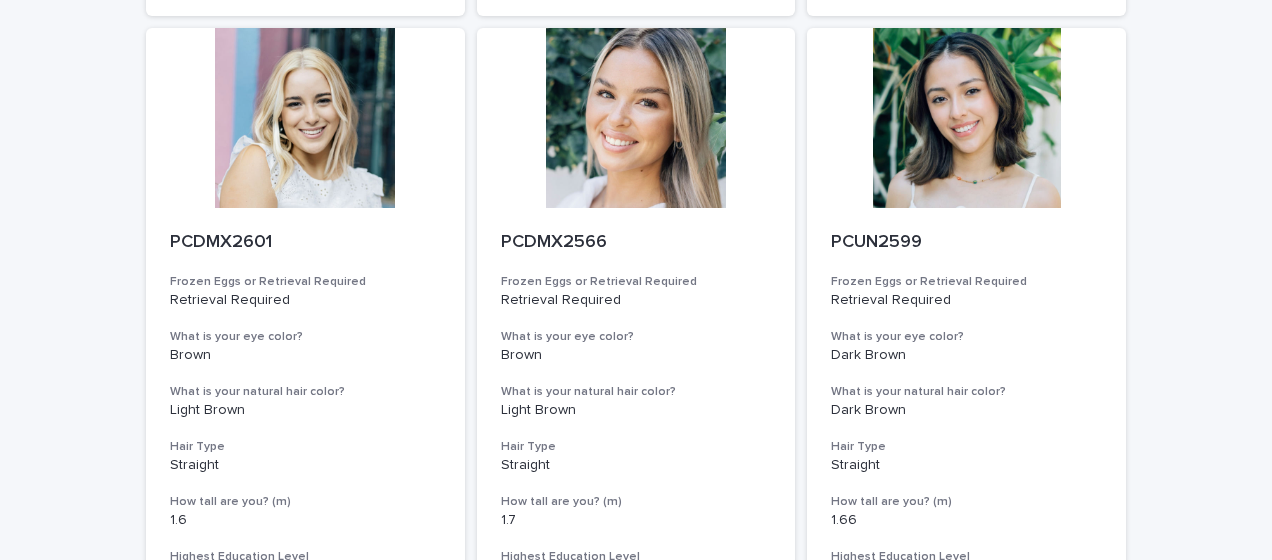 scroll, scrollTop: 6730, scrollLeft: 0, axis: vertical 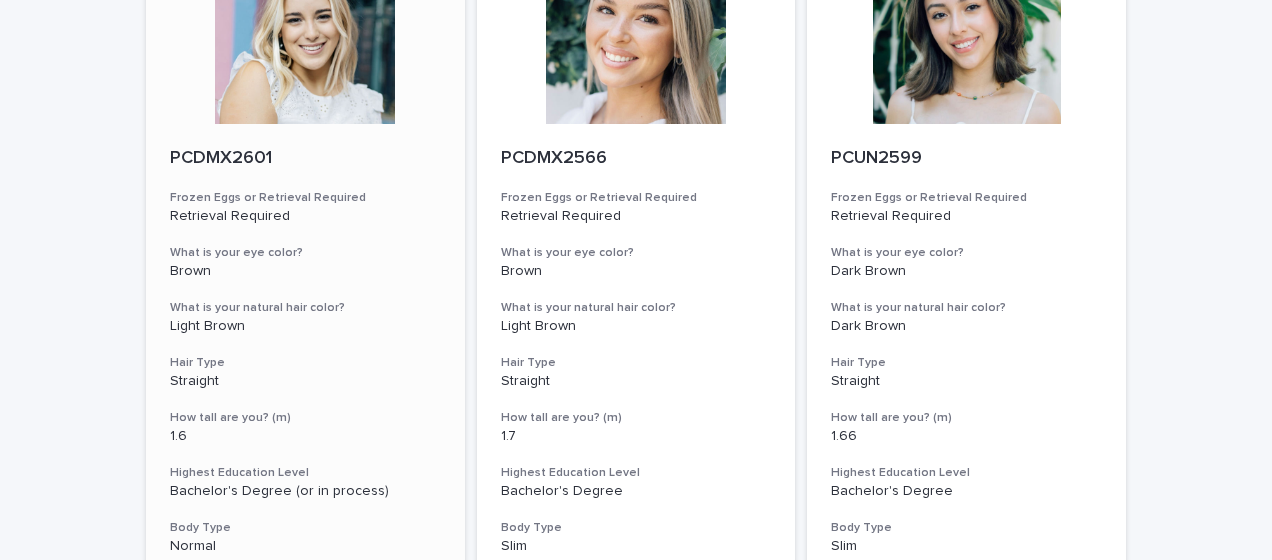 click at bounding box center (305, 34) 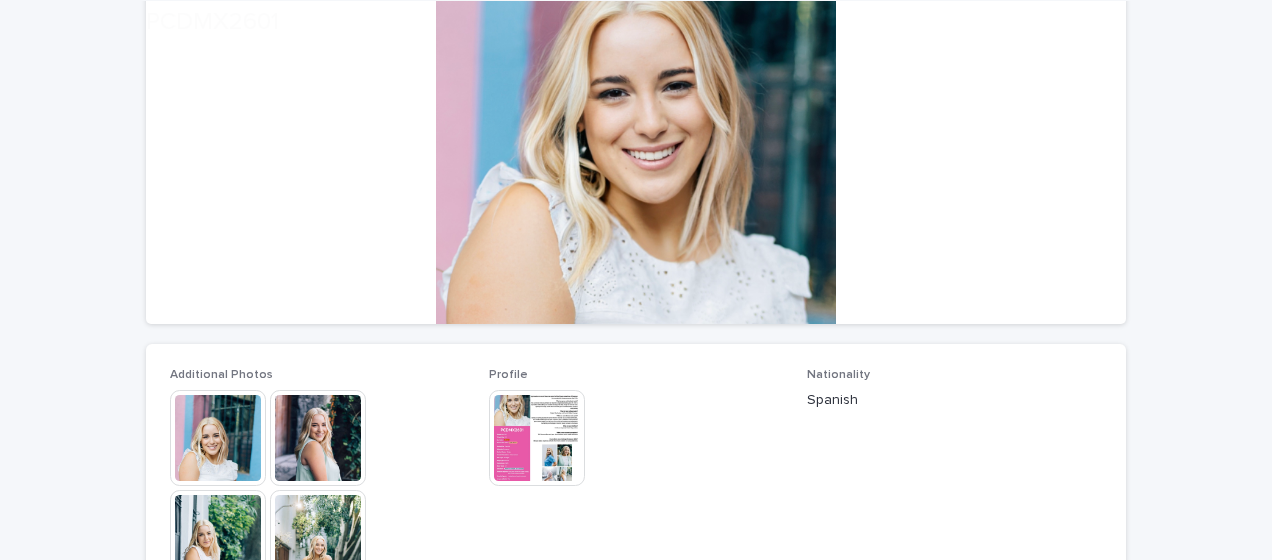 scroll, scrollTop: 500, scrollLeft: 0, axis: vertical 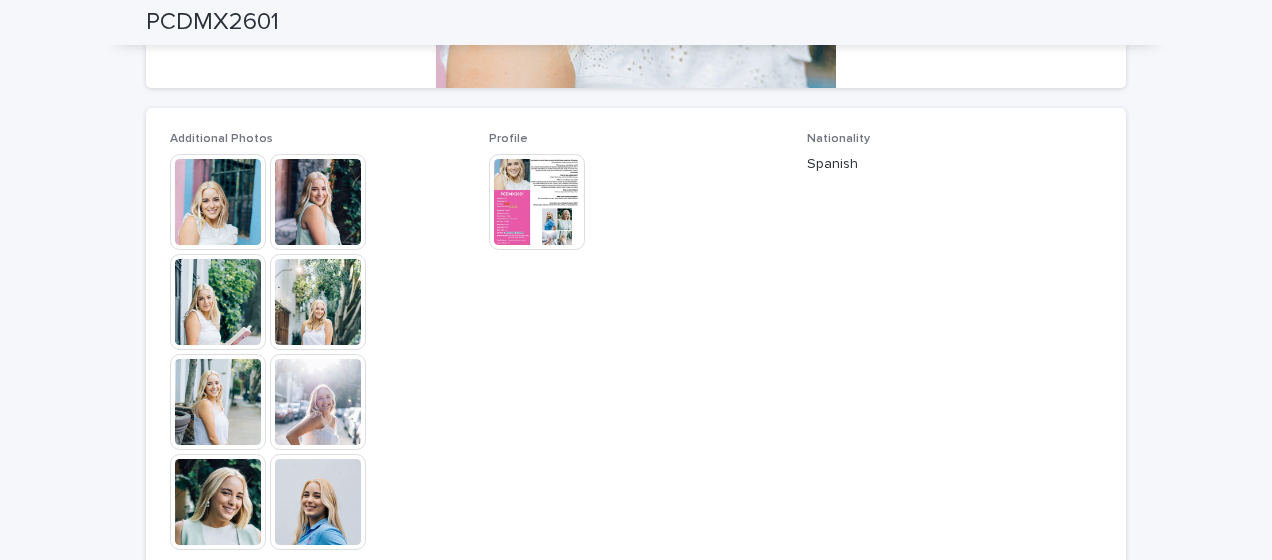 click at bounding box center (318, 202) 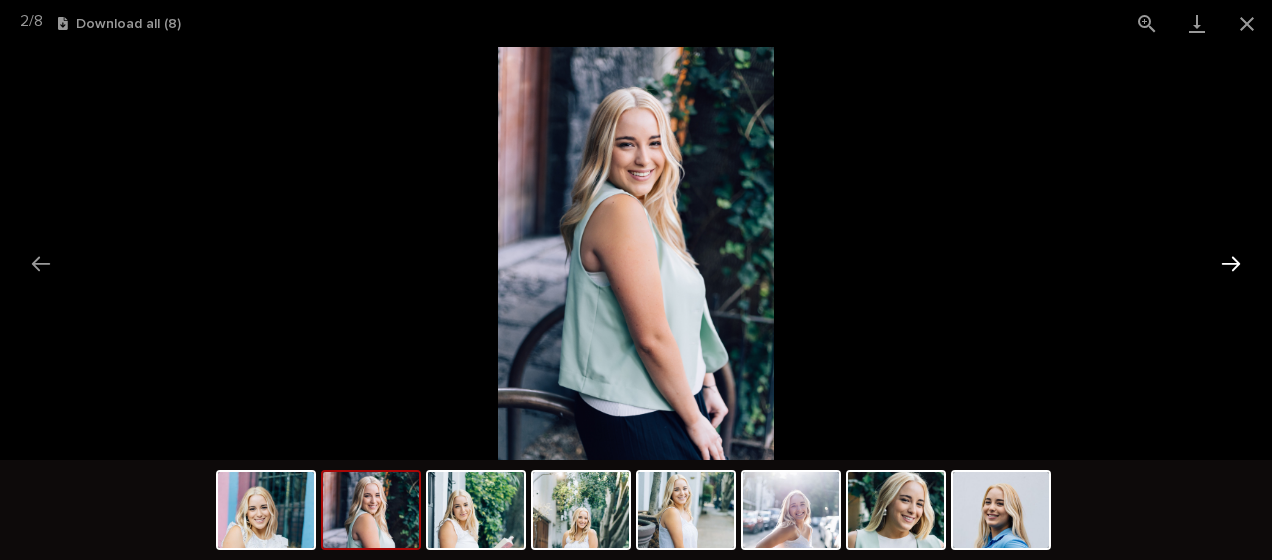 click at bounding box center [1231, 263] 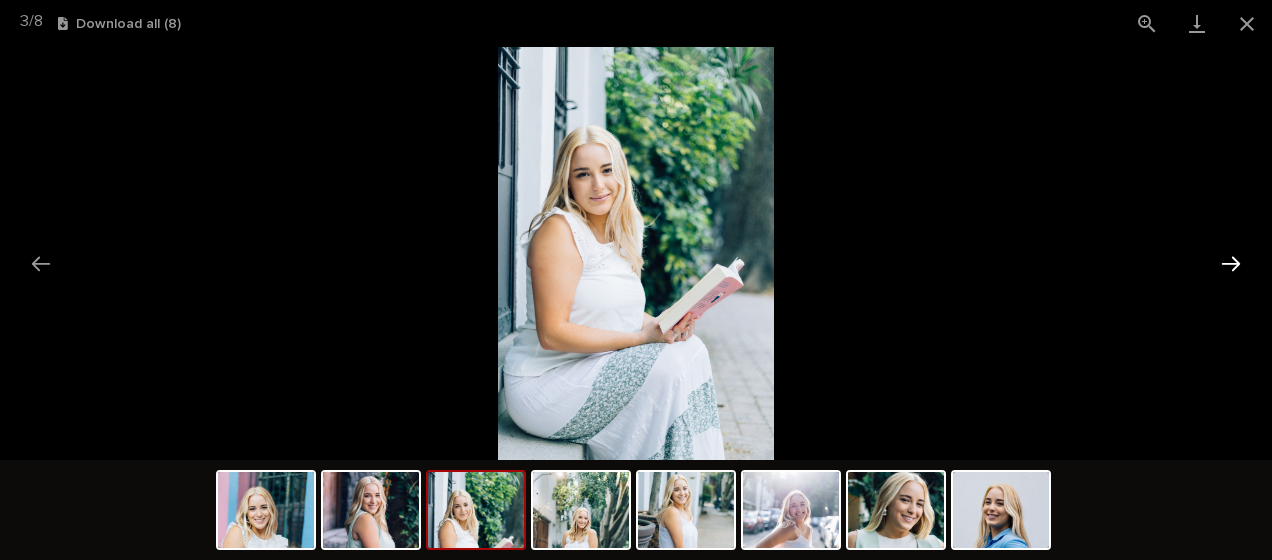 click at bounding box center [1231, 263] 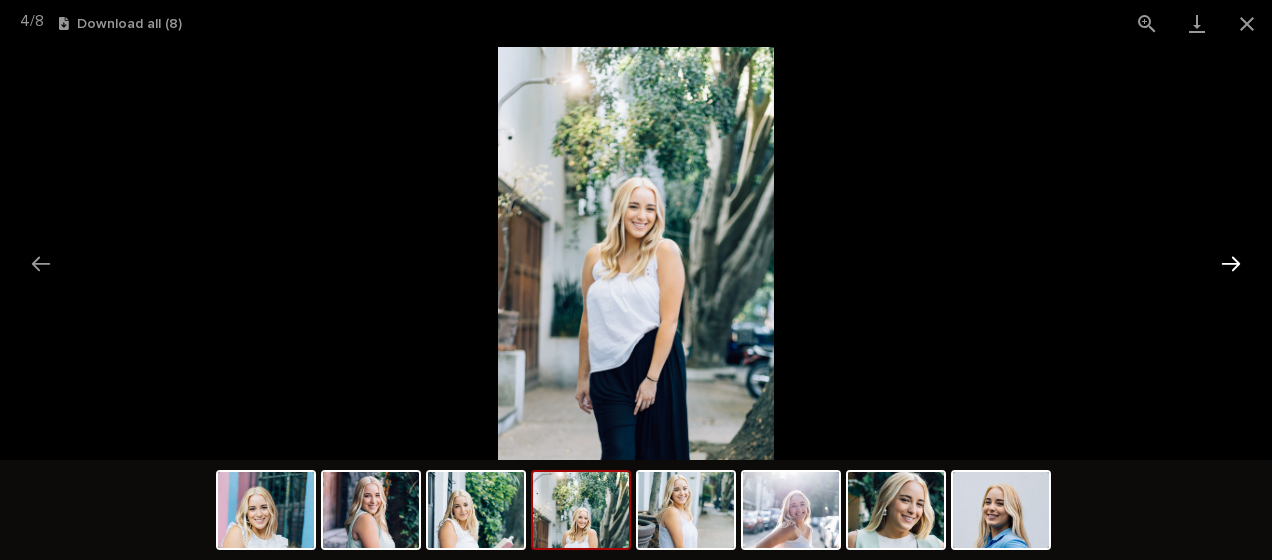 click at bounding box center [1231, 263] 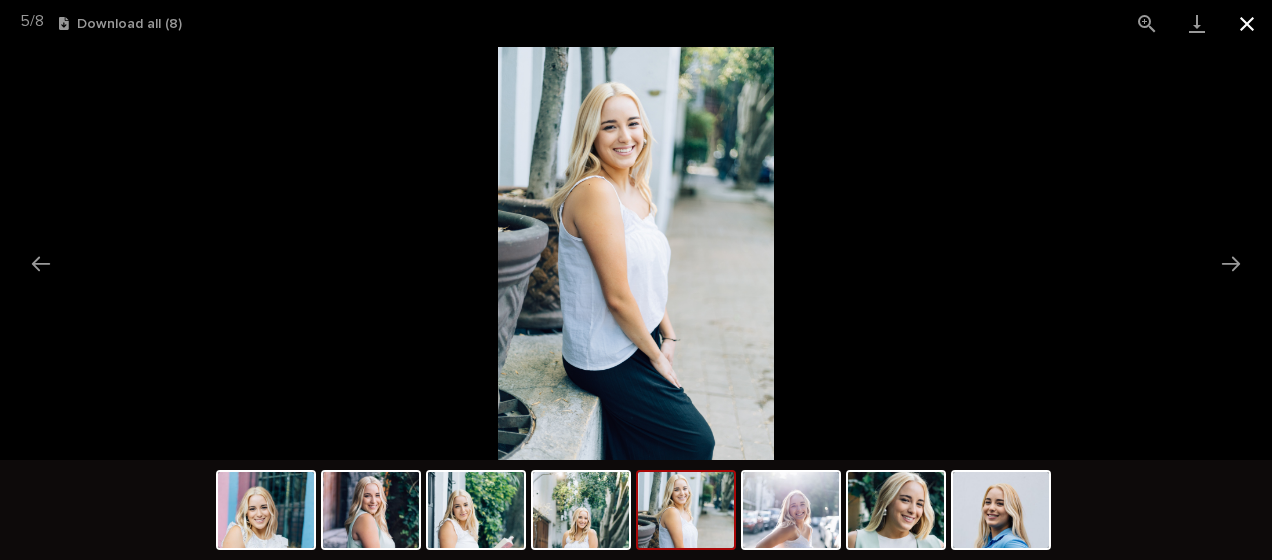 click at bounding box center [1247, 23] 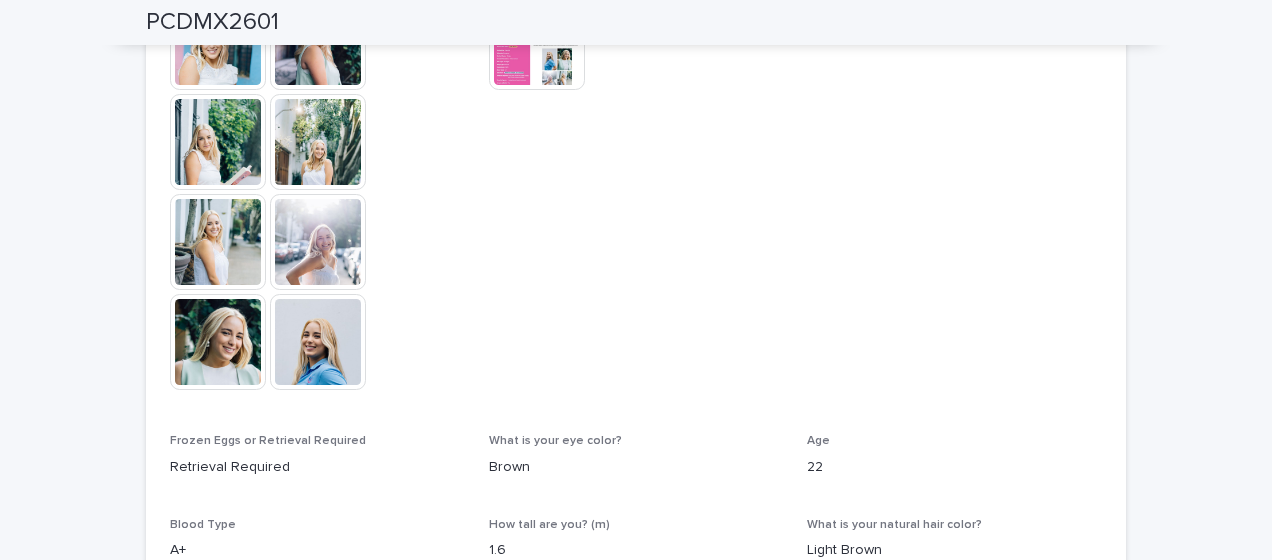 scroll, scrollTop: 260, scrollLeft: 0, axis: vertical 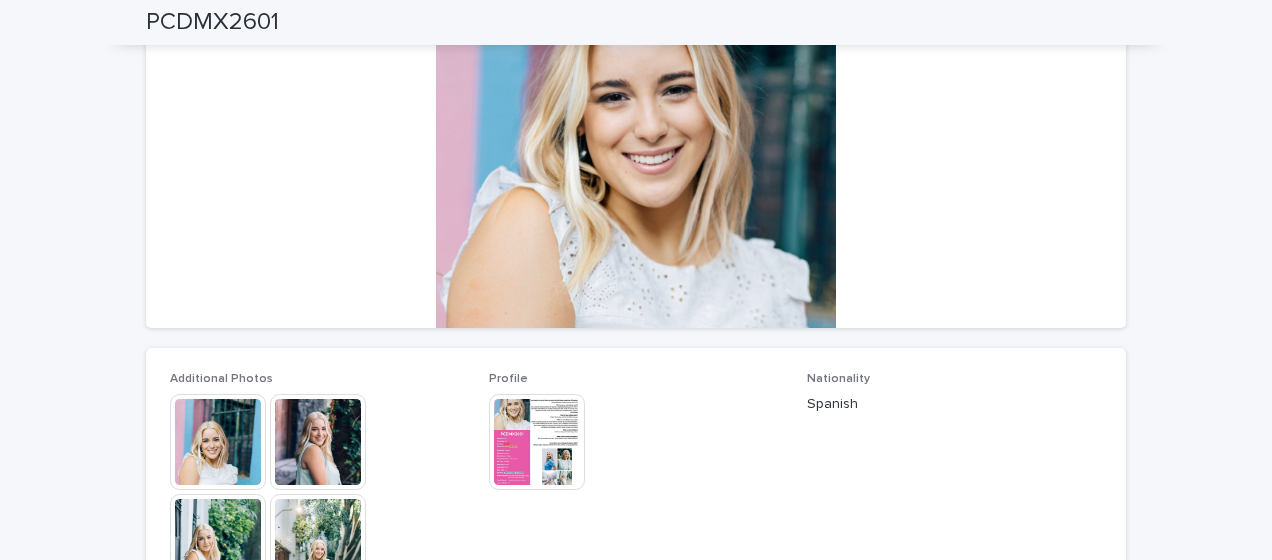 click at bounding box center [537, 442] 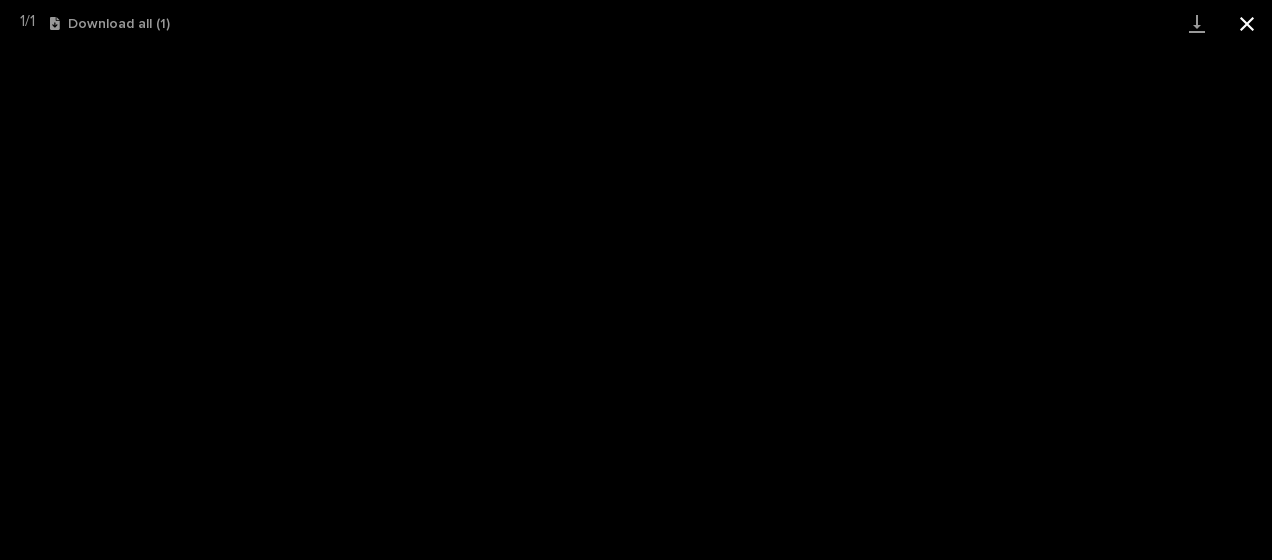 click at bounding box center [1247, 23] 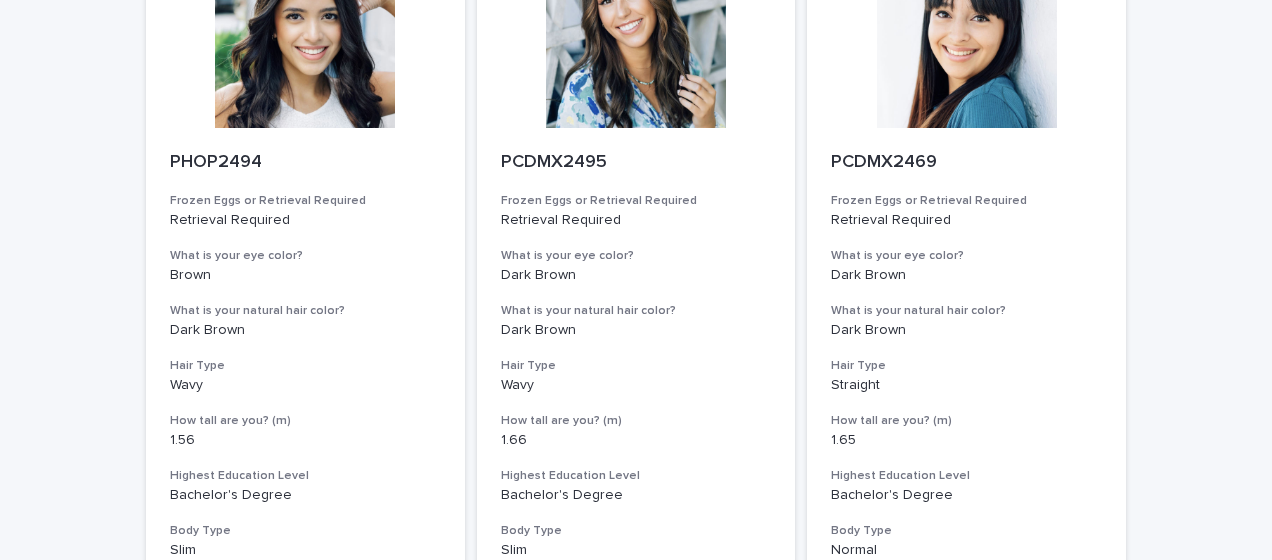 scroll, scrollTop: 2430, scrollLeft: 0, axis: vertical 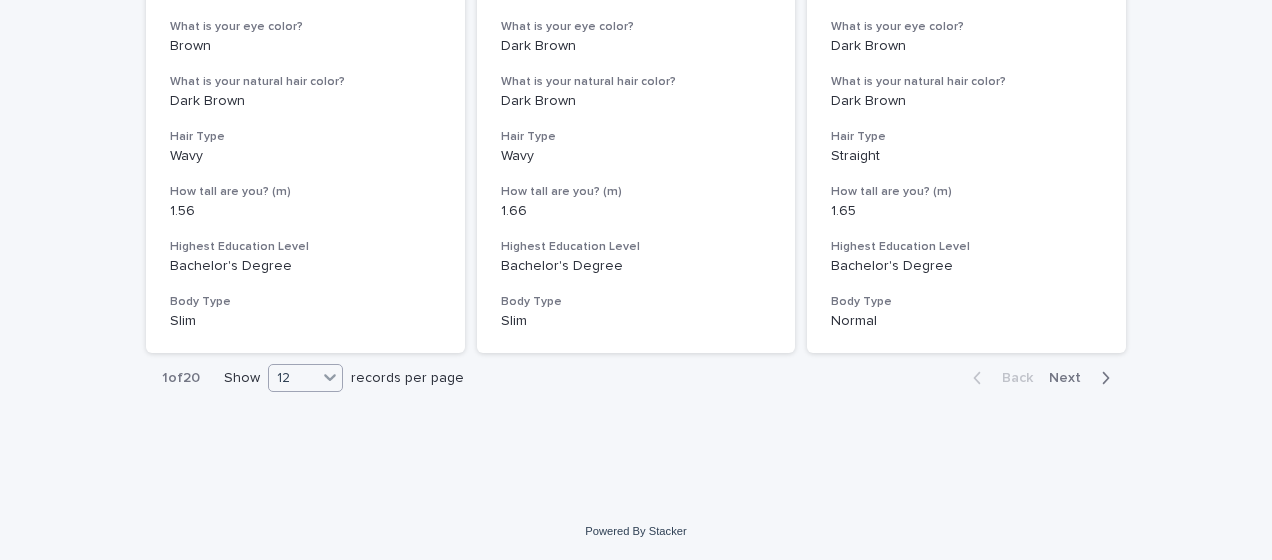 click on "12" at bounding box center (305, 378) 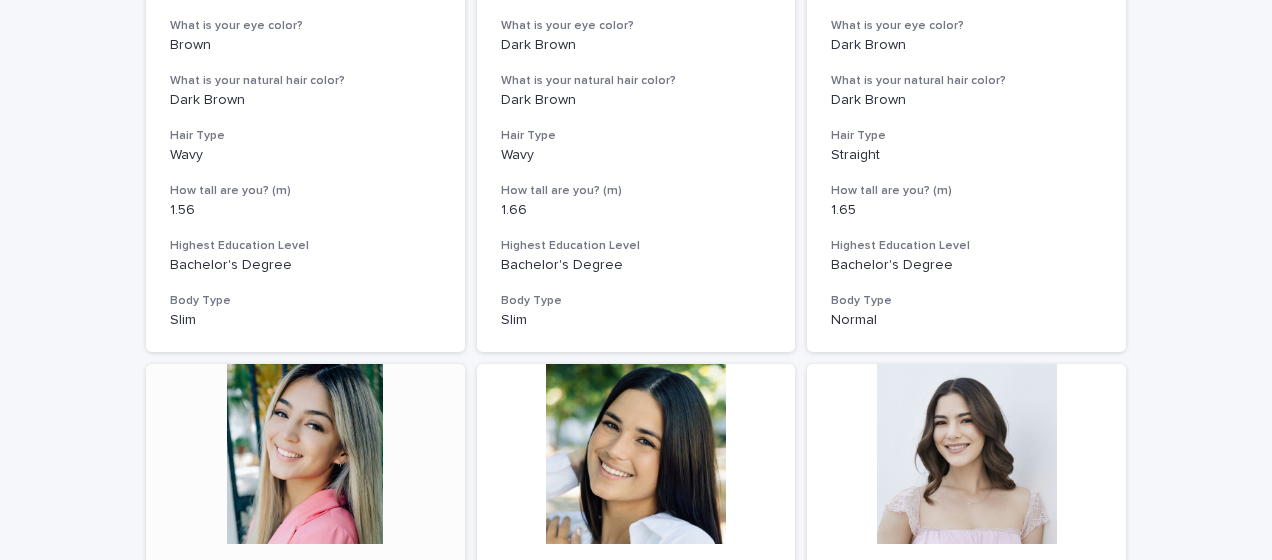 click at bounding box center (305, 454) 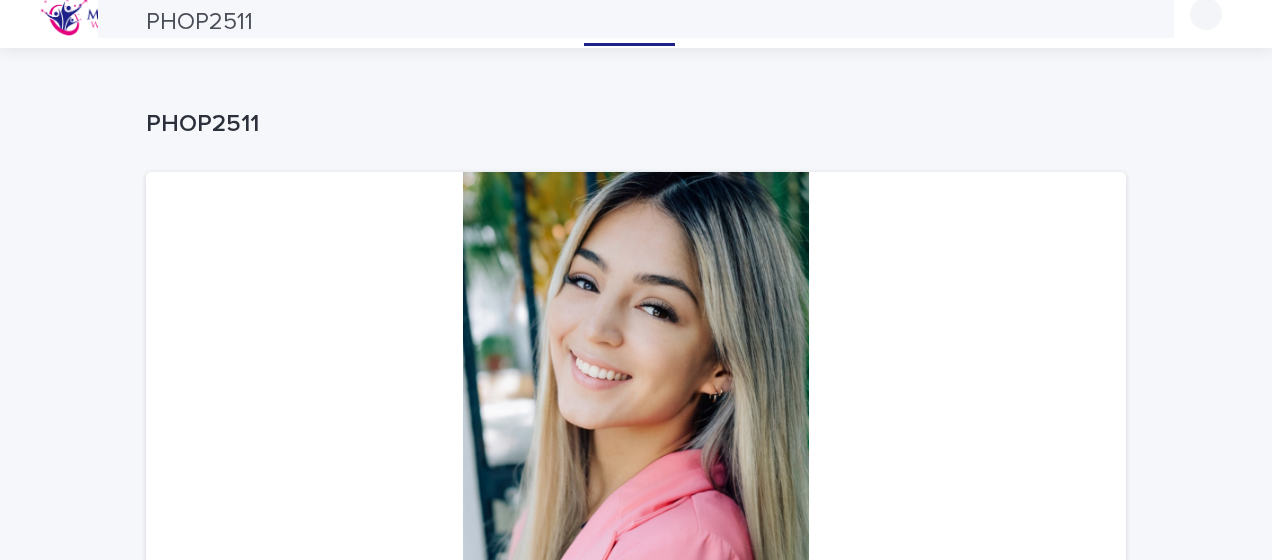 scroll, scrollTop: 0, scrollLeft: 0, axis: both 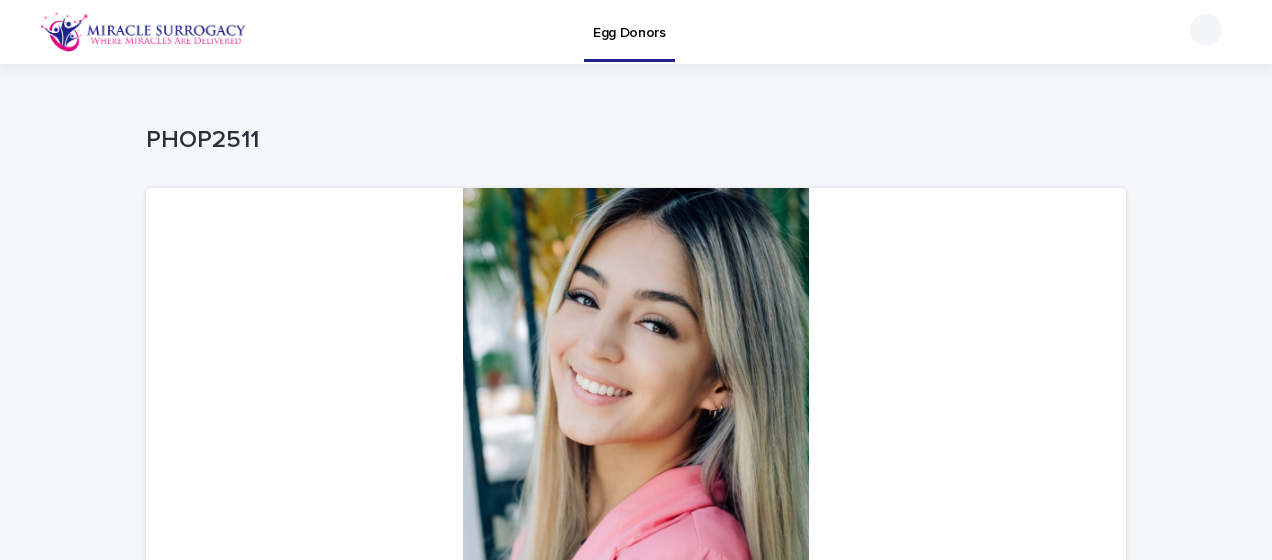 click on "Egg Donors" at bounding box center [629, 21] 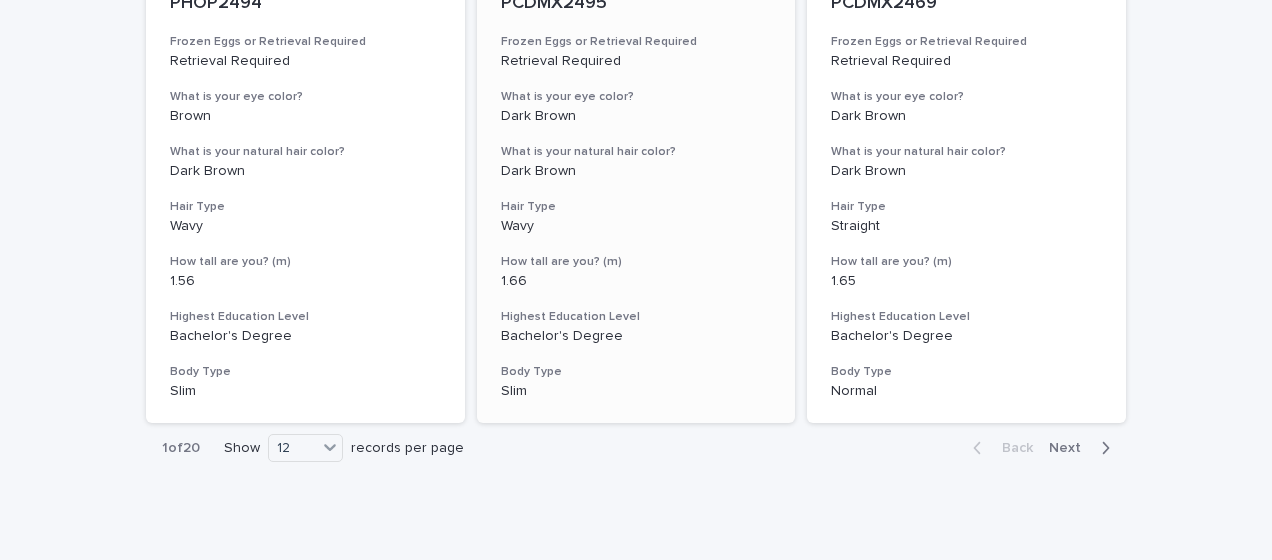 scroll, scrollTop: 2430, scrollLeft: 0, axis: vertical 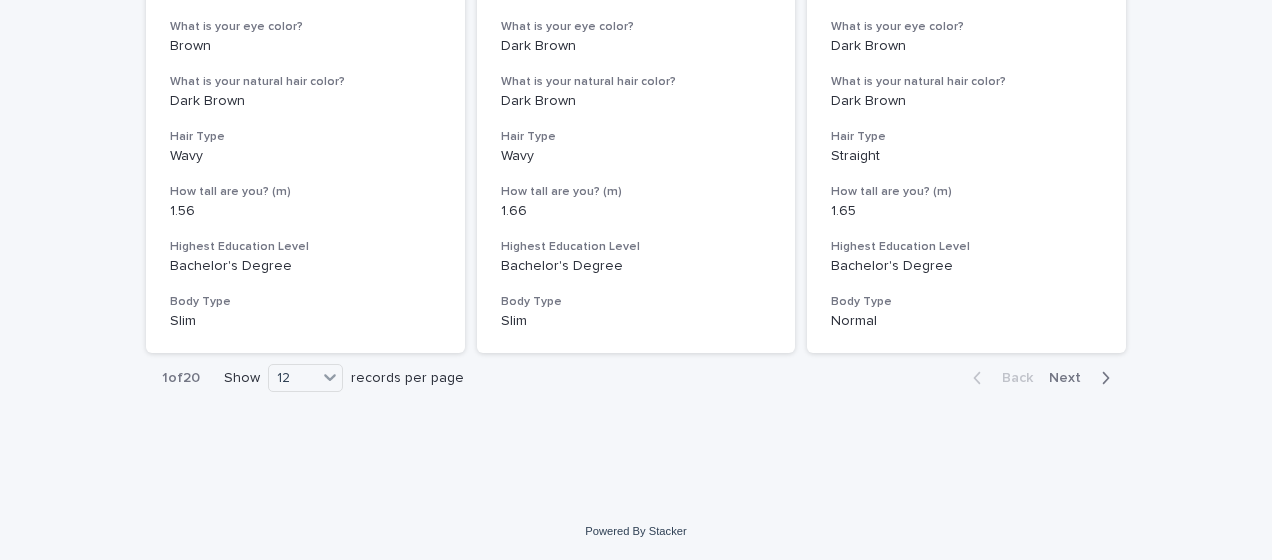 click on "Show 12 records per page" at bounding box center [348, 378] 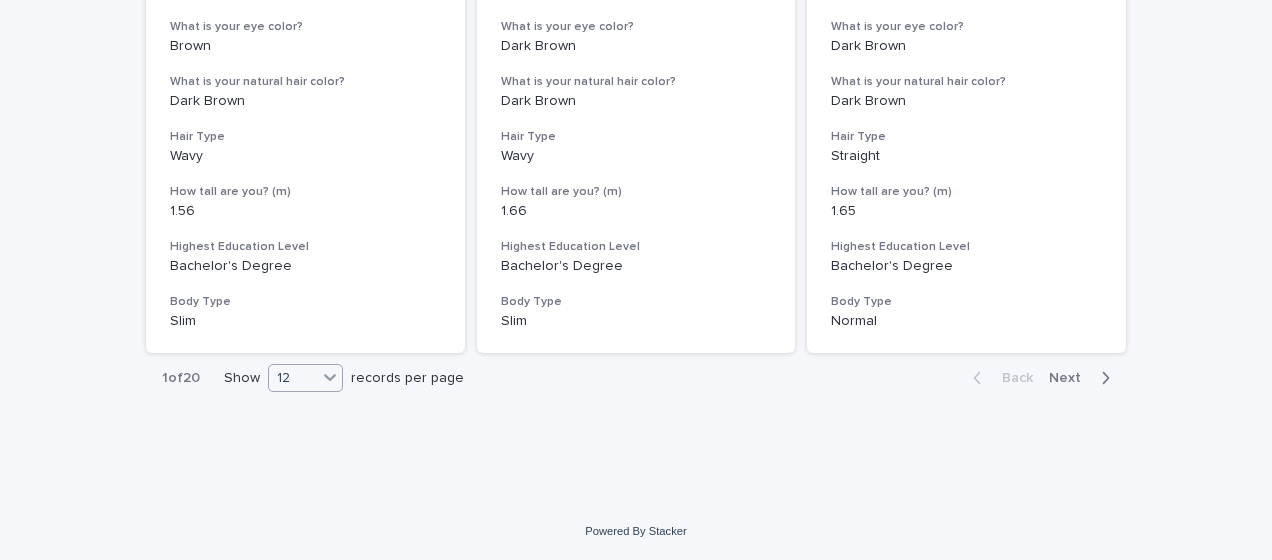 click 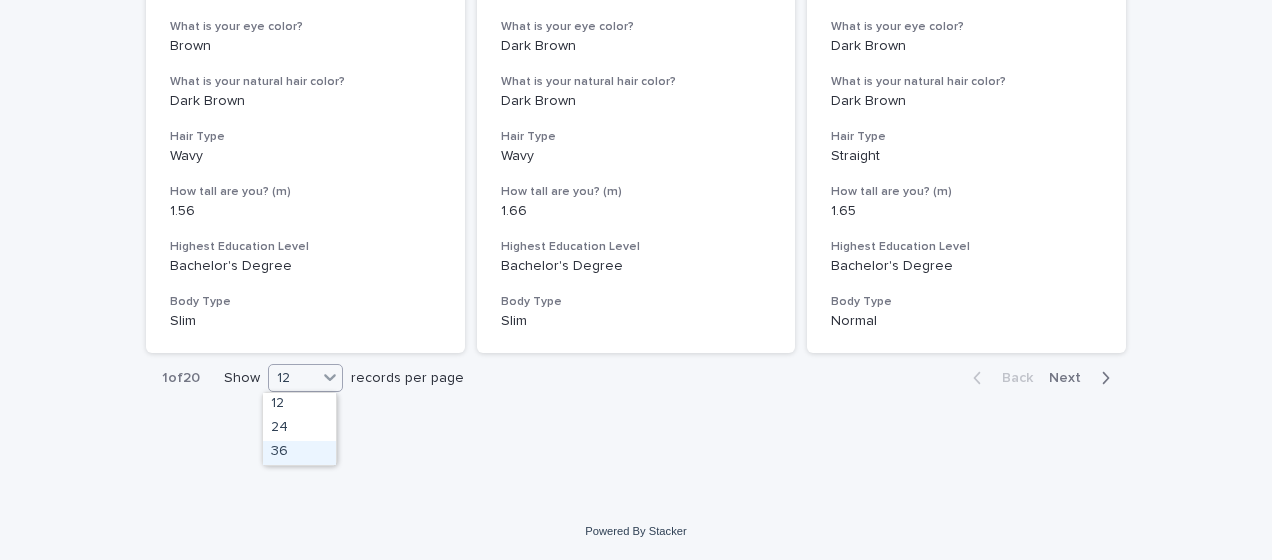 click on "36" at bounding box center (299, 453) 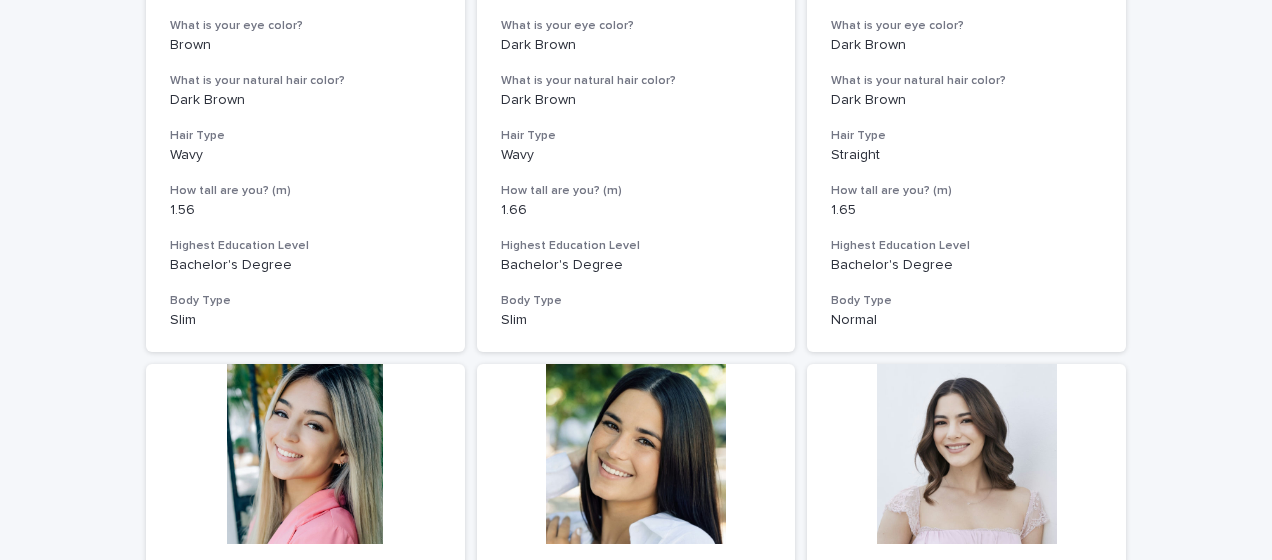 click at bounding box center [305, 454] 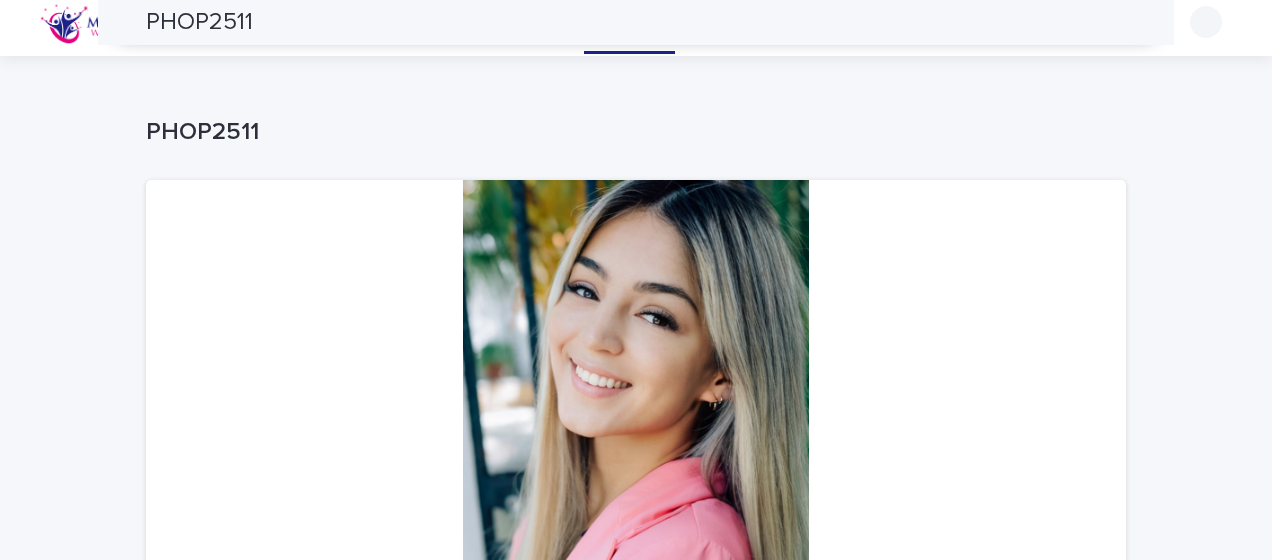 scroll, scrollTop: 0, scrollLeft: 0, axis: both 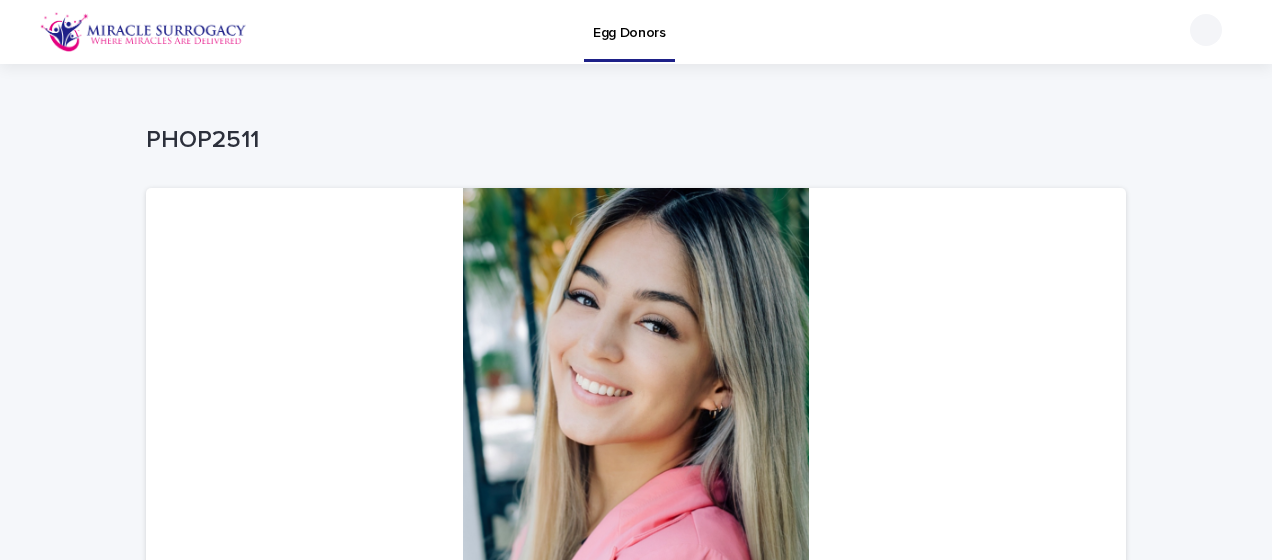 click on "Egg Donors" at bounding box center (629, 21) 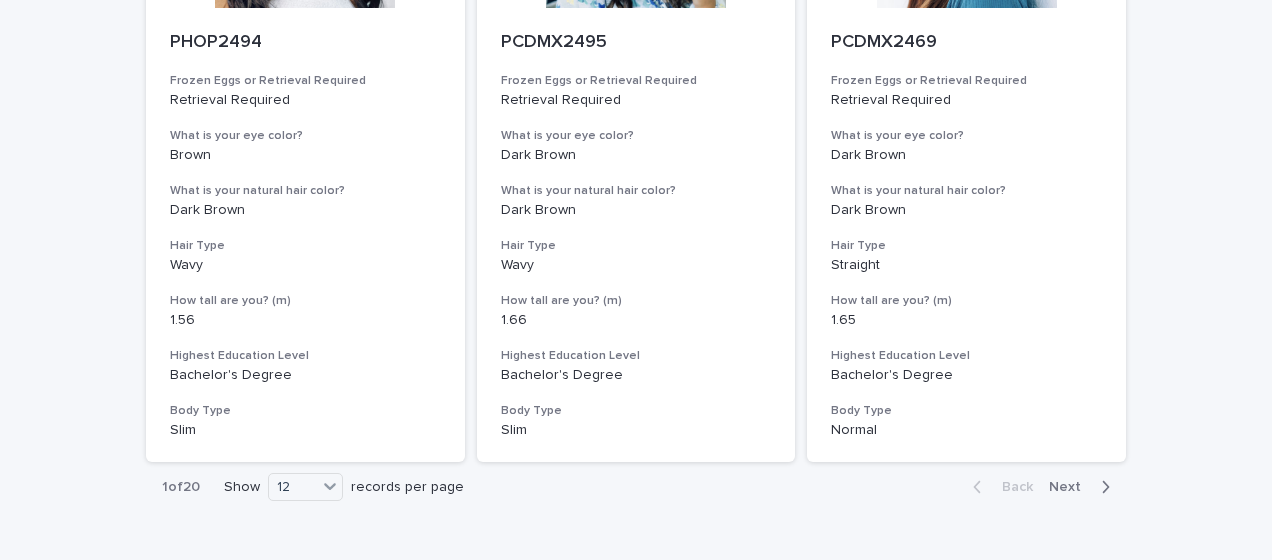 scroll, scrollTop: 2430, scrollLeft: 0, axis: vertical 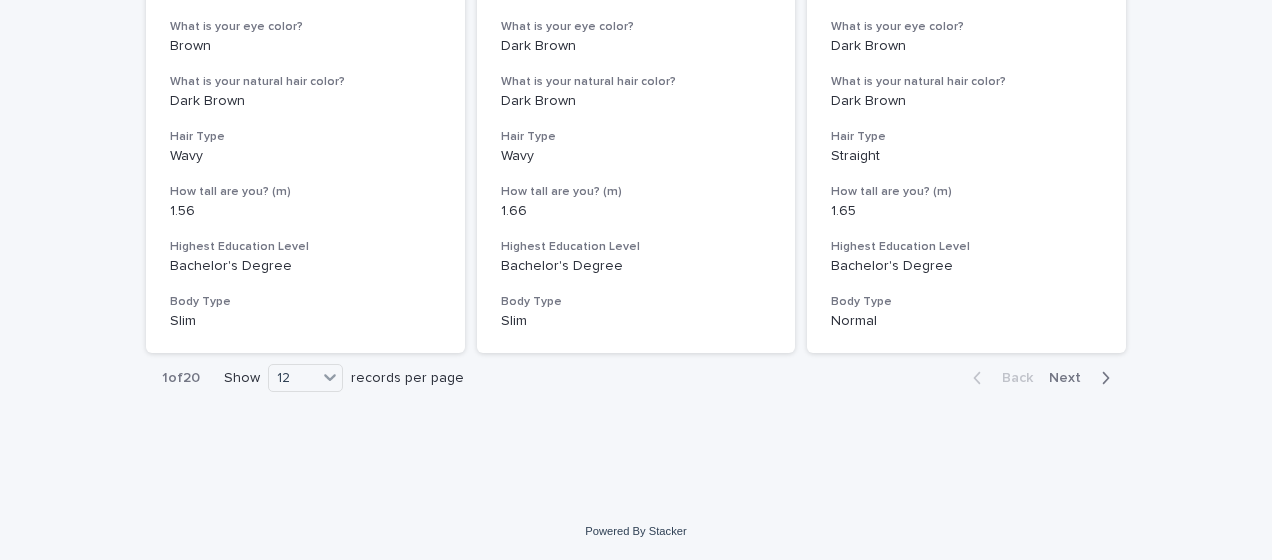 click on "Next" at bounding box center (1071, 378) 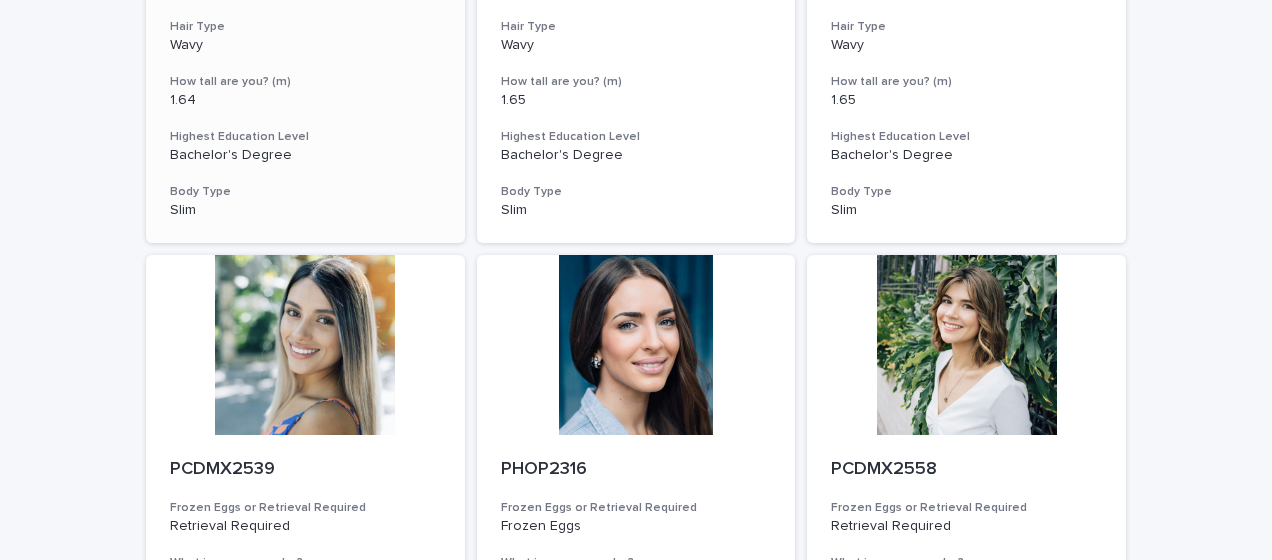 scroll, scrollTop: 800, scrollLeft: 0, axis: vertical 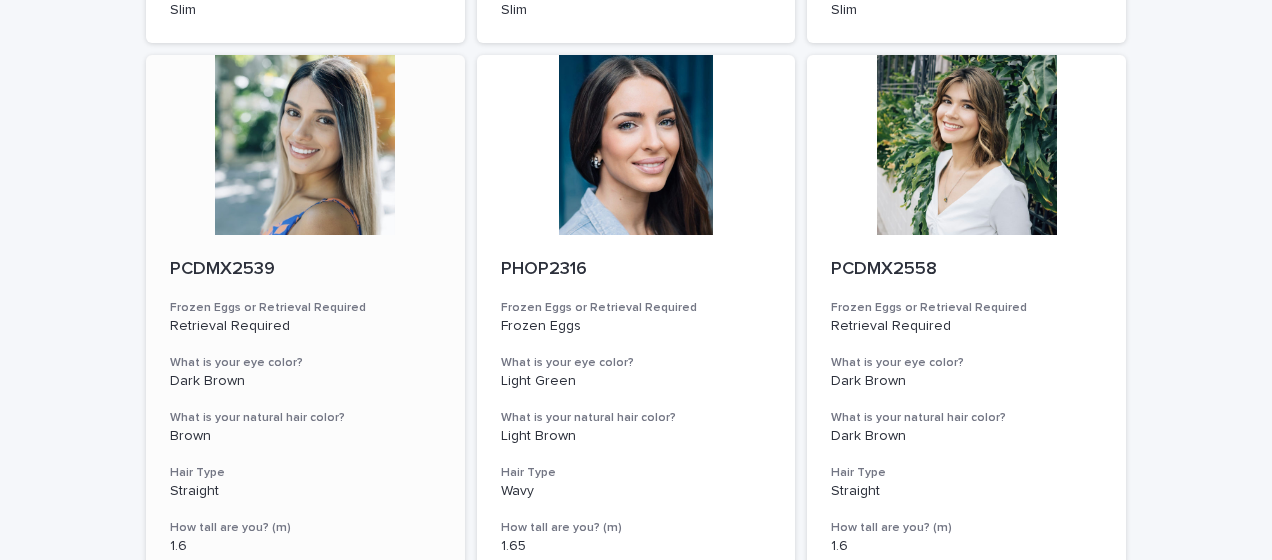 click at bounding box center (305, 145) 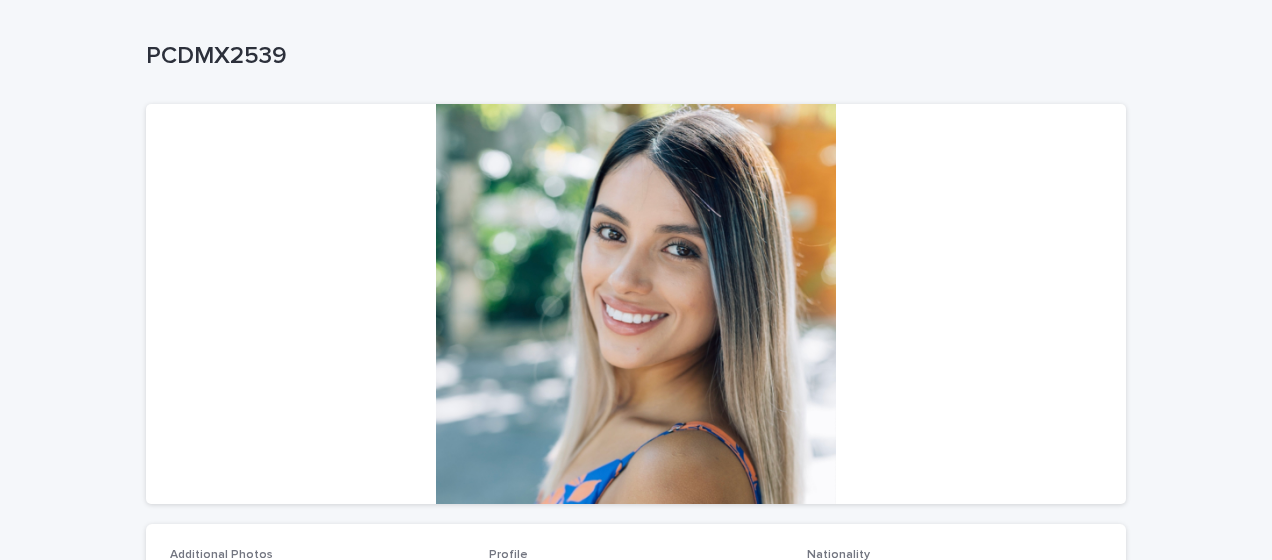 scroll, scrollTop: 400, scrollLeft: 0, axis: vertical 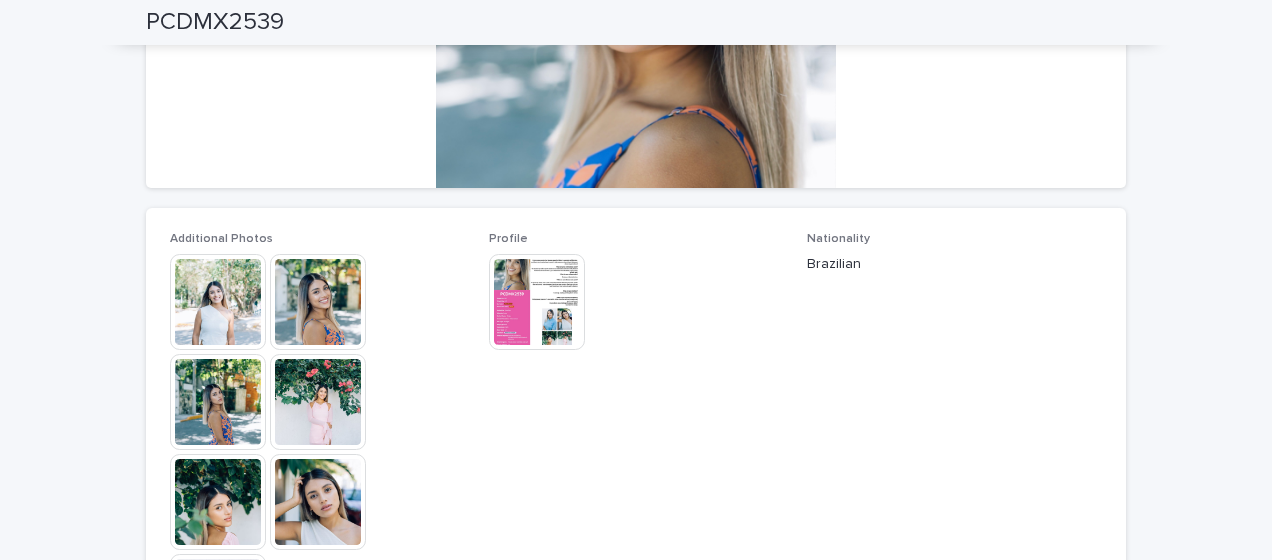 click at bounding box center [218, 302] 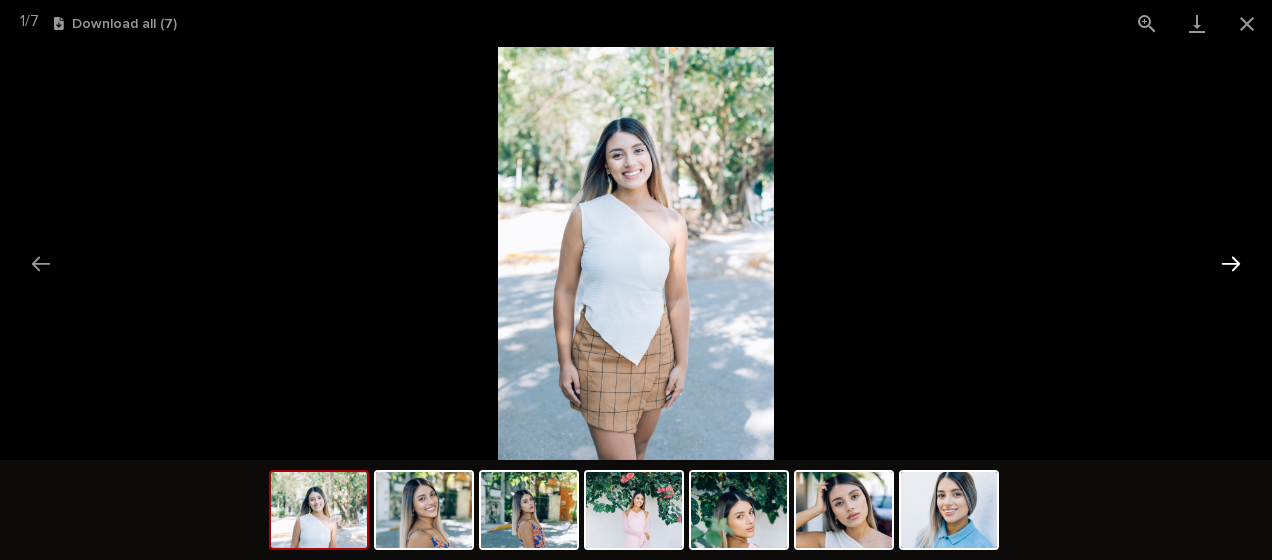 click at bounding box center (1231, 263) 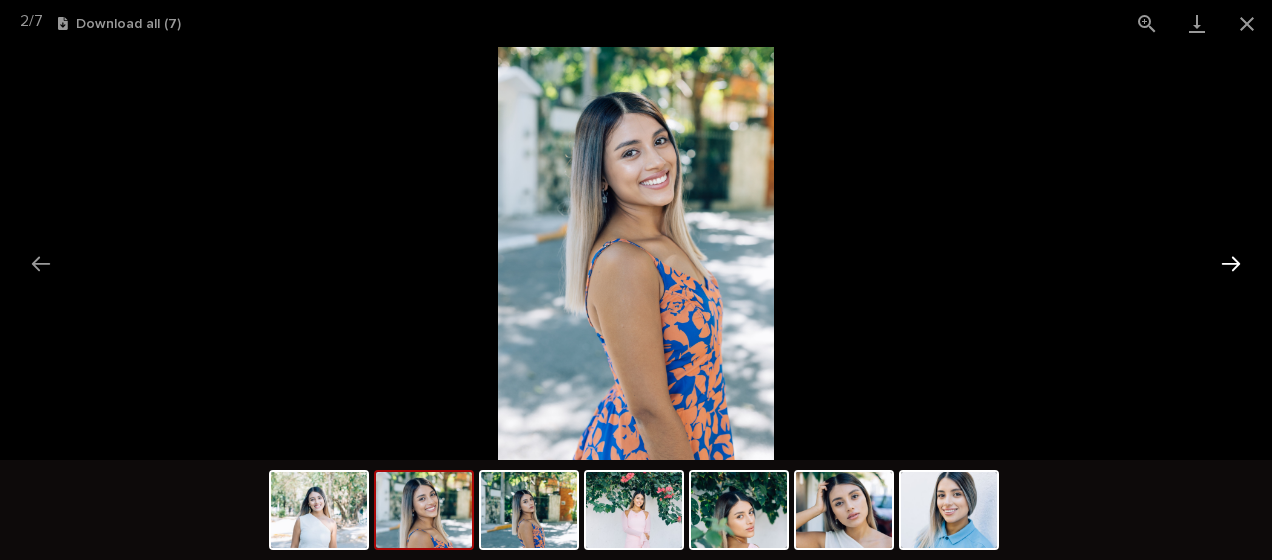 click at bounding box center [1231, 263] 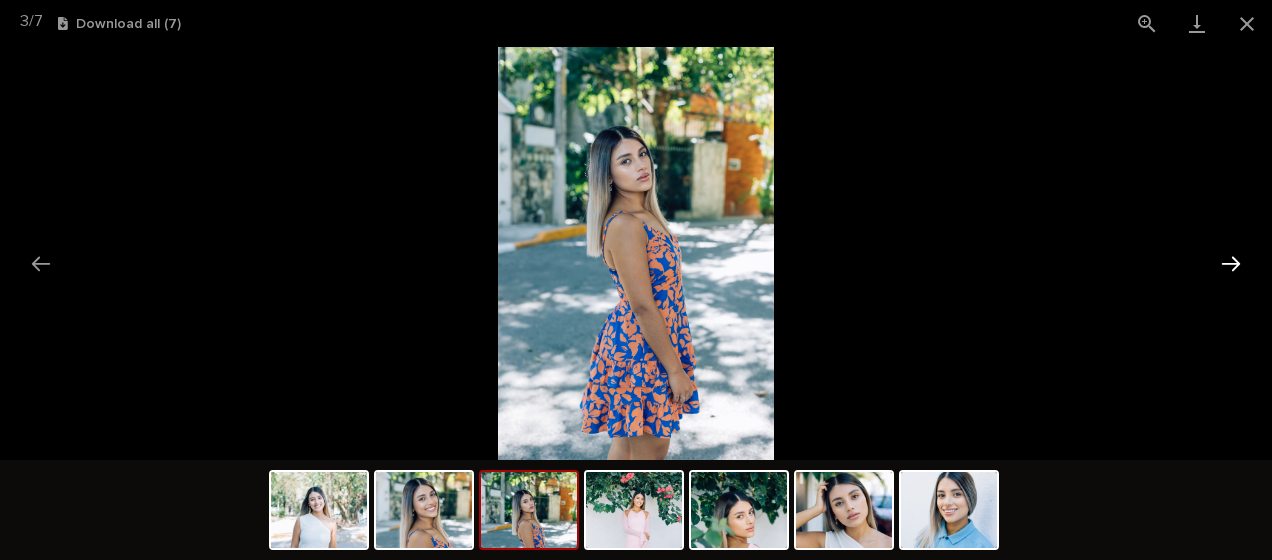 click at bounding box center [1231, 263] 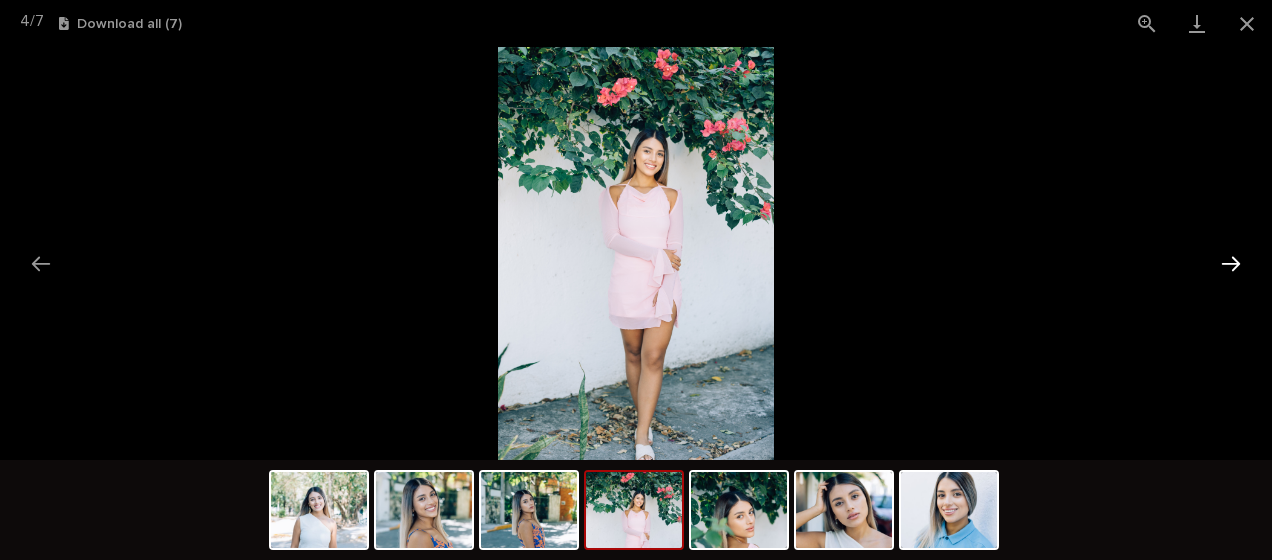click at bounding box center [1231, 263] 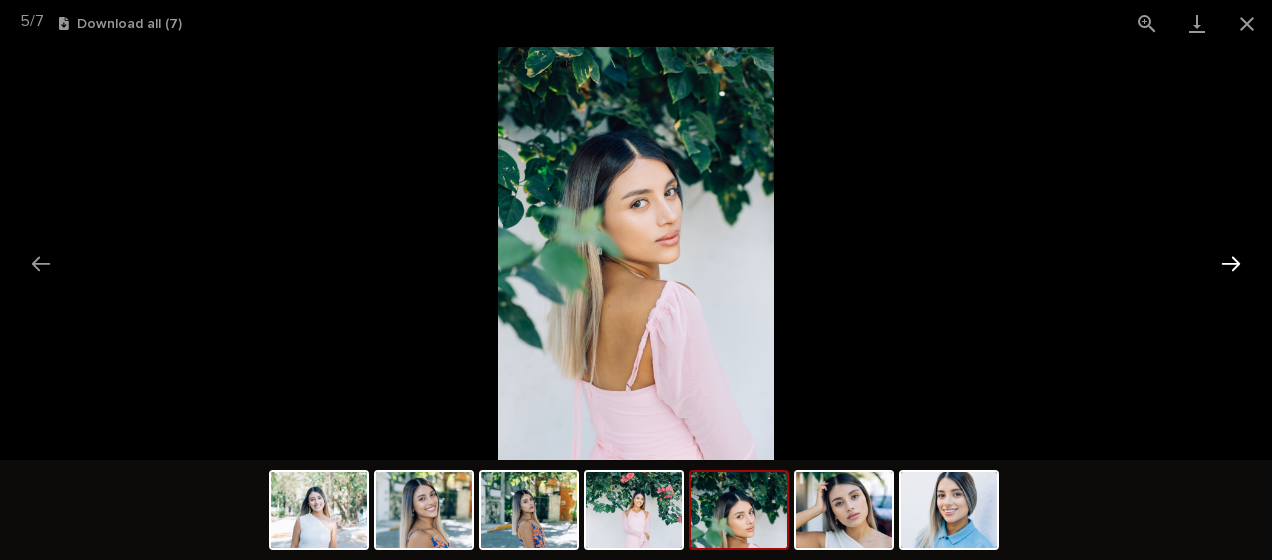 click at bounding box center (1231, 263) 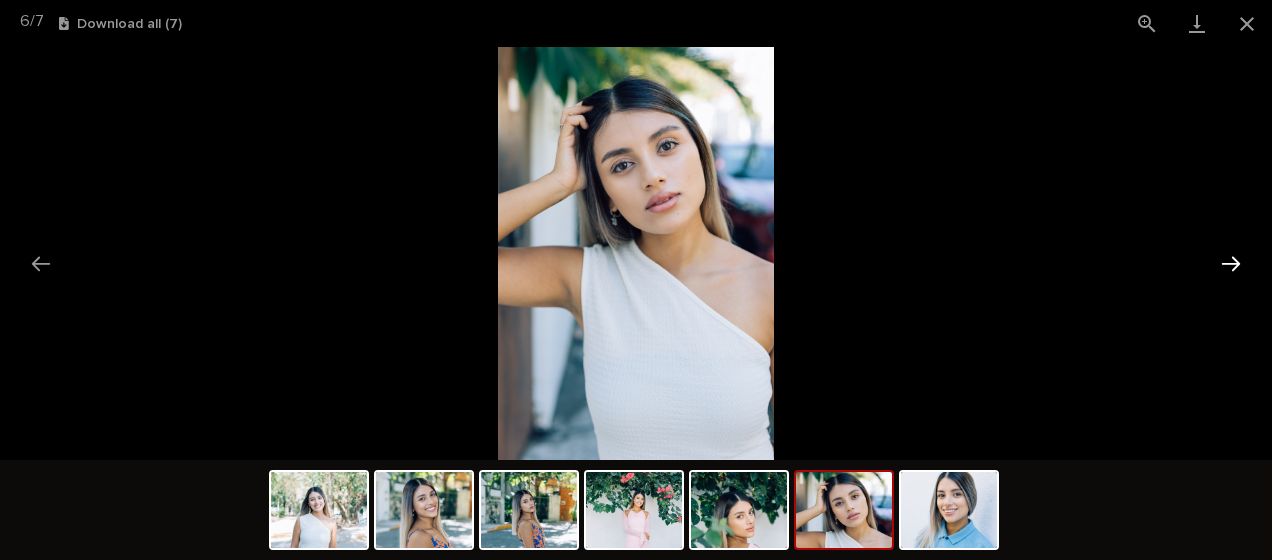 click at bounding box center [1231, 263] 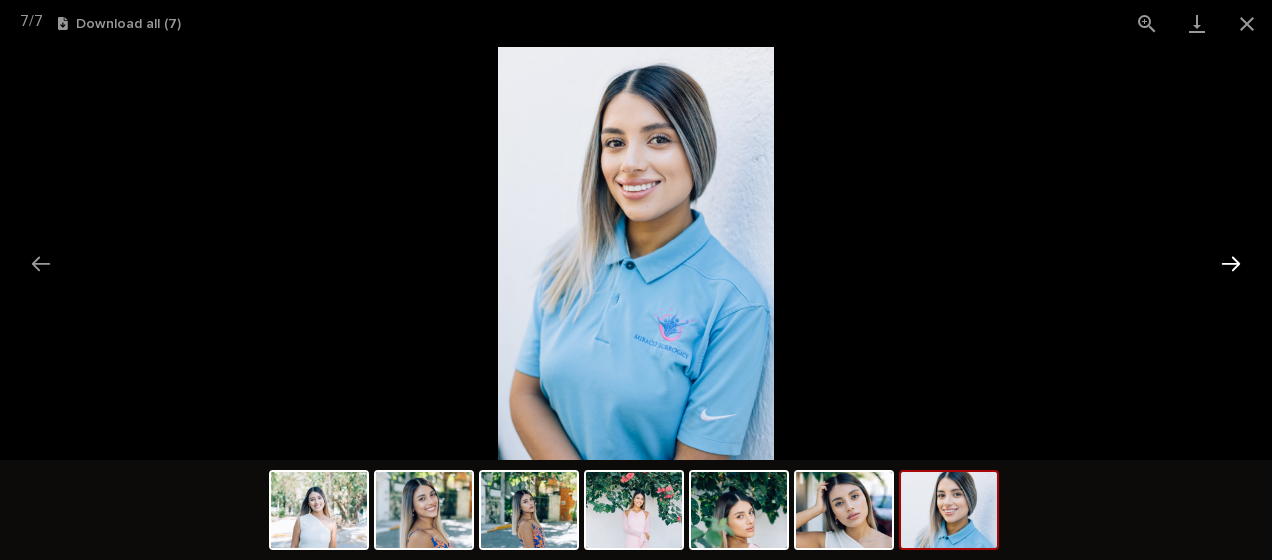 click at bounding box center (1231, 263) 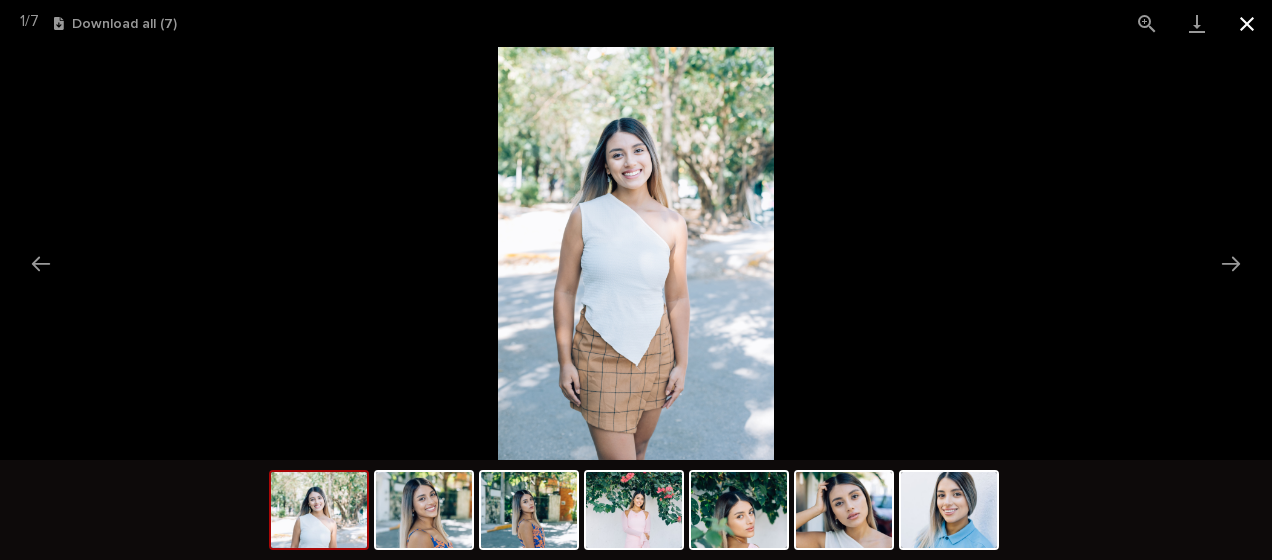 click at bounding box center [1247, 23] 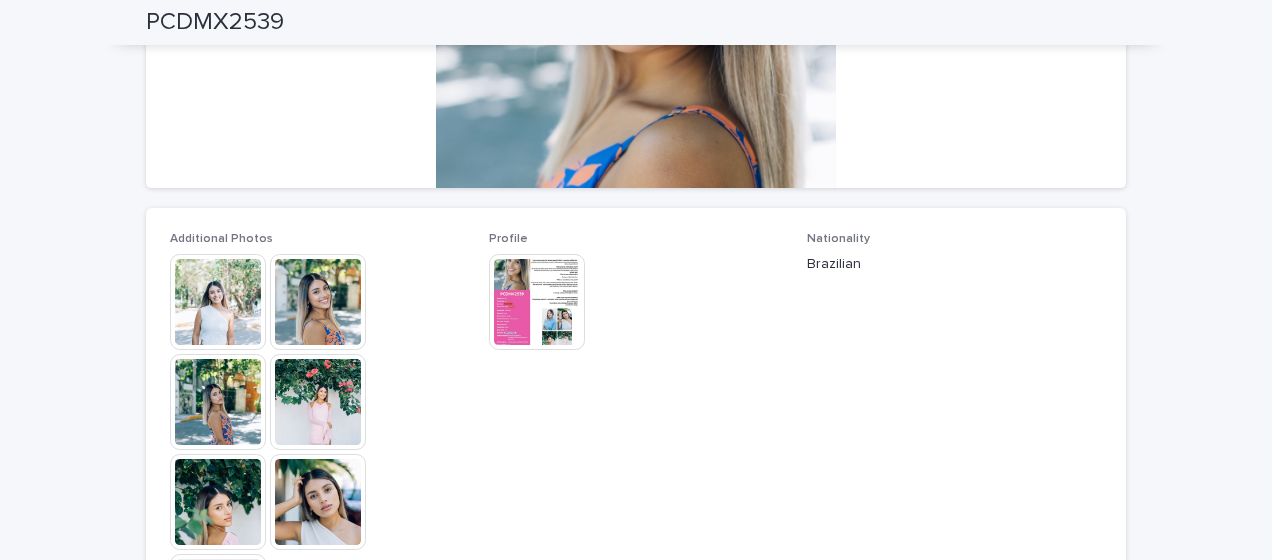 click on "This file cannot be opened Download File" at bounding box center [636, 304] 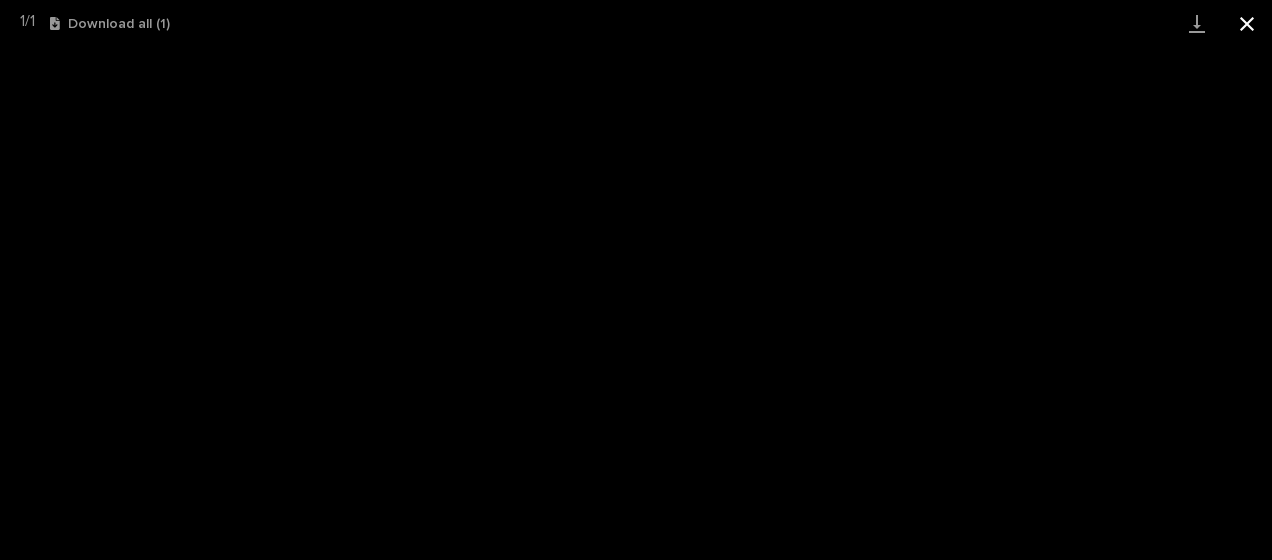 click at bounding box center (1247, 23) 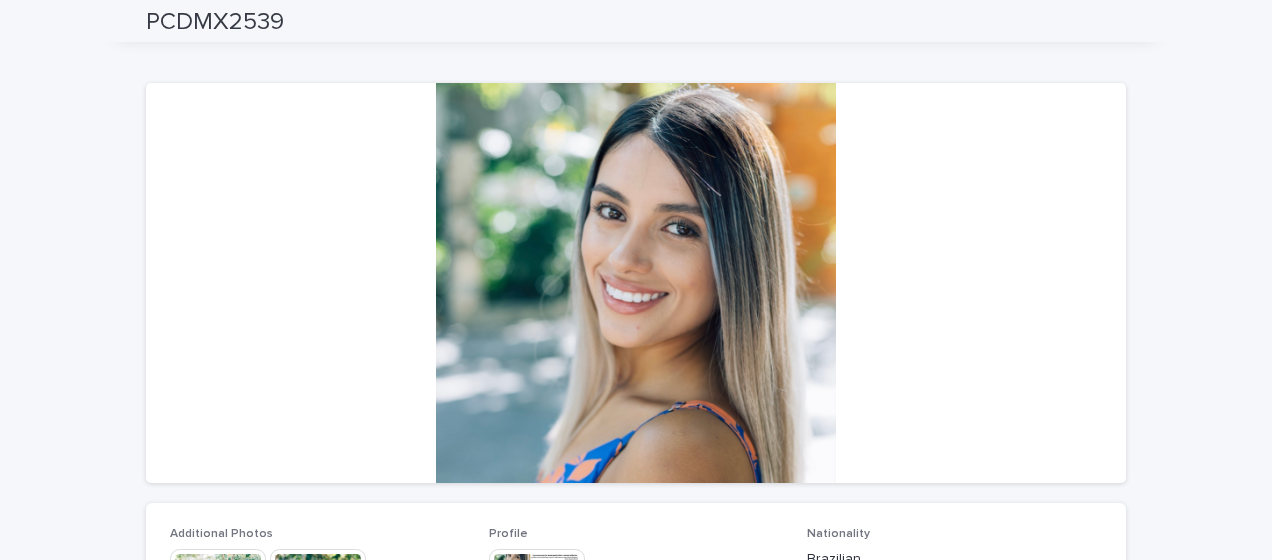 scroll, scrollTop: 0, scrollLeft: 0, axis: both 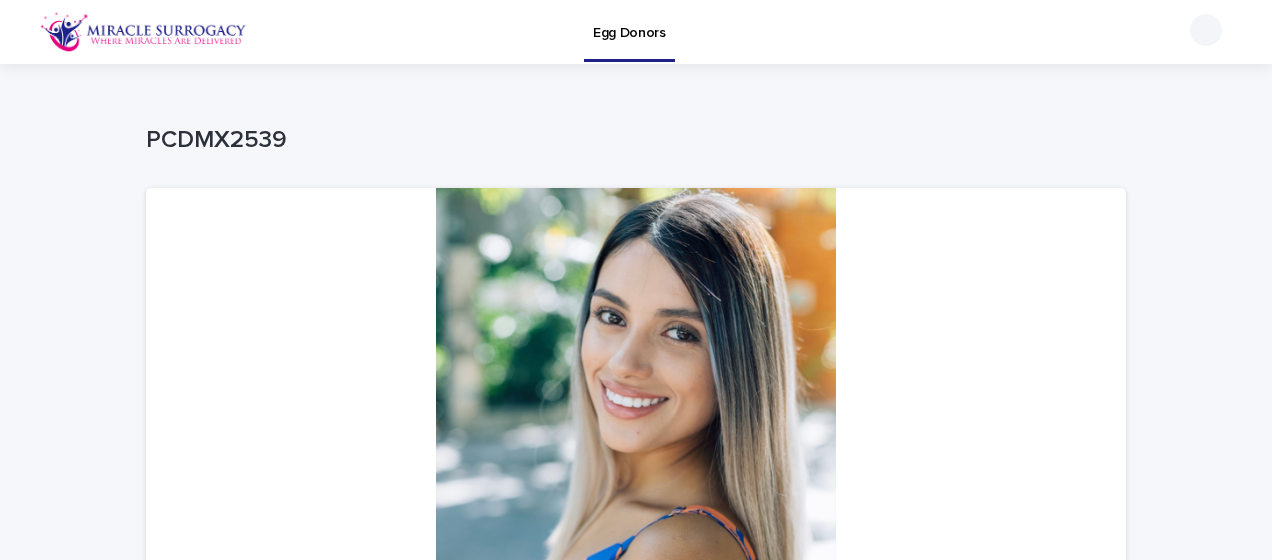 click on "Egg Donors" at bounding box center (629, 29) 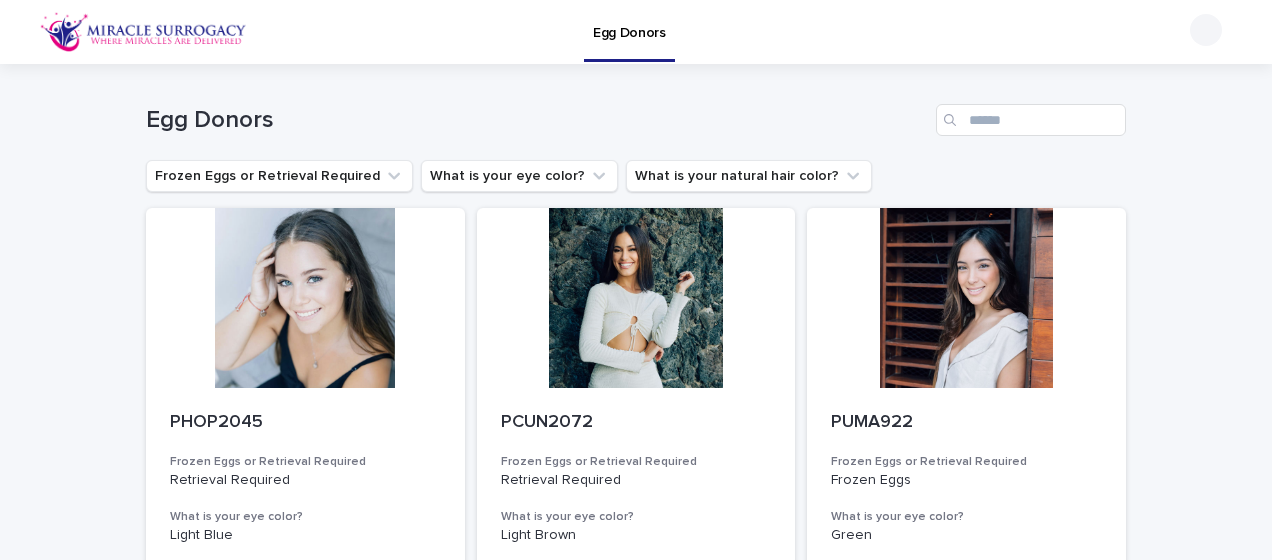 scroll, scrollTop: 100, scrollLeft: 0, axis: vertical 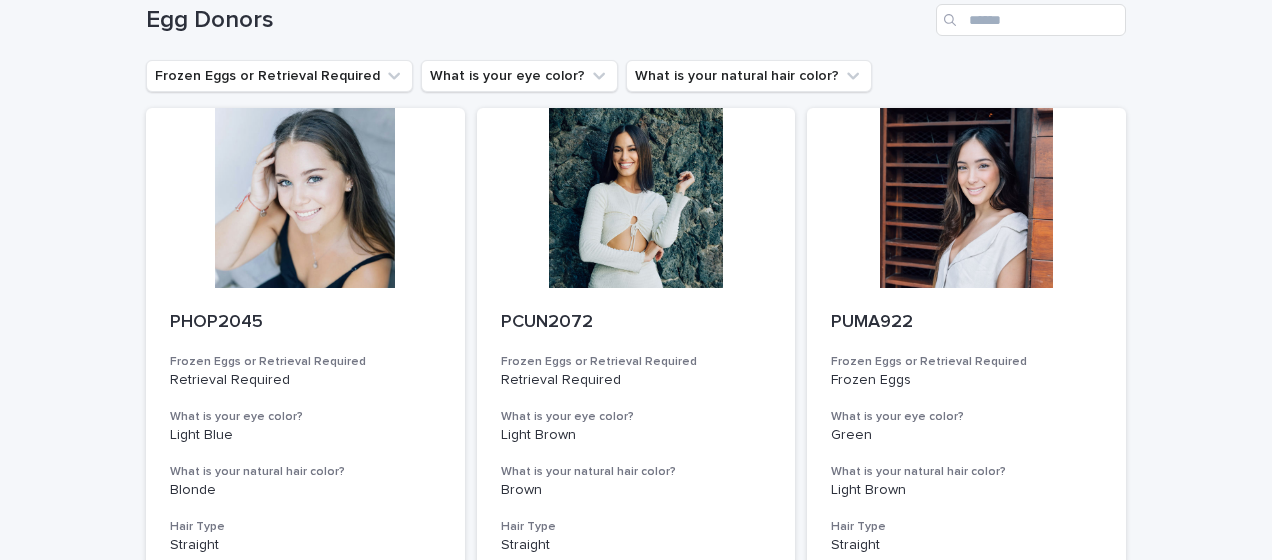 click at bounding box center [636, 198] 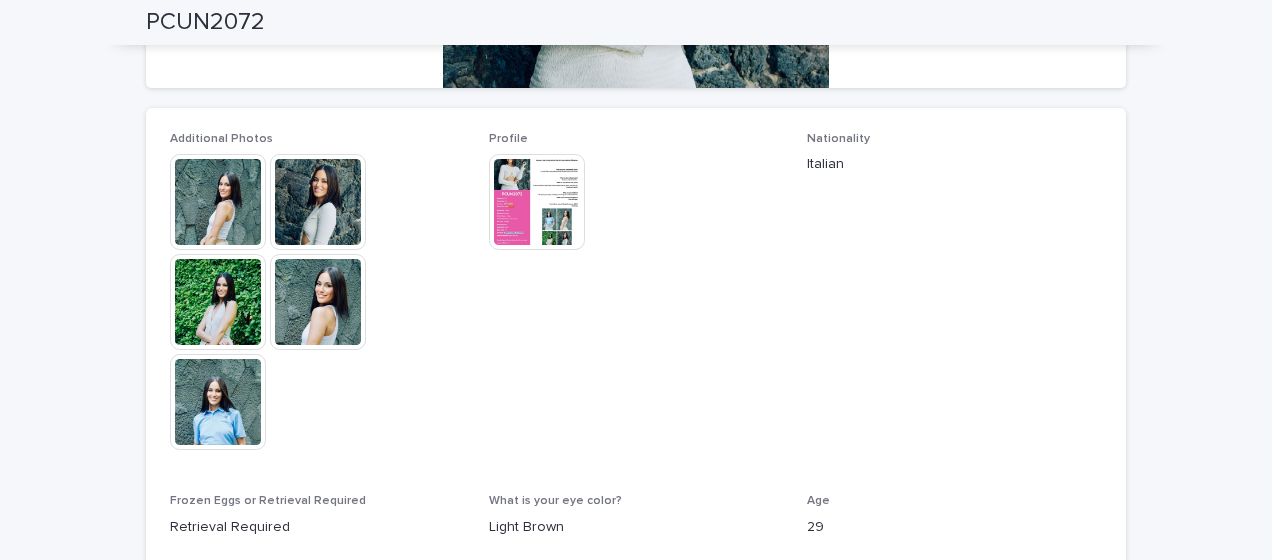 scroll, scrollTop: 0, scrollLeft: 0, axis: both 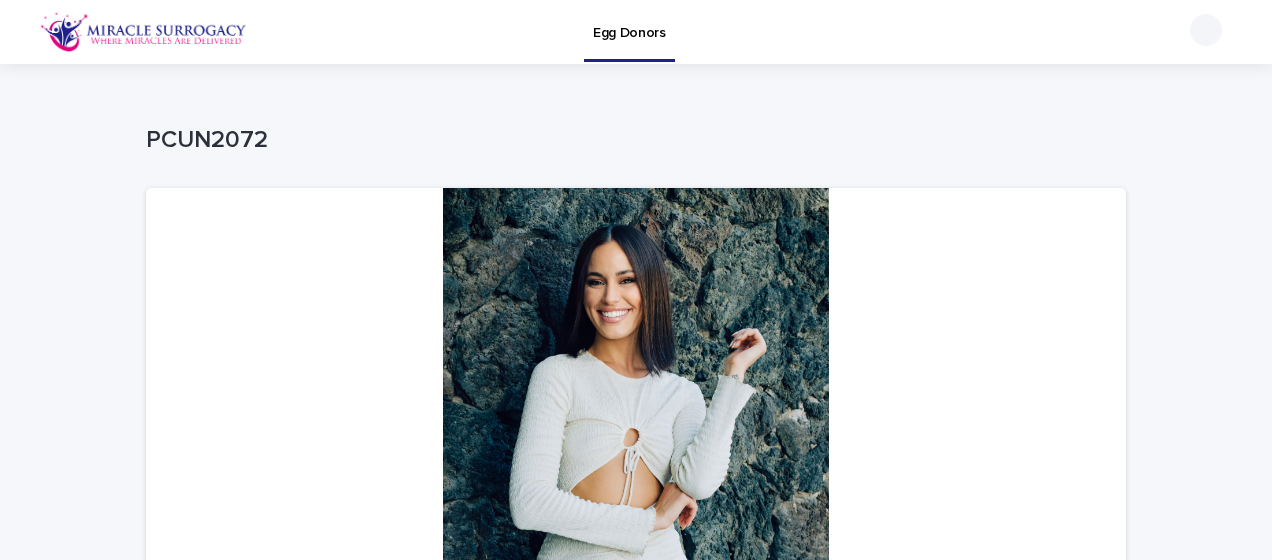 click on "Egg Donors" at bounding box center [629, 21] 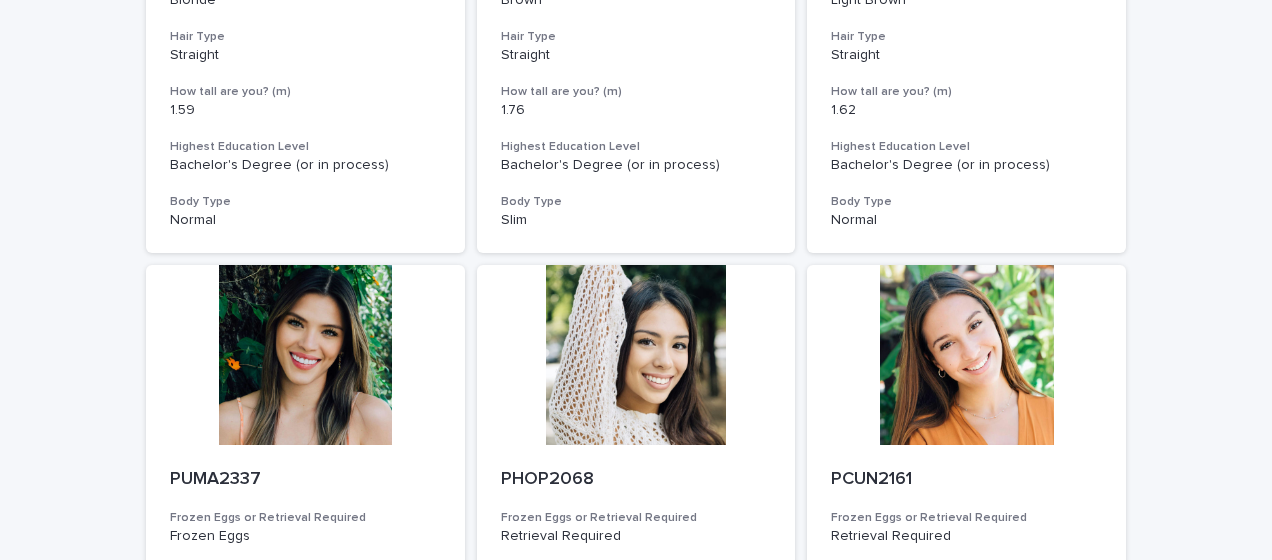 scroll, scrollTop: 800, scrollLeft: 0, axis: vertical 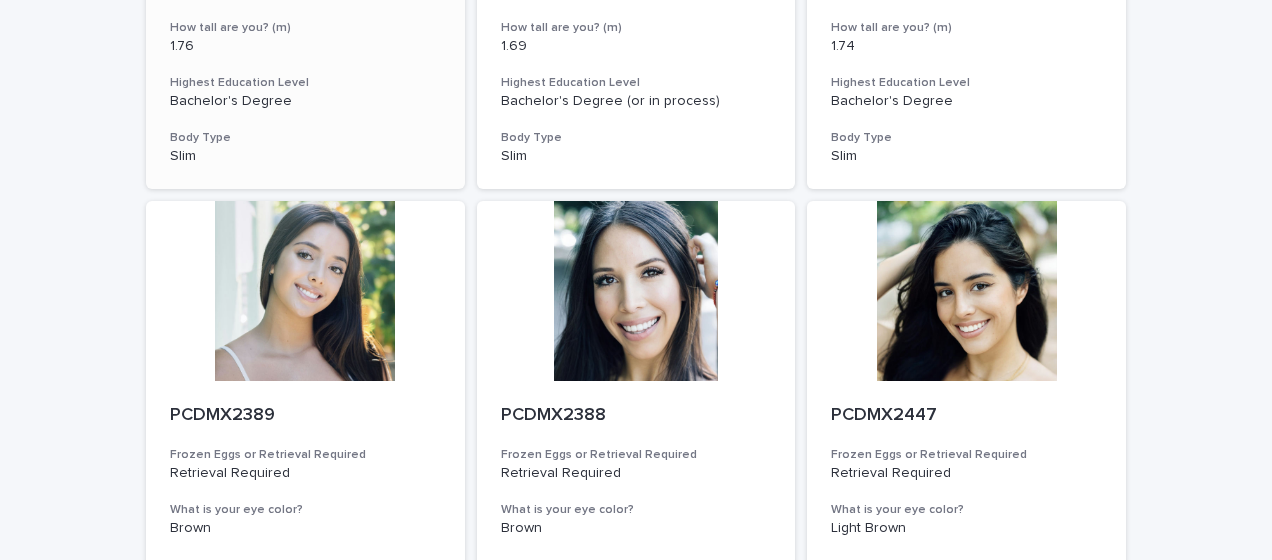 drag, startPoint x: 580, startPoint y: 80, endPoint x: 156, endPoint y: 111, distance: 425.13174 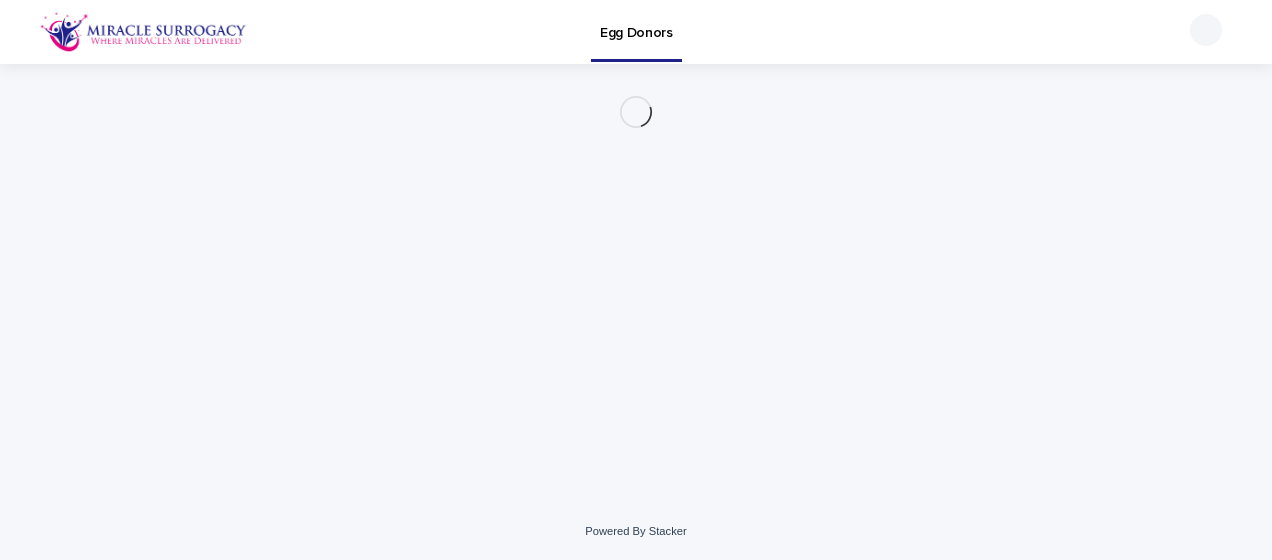 scroll, scrollTop: 0, scrollLeft: 0, axis: both 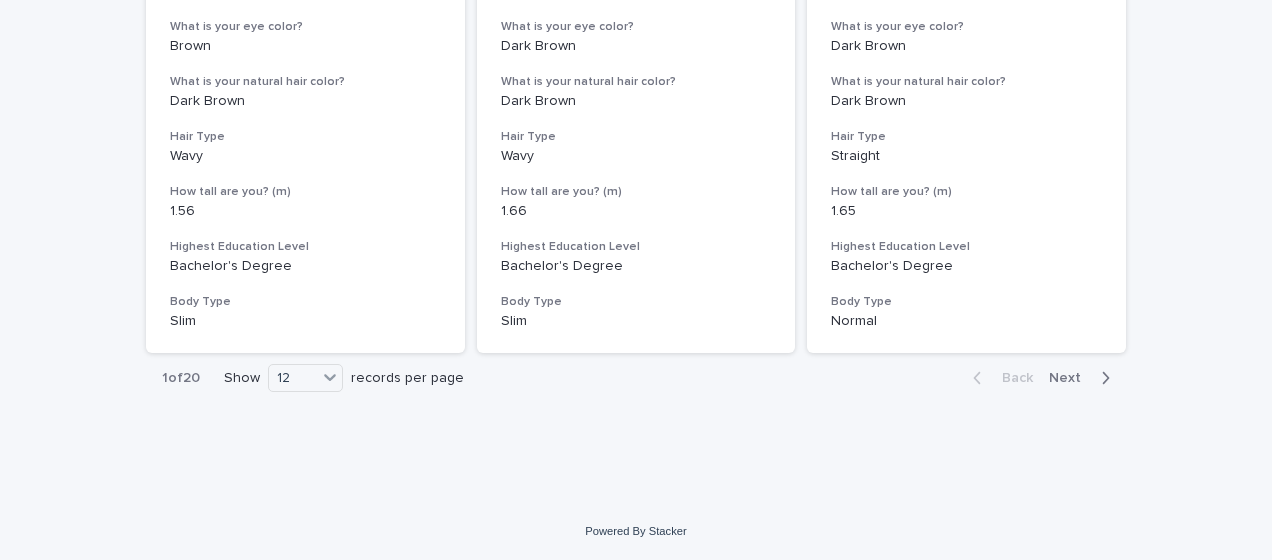 click on "1  of  20 Show 12 records per page" at bounding box center [313, 378] 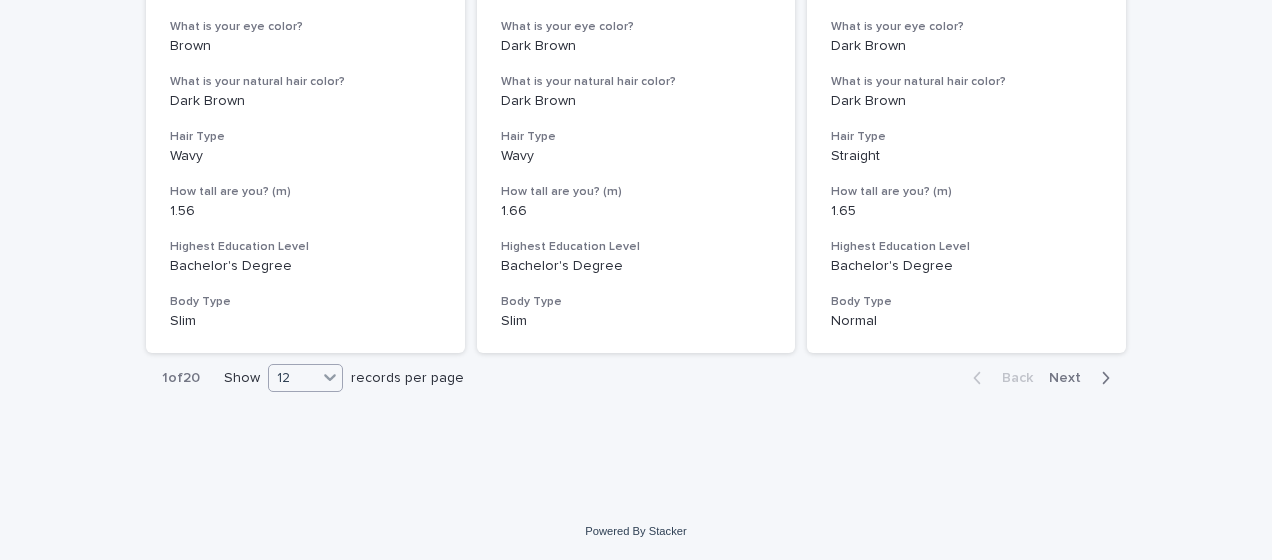 click at bounding box center (329, 378) 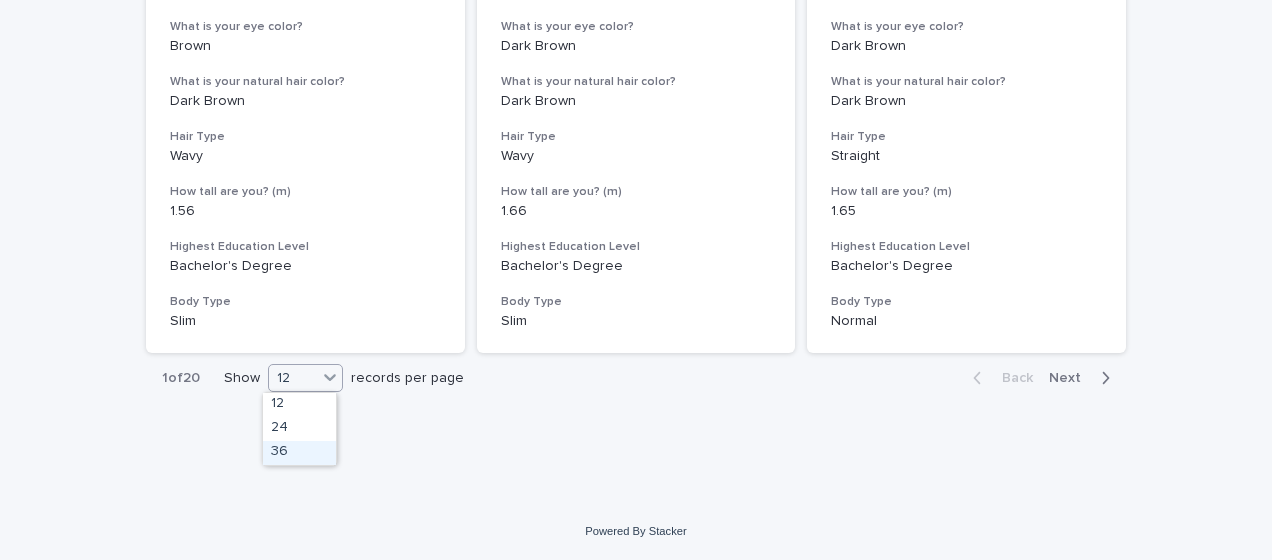 click on "36" at bounding box center (299, 453) 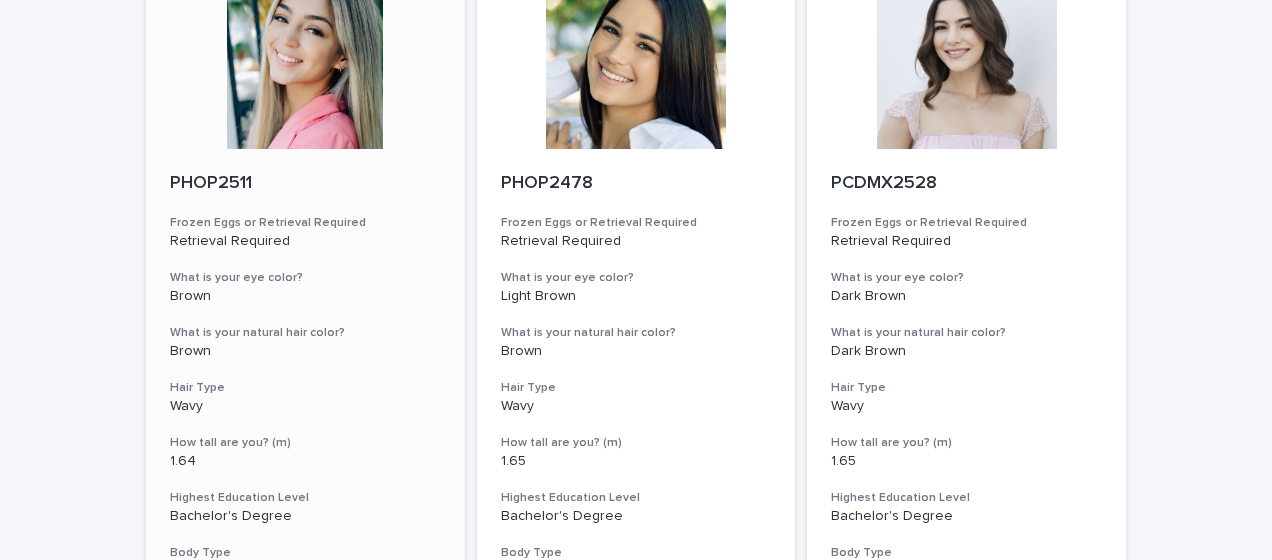 scroll, scrollTop: 2930, scrollLeft: 0, axis: vertical 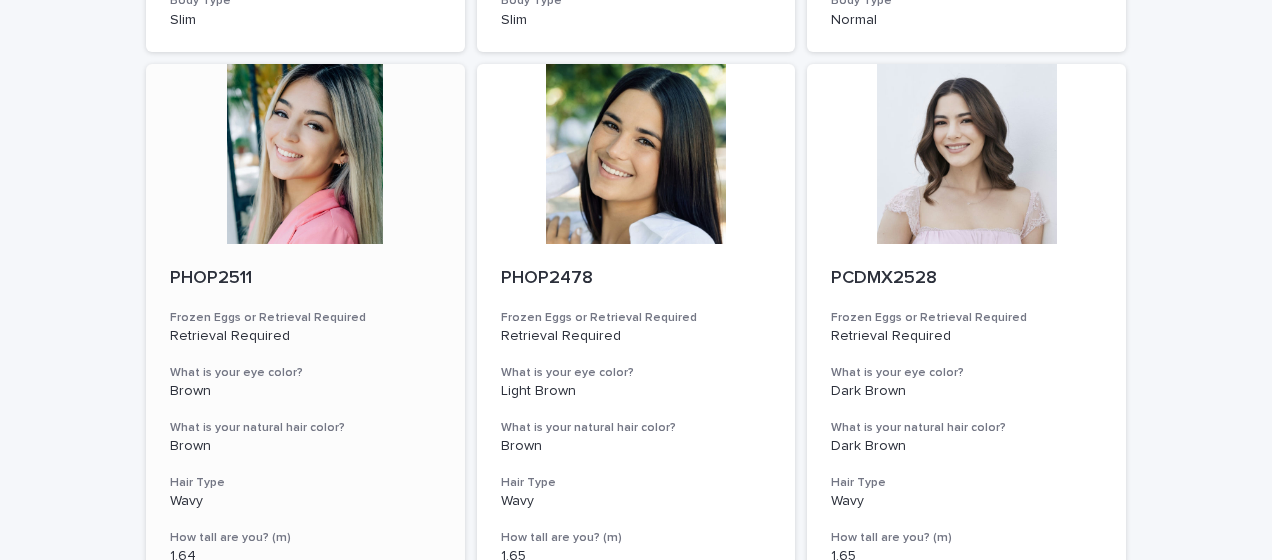 click at bounding box center [305, 154] 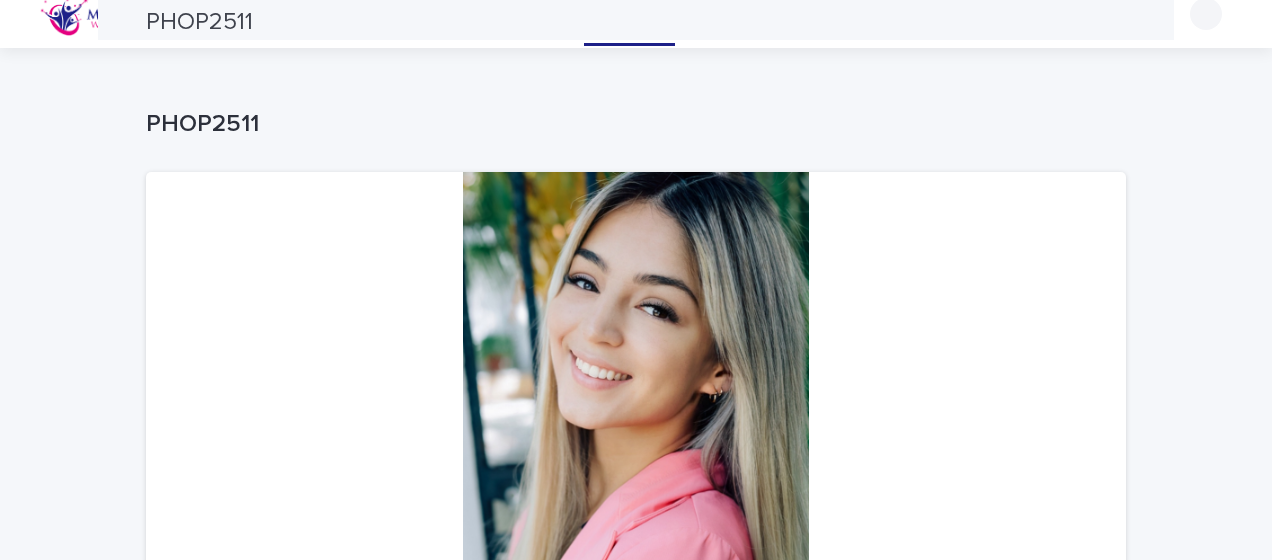 scroll, scrollTop: 0, scrollLeft: 0, axis: both 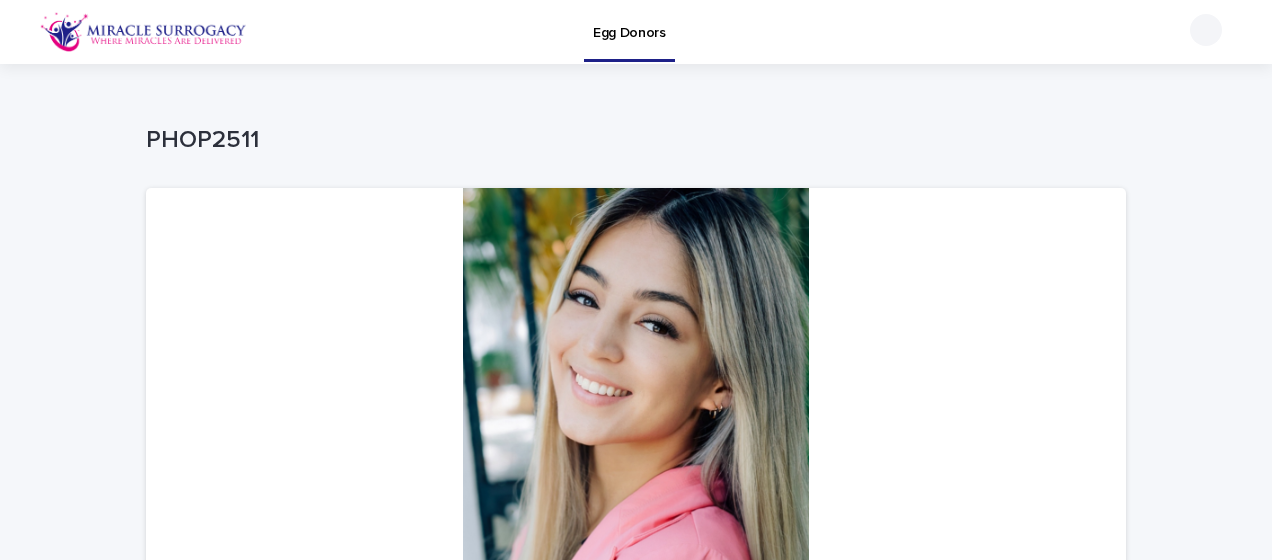 click at bounding box center [636, 388] 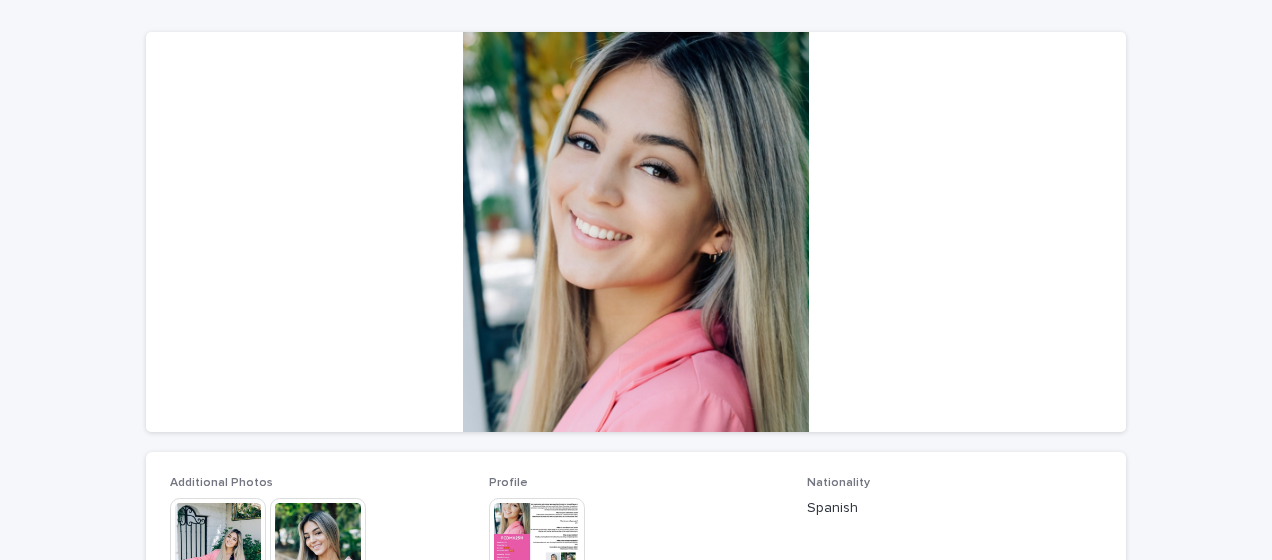 scroll, scrollTop: 200, scrollLeft: 0, axis: vertical 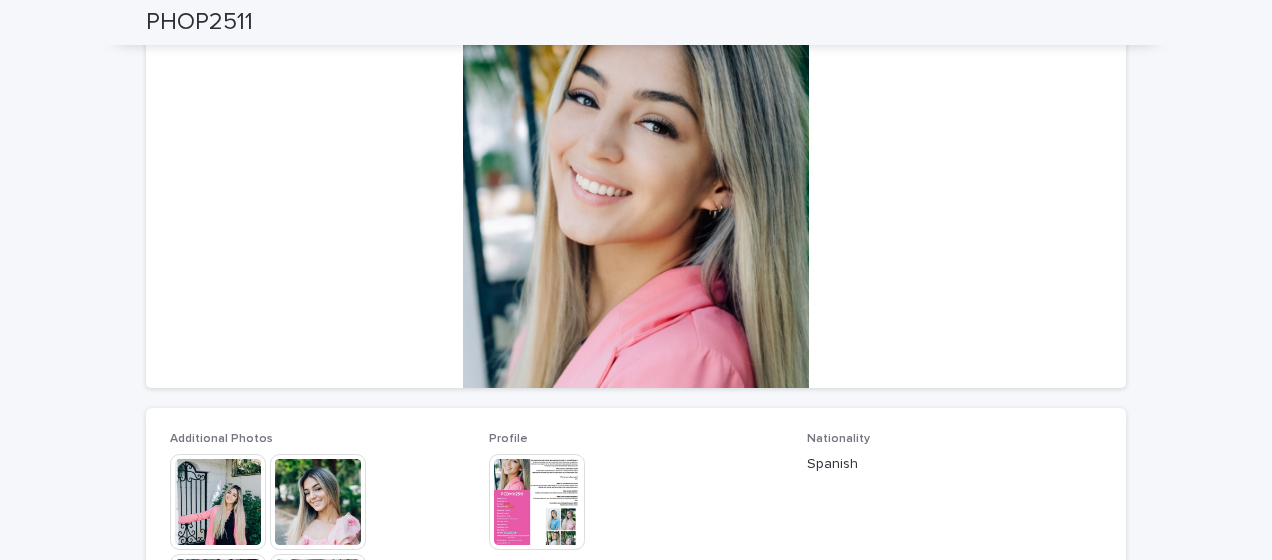click at bounding box center (537, 502) 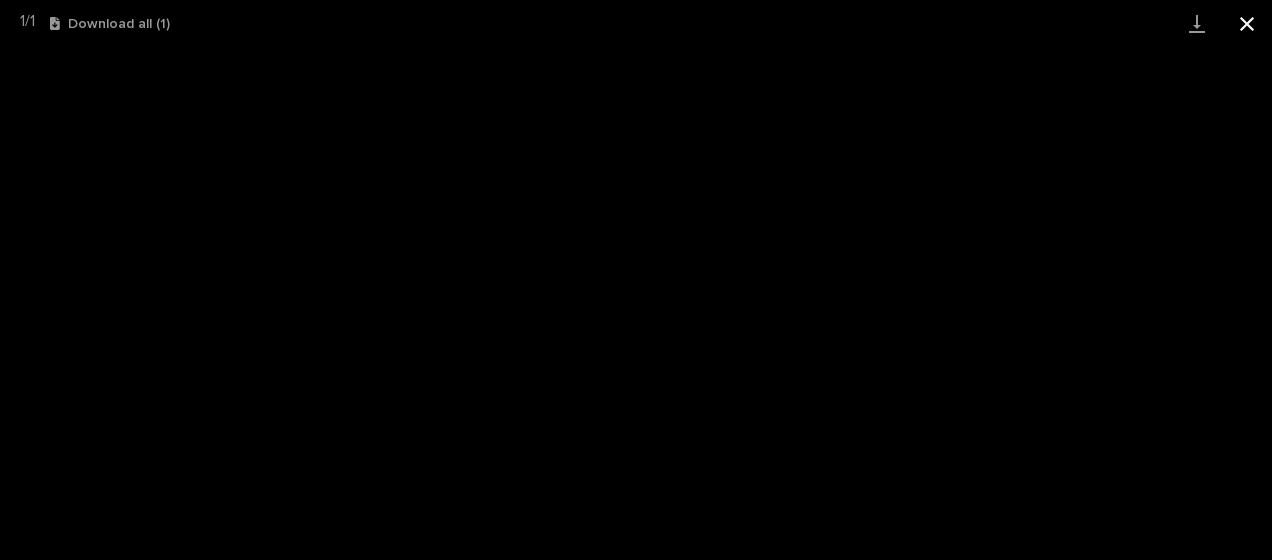 click at bounding box center [1247, 23] 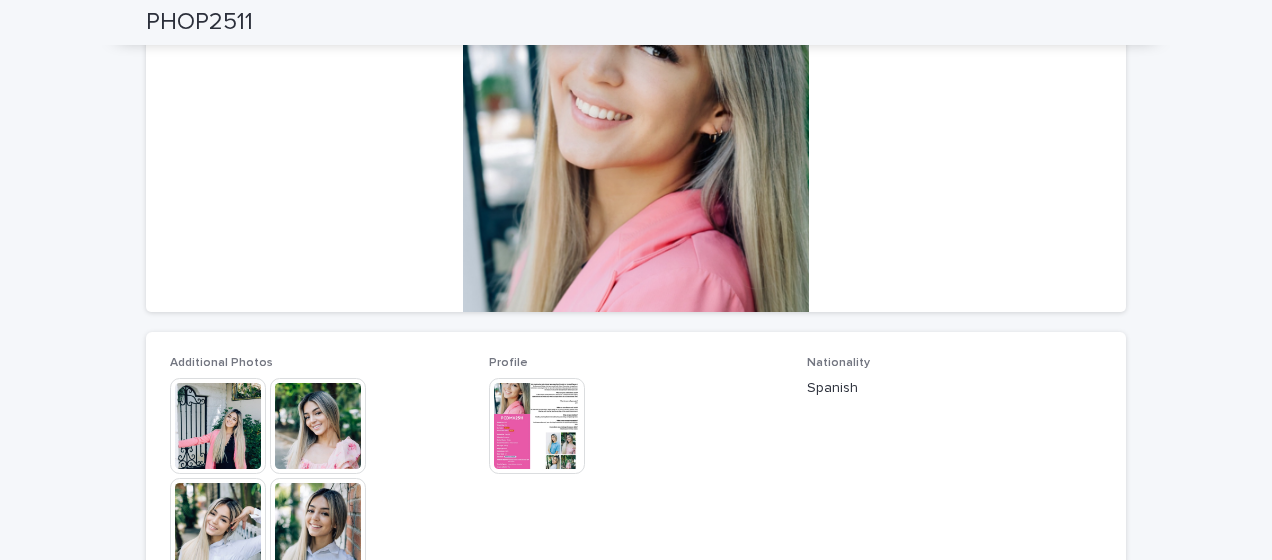 scroll, scrollTop: 400, scrollLeft: 0, axis: vertical 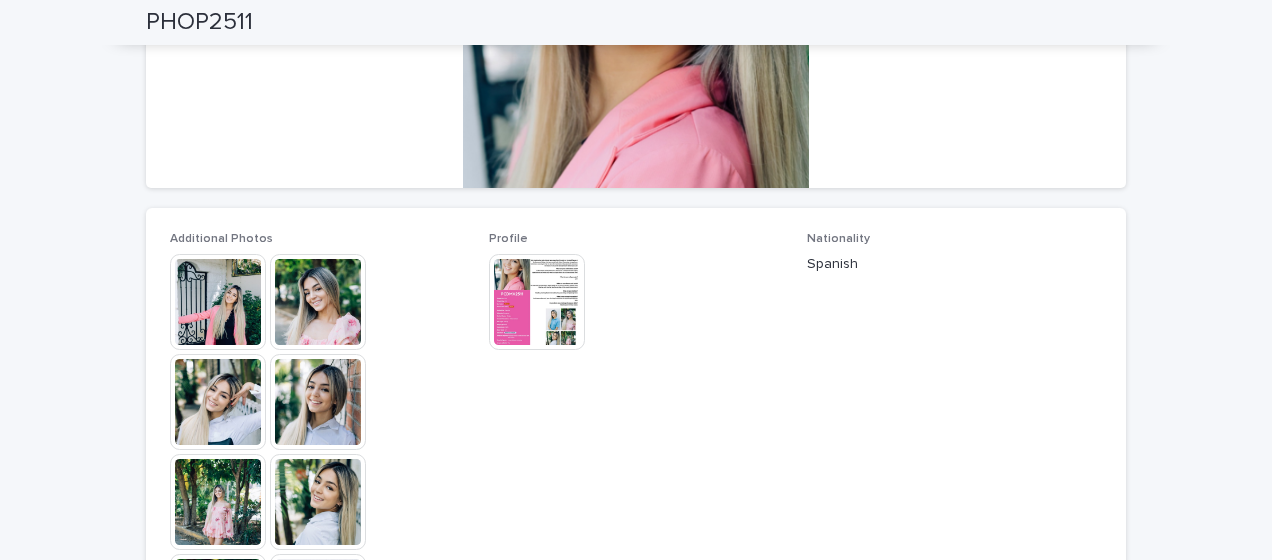 click at bounding box center (218, 302) 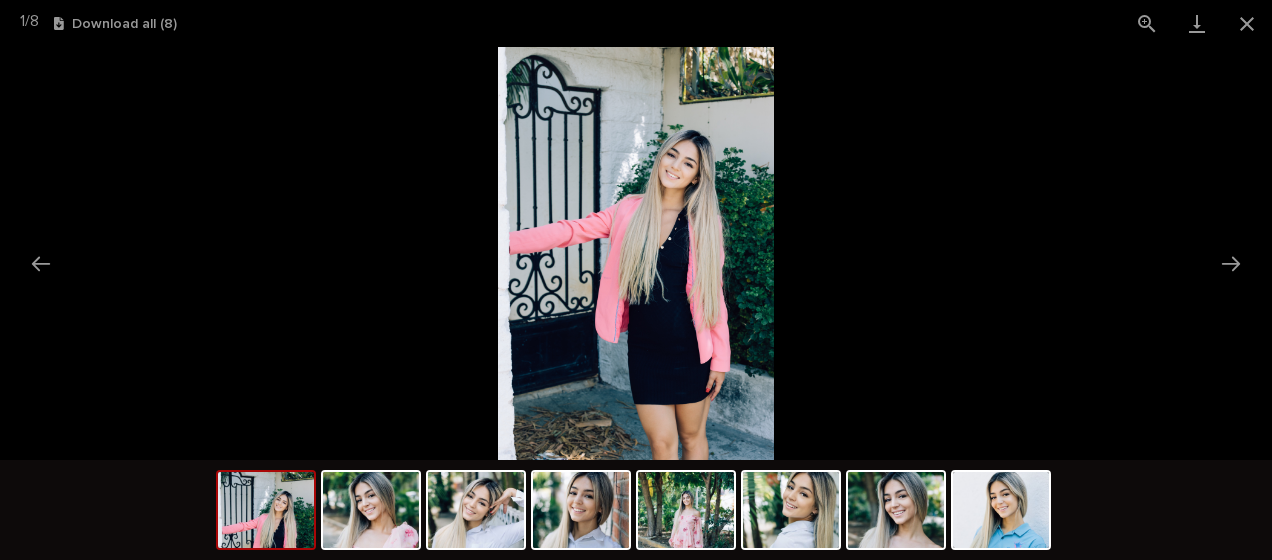 scroll, scrollTop: 0, scrollLeft: 0, axis: both 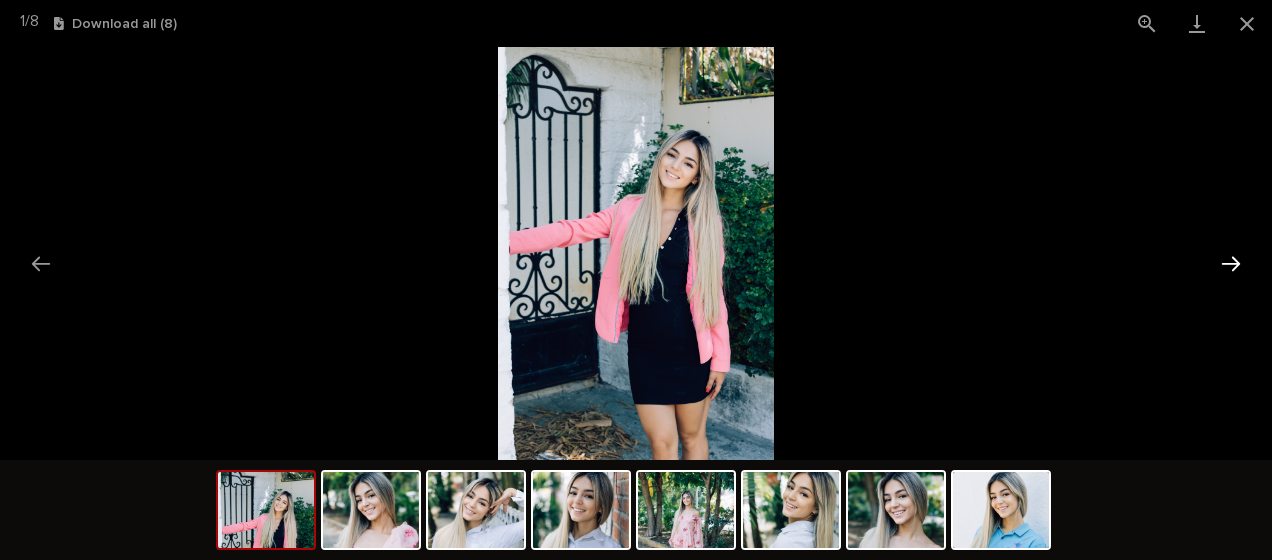 click at bounding box center (1231, 263) 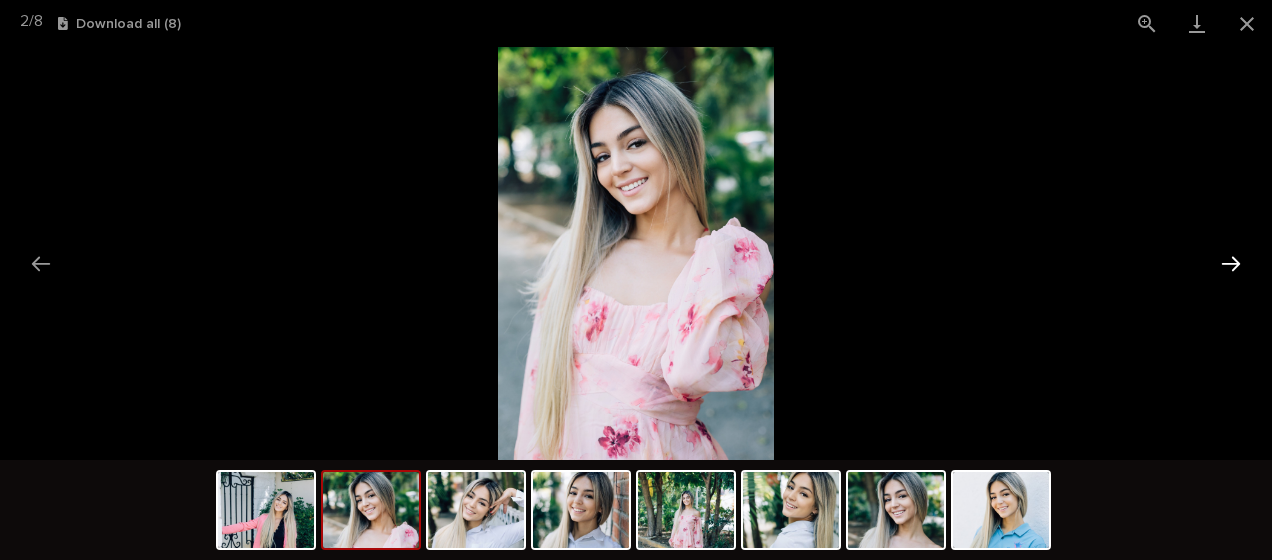 scroll, scrollTop: 0, scrollLeft: 0, axis: both 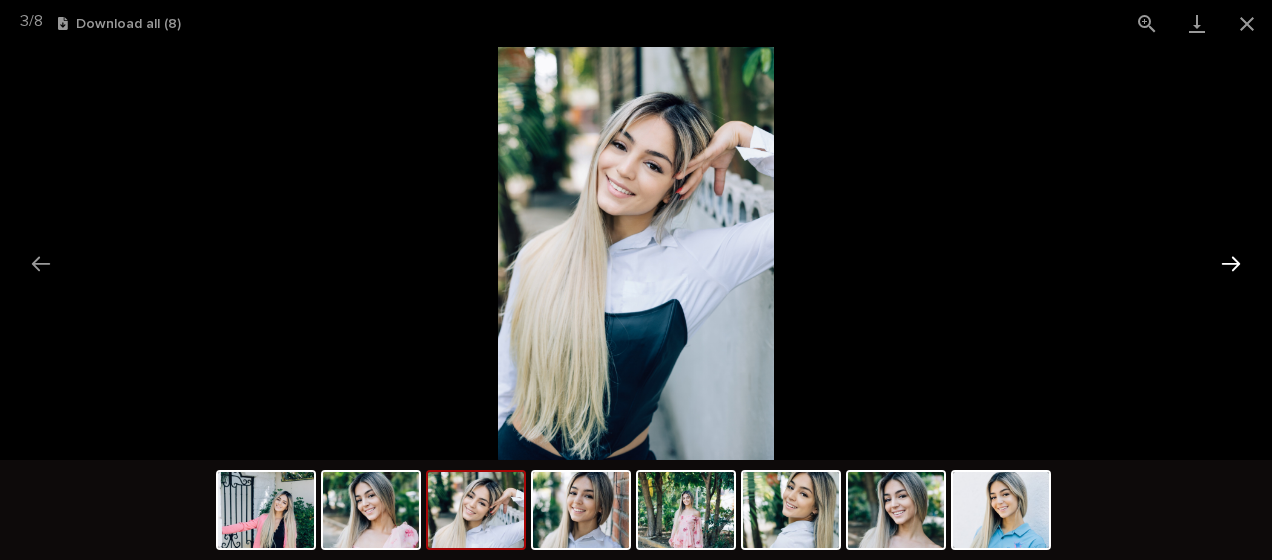 click at bounding box center [1231, 263] 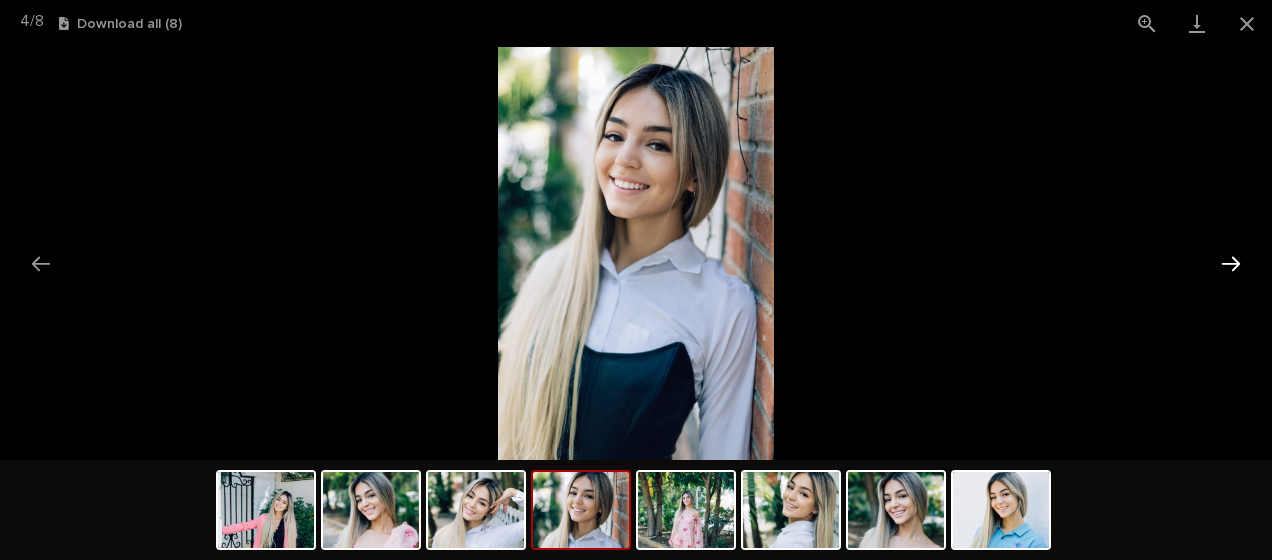 click at bounding box center [1231, 263] 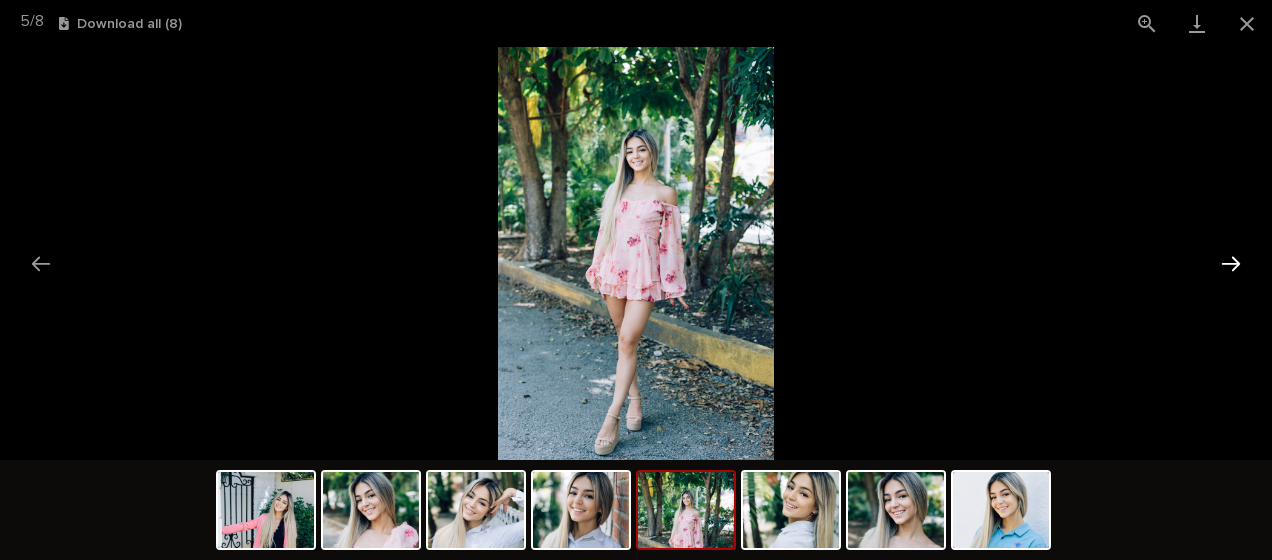 click at bounding box center [1231, 263] 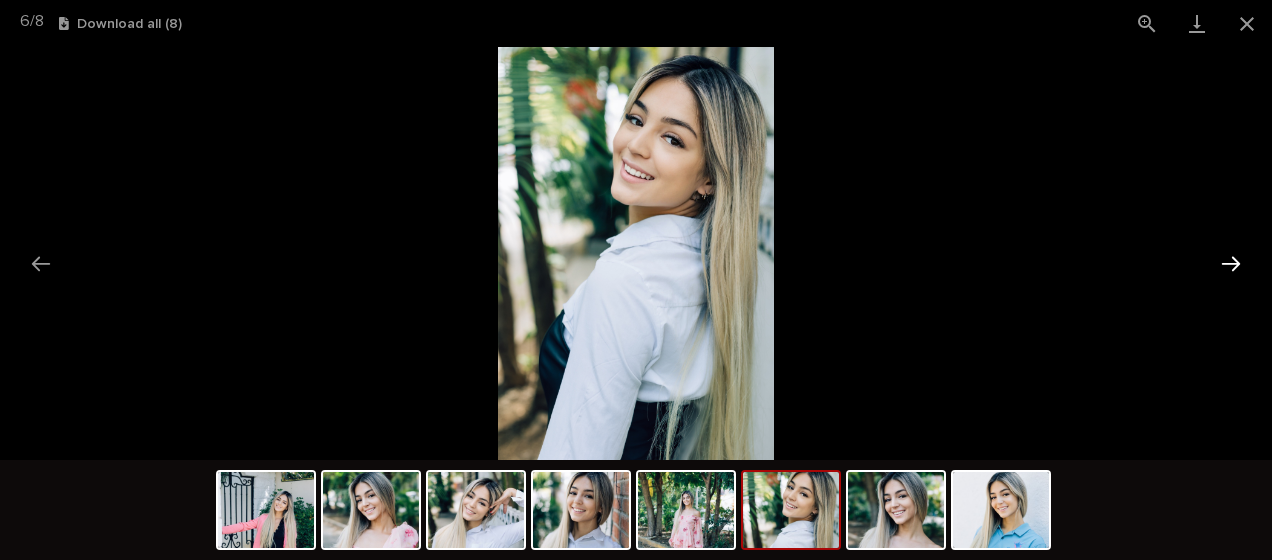 click at bounding box center [1231, 263] 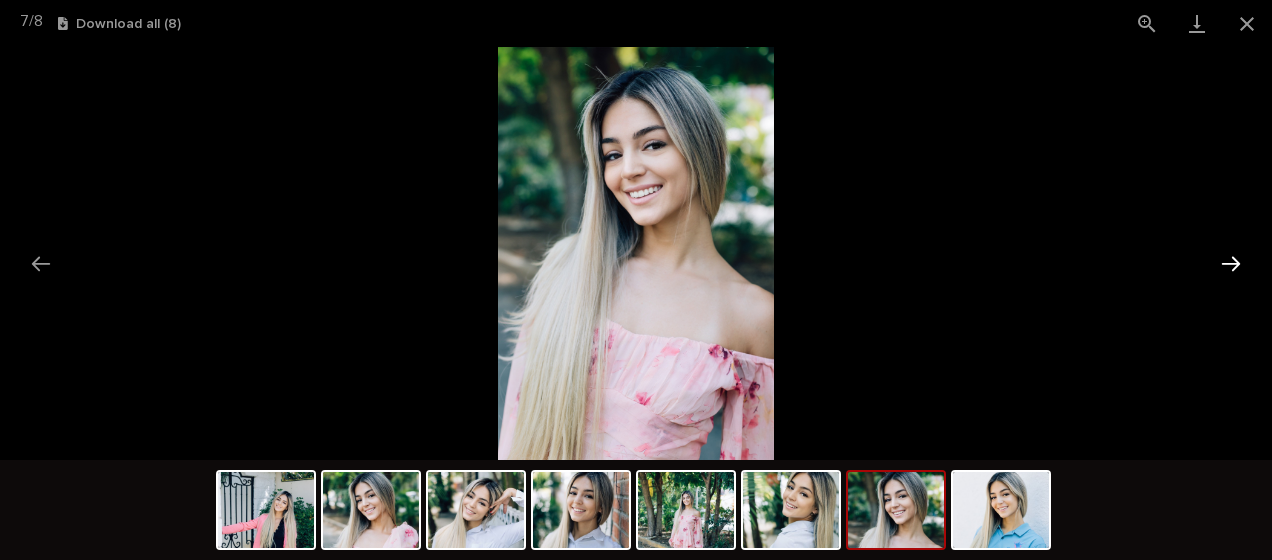 click at bounding box center (1231, 263) 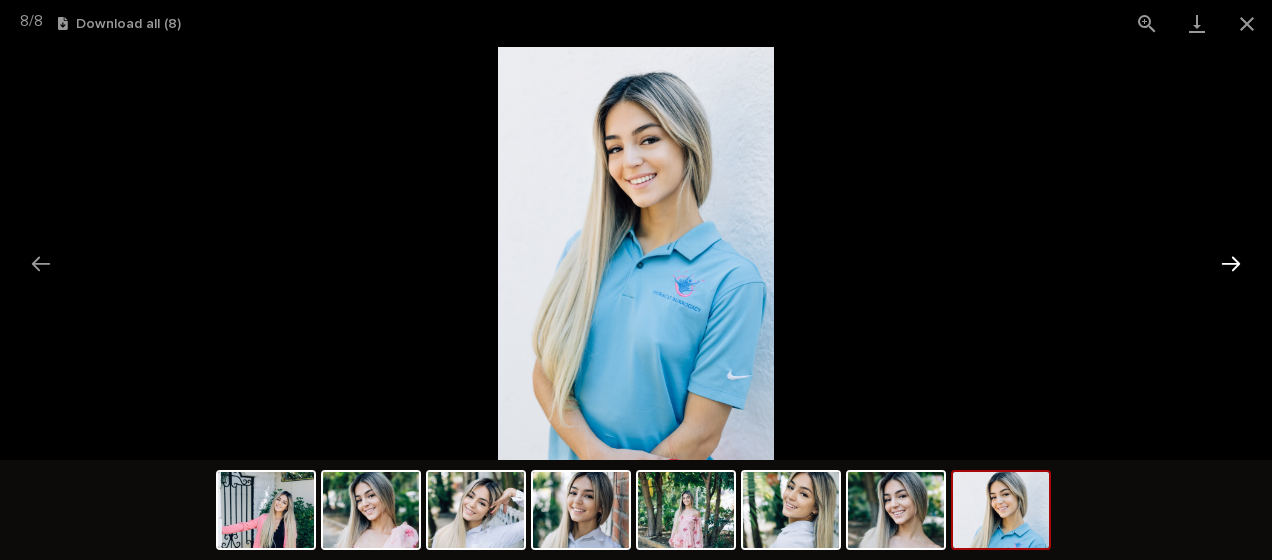 click at bounding box center (1231, 263) 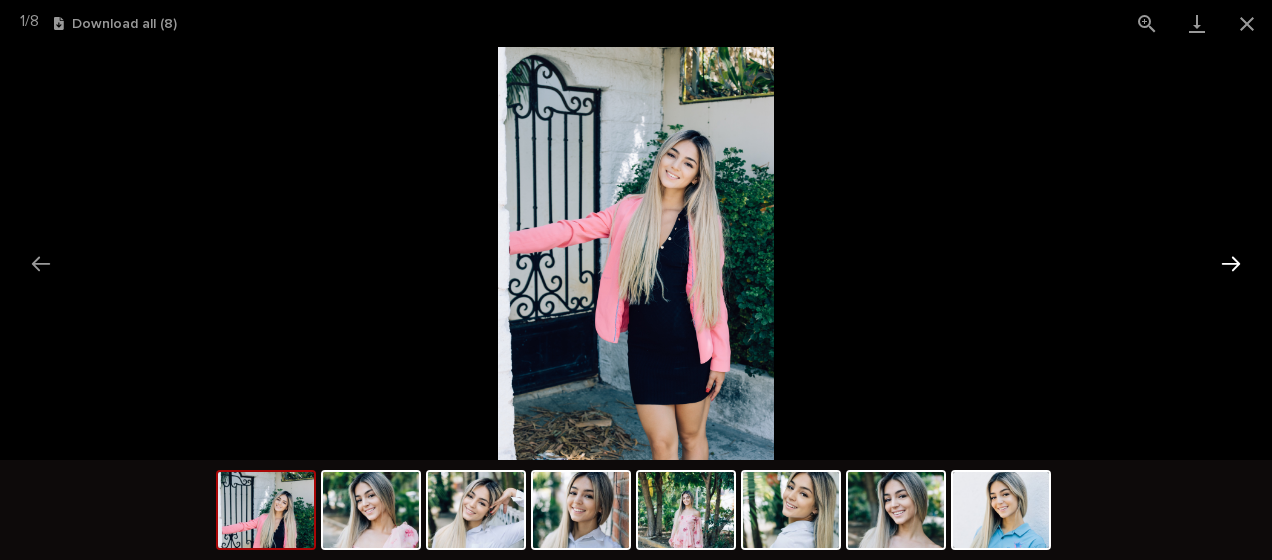 click at bounding box center [1231, 263] 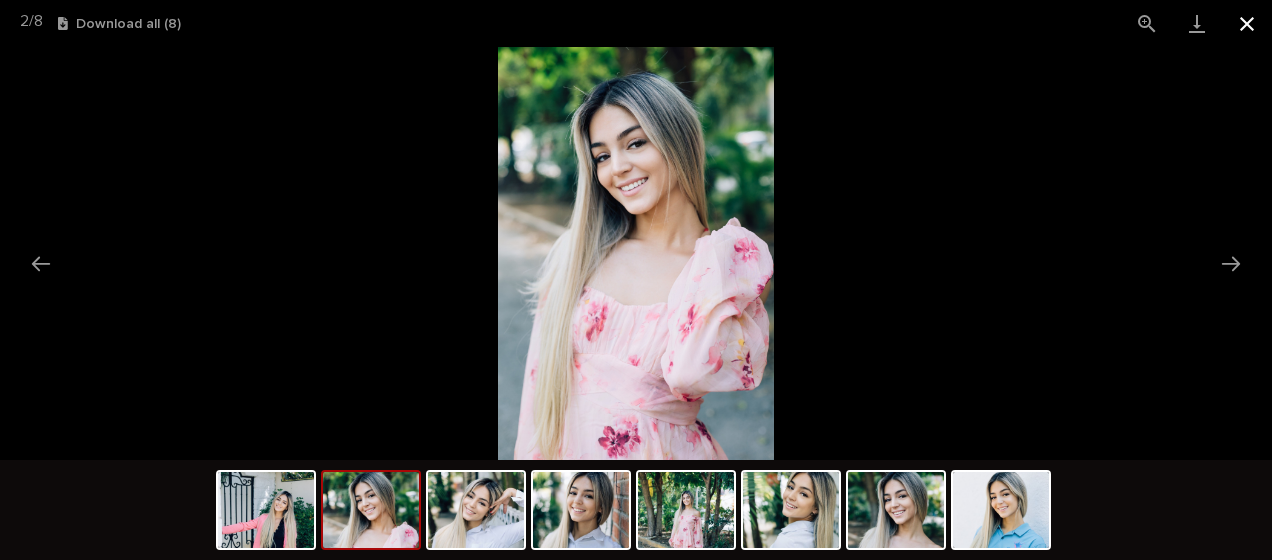 click at bounding box center (1247, 23) 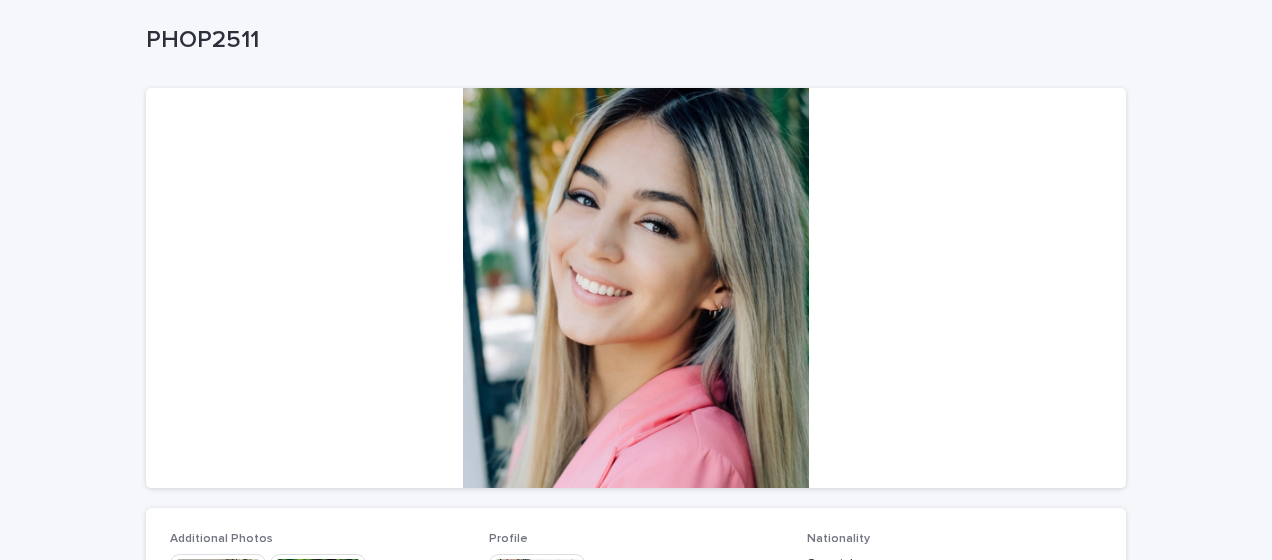 scroll, scrollTop: 600, scrollLeft: 0, axis: vertical 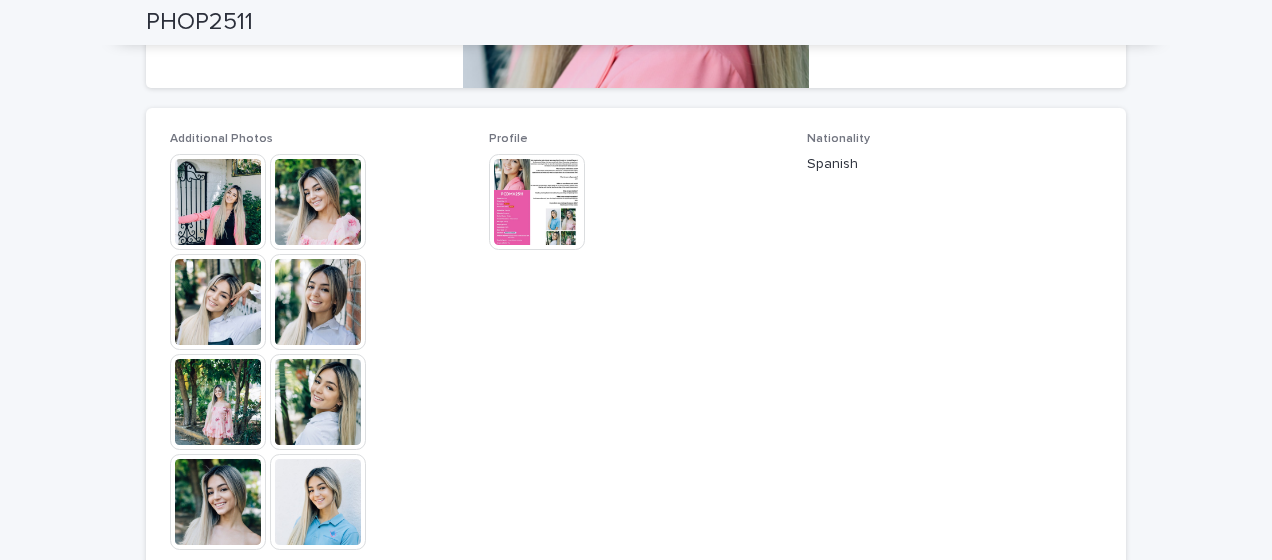 click at bounding box center [218, 202] 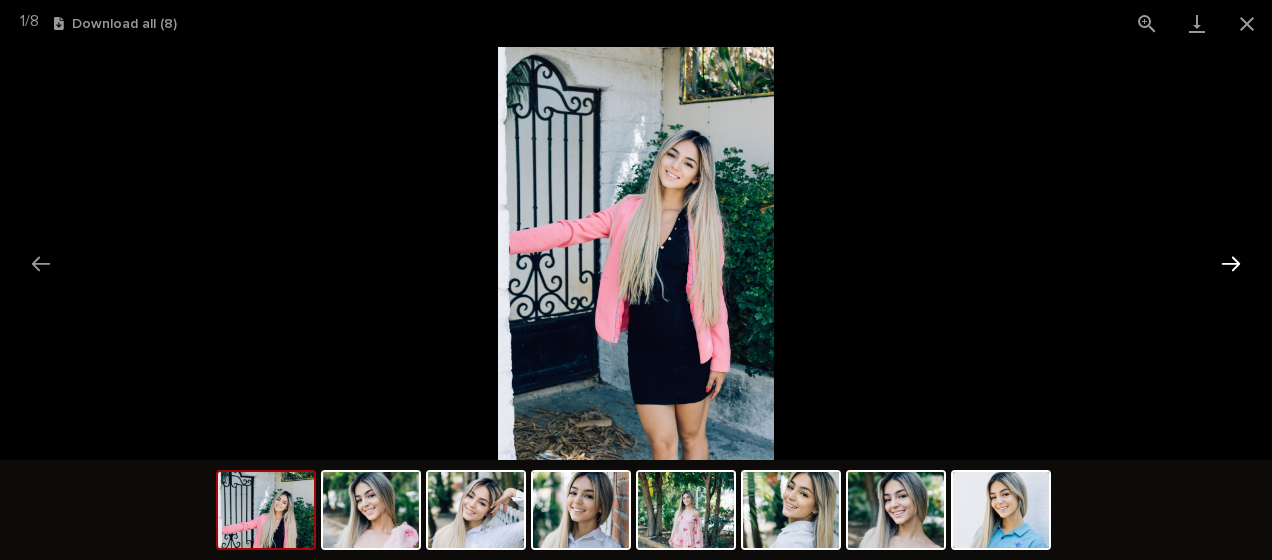 click at bounding box center (1231, 263) 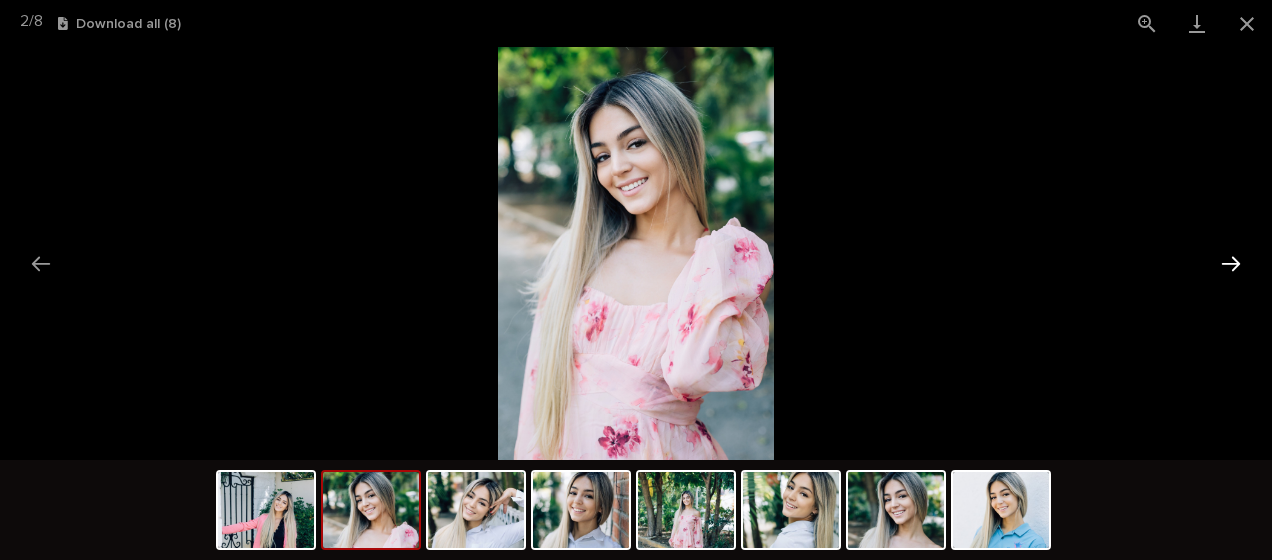 click at bounding box center [1231, 263] 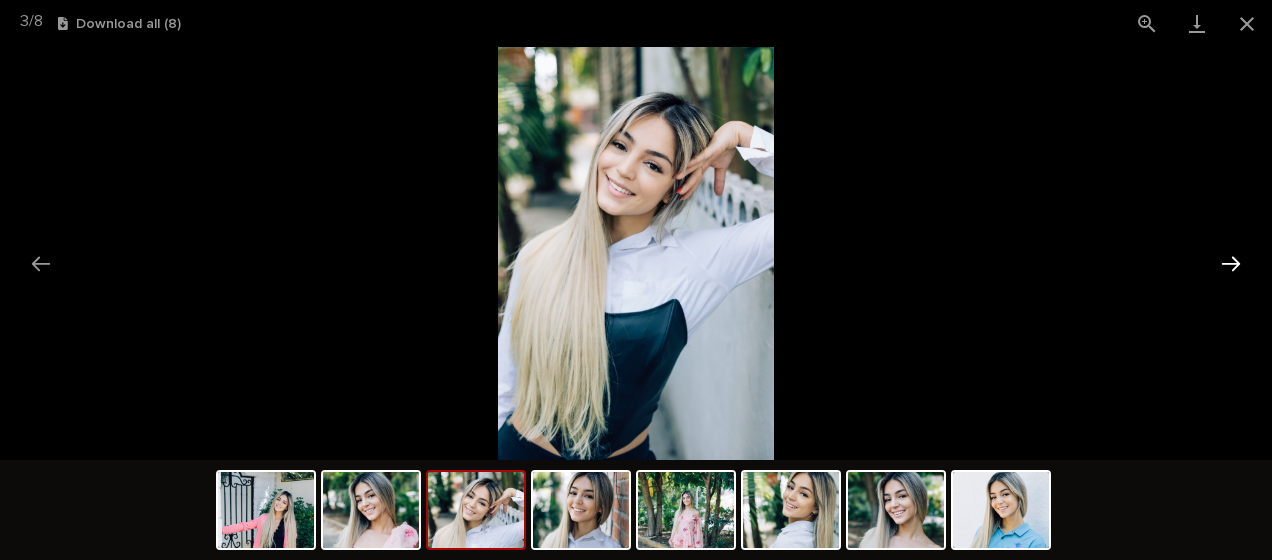 click at bounding box center [1231, 263] 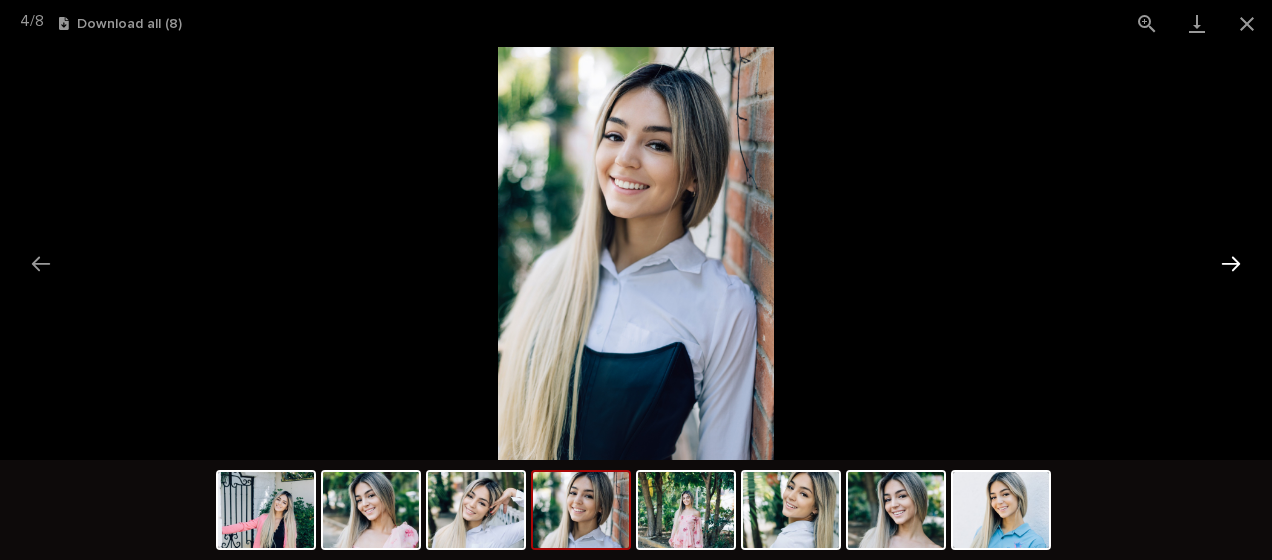 click at bounding box center [1231, 263] 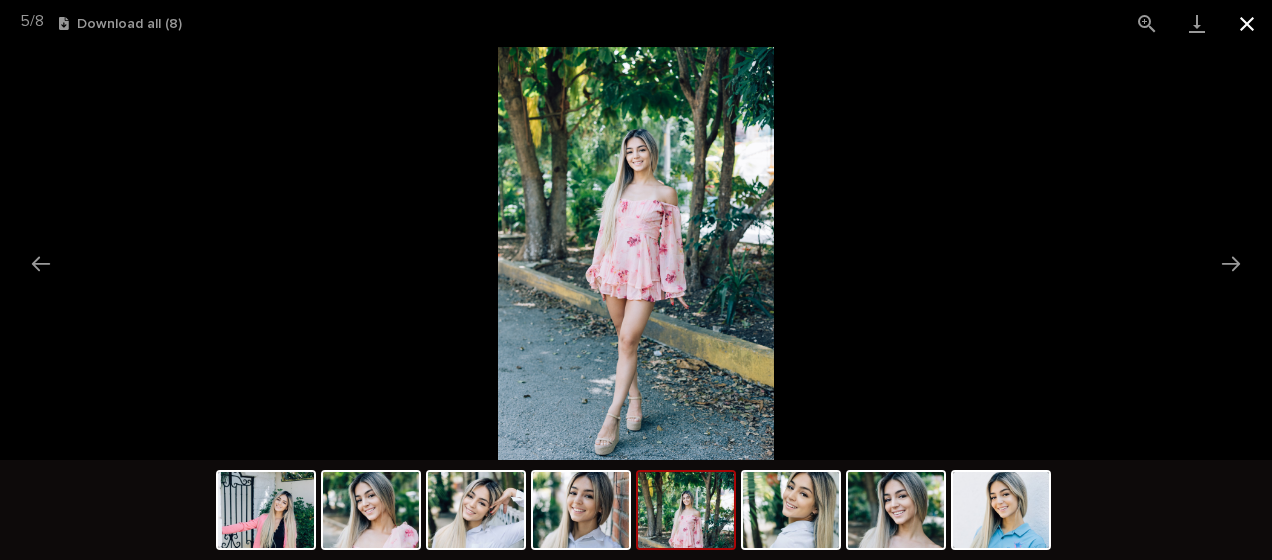 click at bounding box center (1247, 23) 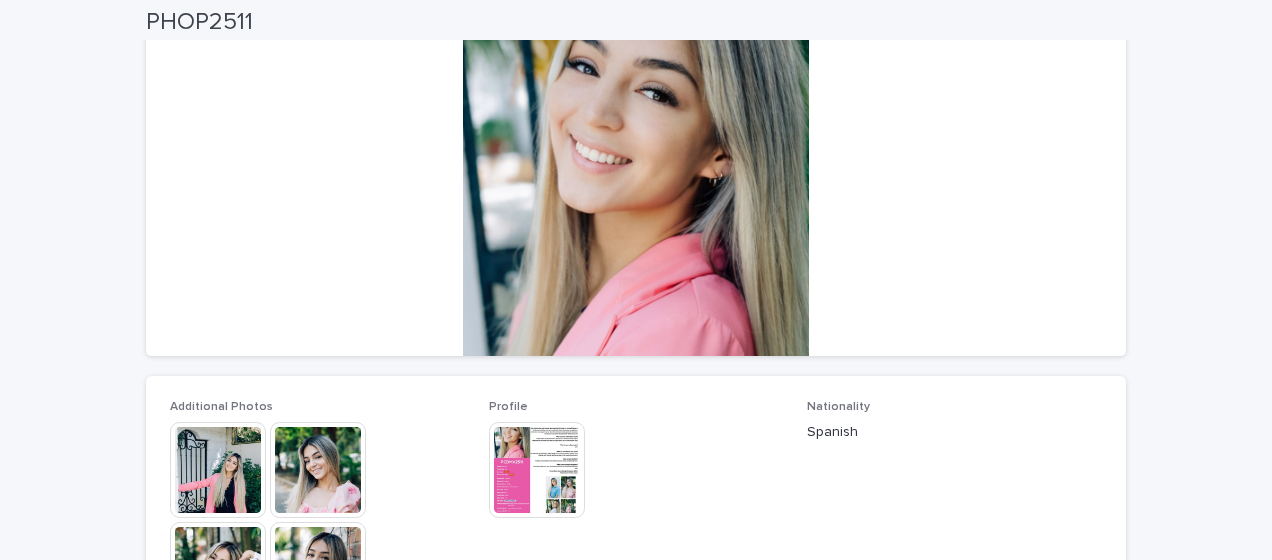 scroll, scrollTop: 100, scrollLeft: 0, axis: vertical 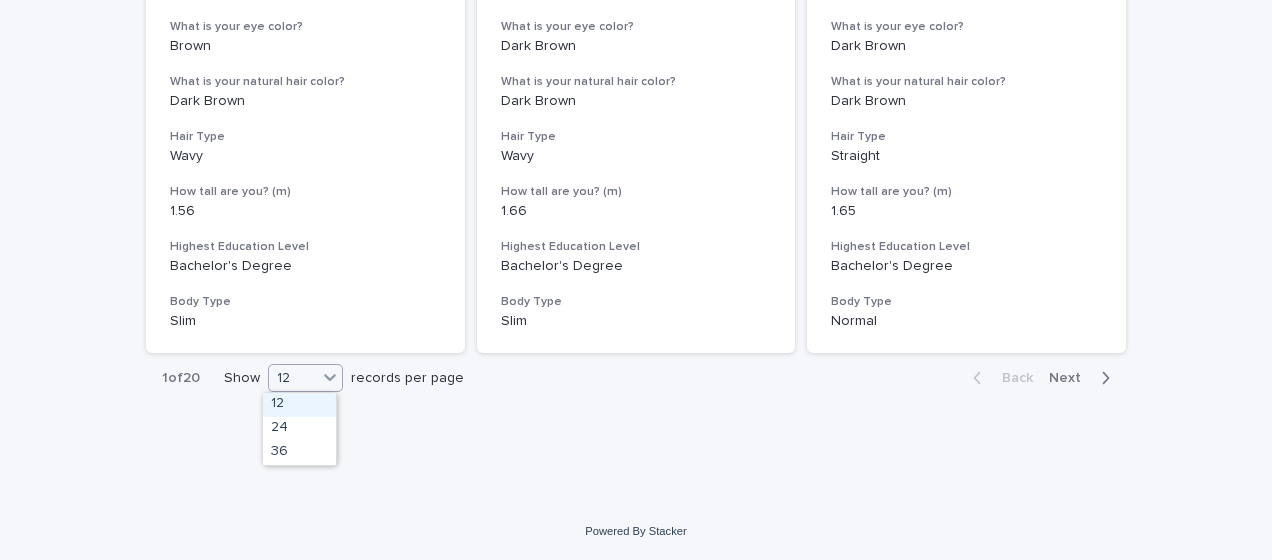 click on "12" at bounding box center [293, 378] 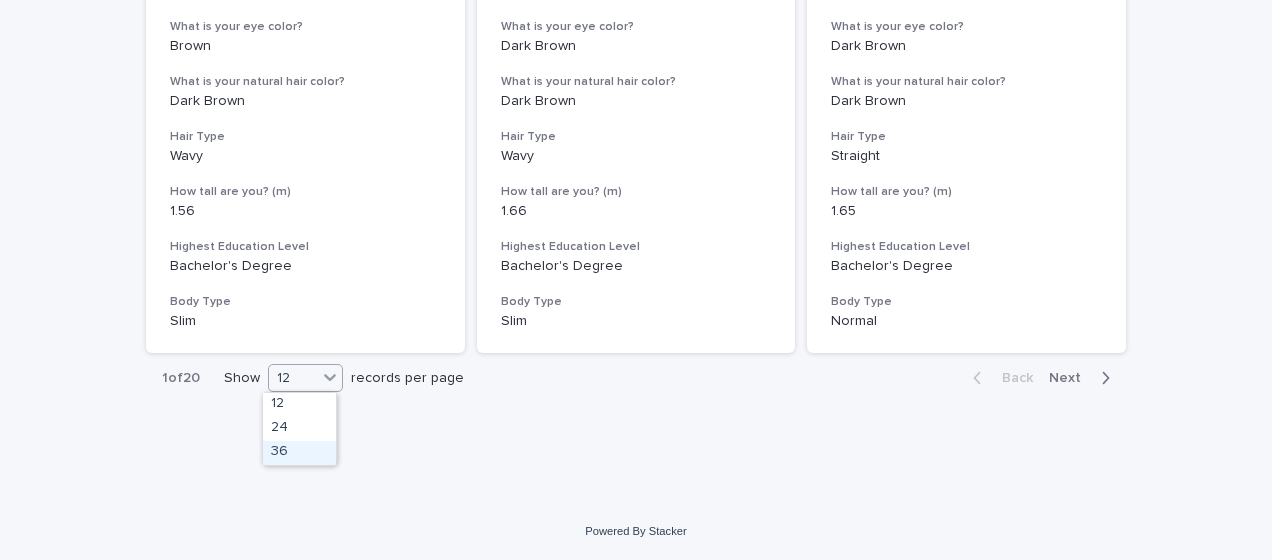 click on "36" at bounding box center (299, 453) 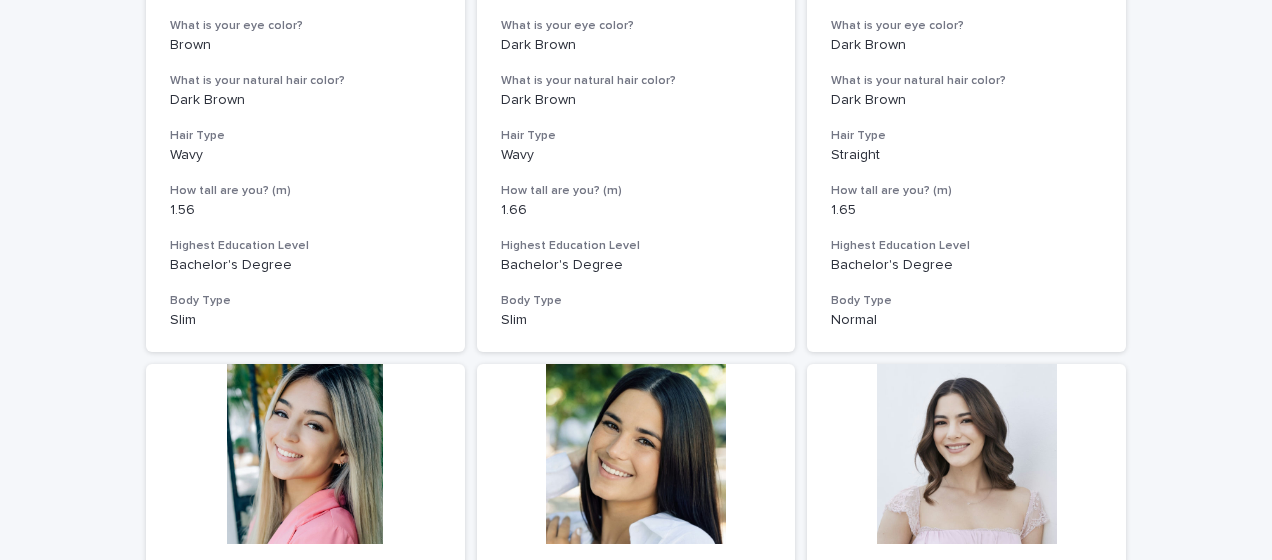 click at bounding box center (305, 454) 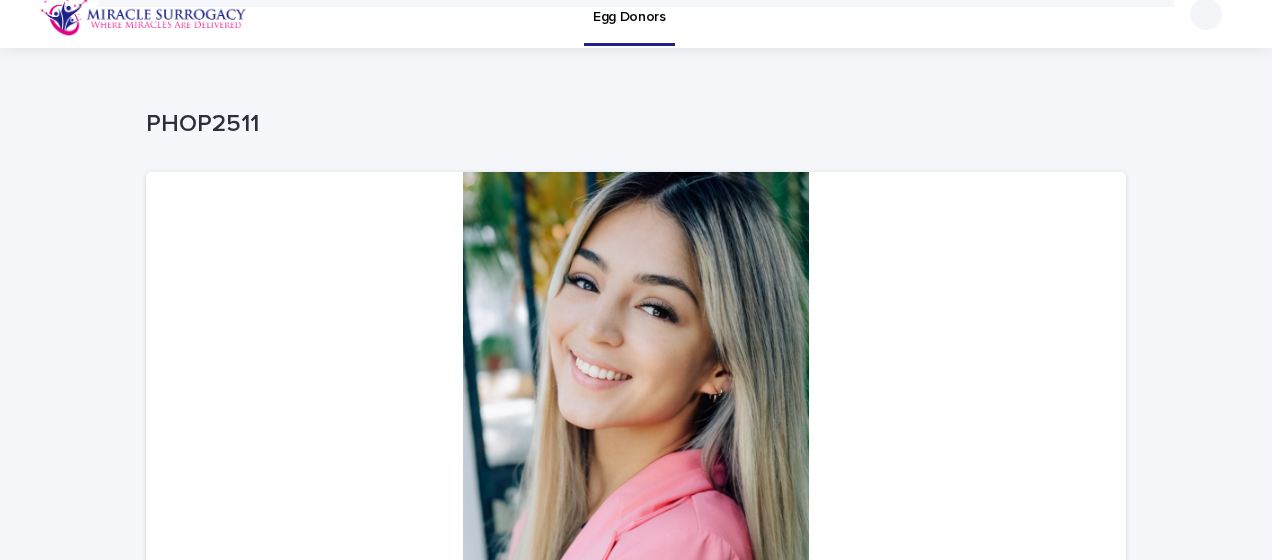 scroll, scrollTop: 0, scrollLeft: 0, axis: both 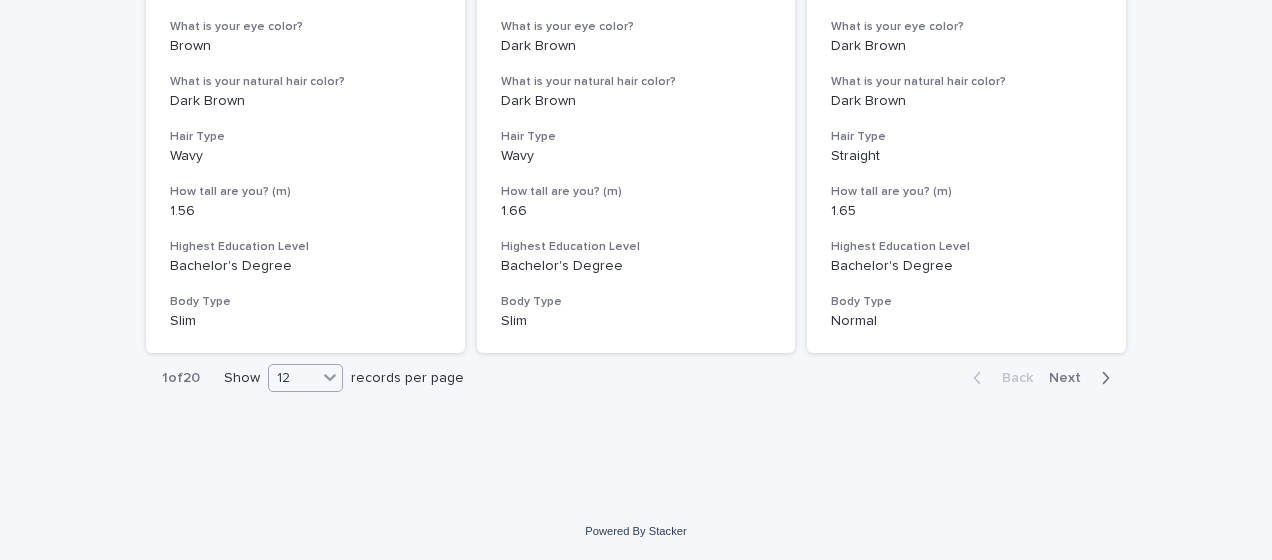 click on "12" at bounding box center [293, 378] 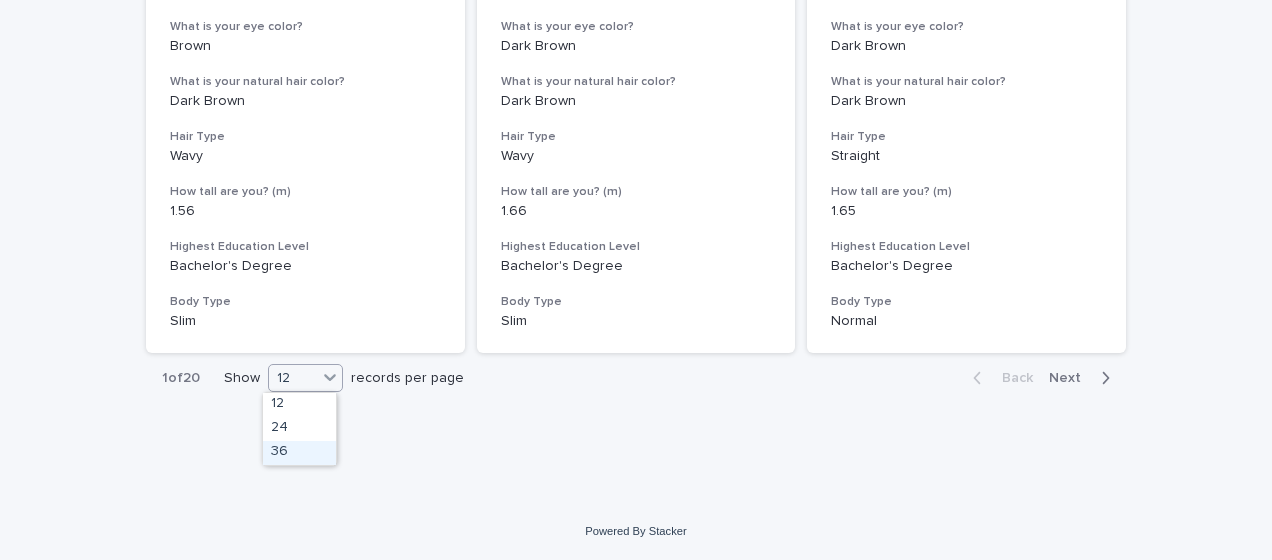 click on "36" at bounding box center (299, 453) 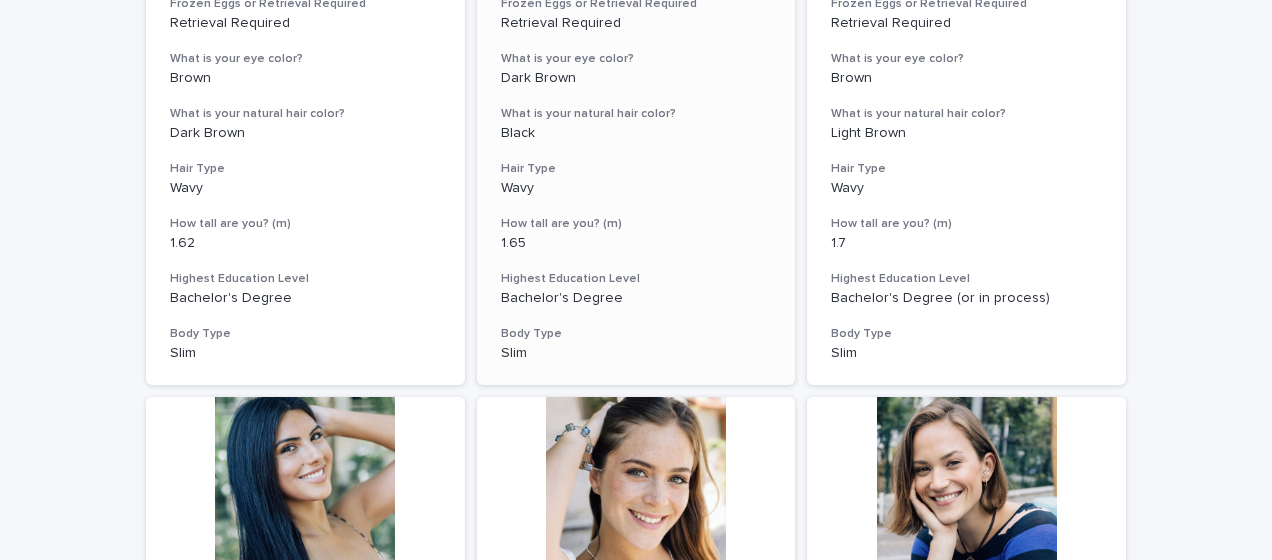 scroll, scrollTop: 5930, scrollLeft: 0, axis: vertical 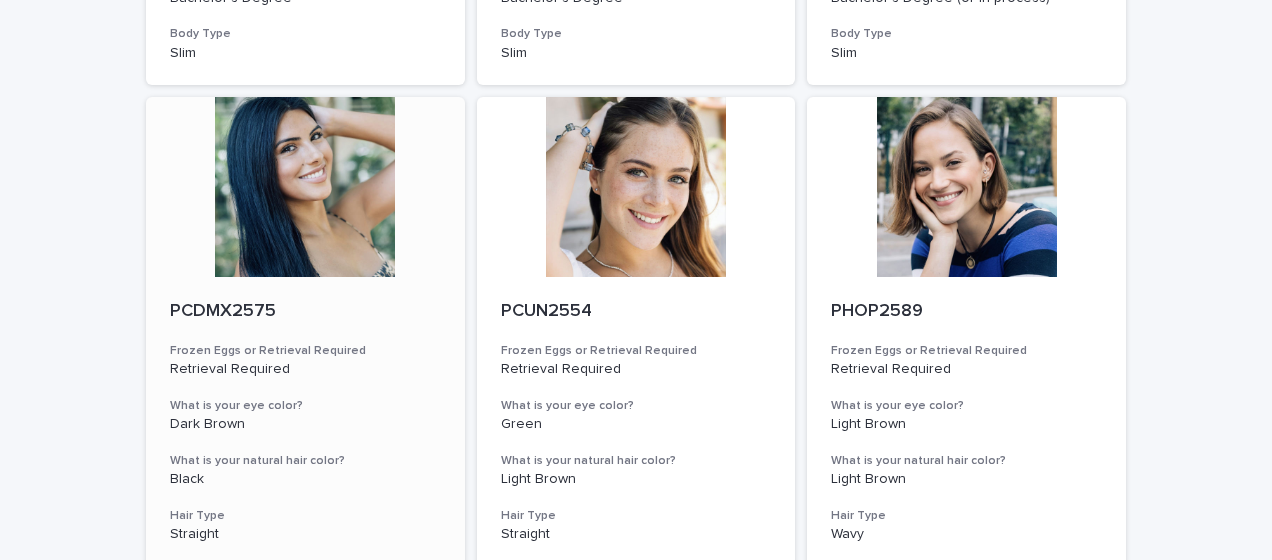 click at bounding box center [305, 187] 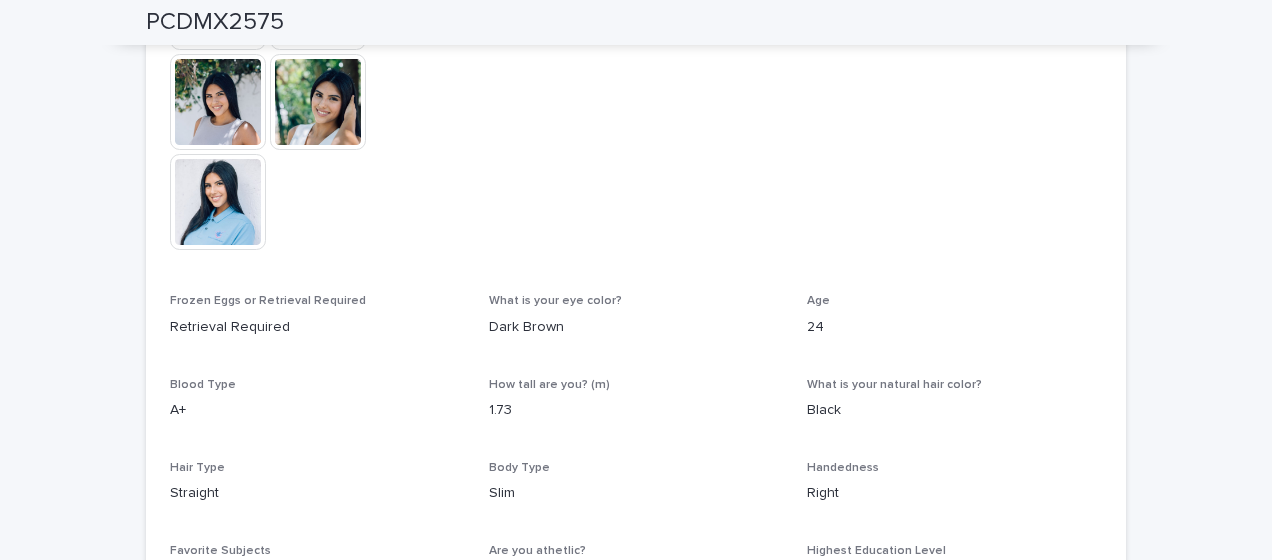 scroll, scrollTop: 700, scrollLeft: 0, axis: vertical 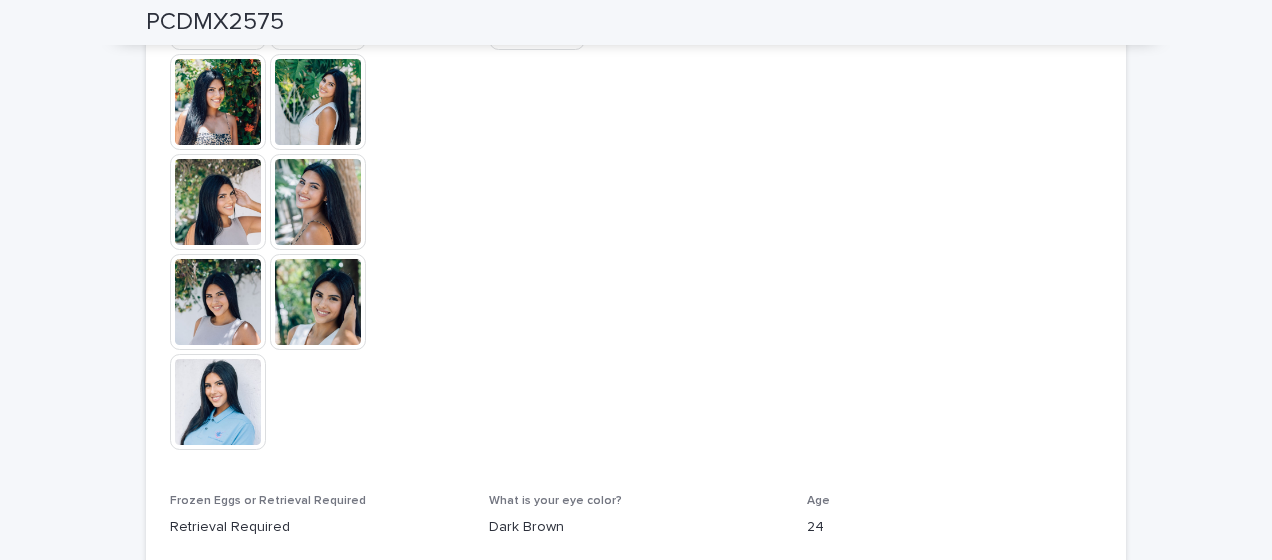 click at bounding box center (218, 102) 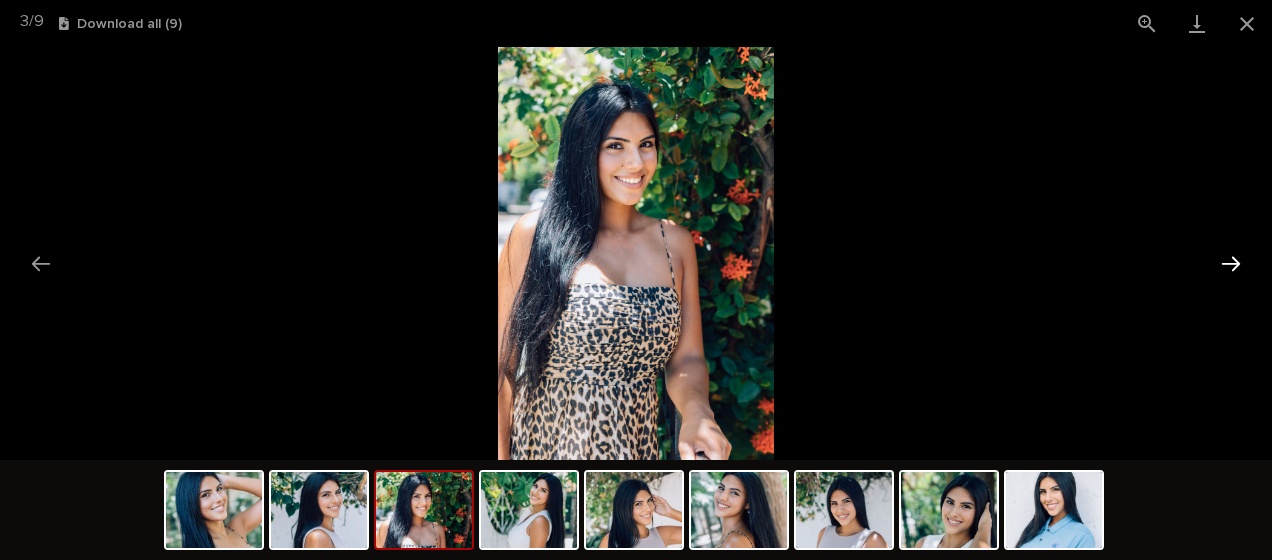 click at bounding box center (1231, 263) 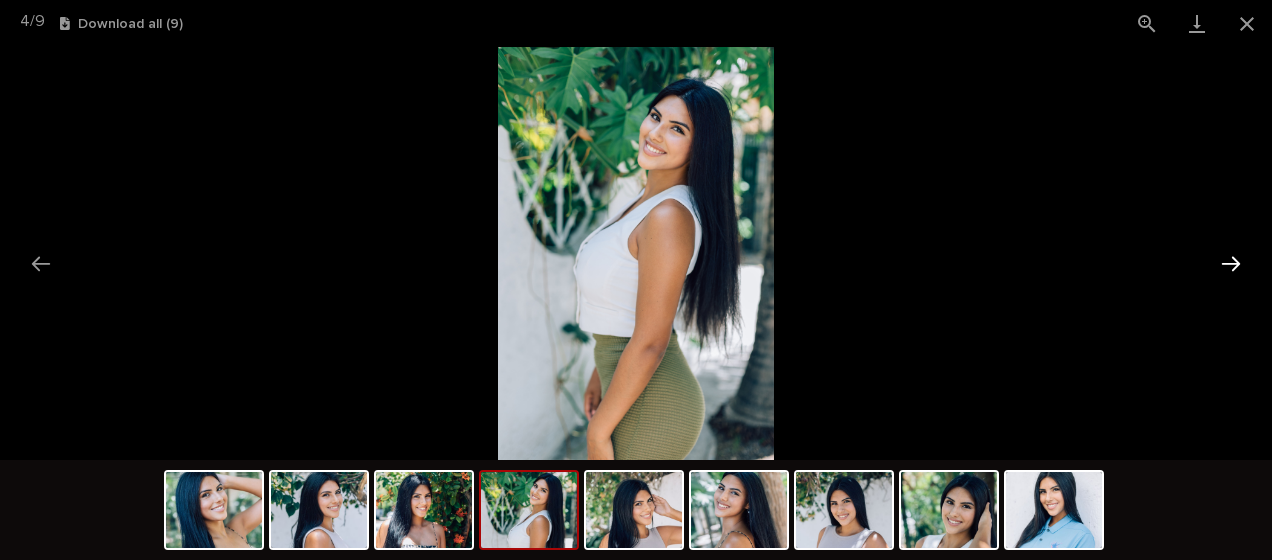 click at bounding box center [1231, 263] 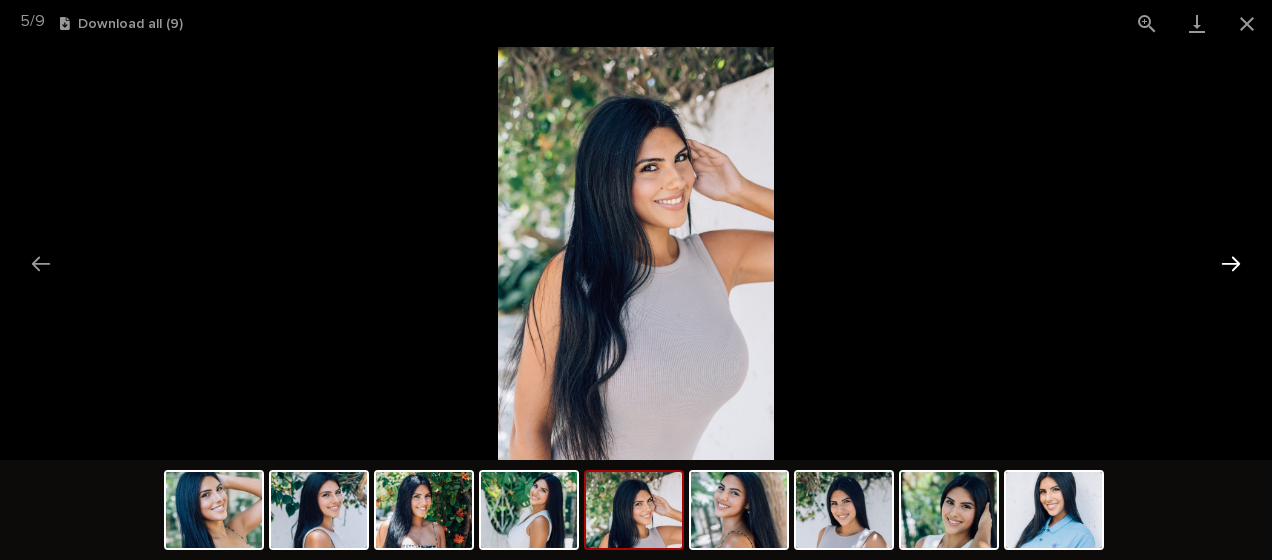 click at bounding box center (1231, 263) 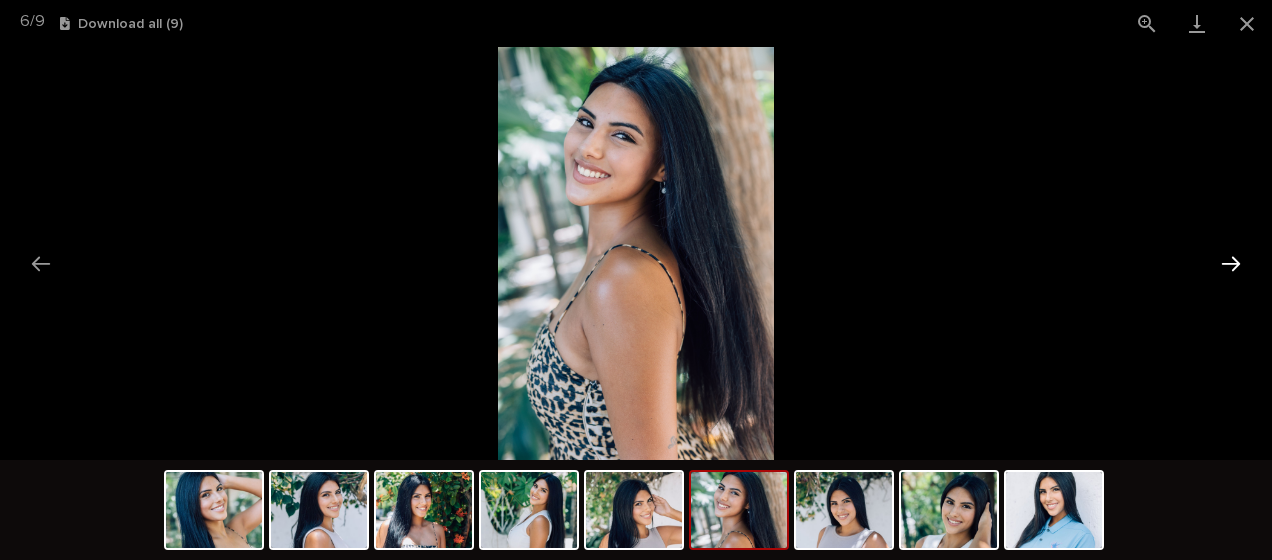 click at bounding box center (1231, 263) 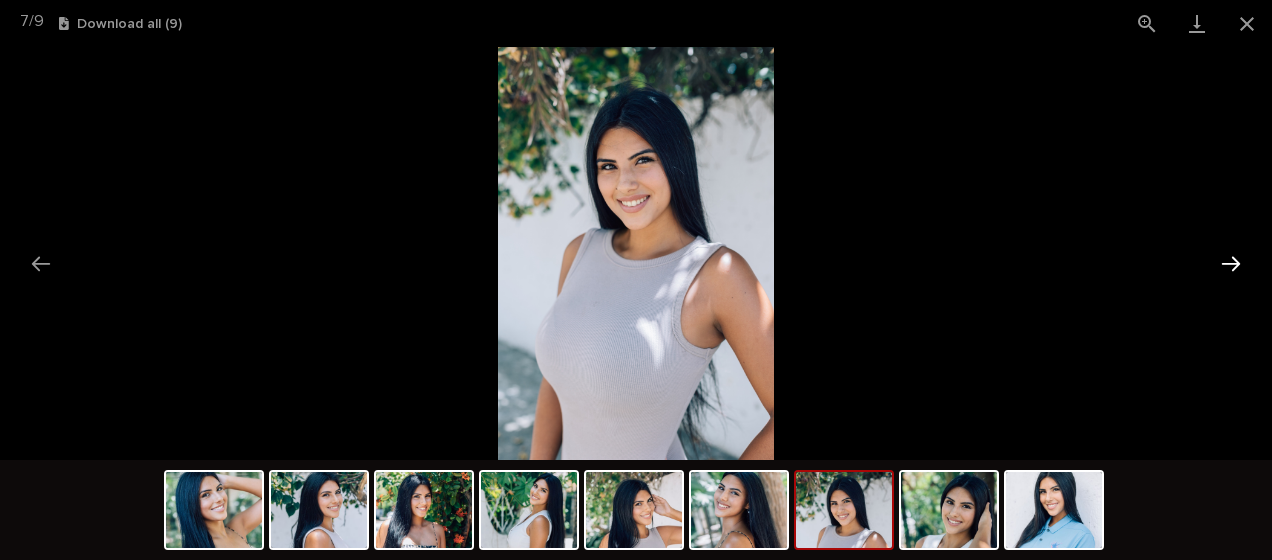 click at bounding box center (1231, 263) 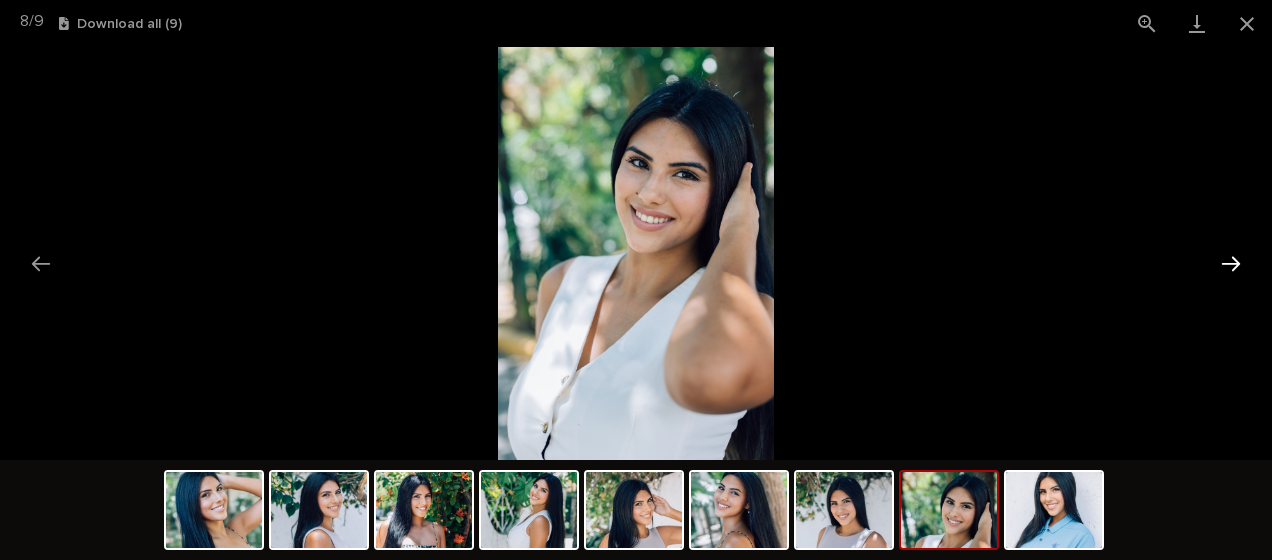 click at bounding box center [1231, 263] 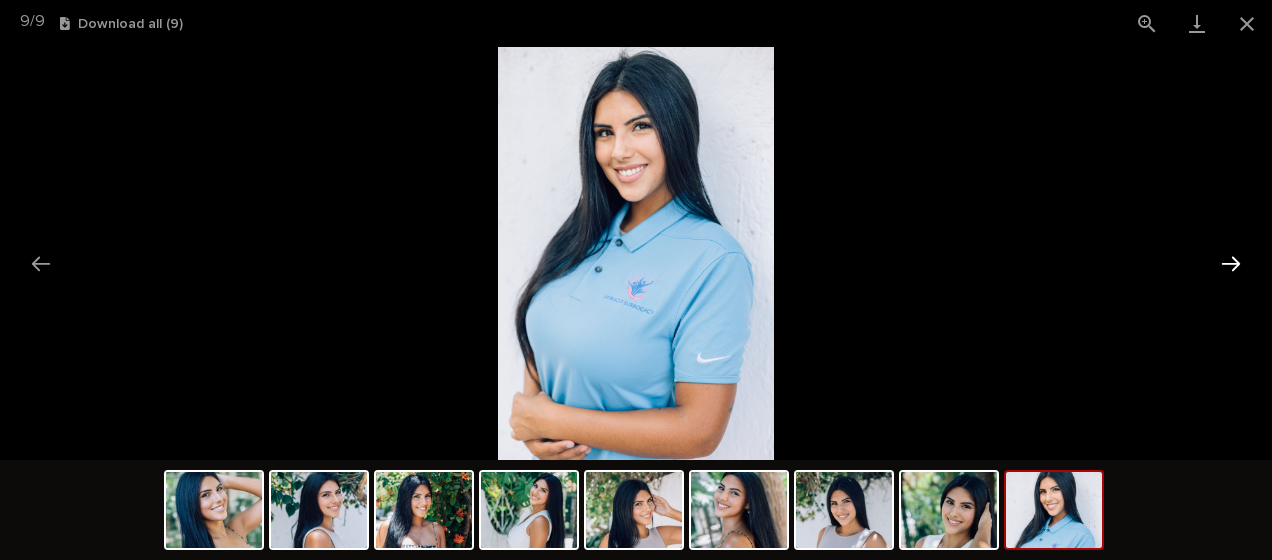 click at bounding box center [1231, 263] 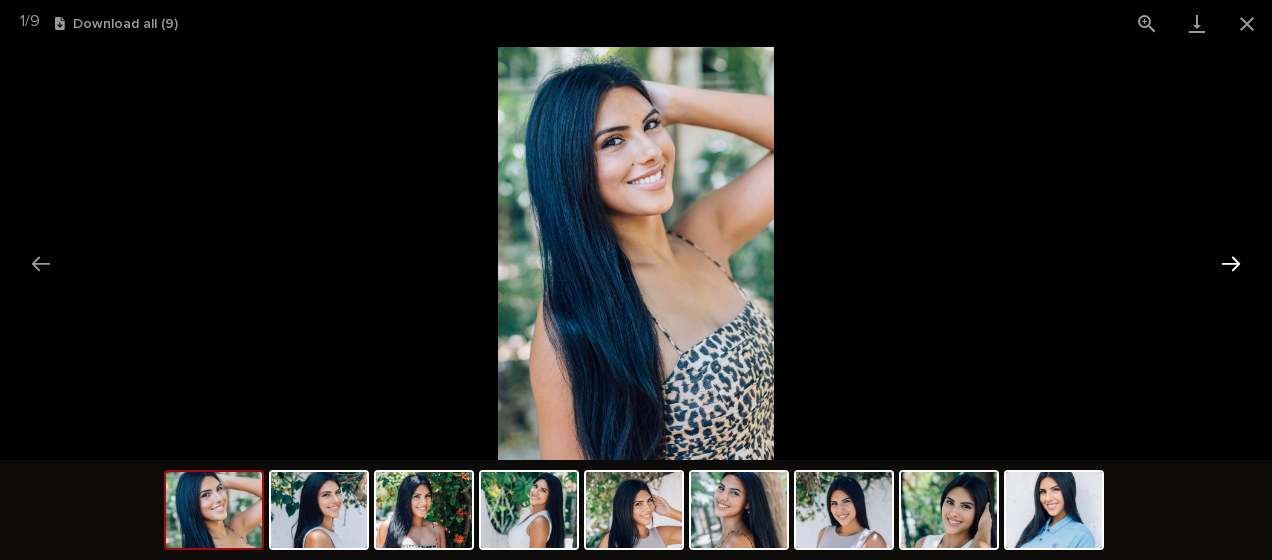 click at bounding box center (1231, 263) 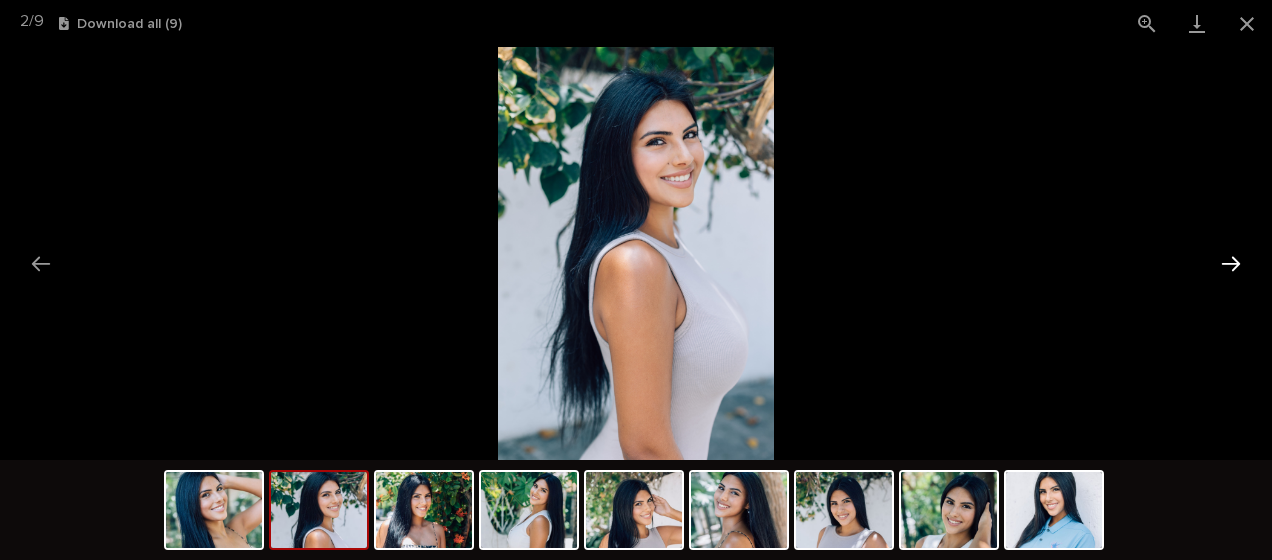 click at bounding box center [1231, 263] 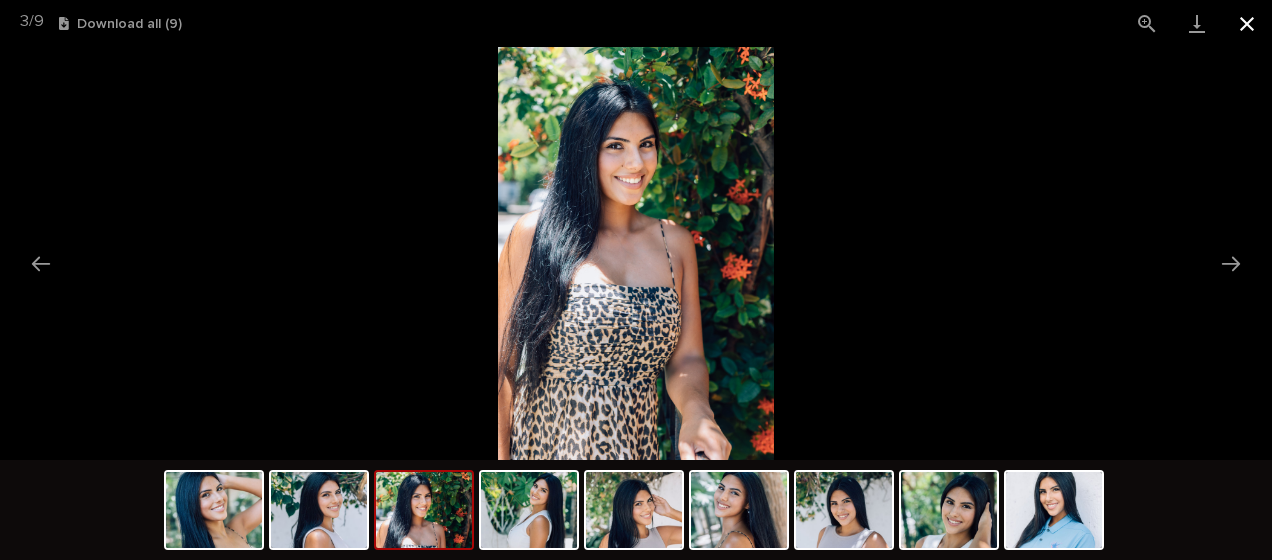 click at bounding box center [1247, 23] 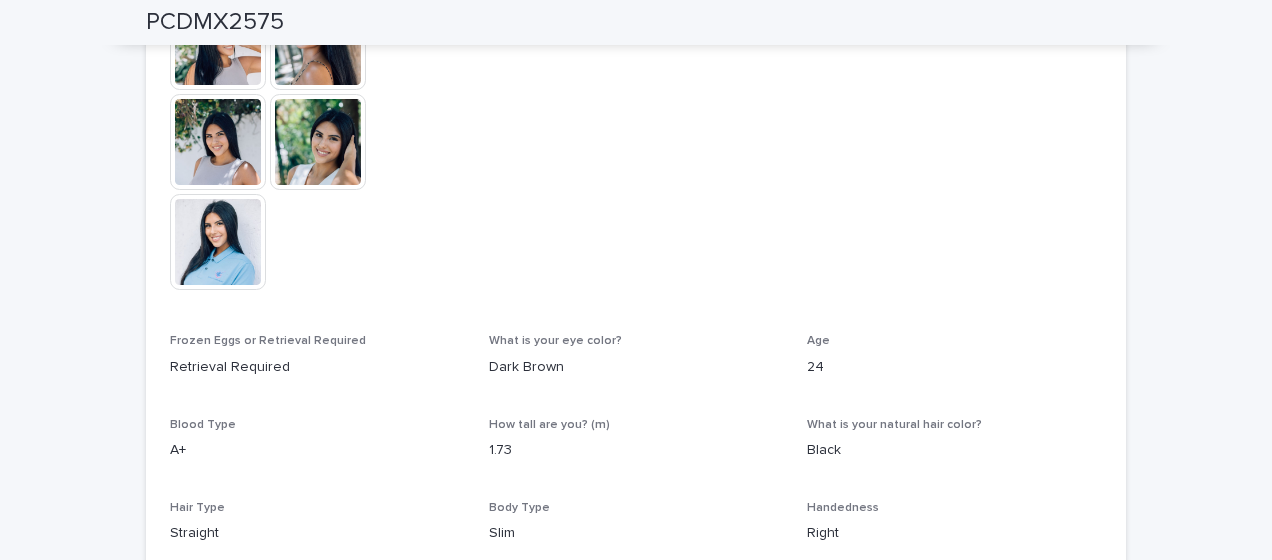 scroll, scrollTop: 560, scrollLeft: 0, axis: vertical 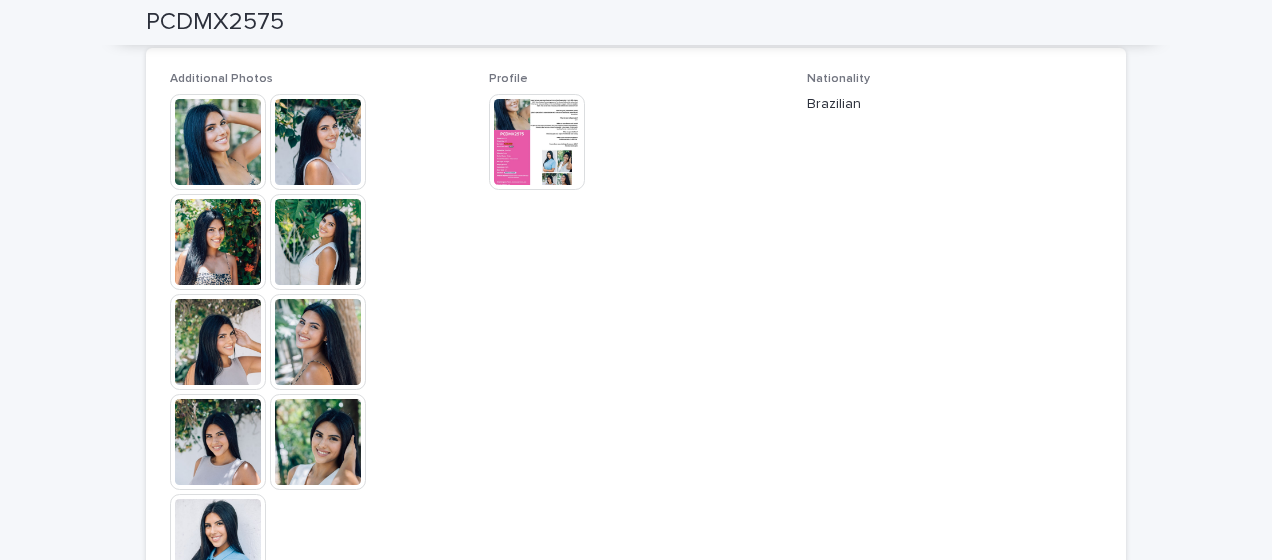 click at bounding box center (537, 142) 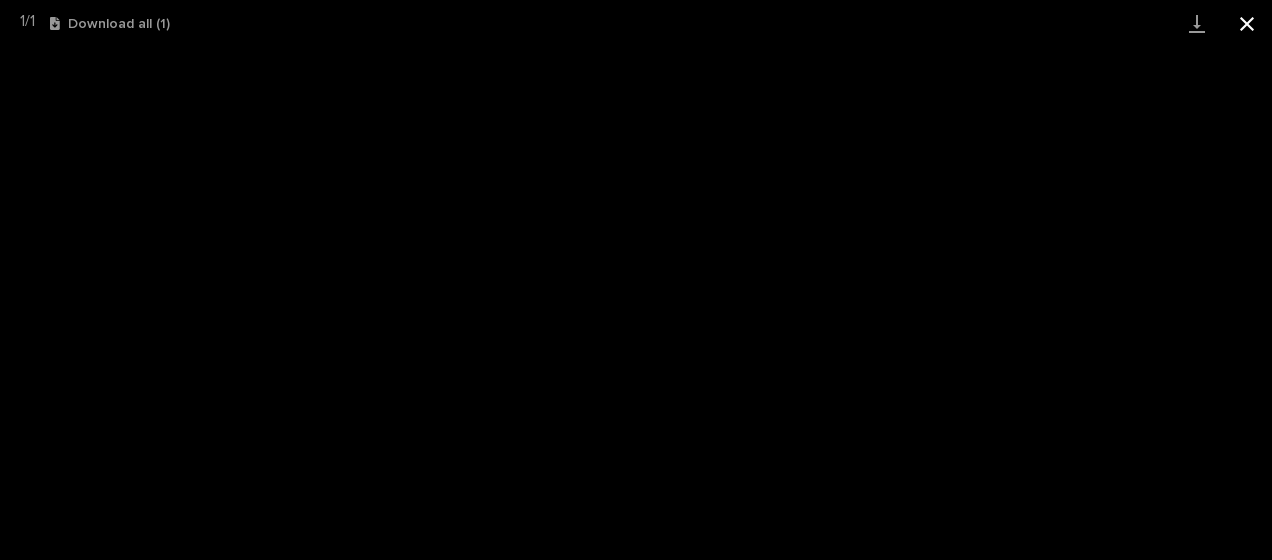 click at bounding box center (1247, 23) 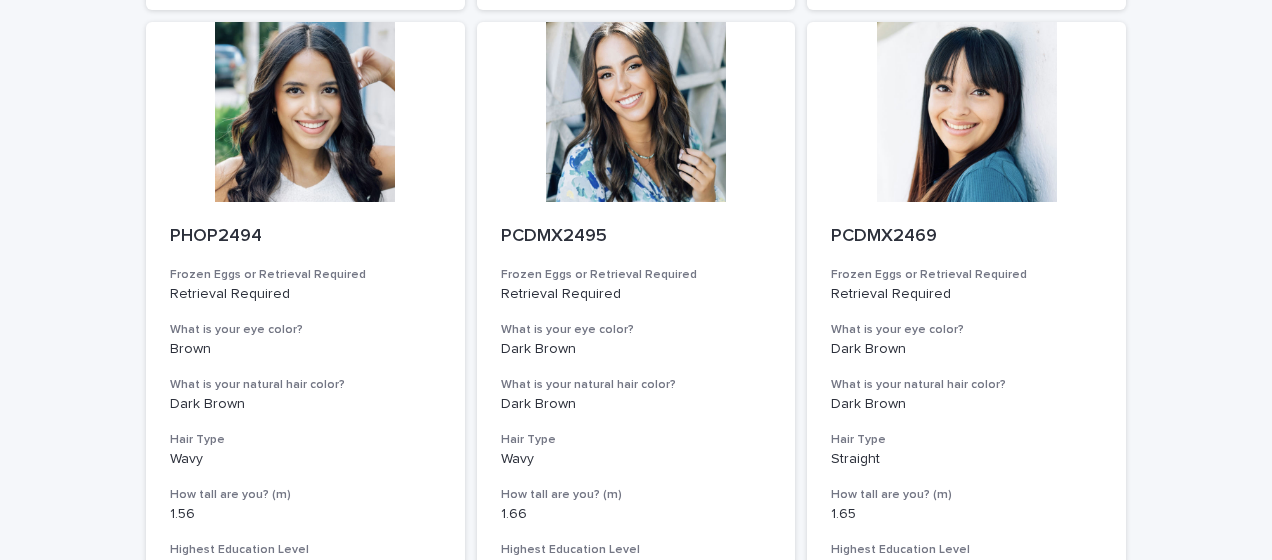 scroll, scrollTop: 2100, scrollLeft: 0, axis: vertical 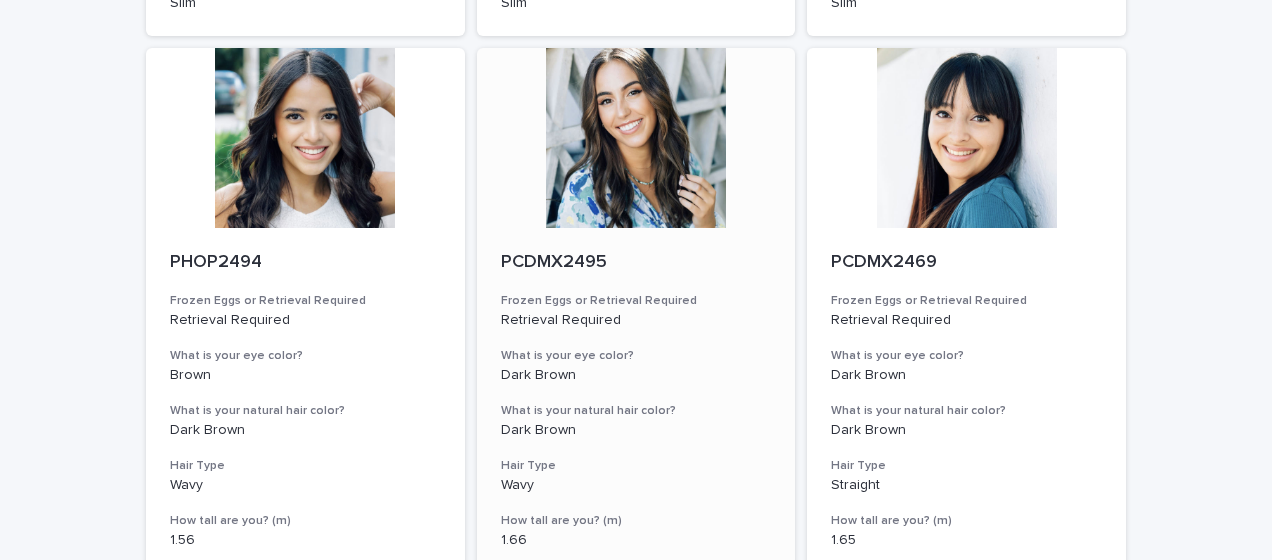 click at bounding box center (636, 138) 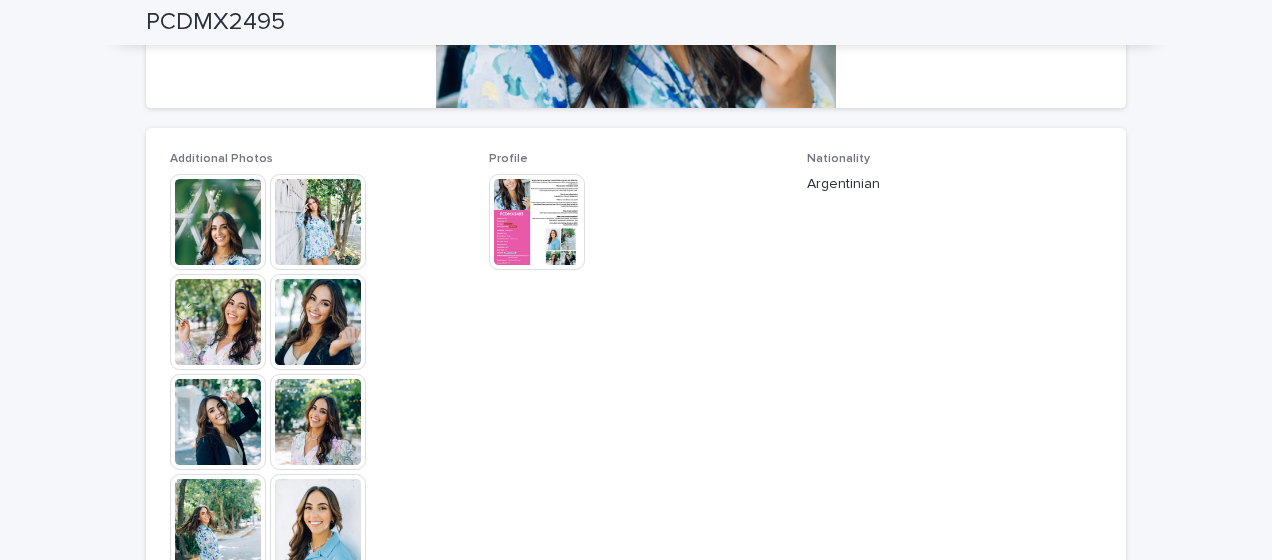 scroll, scrollTop: 600, scrollLeft: 0, axis: vertical 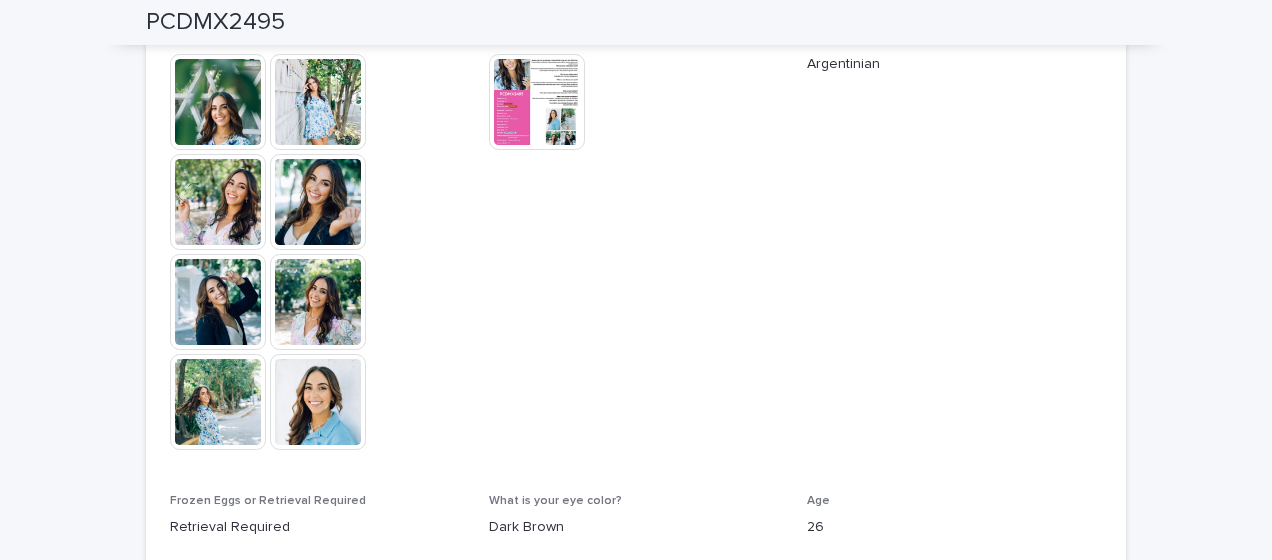 click at bounding box center [318, 102] 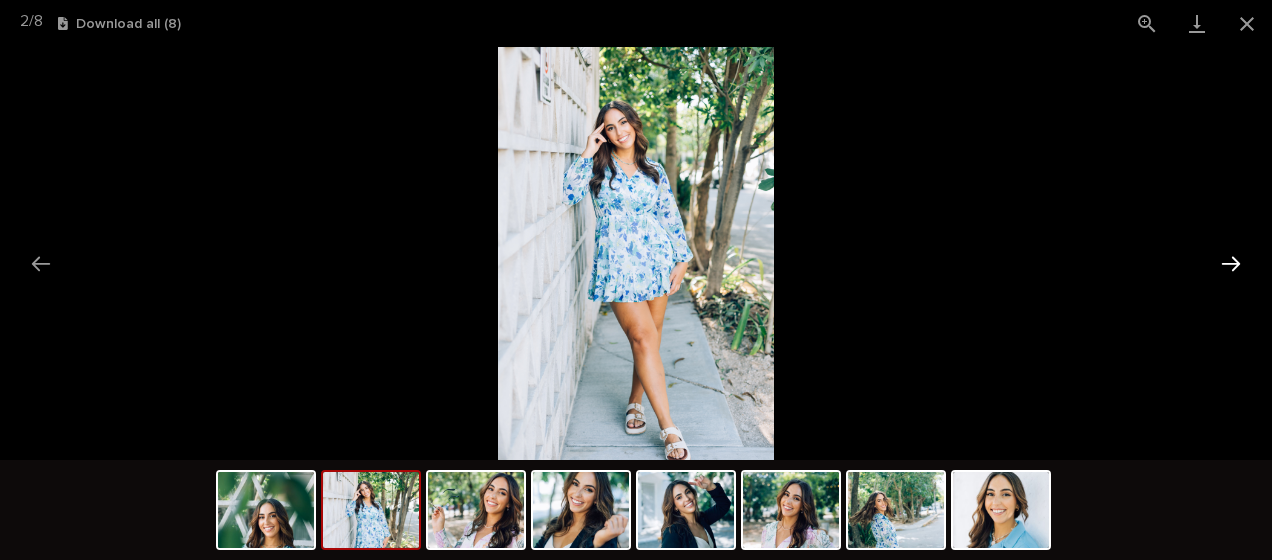 click at bounding box center (1231, 263) 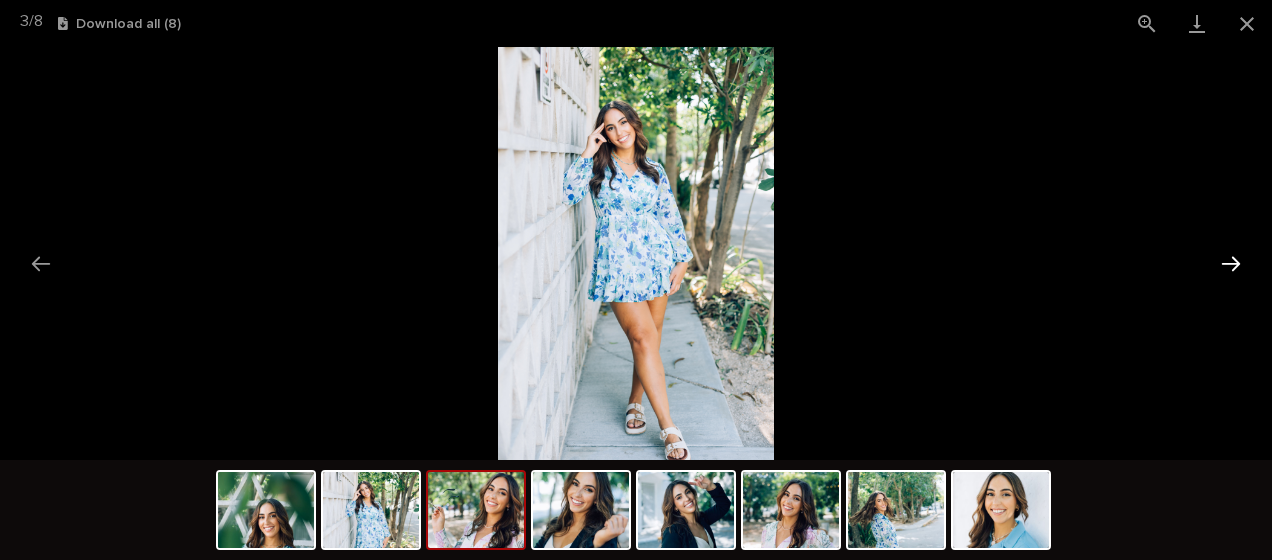 click at bounding box center [1231, 263] 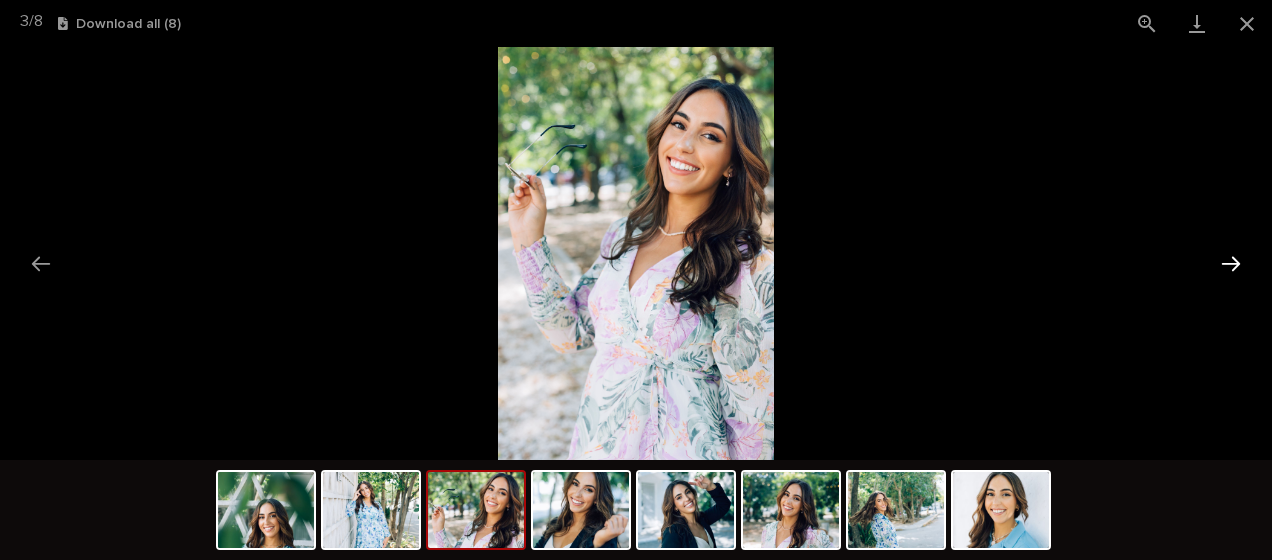 click at bounding box center [1231, 263] 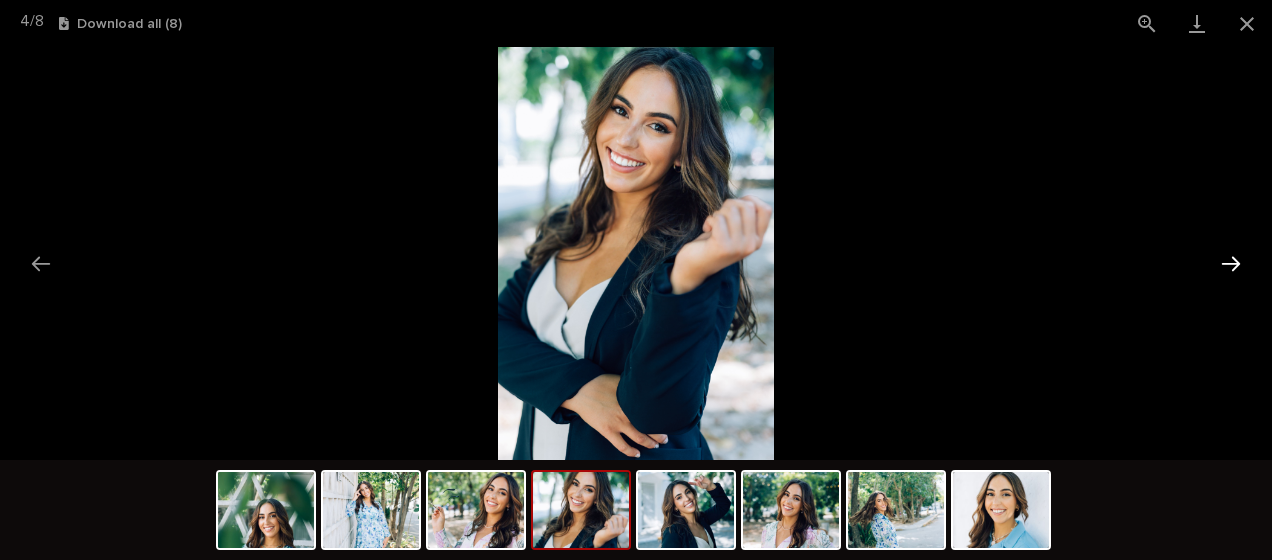 click at bounding box center (1231, 263) 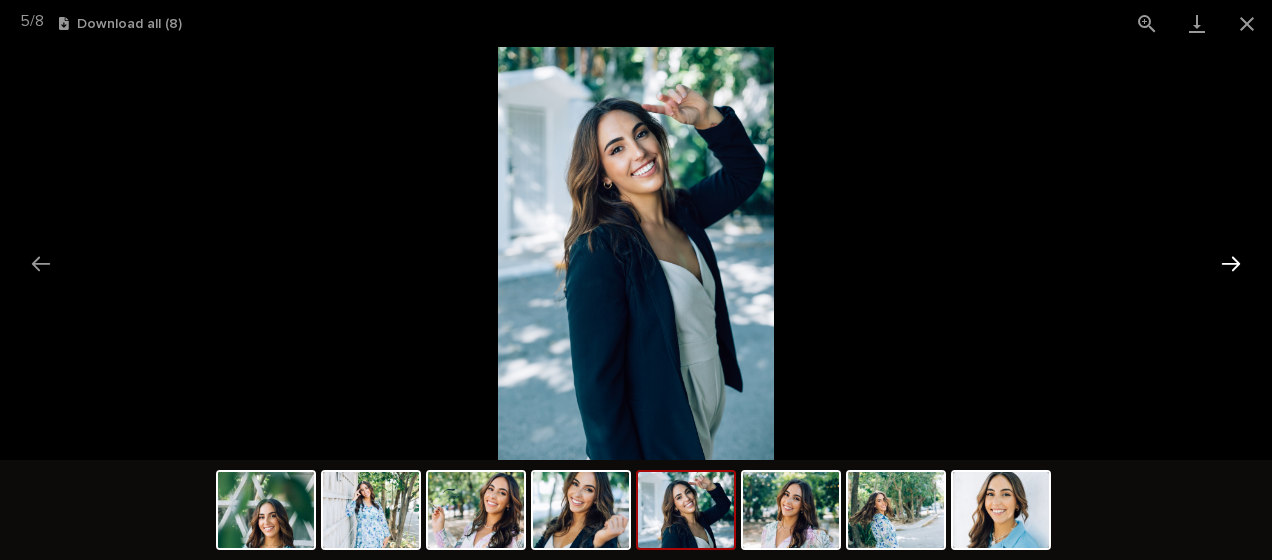 click at bounding box center (1231, 263) 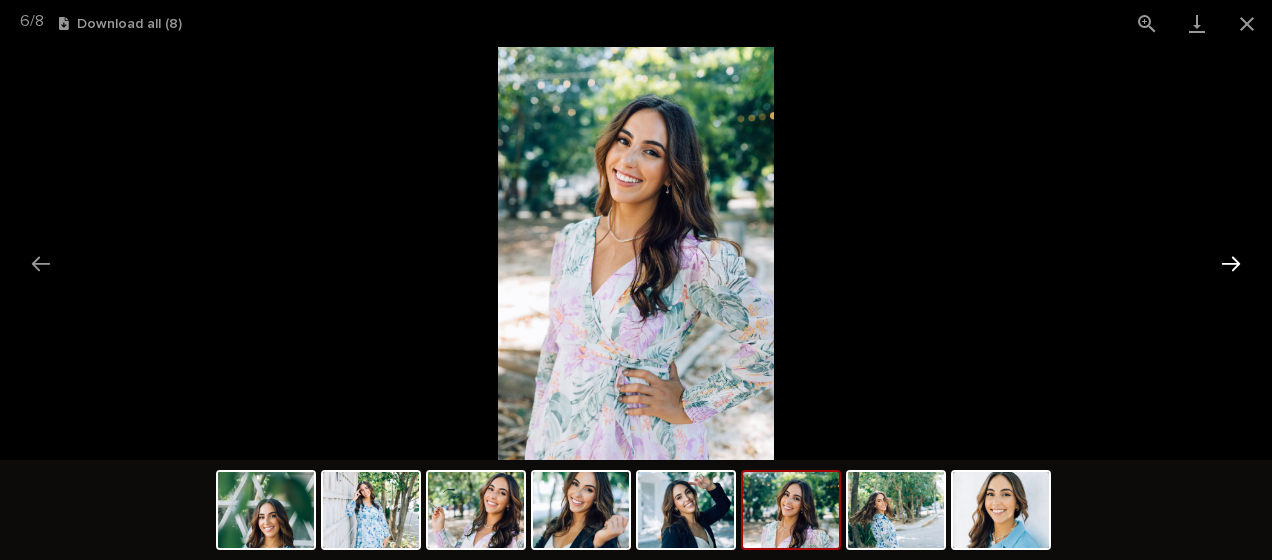click at bounding box center (1231, 263) 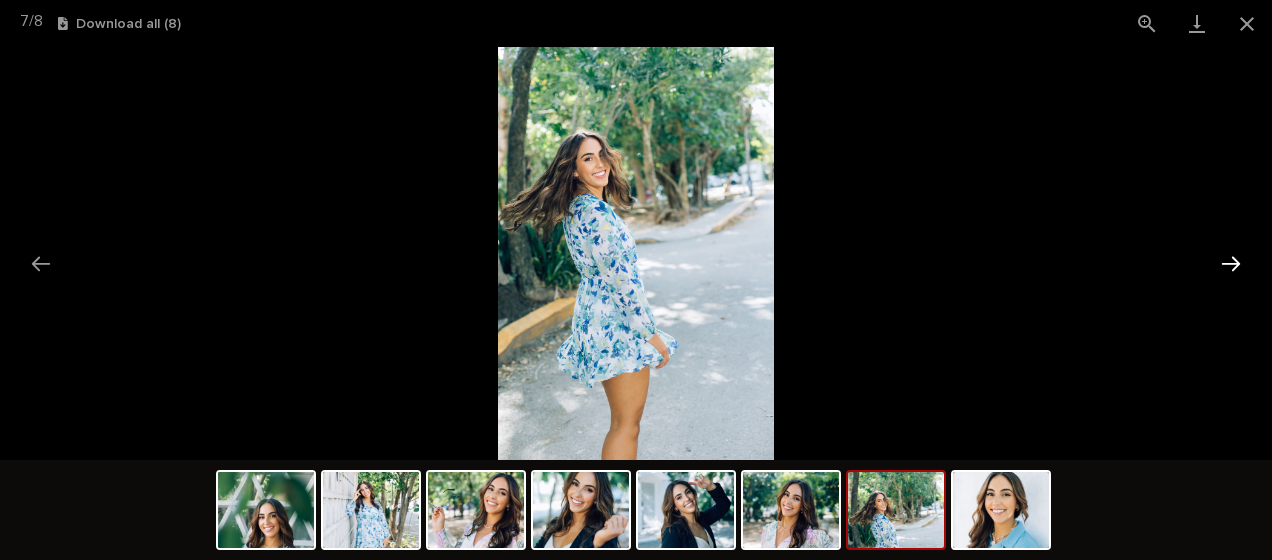 click at bounding box center (1231, 263) 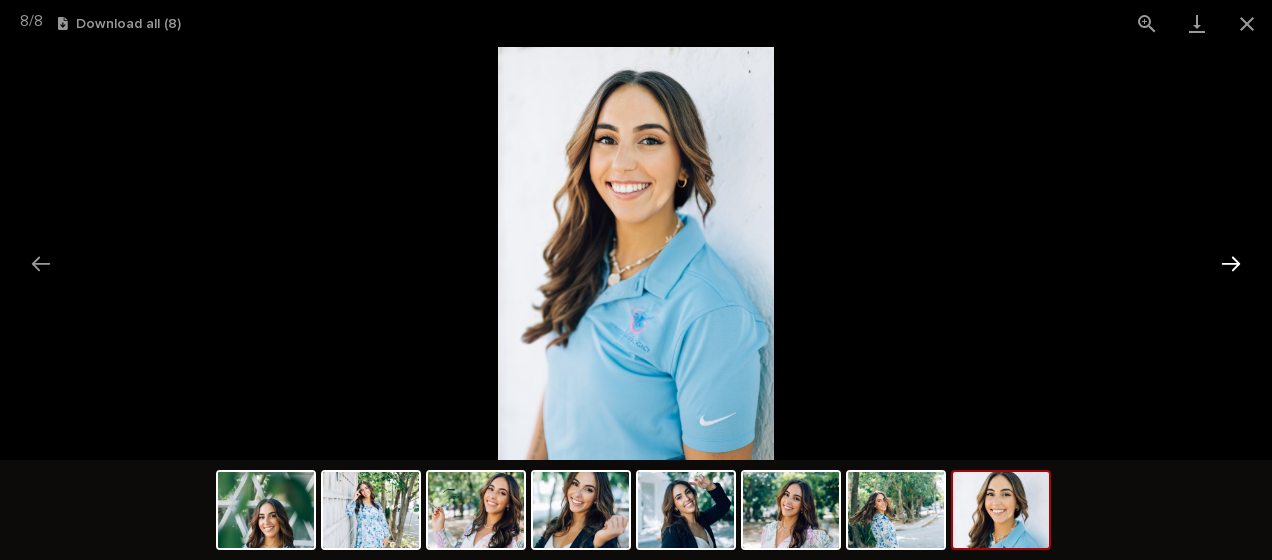 click at bounding box center [1231, 263] 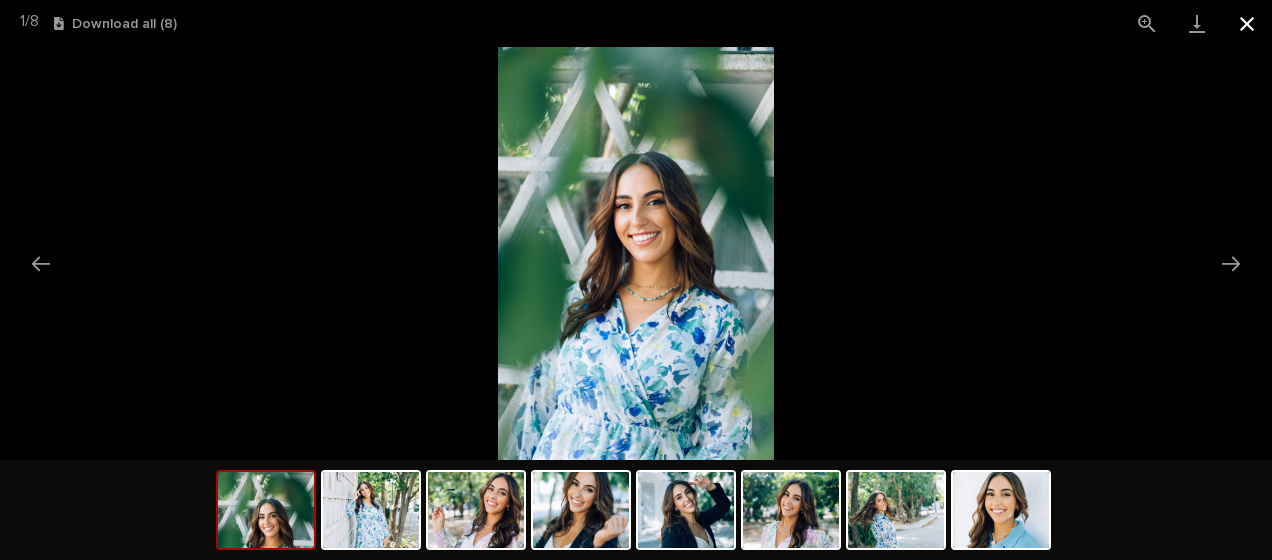 click at bounding box center [1247, 23] 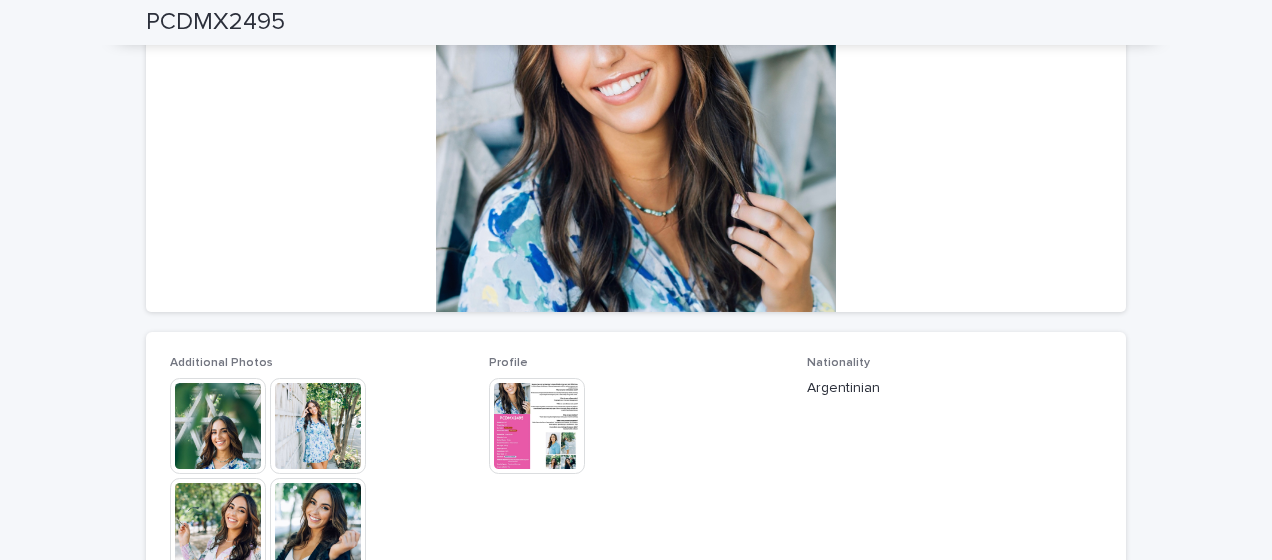 scroll, scrollTop: 400, scrollLeft: 0, axis: vertical 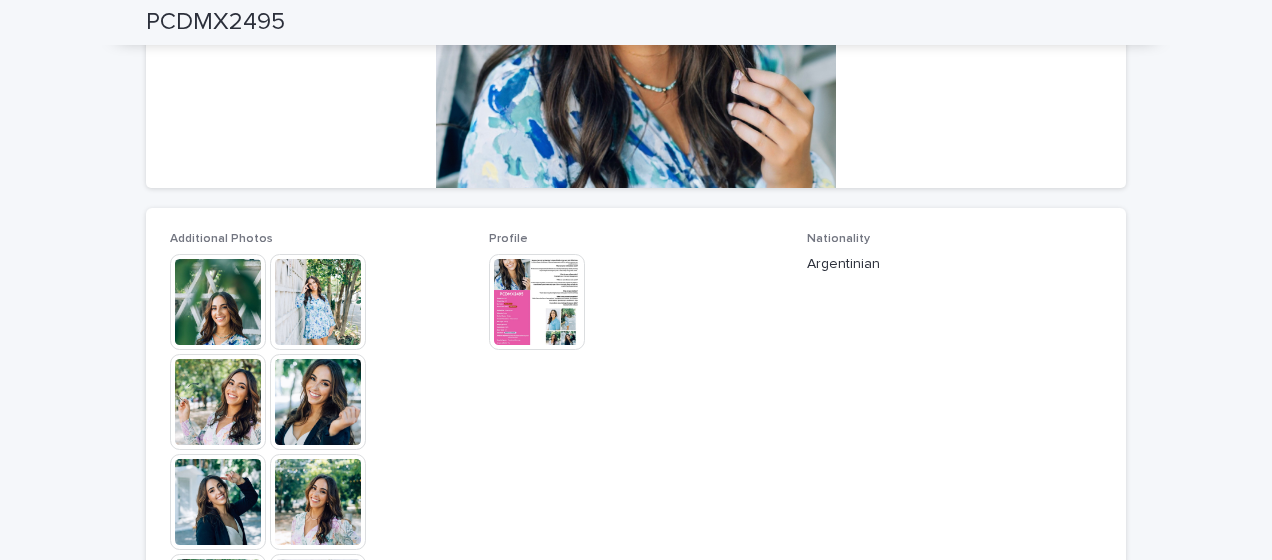 click at bounding box center [537, 302] 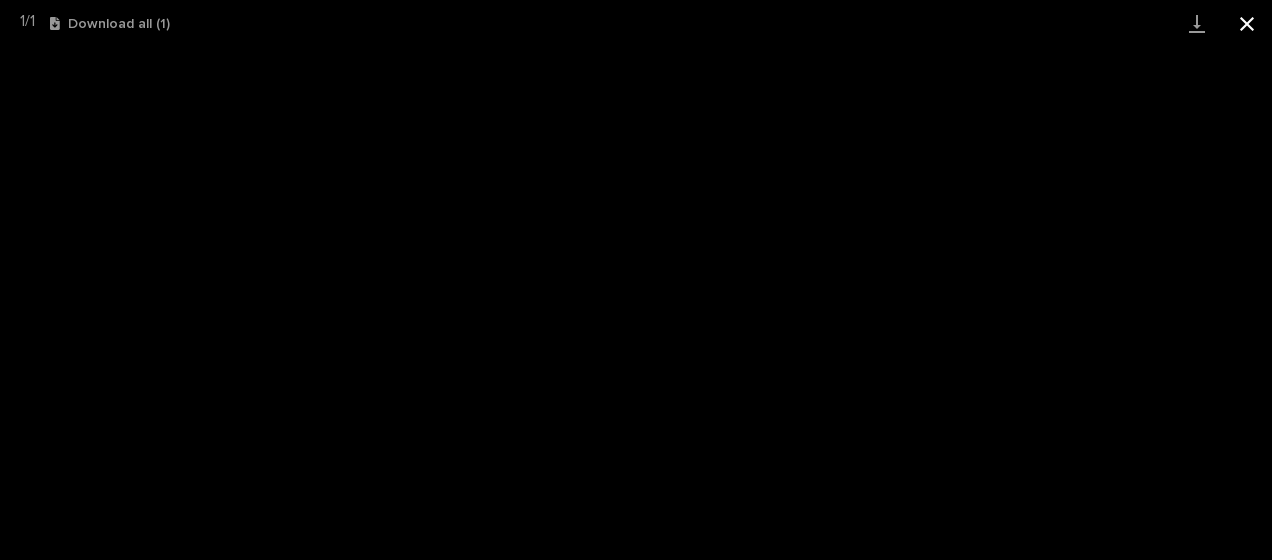 click at bounding box center (1247, 23) 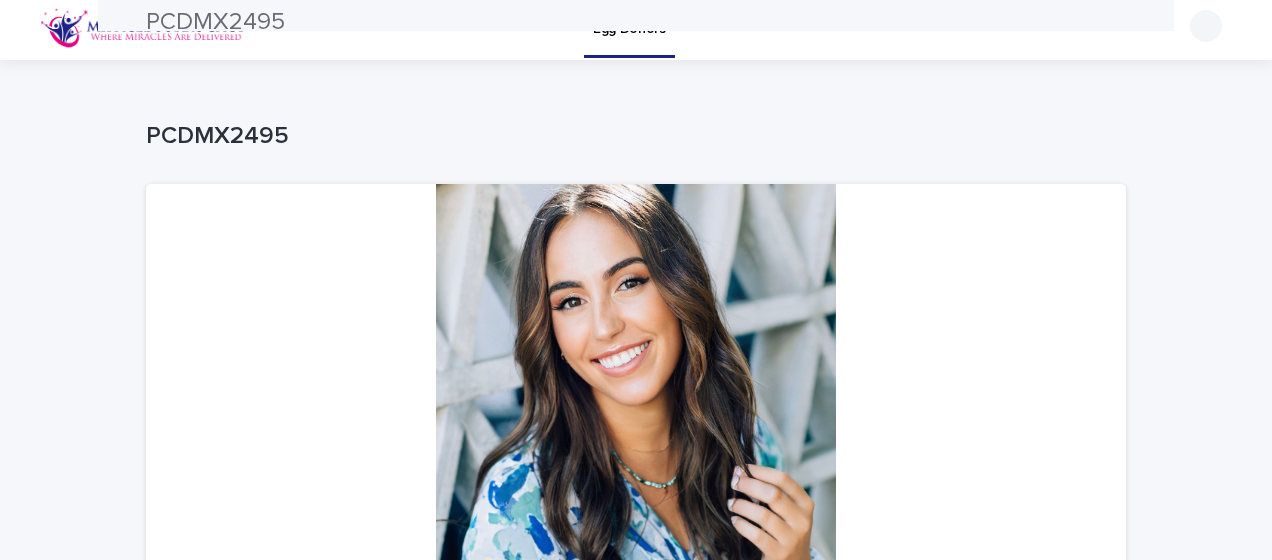 scroll, scrollTop: 0, scrollLeft: 0, axis: both 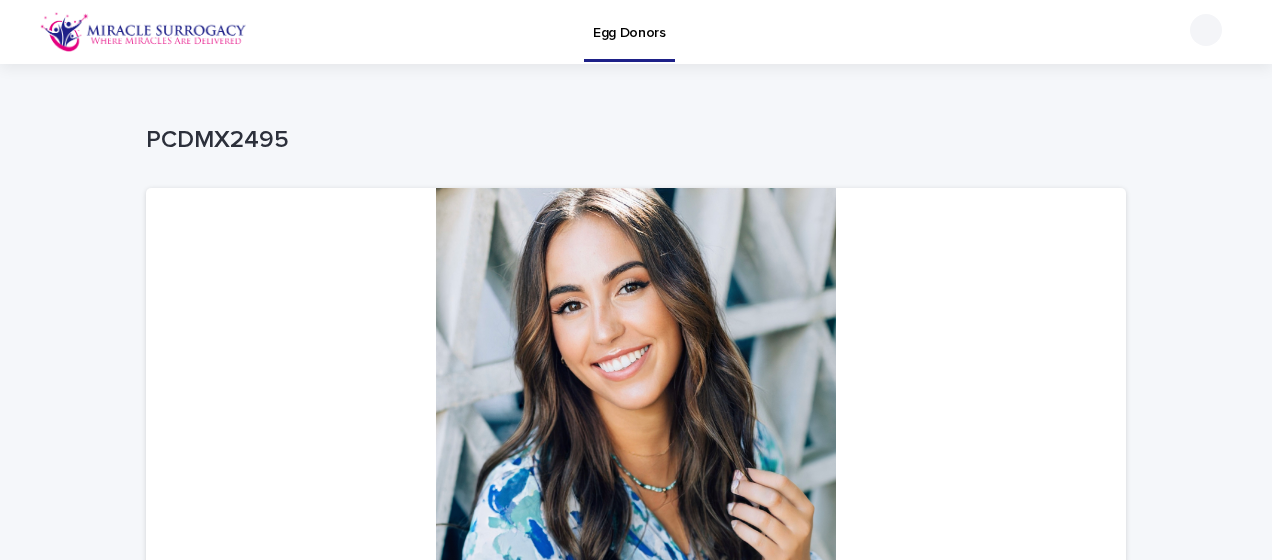 click on "Egg Donors" at bounding box center (629, 21) 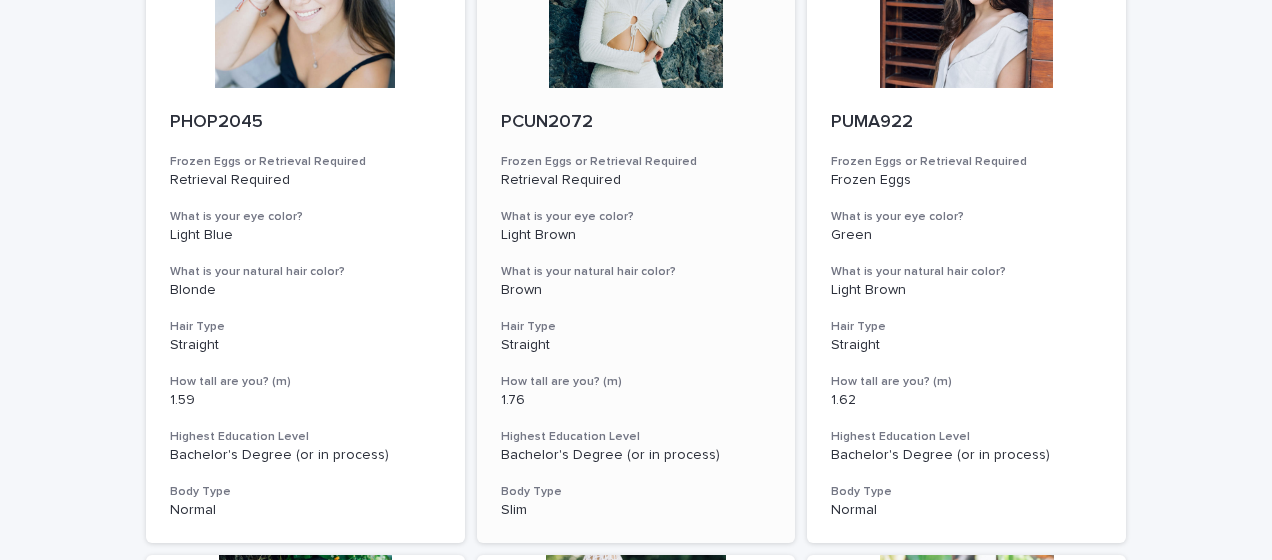 click at bounding box center (636, -2) 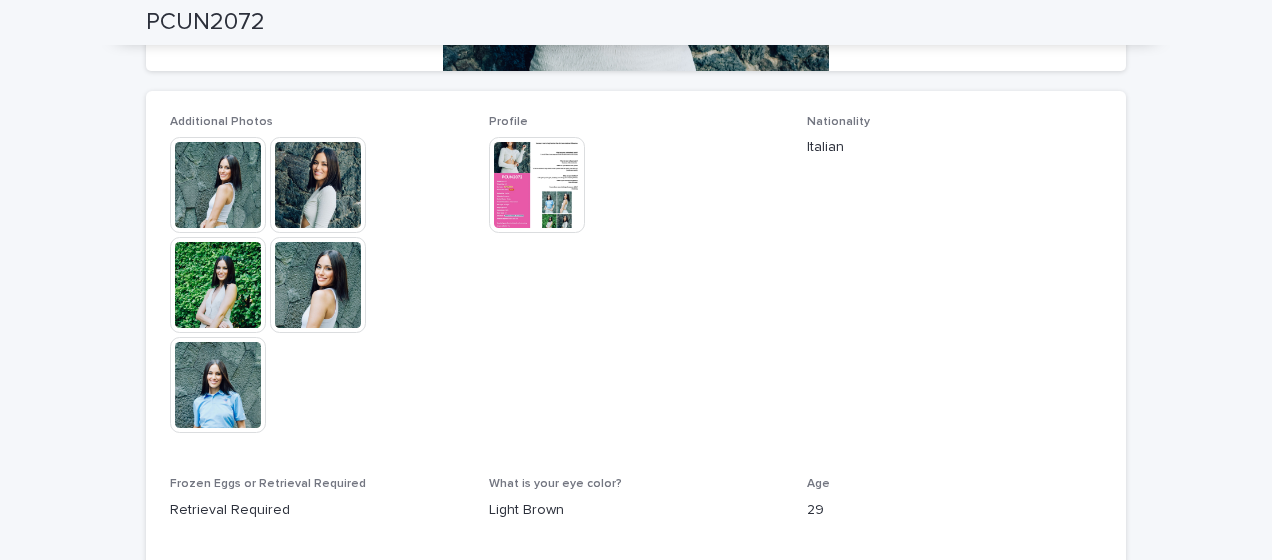 scroll, scrollTop: 600, scrollLeft: 0, axis: vertical 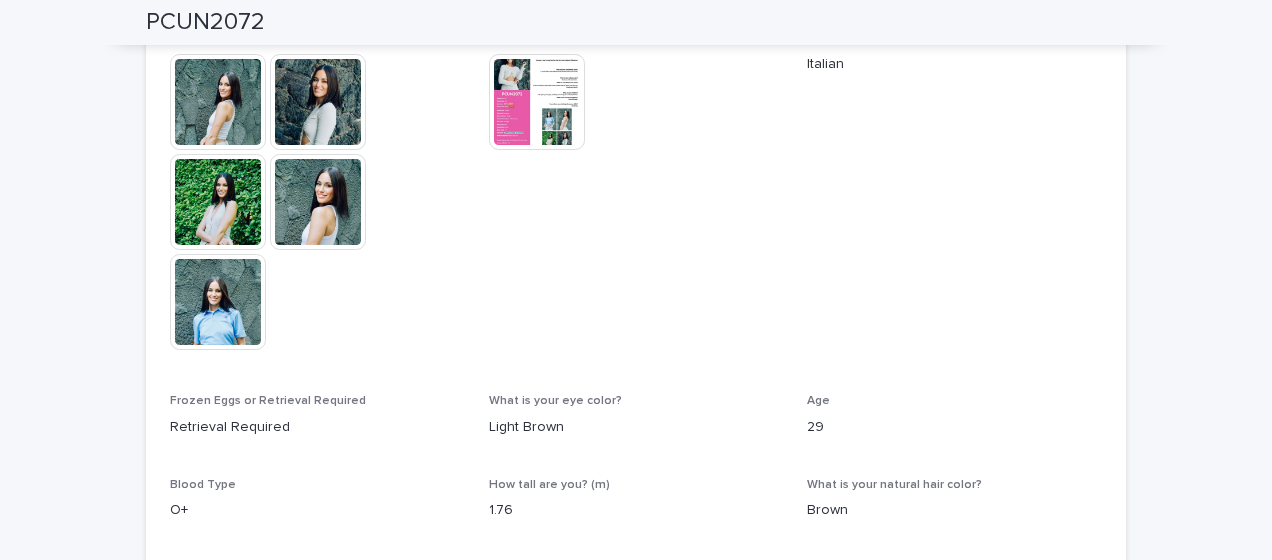 click at bounding box center [318, 102] 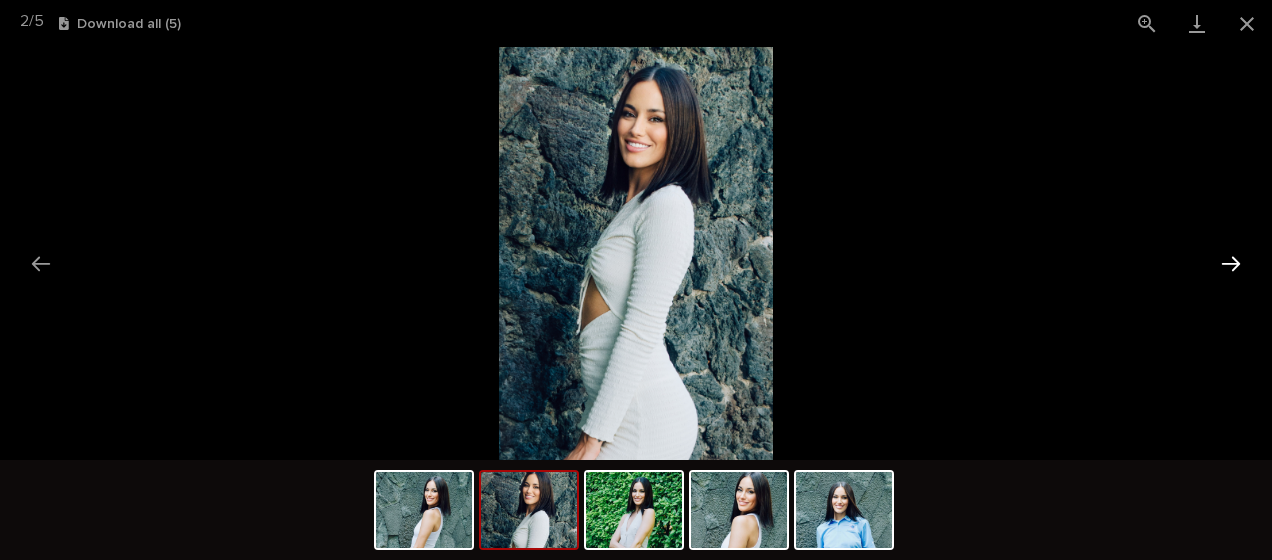click at bounding box center (1231, 263) 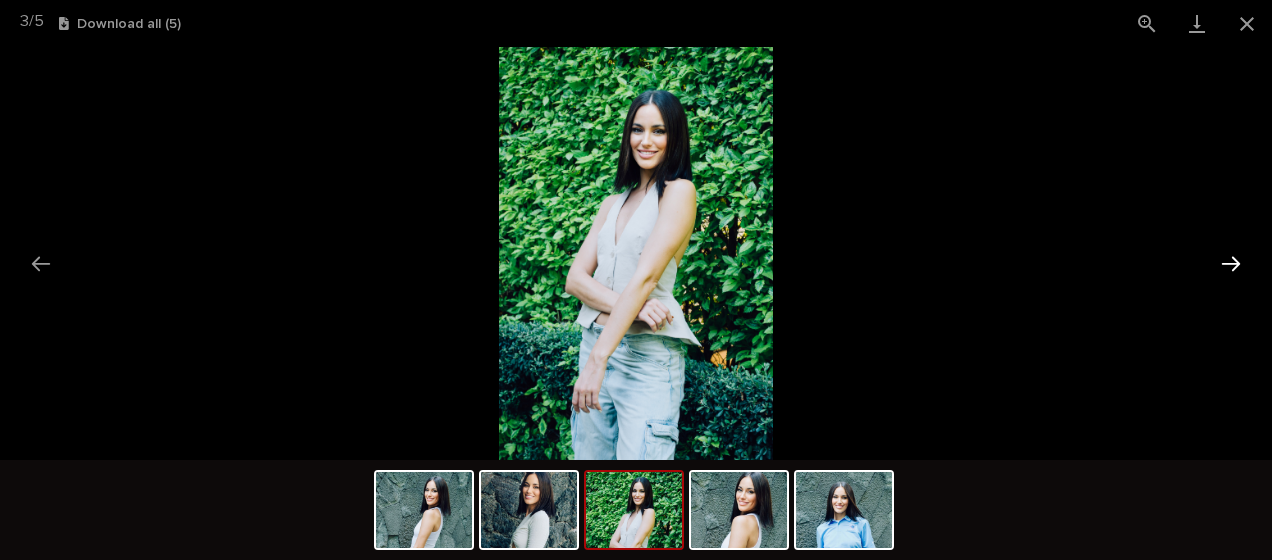 click at bounding box center [1231, 263] 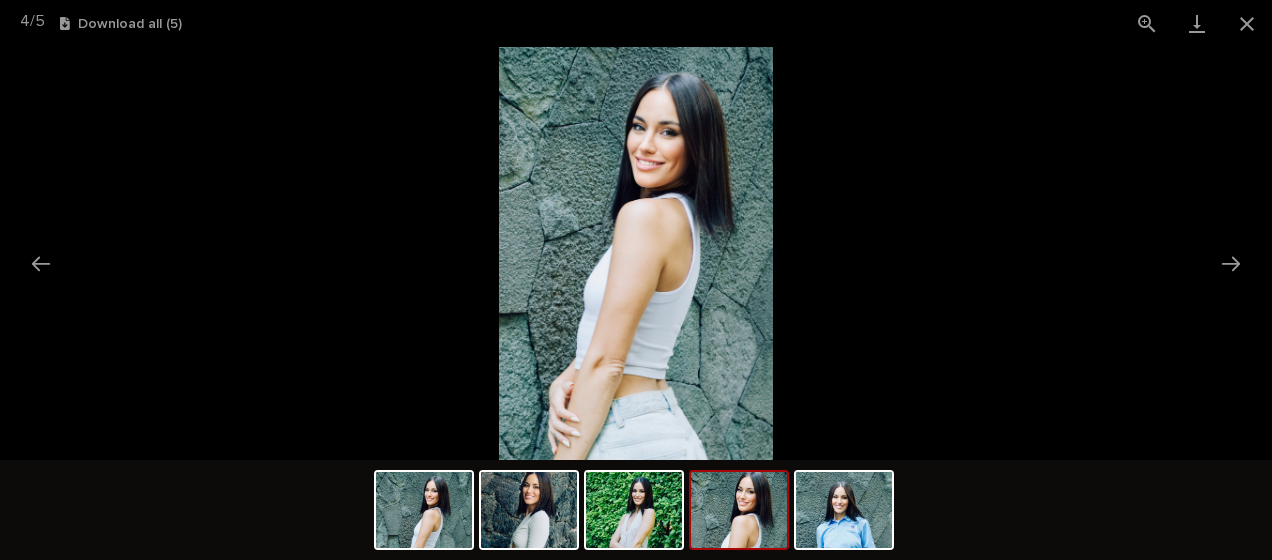 scroll, scrollTop: 0, scrollLeft: 0, axis: both 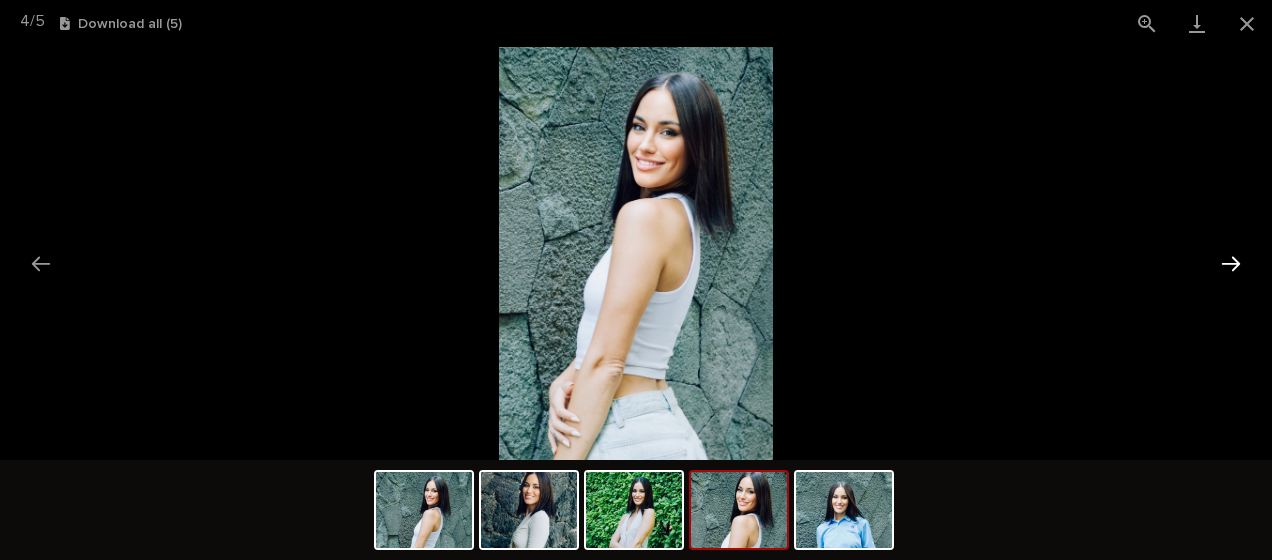 click at bounding box center [1231, 263] 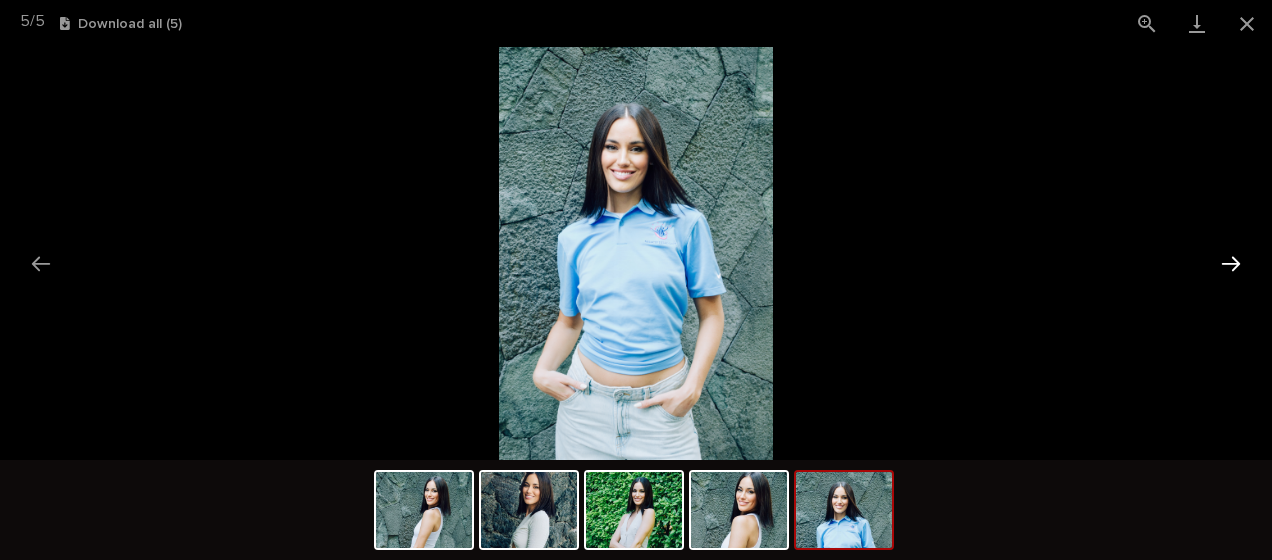 scroll, scrollTop: 0, scrollLeft: 0, axis: both 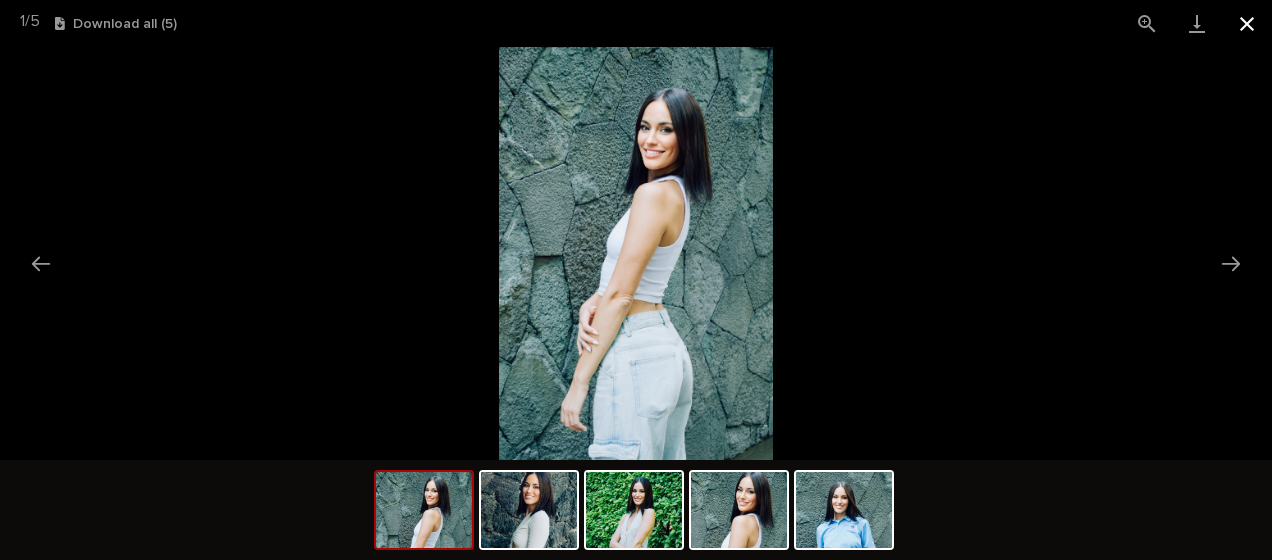 click at bounding box center (1247, 23) 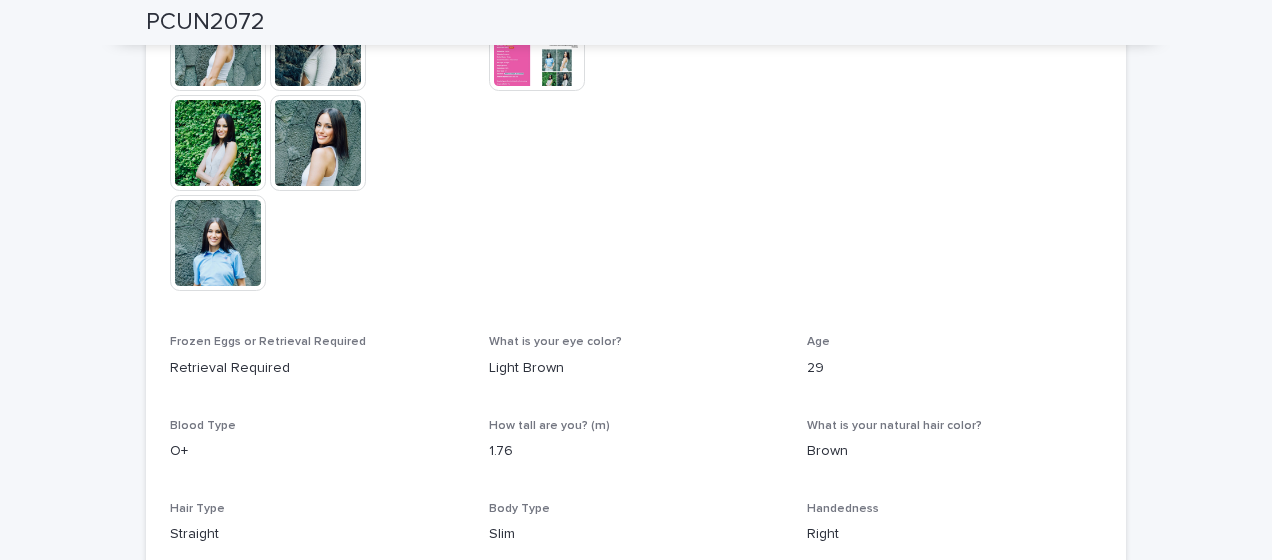 scroll, scrollTop: 700, scrollLeft: 0, axis: vertical 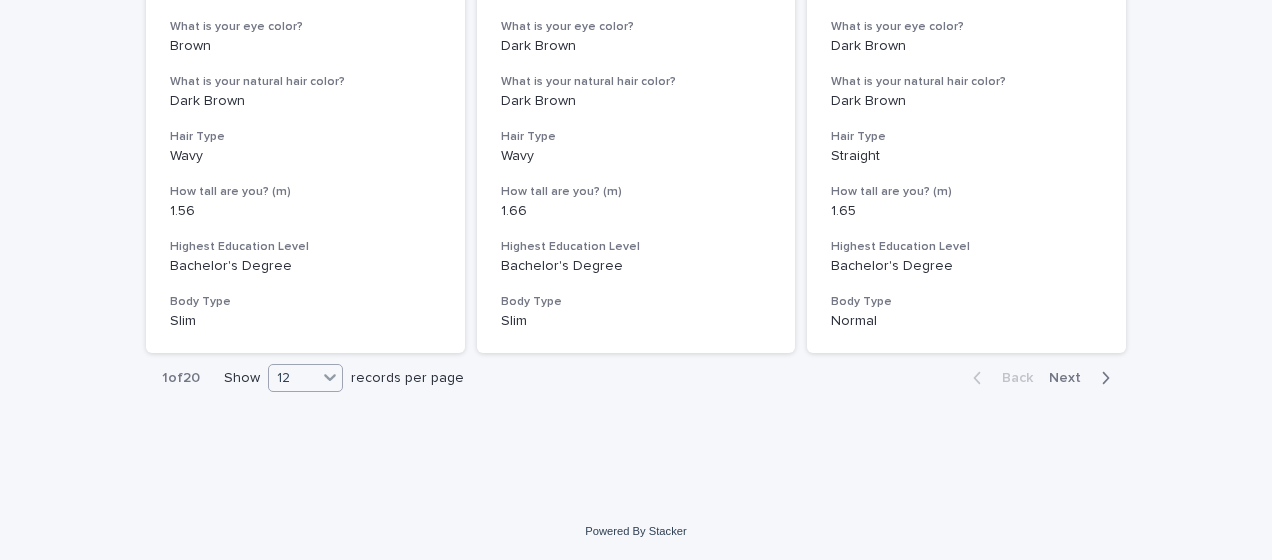 click on "12" at bounding box center (293, 378) 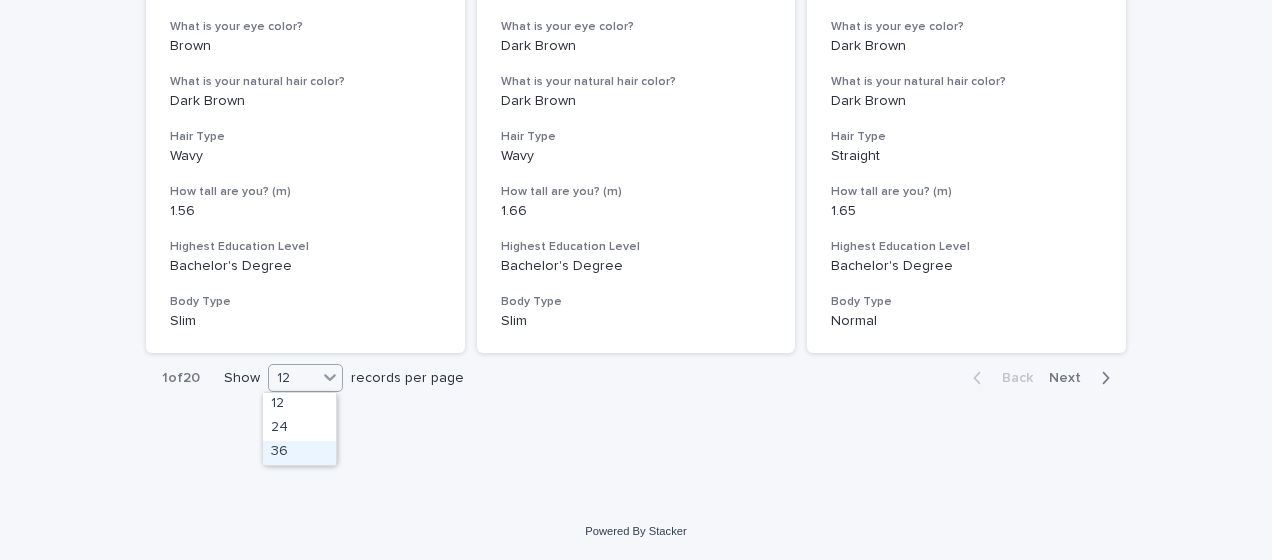 click on "36" at bounding box center (299, 453) 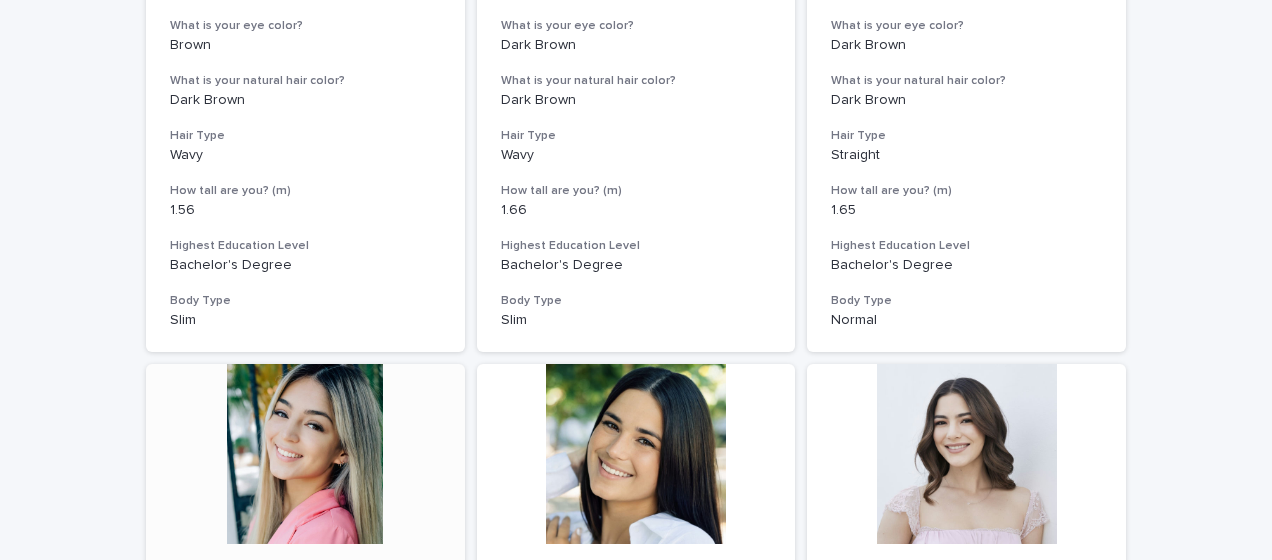 drag, startPoint x: 302, startPoint y: 443, endPoint x: 148, endPoint y: 400, distance: 159.8906 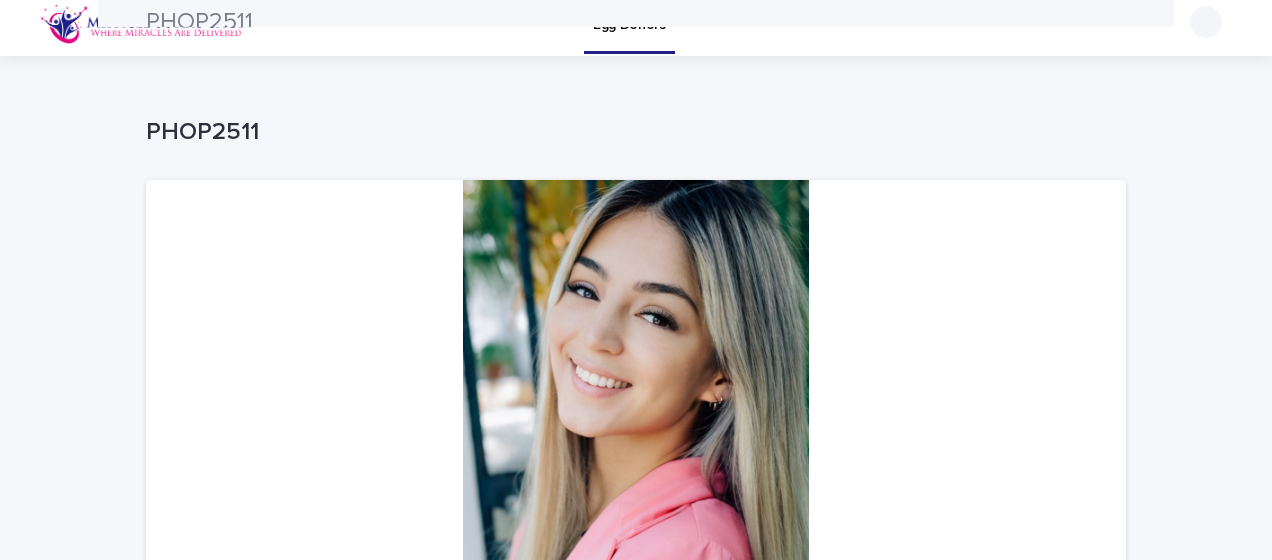 scroll, scrollTop: 0, scrollLeft: 0, axis: both 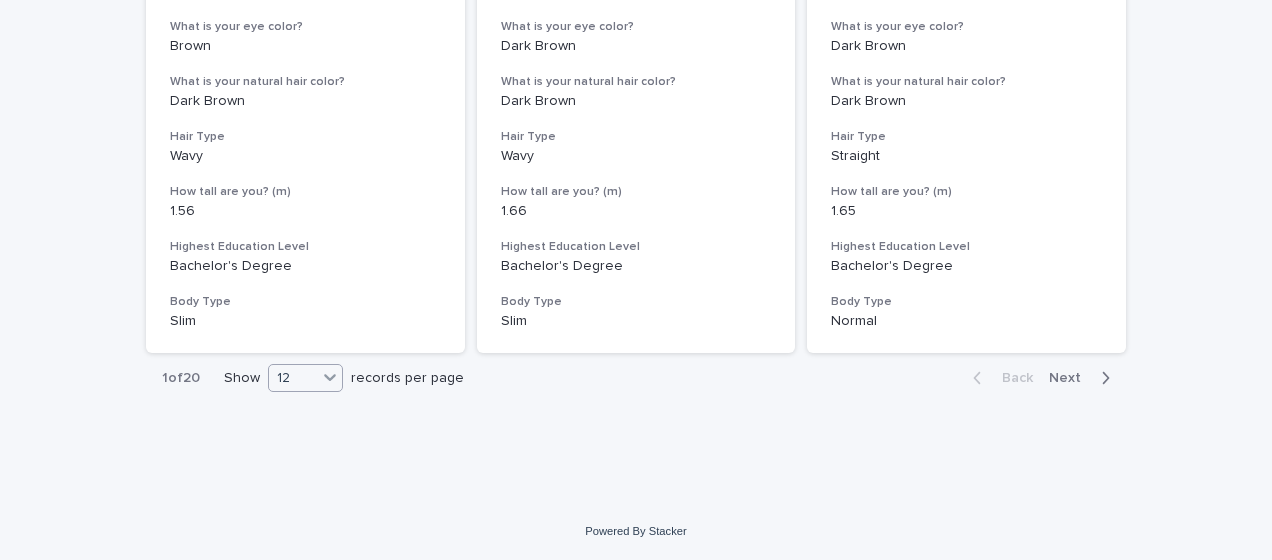 click on "12" at bounding box center (293, 378) 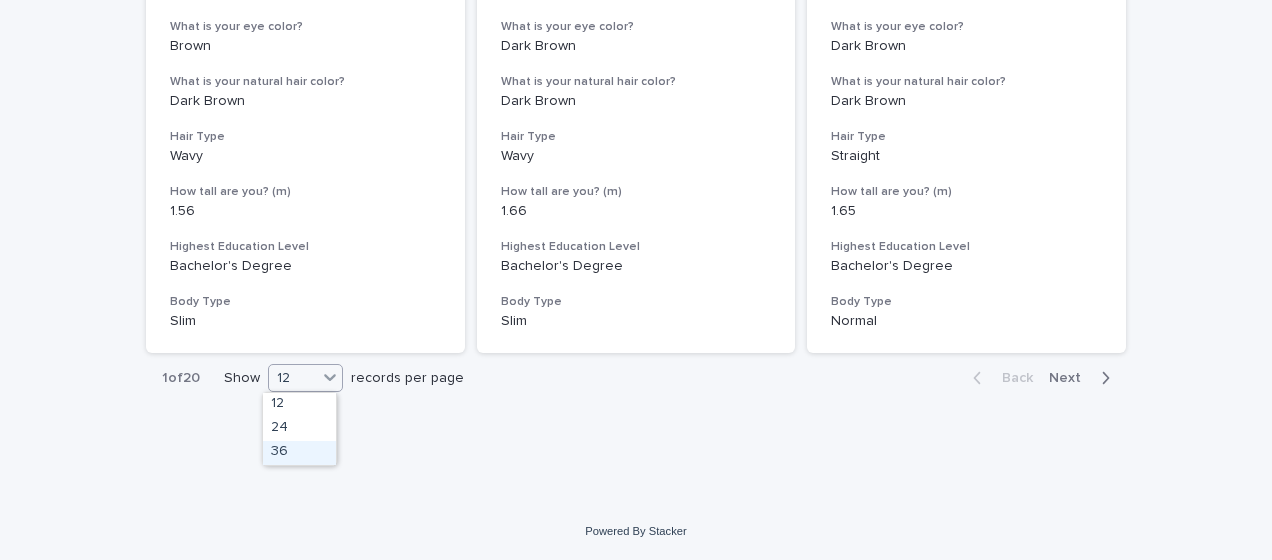 click on "36" at bounding box center (299, 453) 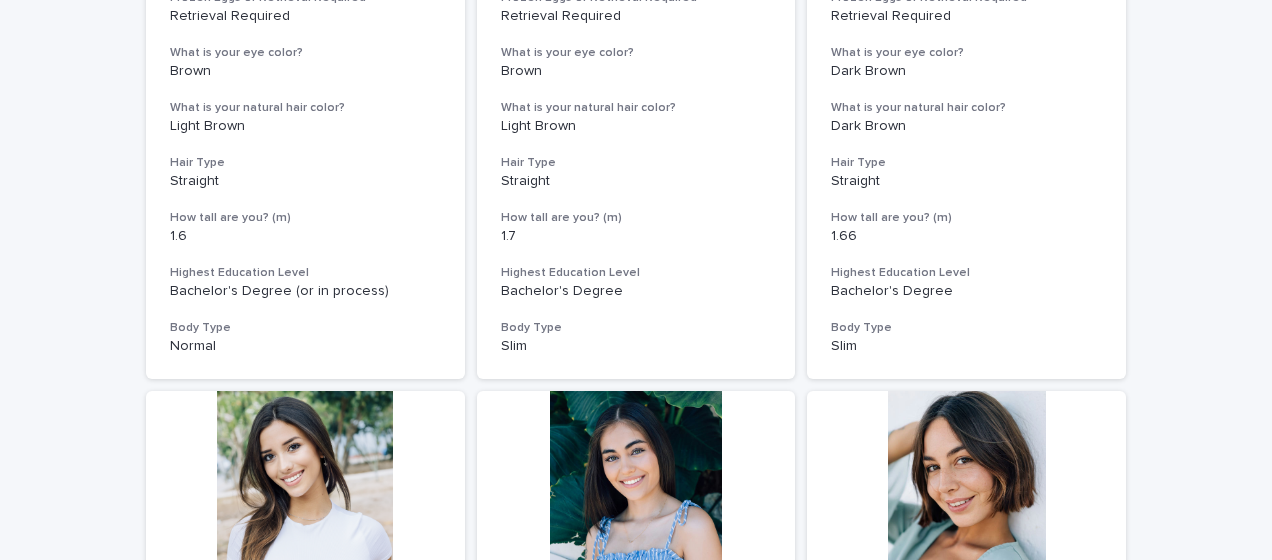 scroll, scrollTop: 7230, scrollLeft: 0, axis: vertical 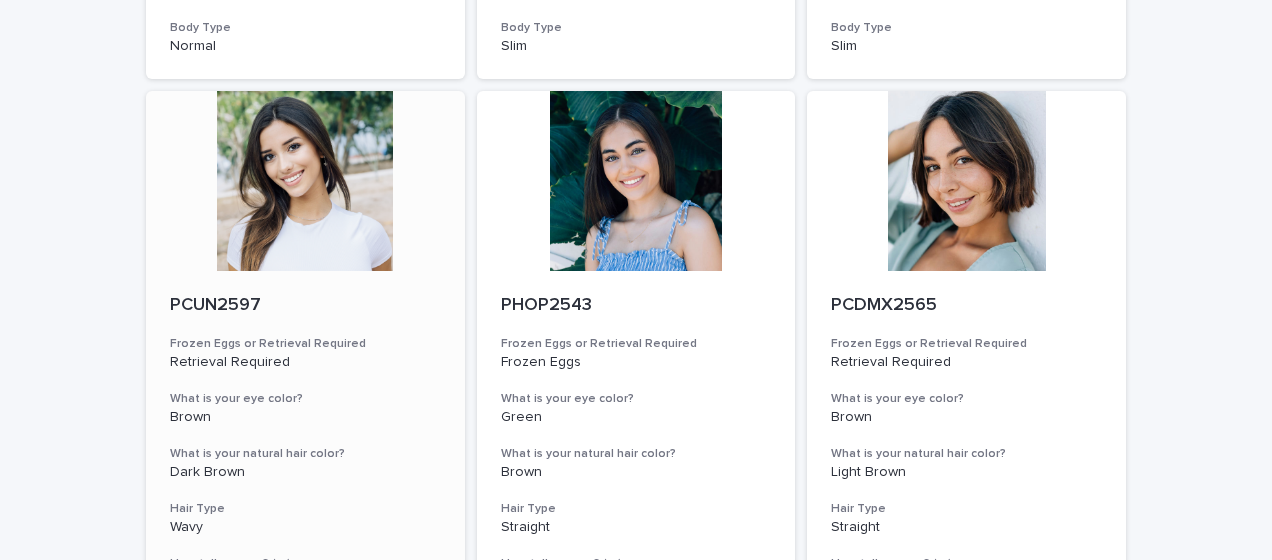 click at bounding box center (305, 181) 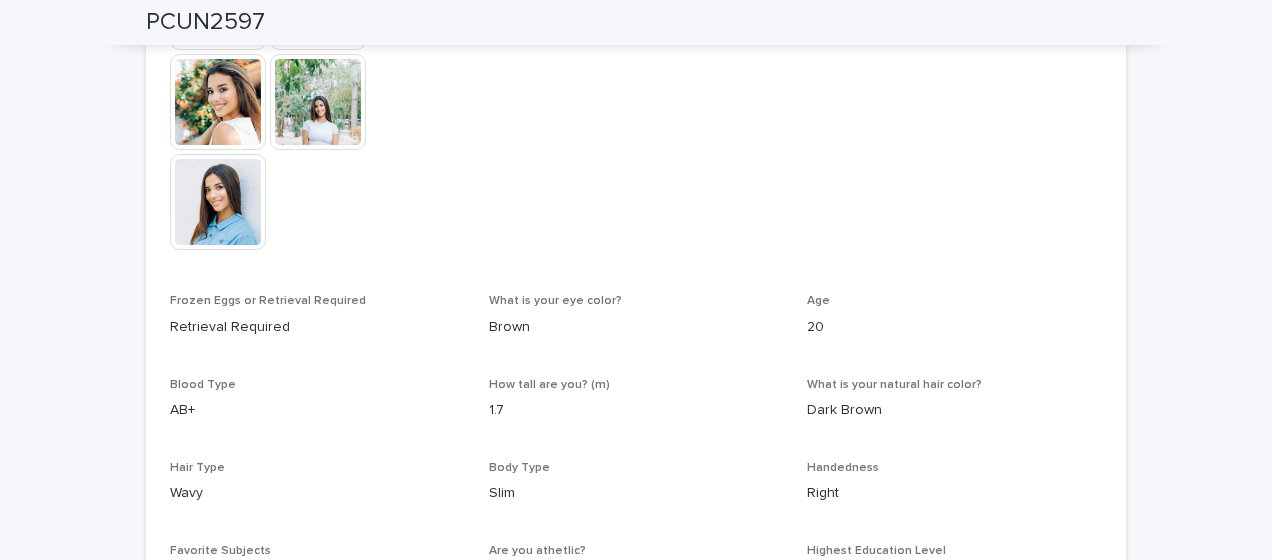 scroll, scrollTop: 600, scrollLeft: 0, axis: vertical 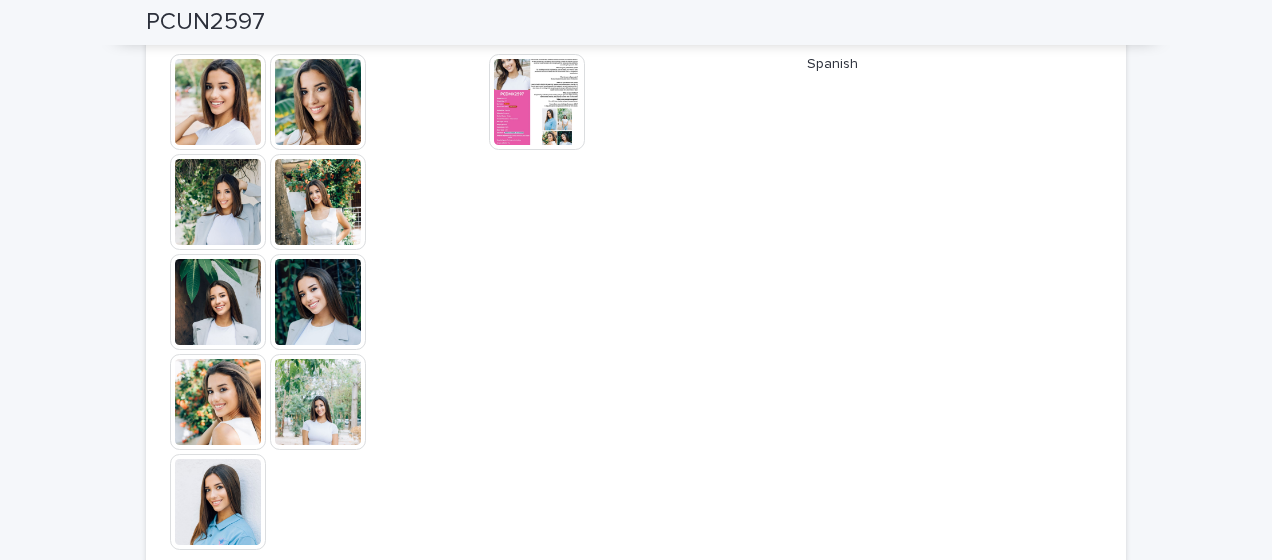 click at bounding box center (218, 102) 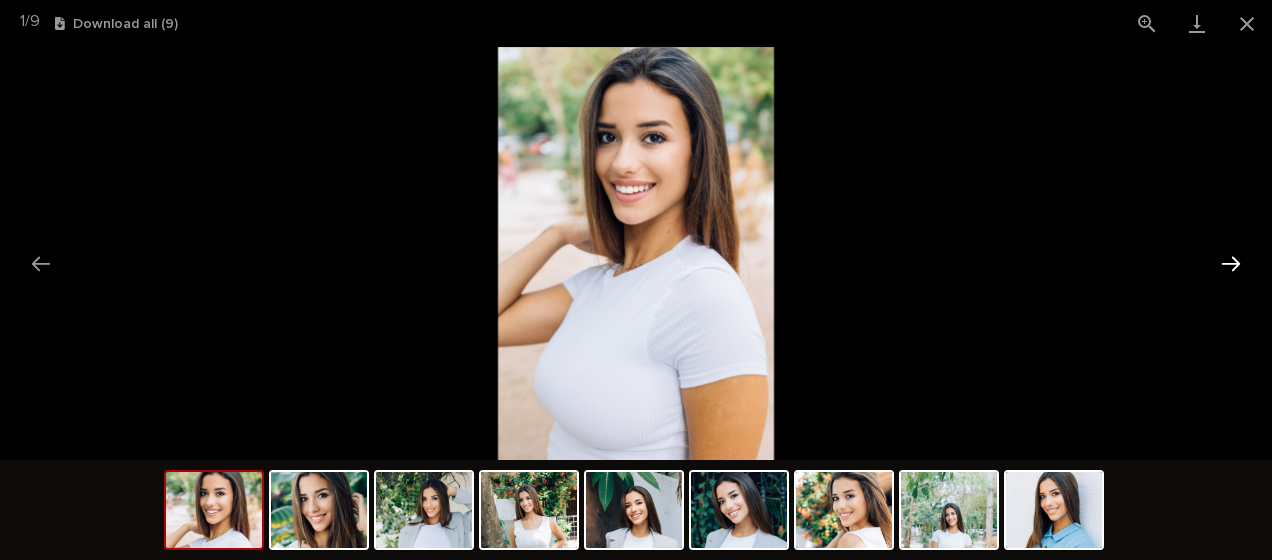 click at bounding box center (1231, 263) 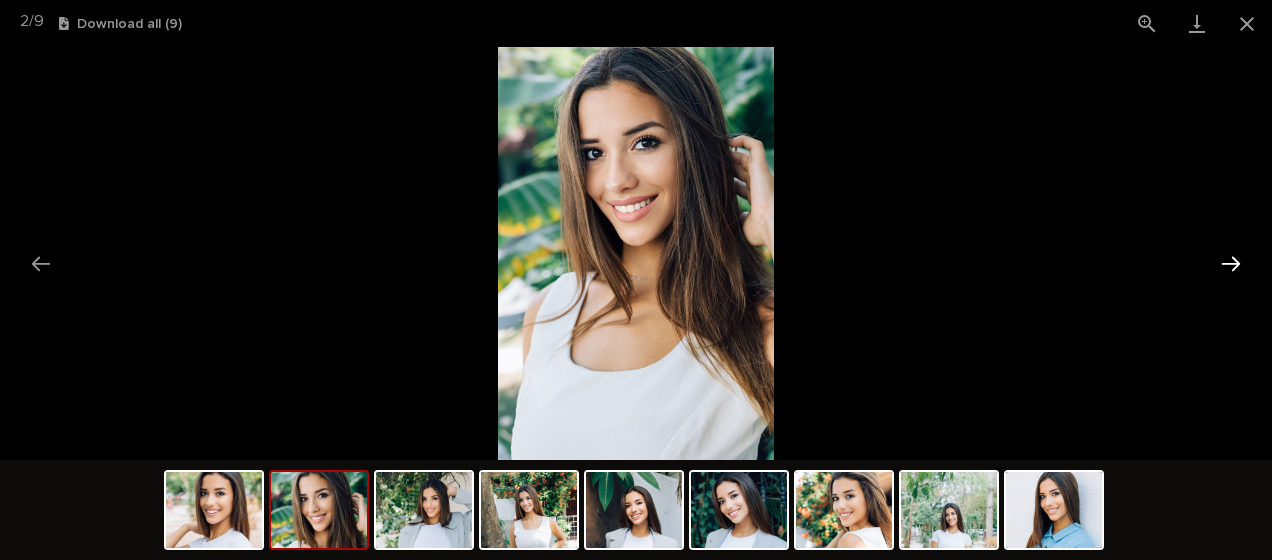 click at bounding box center (1231, 263) 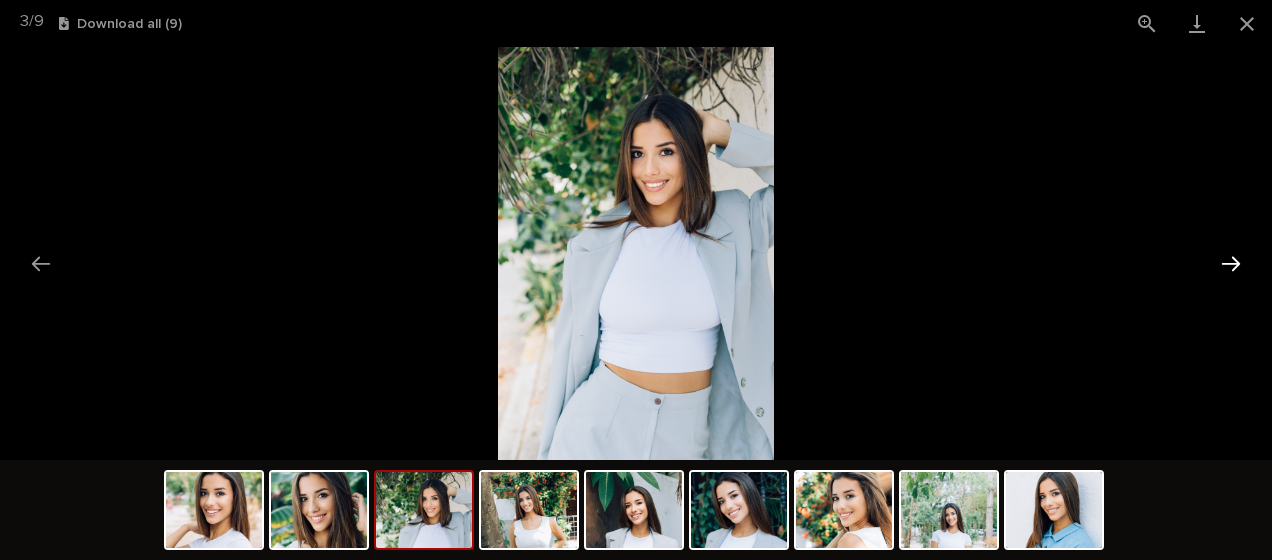 click at bounding box center [1231, 263] 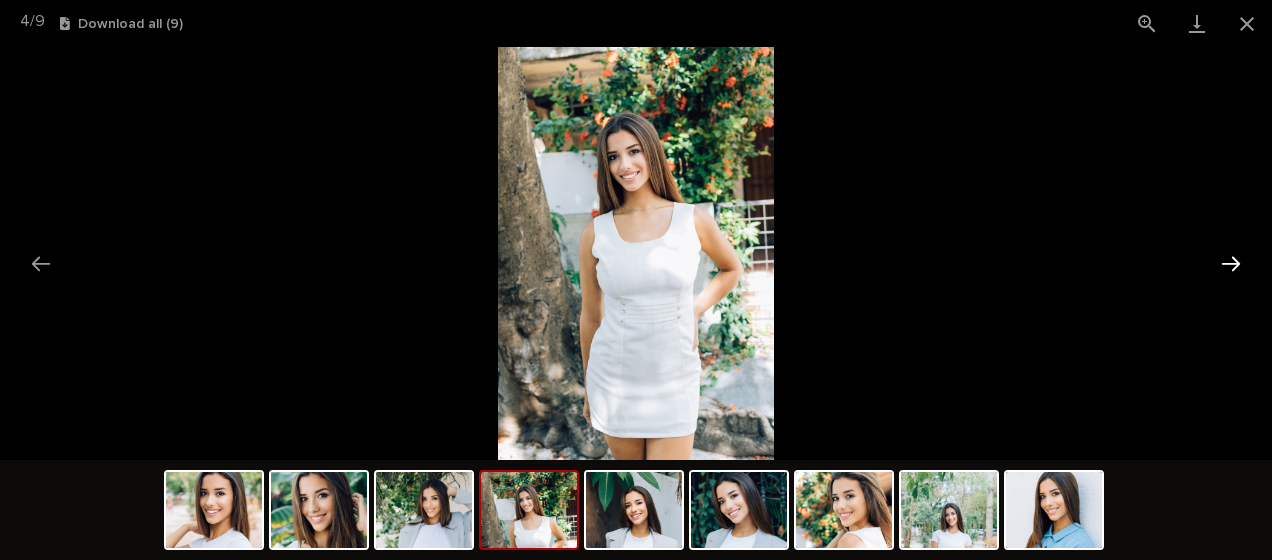 click at bounding box center [1231, 263] 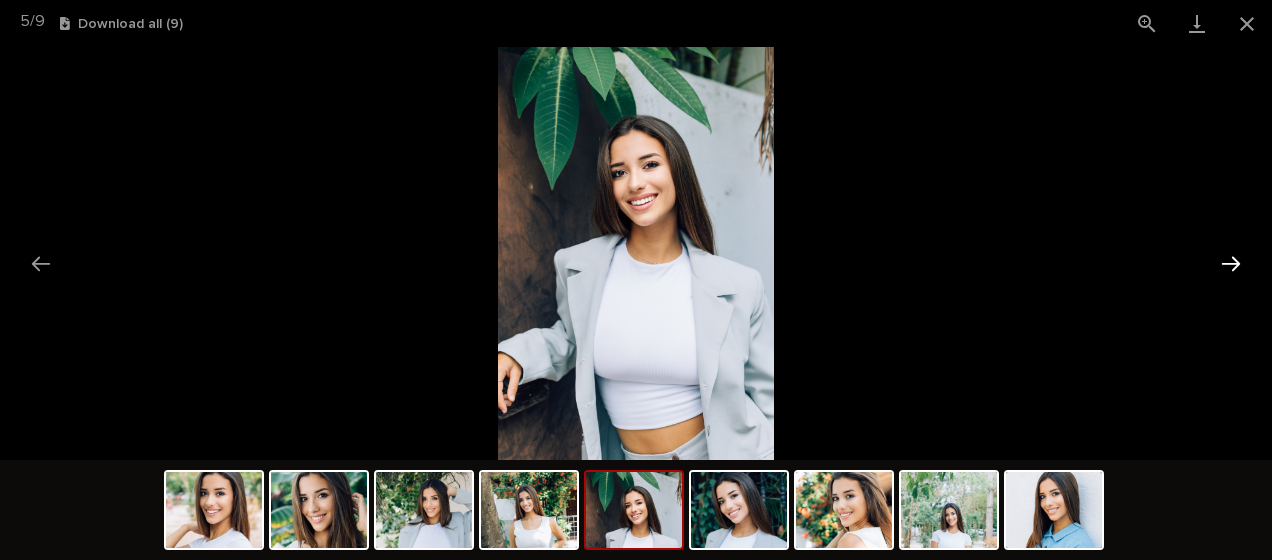 click at bounding box center (1231, 263) 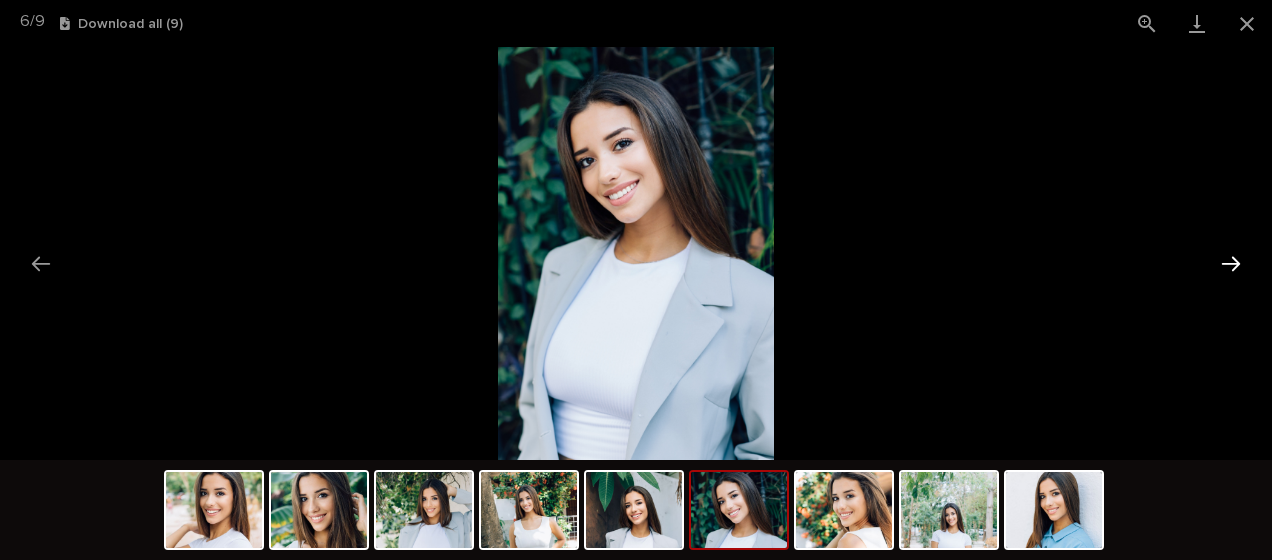 click at bounding box center [1231, 263] 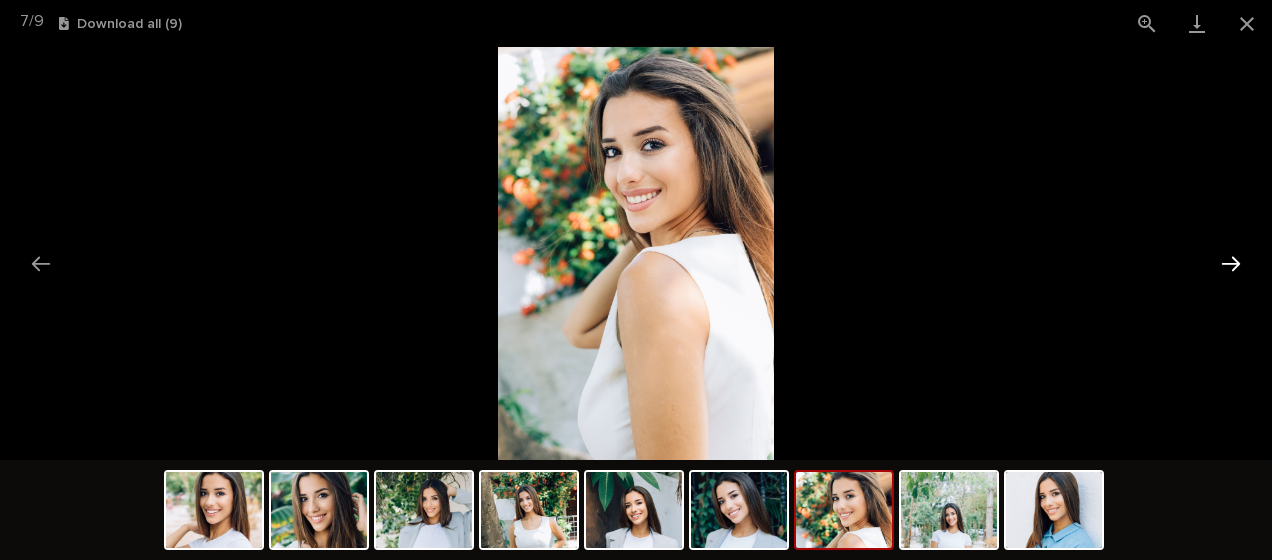 click at bounding box center (1231, 263) 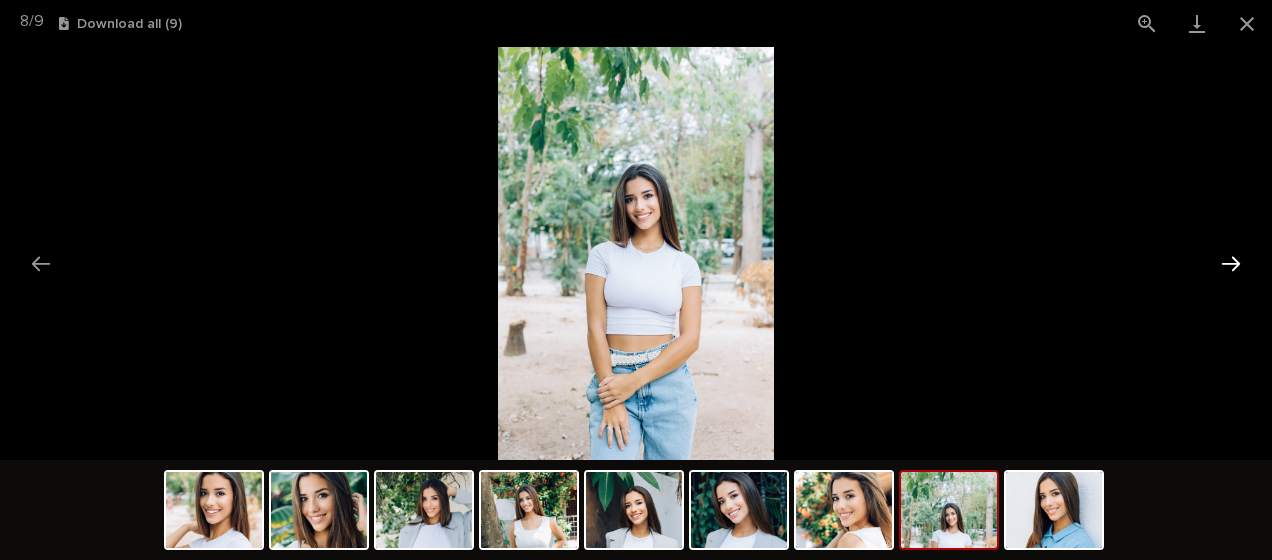 click at bounding box center (1231, 263) 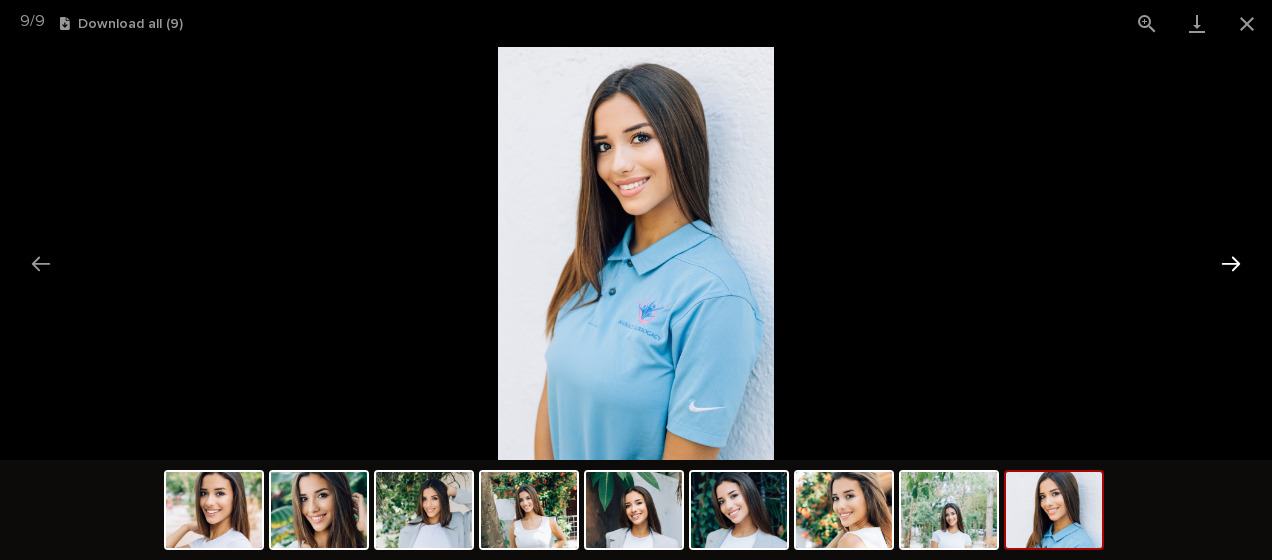 click at bounding box center [1231, 263] 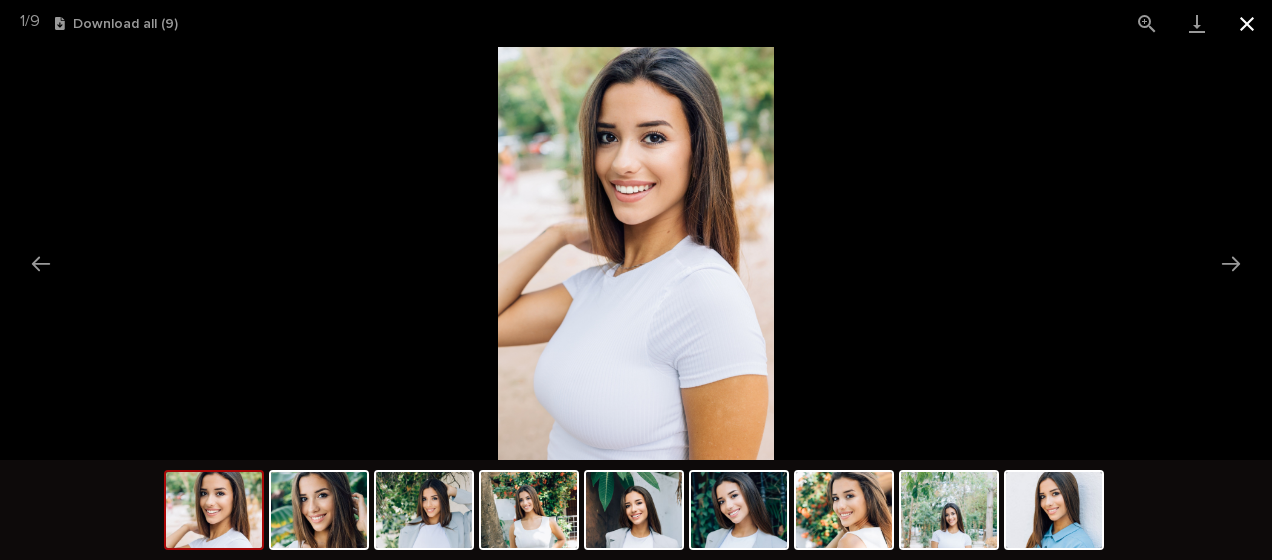 click at bounding box center (1247, 23) 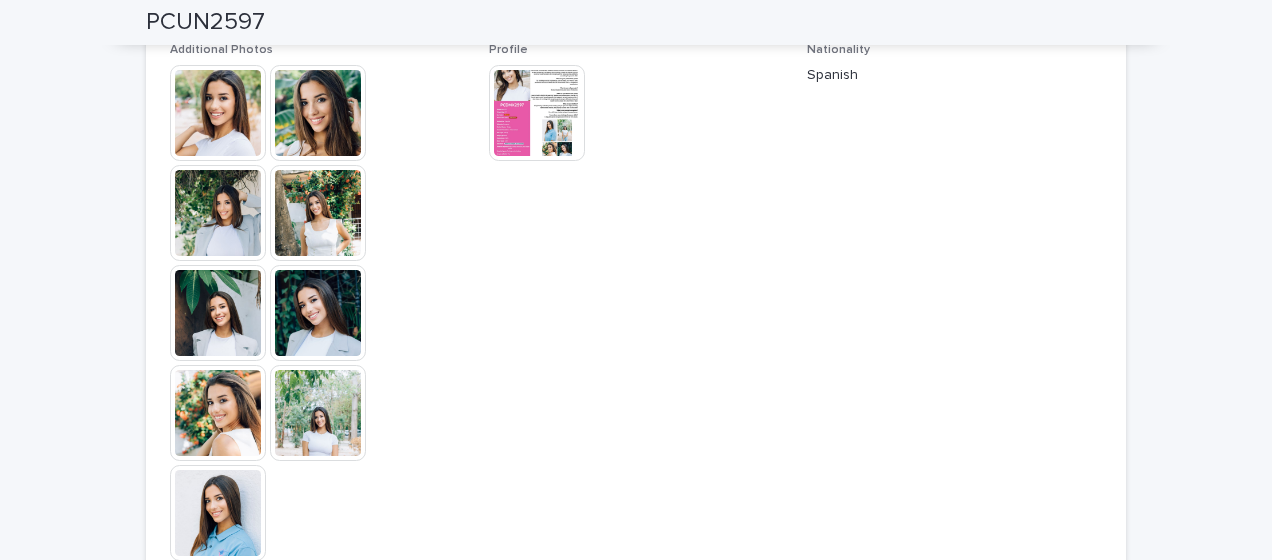 scroll, scrollTop: 500, scrollLeft: 0, axis: vertical 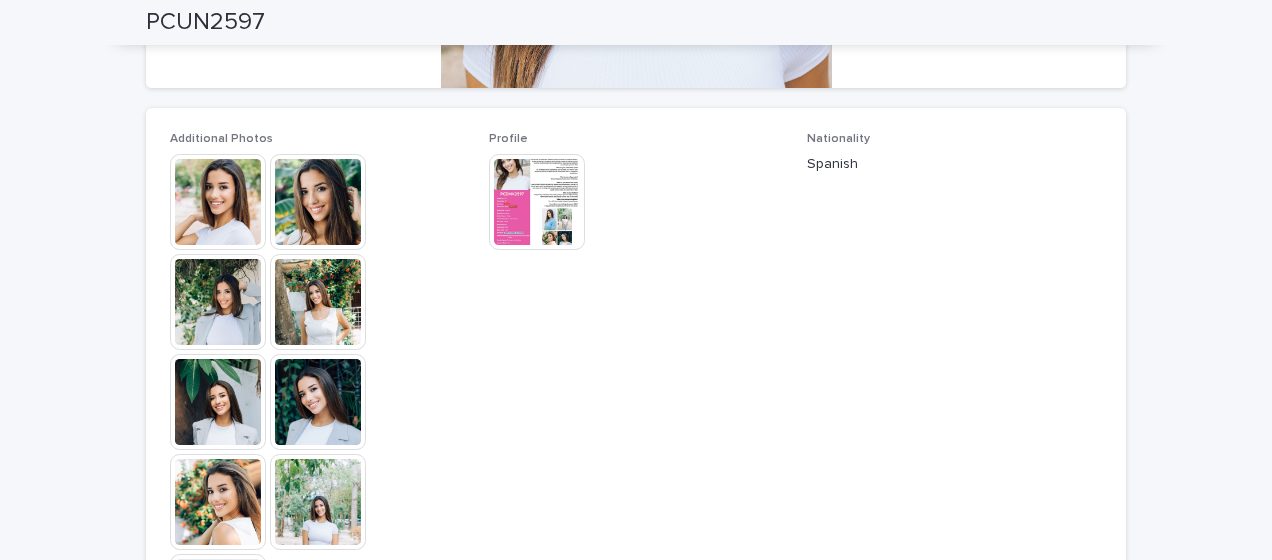 click at bounding box center [537, 202] 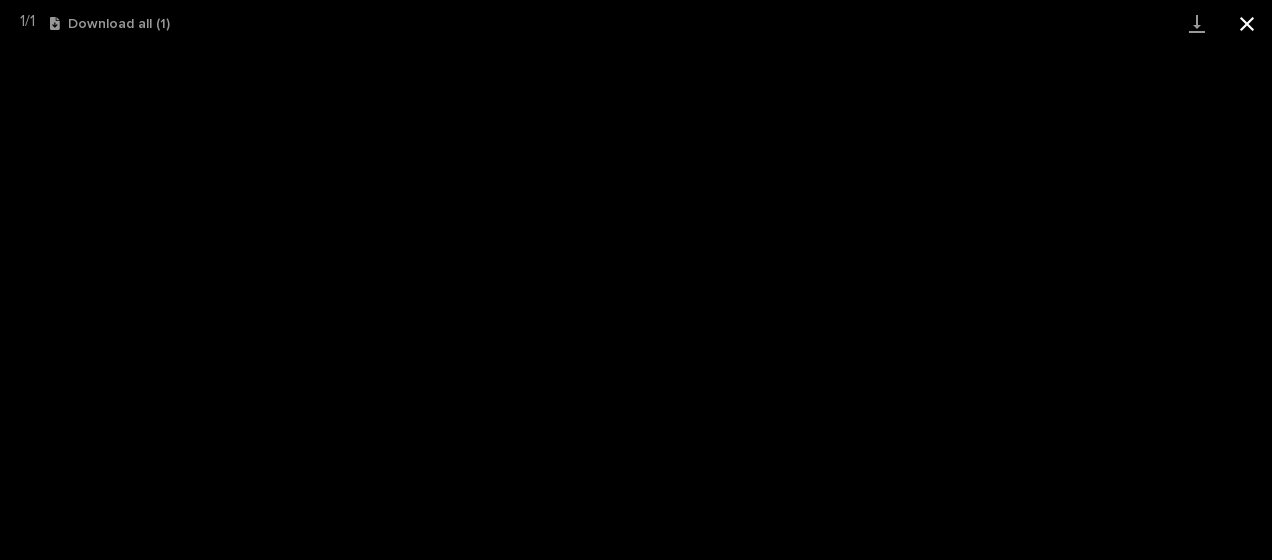 click at bounding box center [1247, 23] 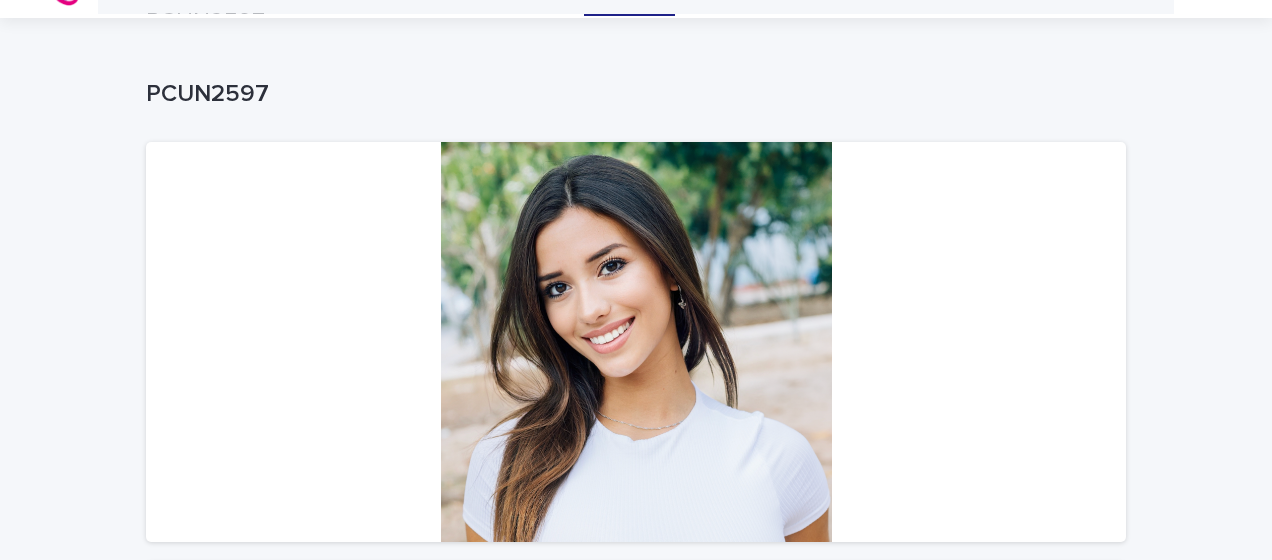 scroll, scrollTop: 0, scrollLeft: 0, axis: both 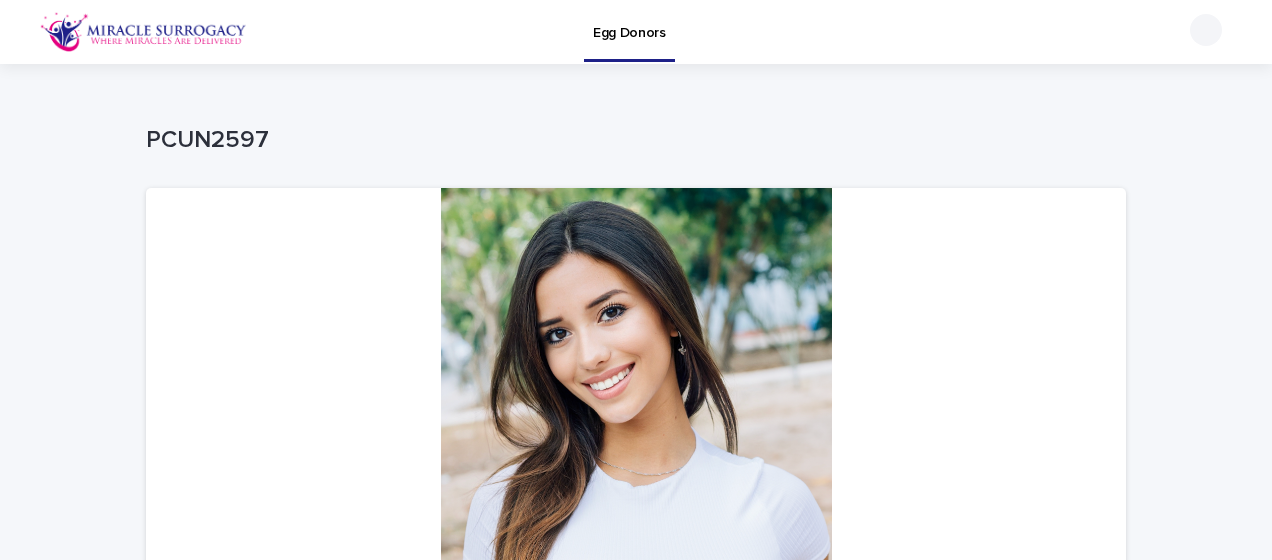 click on "Egg Donors" at bounding box center (629, 29) 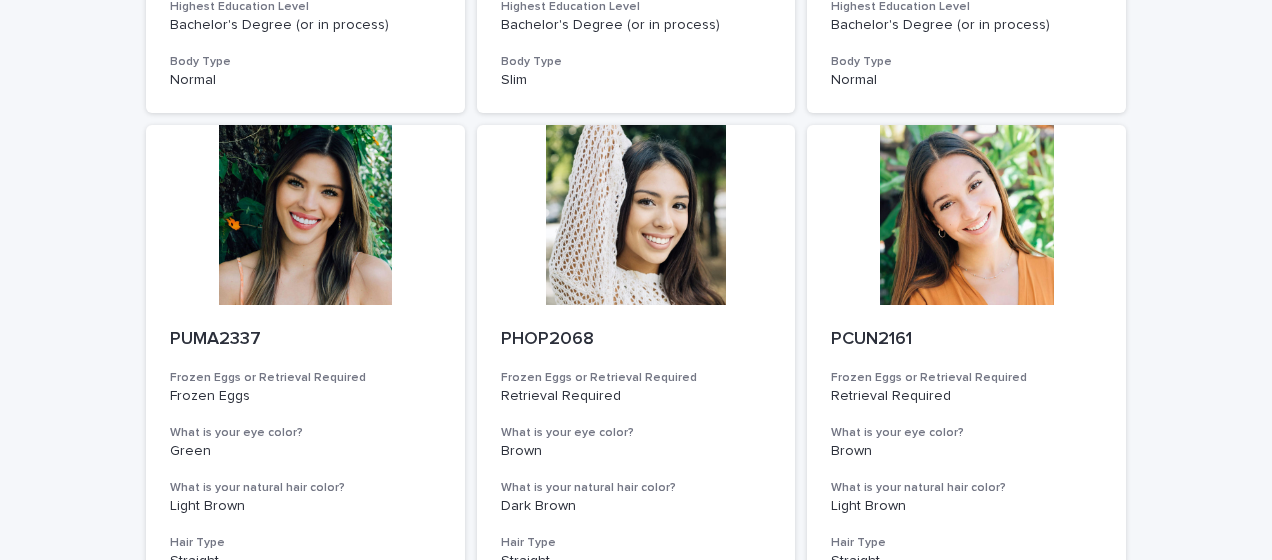 scroll, scrollTop: 730, scrollLeft: 0, axis: vertical 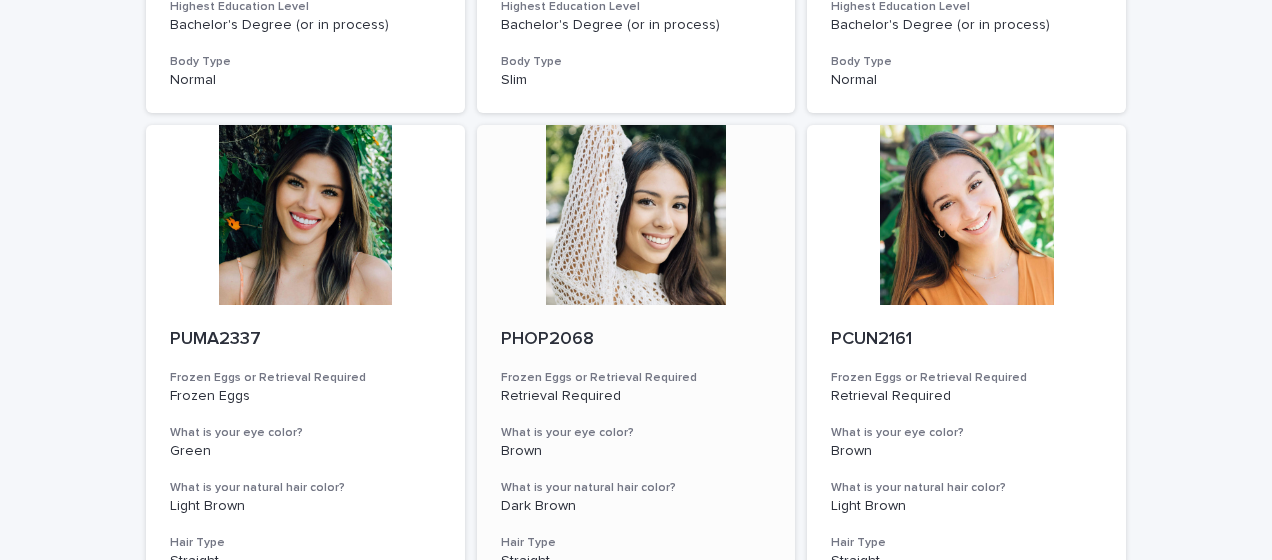 click at bounding box center [636, 215] 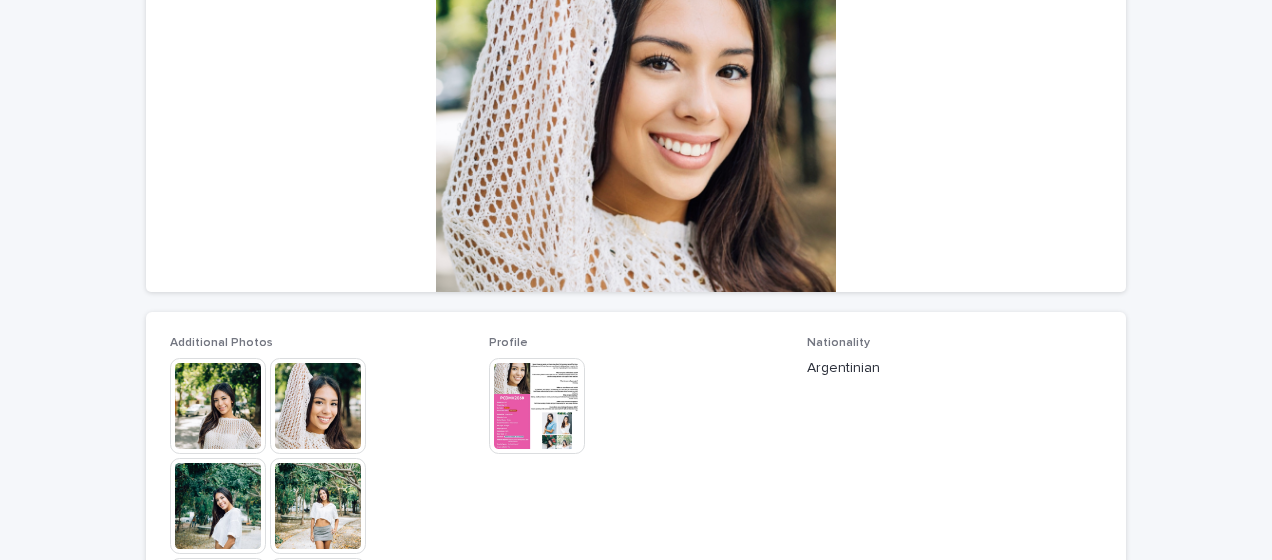 scroll, scrollTop: 400, scrollLeft: 0, axis: vertical 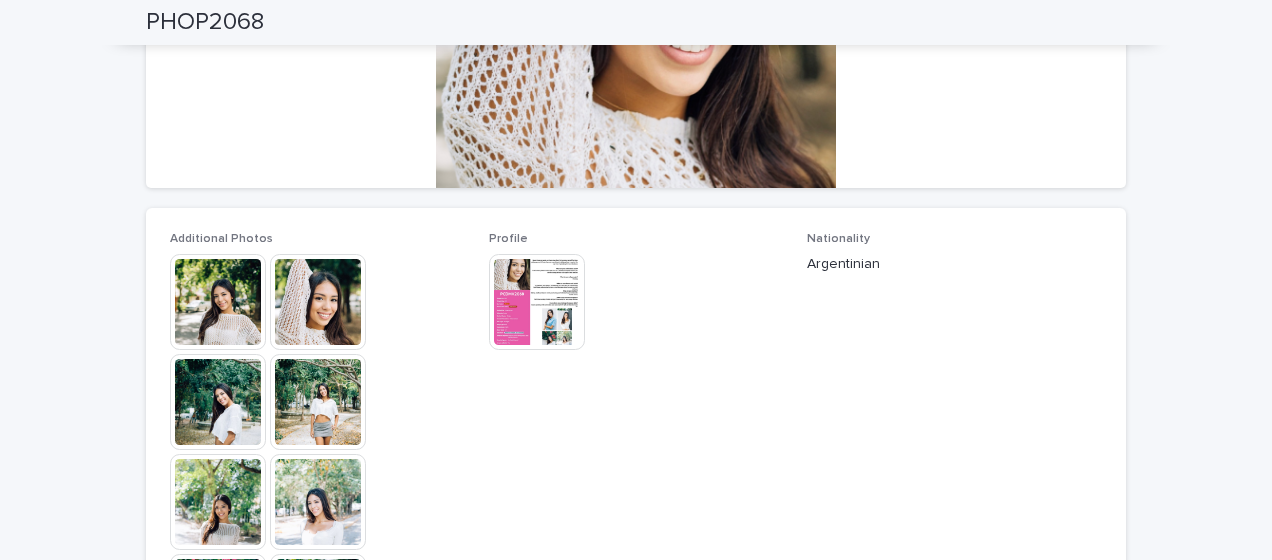 click at bounding box center [318, 302] 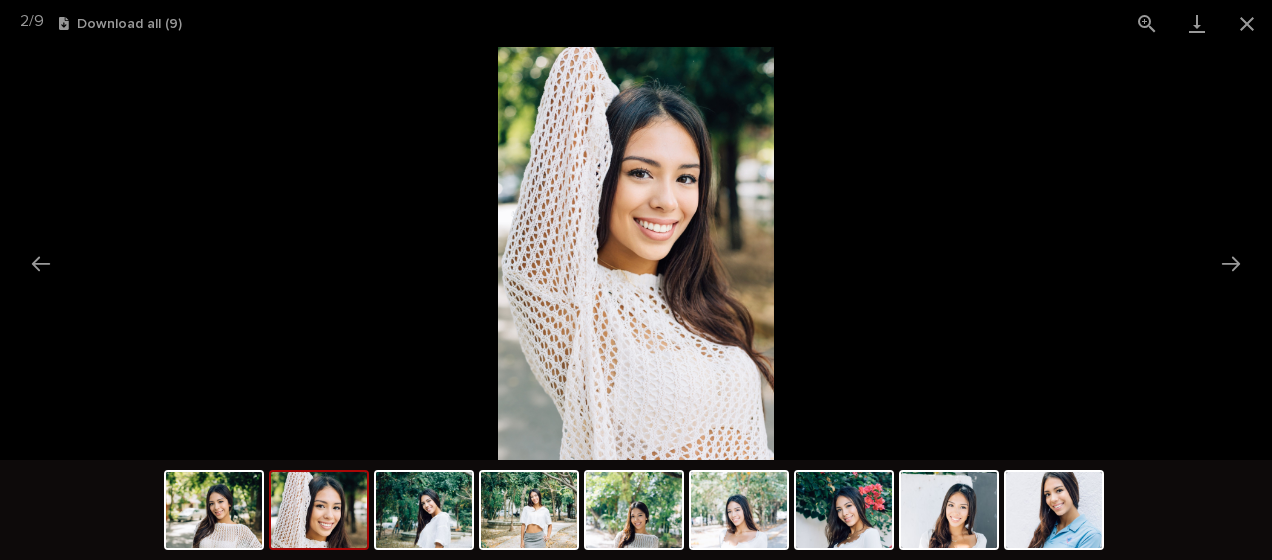 scroll, scrollTop: 0, scrollLeft: 0, axis: both 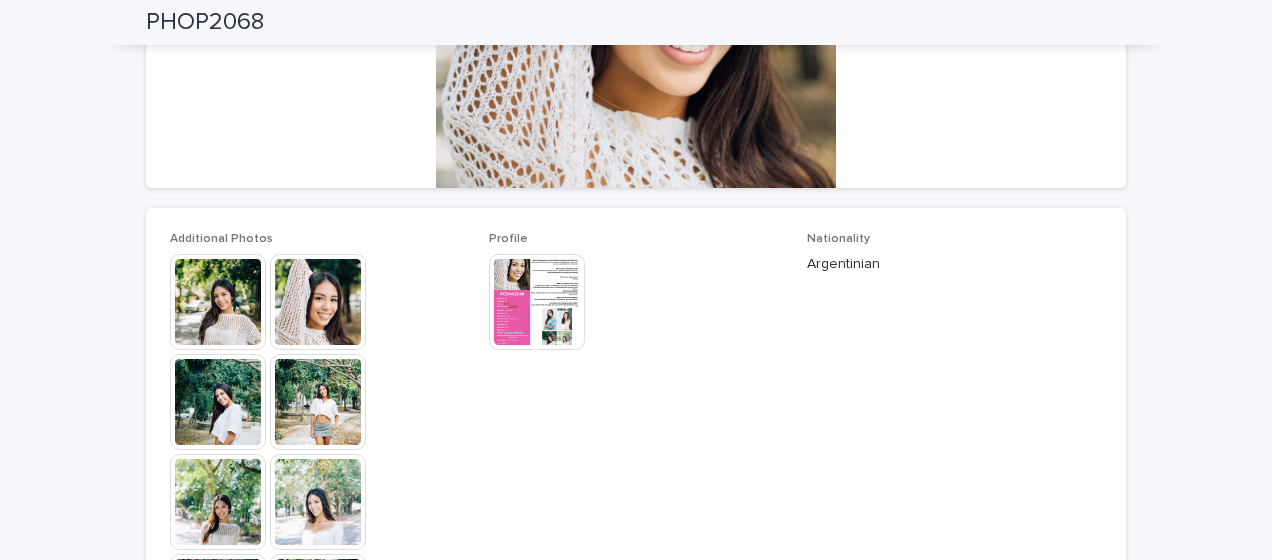 click at bounding box center [218, 302] 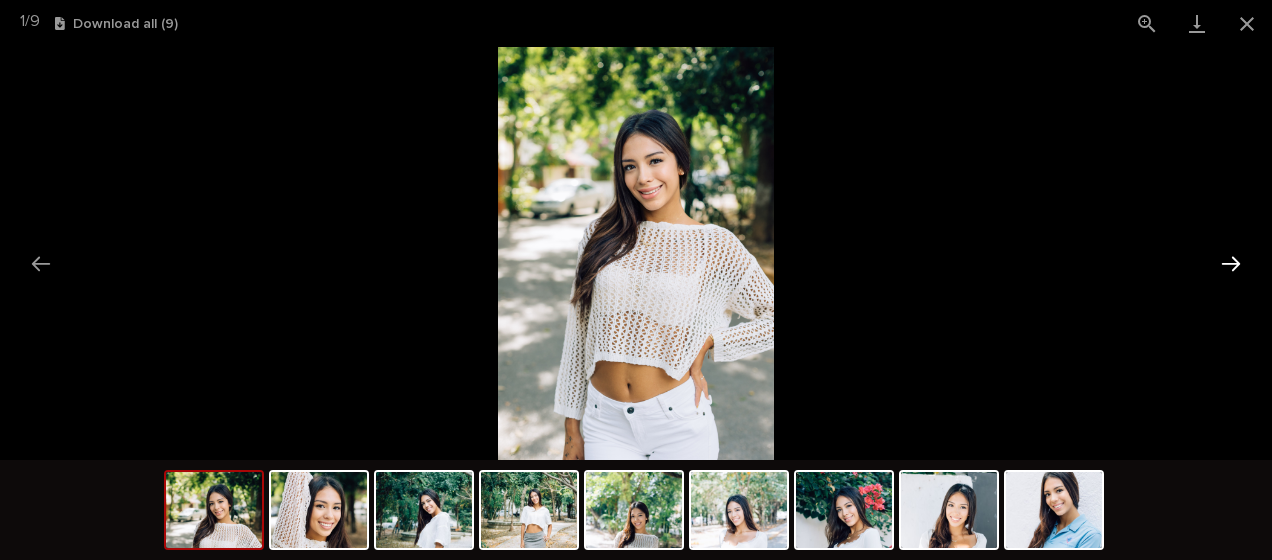 click at bounding box center [1231, 263] 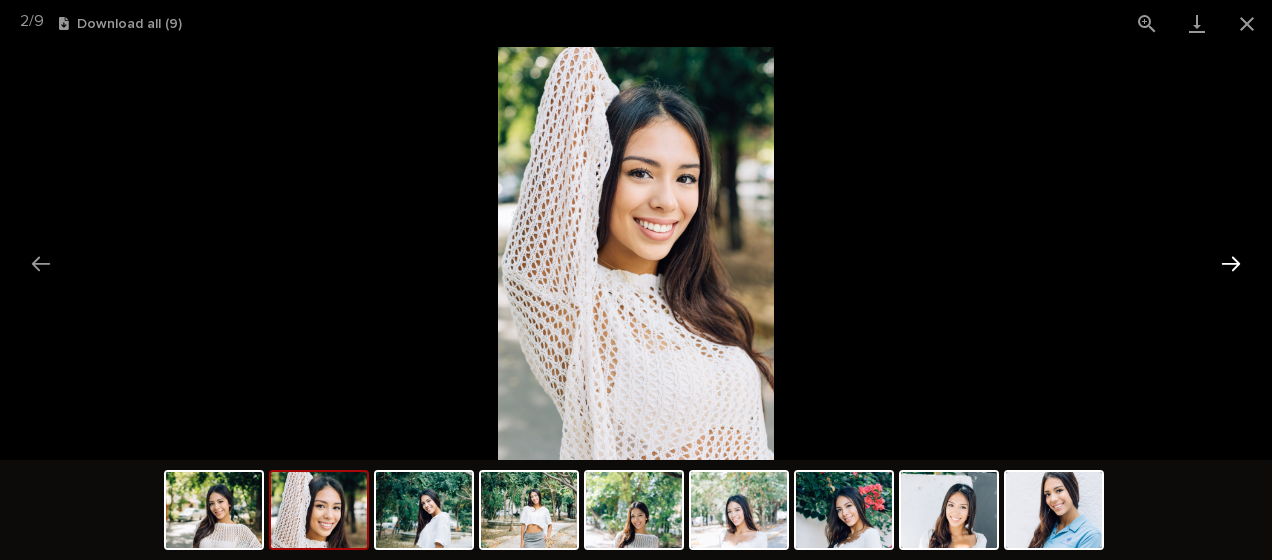 click at bounding box center (1231, 263) 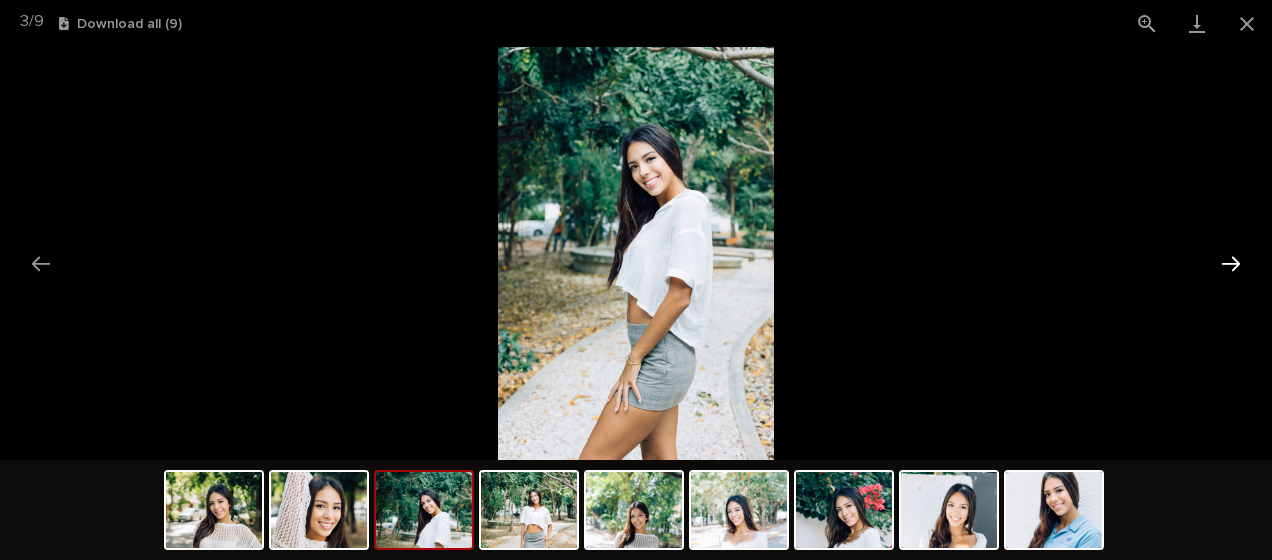 click at bounding box center (1231, 263) 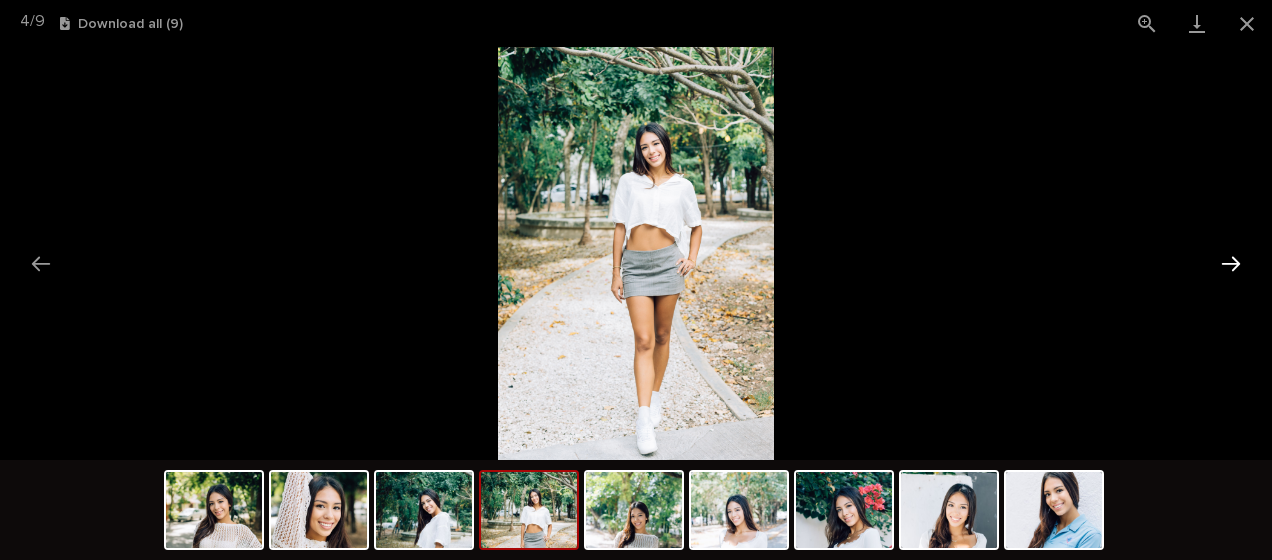click at bounding box center [1231, 263] 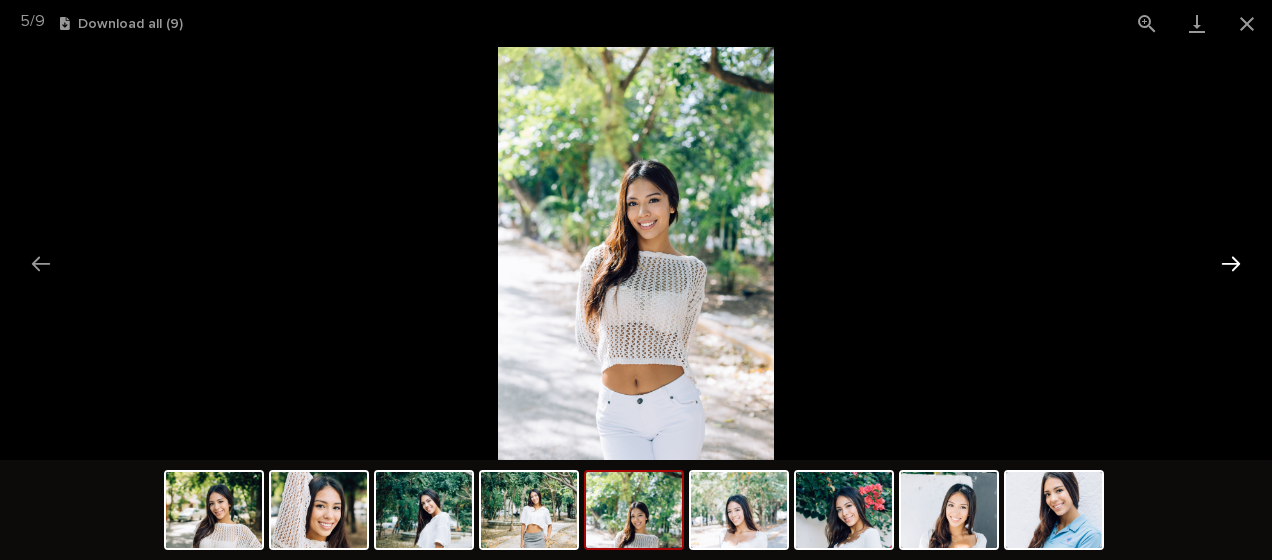 click at bounding box center [1231, 263] 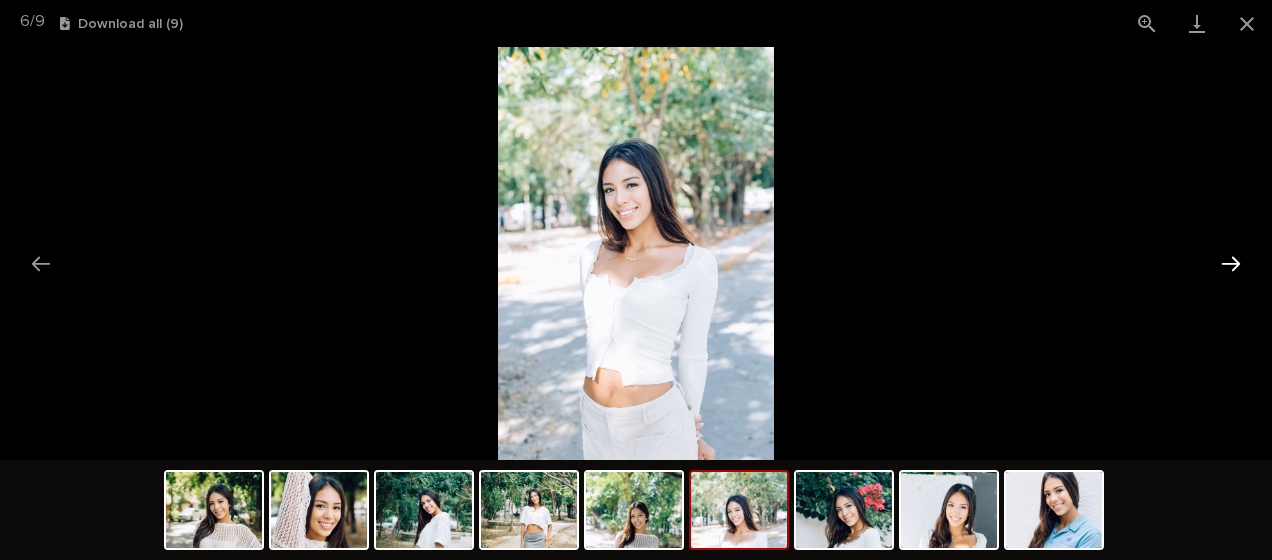 click at bounding box center [1231, 263] 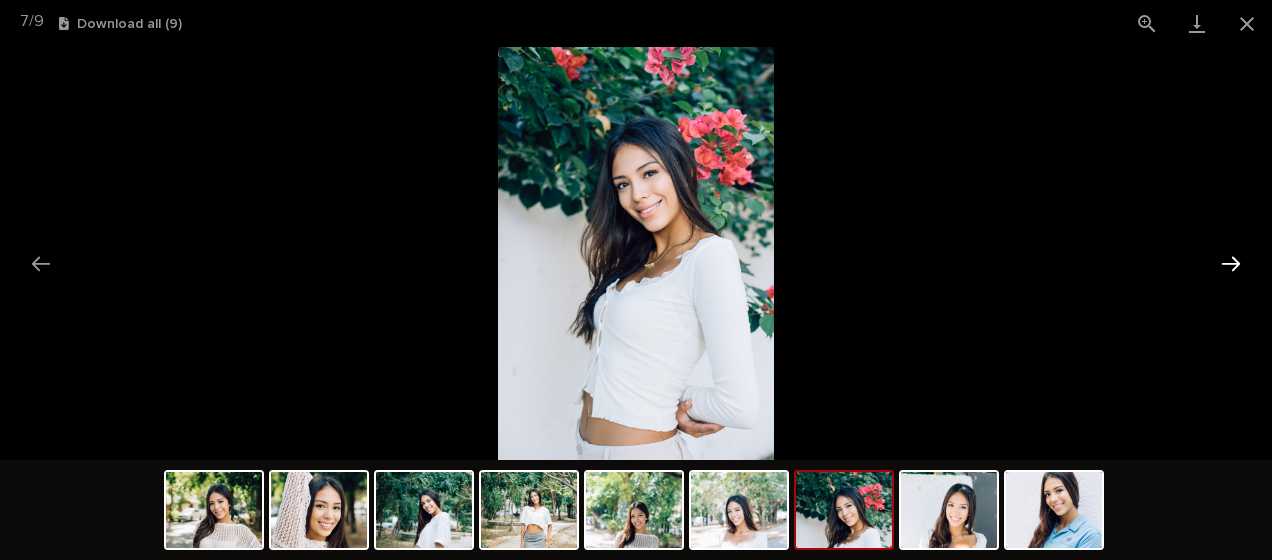 click at bounding box center (1231, 263) 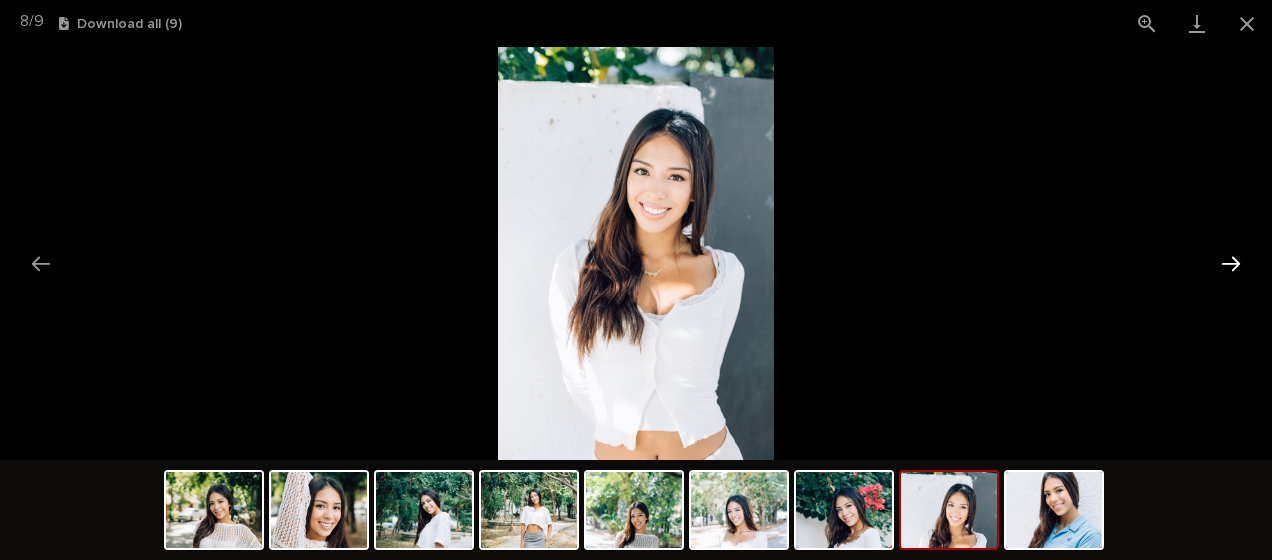 click at bounding box center [1231, 263] 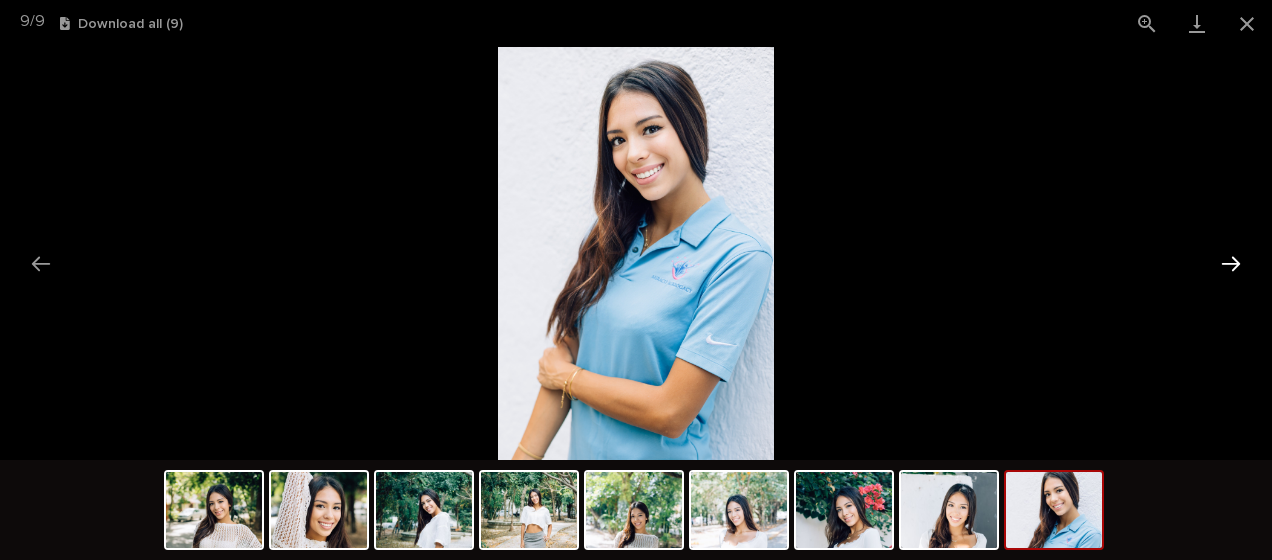 click at bounding box center (1231, 263) 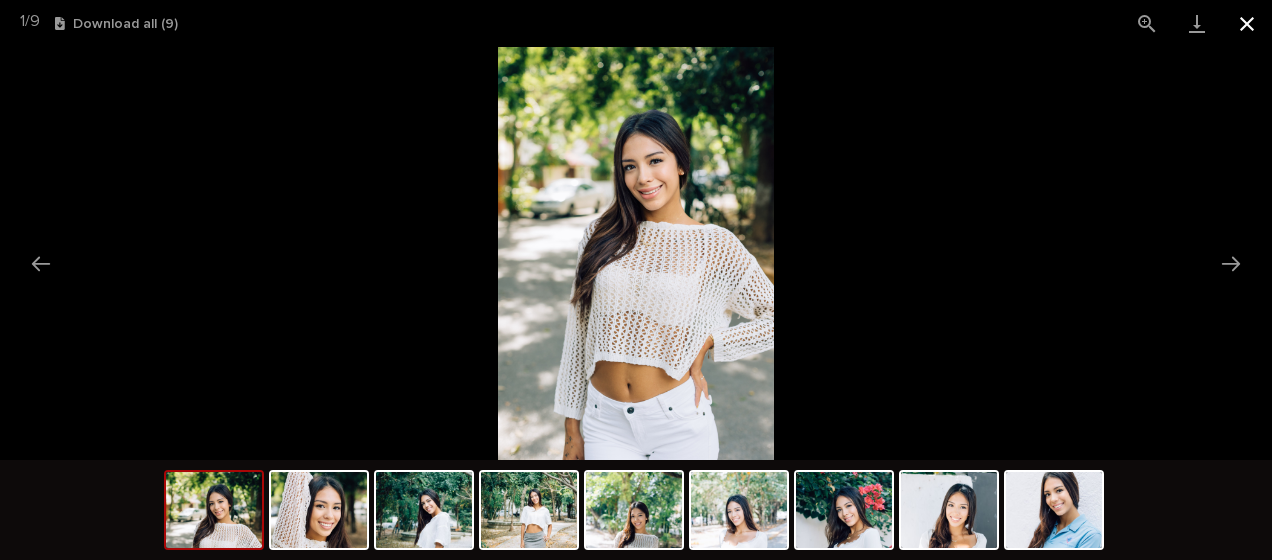 click at bounding box center [1247, 23] 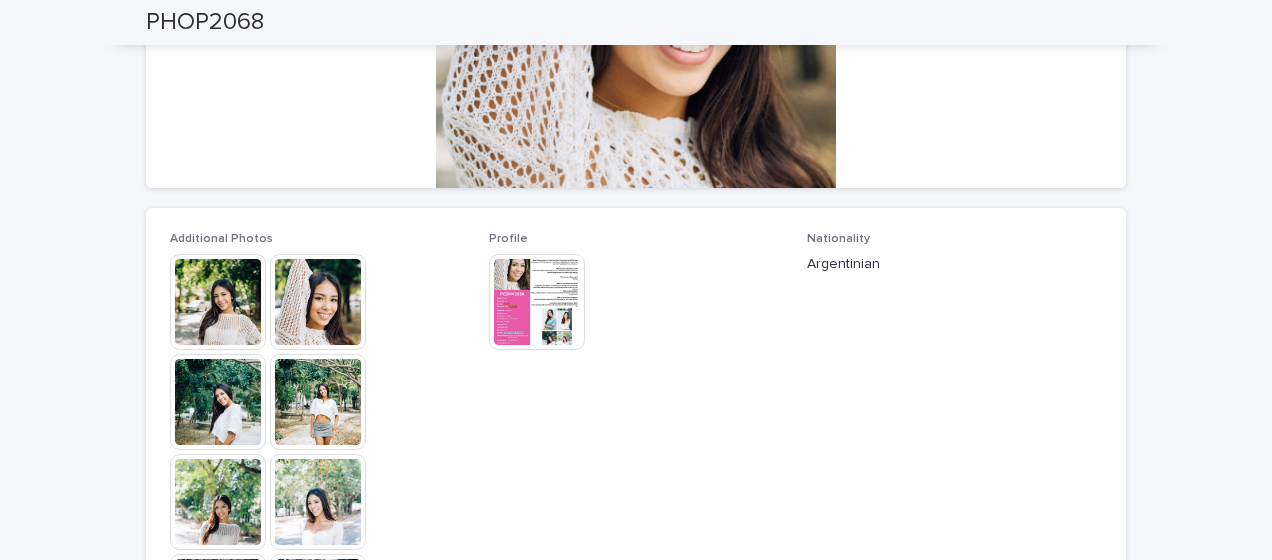 click at bounding box center [537, 302] 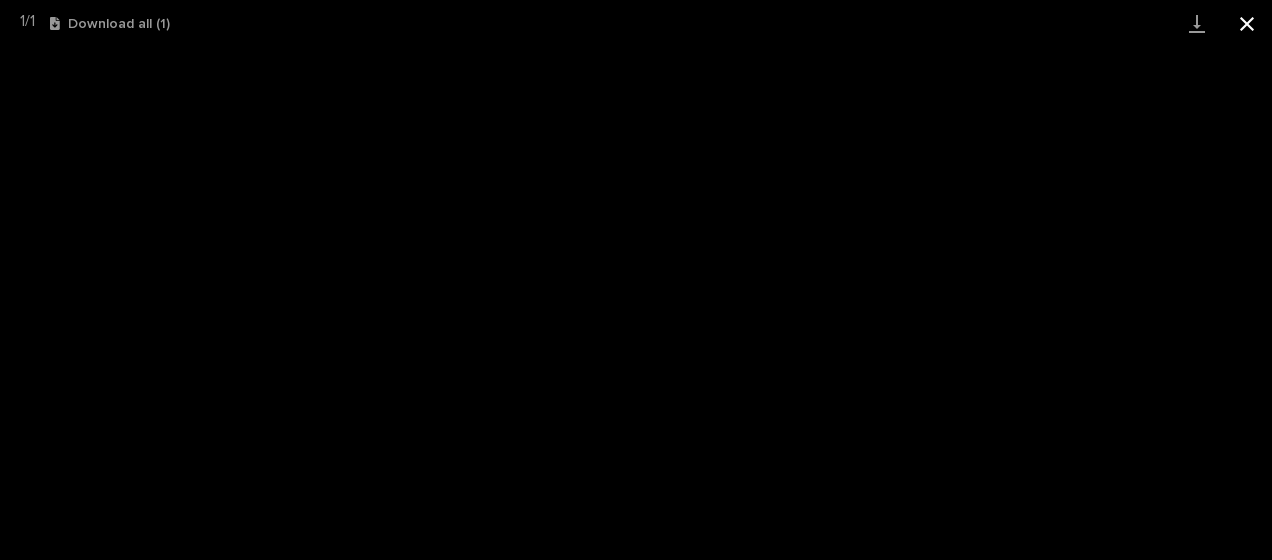 click at bounding box center [1247, 23] 